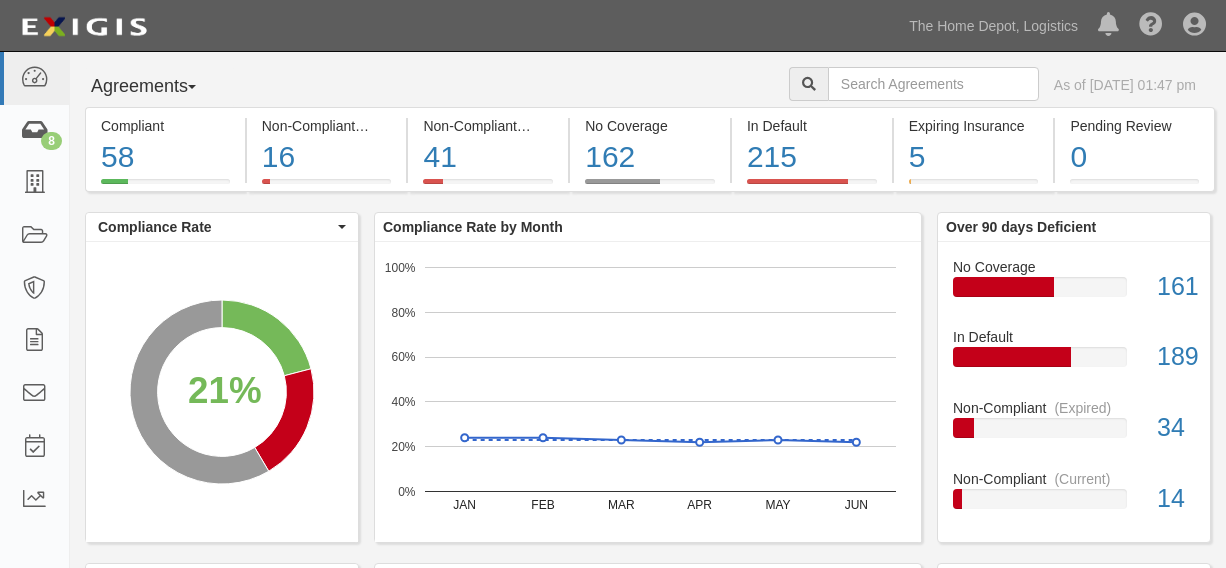 scroll, scrollTop: 0, scrollLeft: 0, axis: both 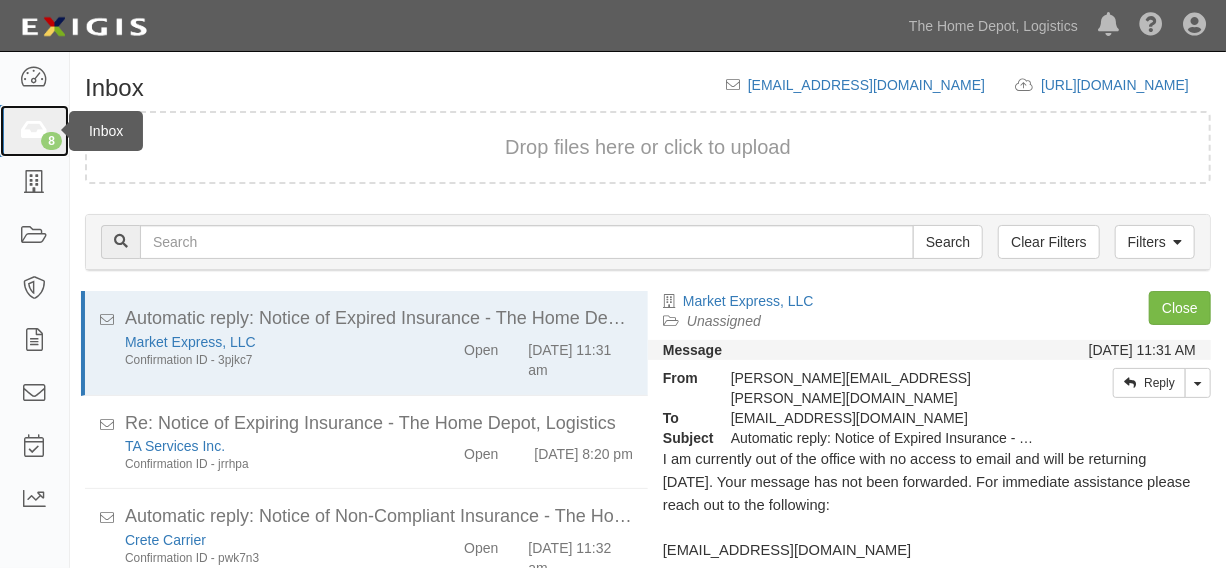 click at bounding box center [34, 131] 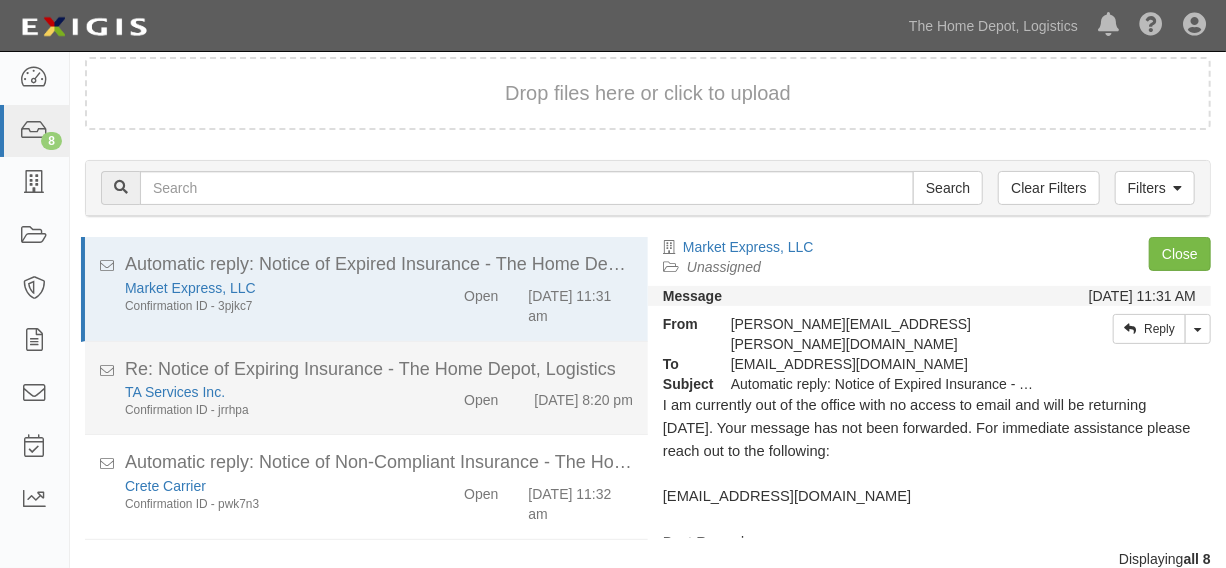 scroll, scrollTop: 84, scrollLeft: 0, axis: vertical 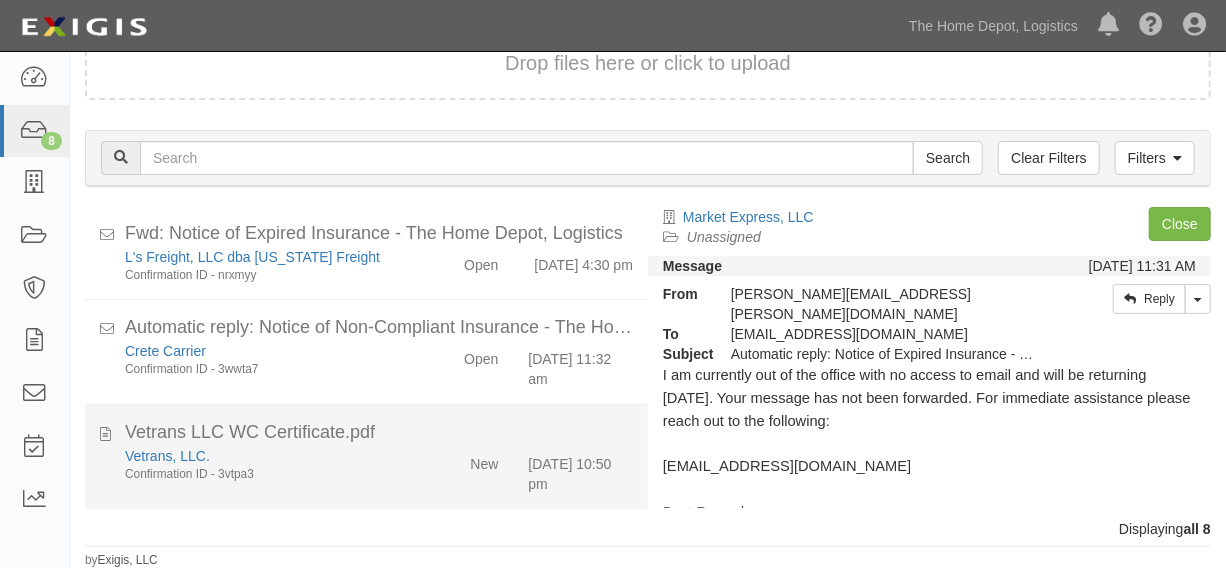 click on "New" 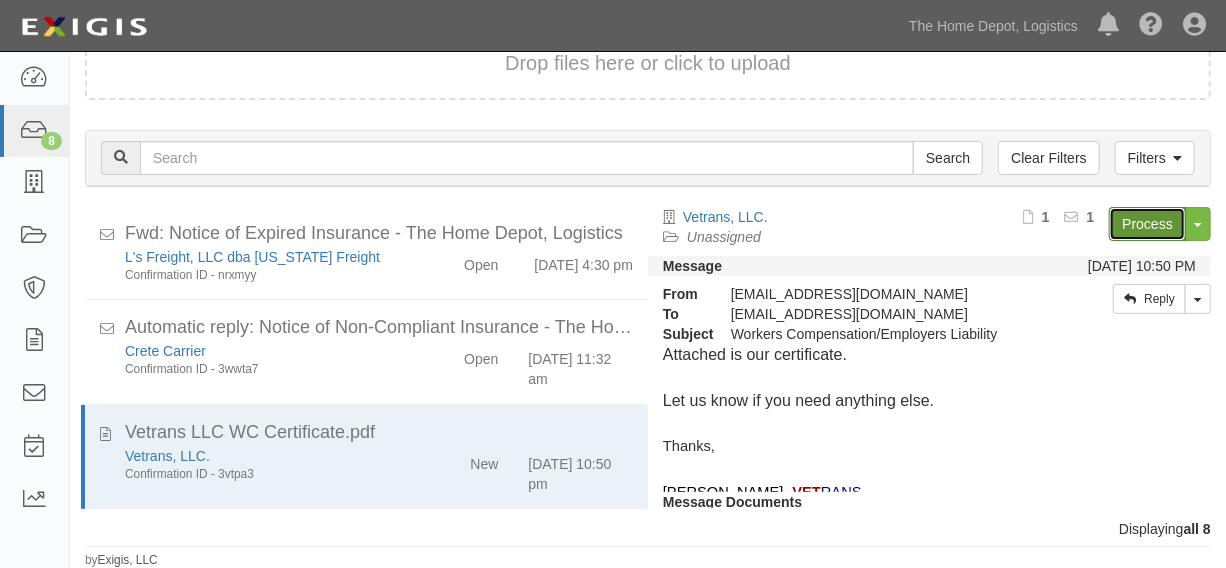 click on "Process" at bounding box center (1147, 224) 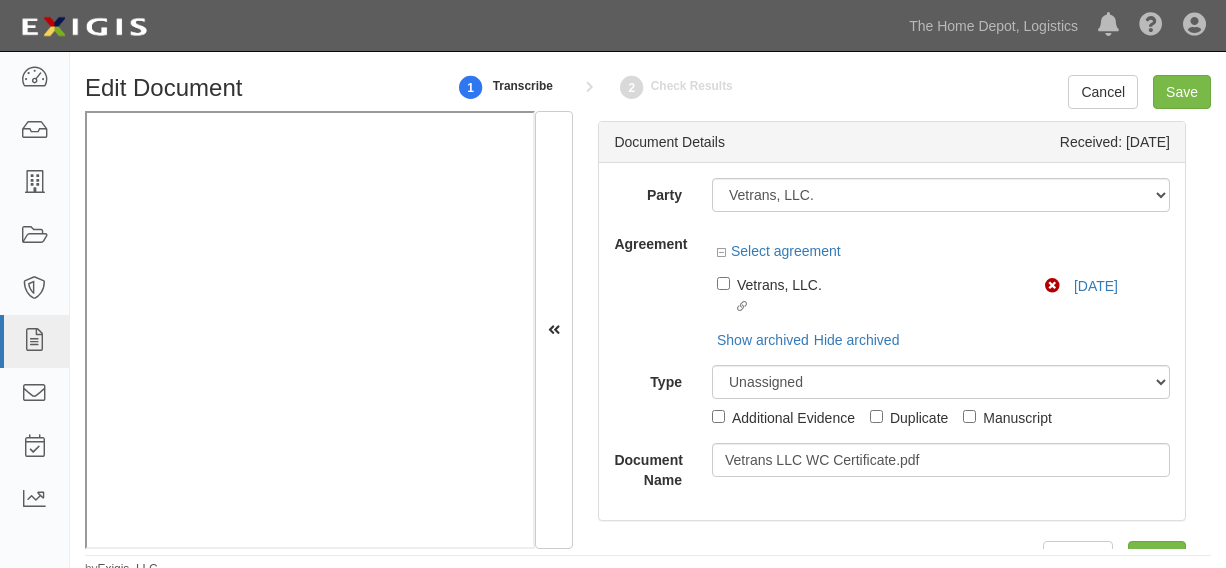 scroll, scrollTop: 0, scrollLeft: 0, axis: both 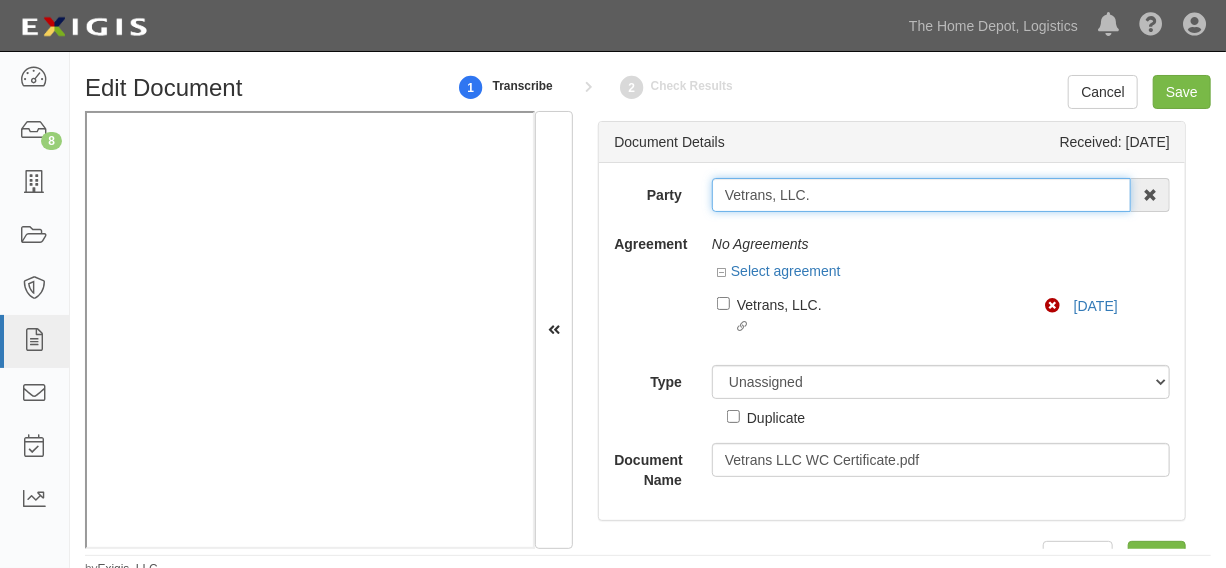 drag, startPoint x: 720, startPoint y: 198, endPoint x: 865, endPoint y: 200, distance: 145.0138 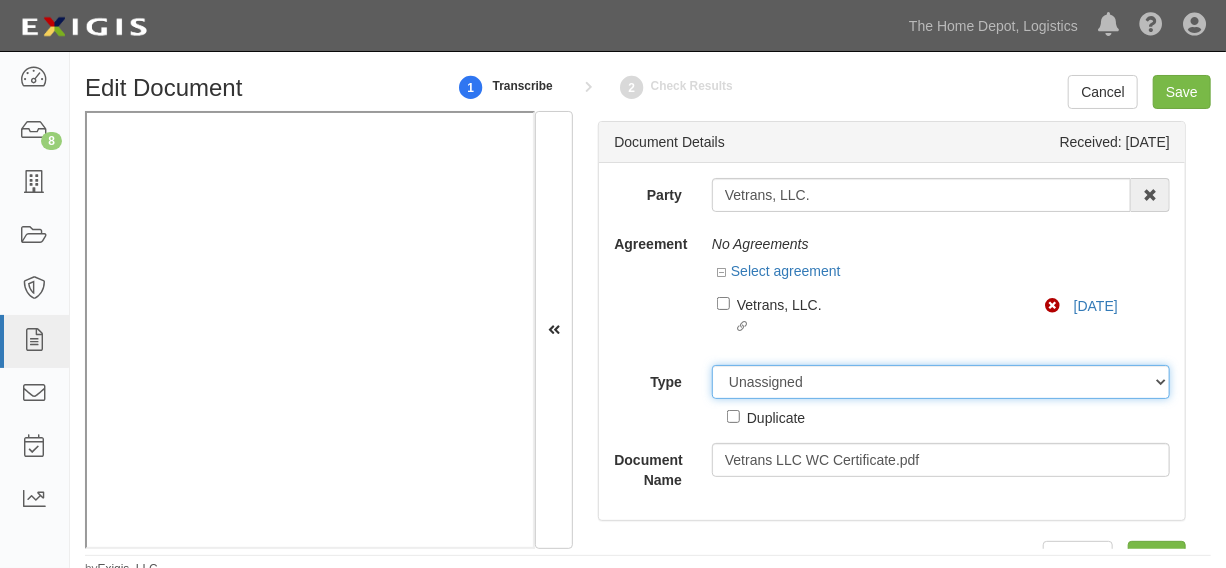 click on "Unassigned
Binder
Cancellation Notice
Certificate
Contract
Endorsement
Insurance Policy
Junk
Other Document
Policy Declarations
Reinstatement Notice
Requirements
Waiver Request" at bounding box center [941, 382] 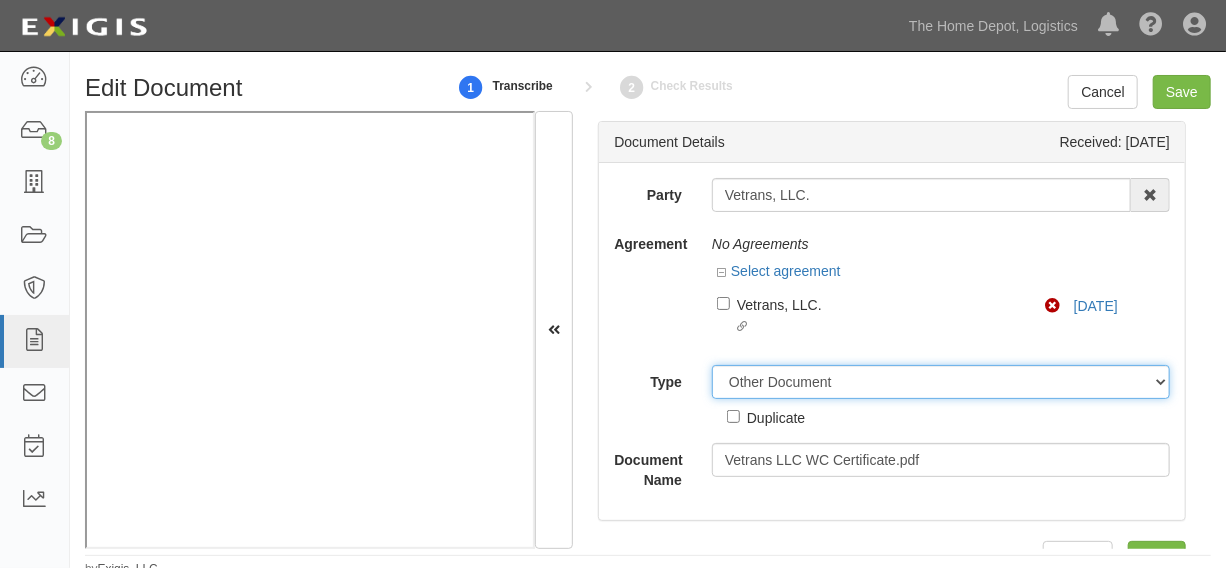 click on "Unassigned
Binder
Cancellation Notice
Certificate
Contract
Endorsement
Insurance Policy
Junk
Other Document
Policy Declarations
Reinstatement Notice
Requirements
Waiver Request" at bounding box center (941, 382) 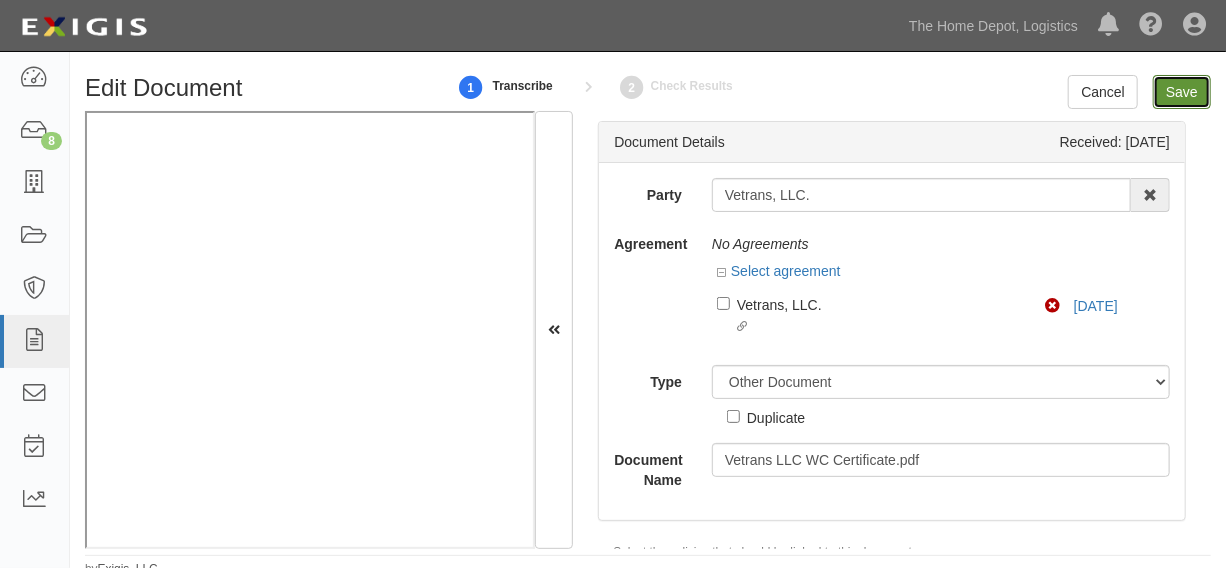click on "Save" at bounding box center (1182, 92) 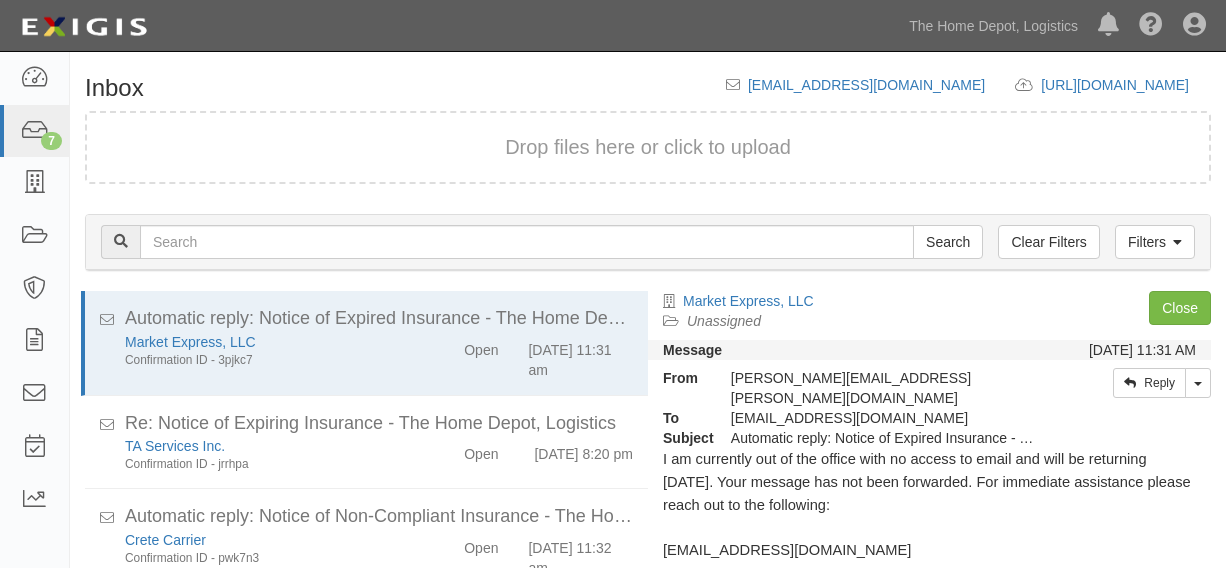 scroll, scrollTop: 0, scrollLeft: 0, axis: both 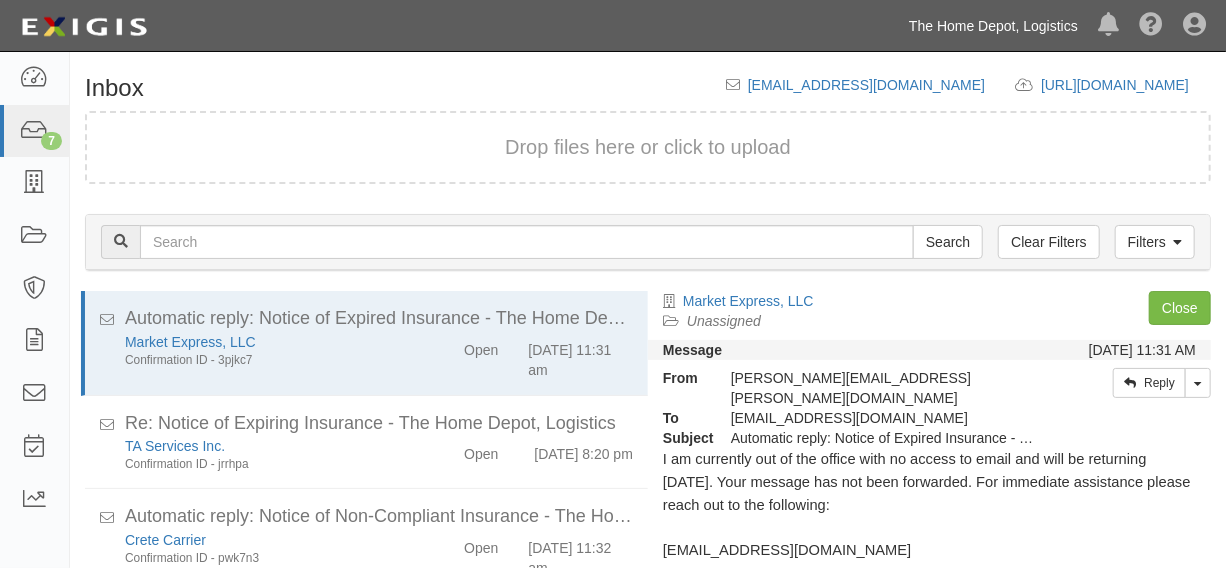 click on "The Home Depot, Logistics" at bounding box center (993, 26) 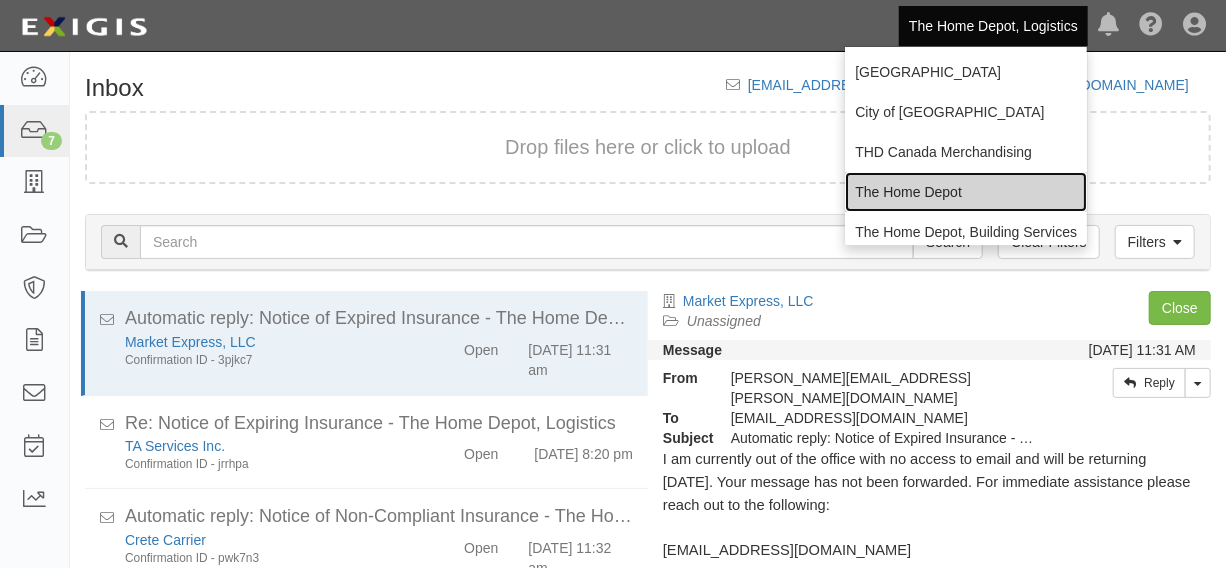 click on "The Home Depot" at bounding box center (966, 192) 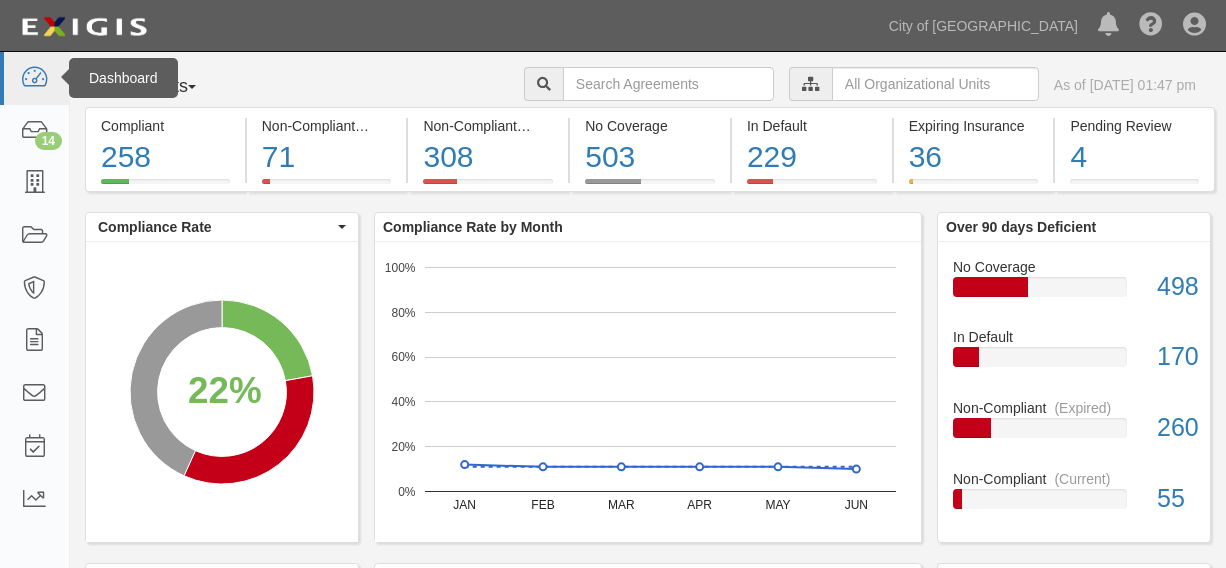 scroll, scrollTop: 0, scrollLeft: 0, axis: both 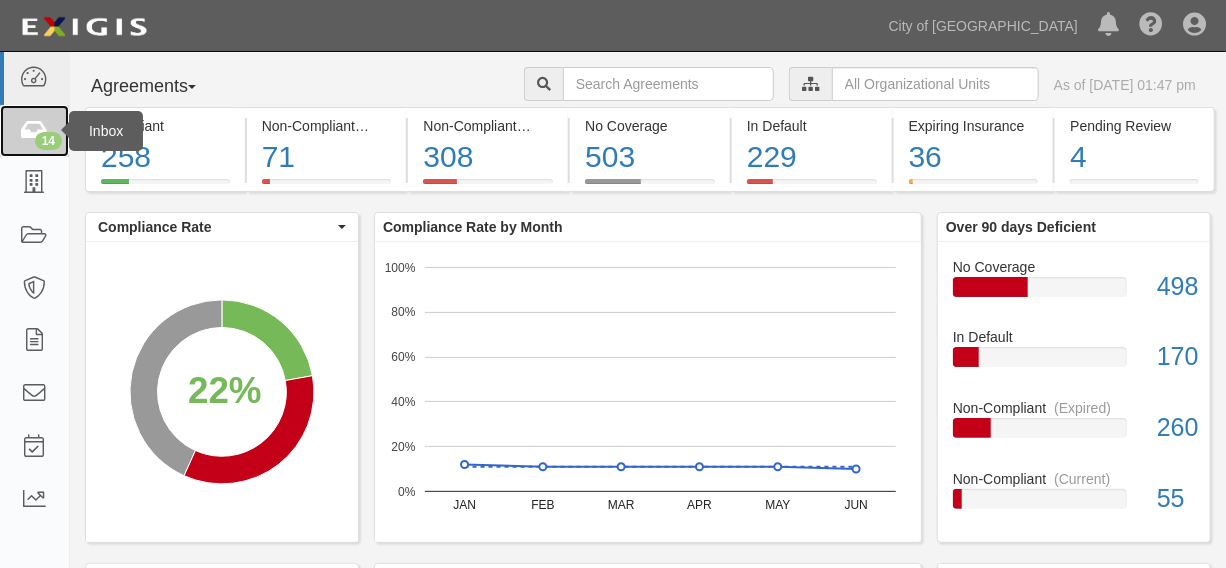 click on "14" at bounding box center [48, 141] 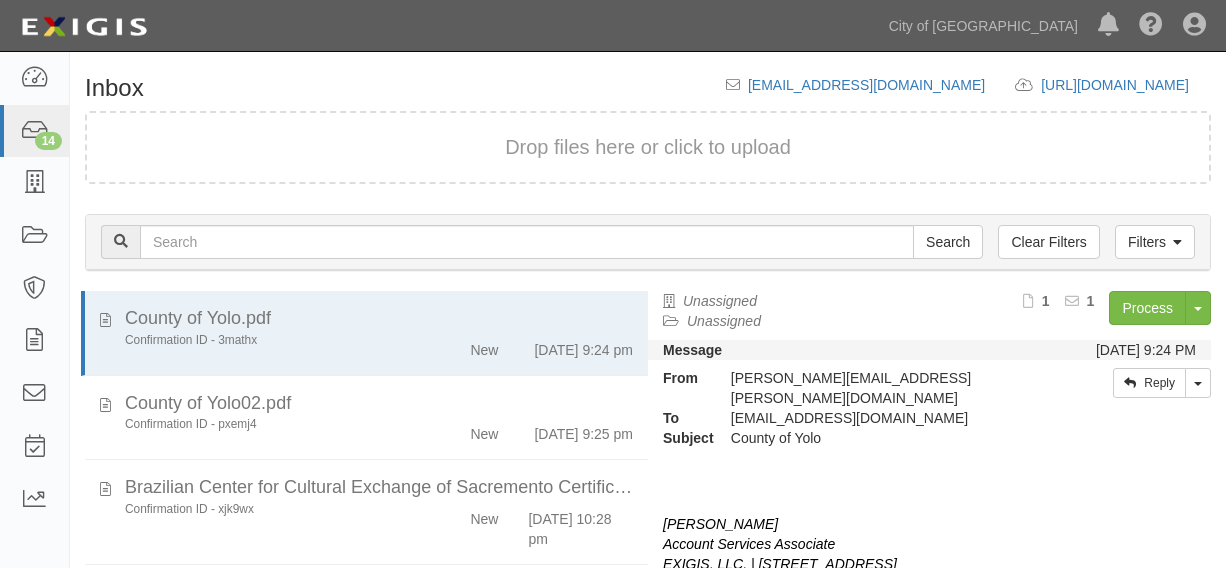 scroll, scrollTop: 0, scrollLeft: 0, axis: both 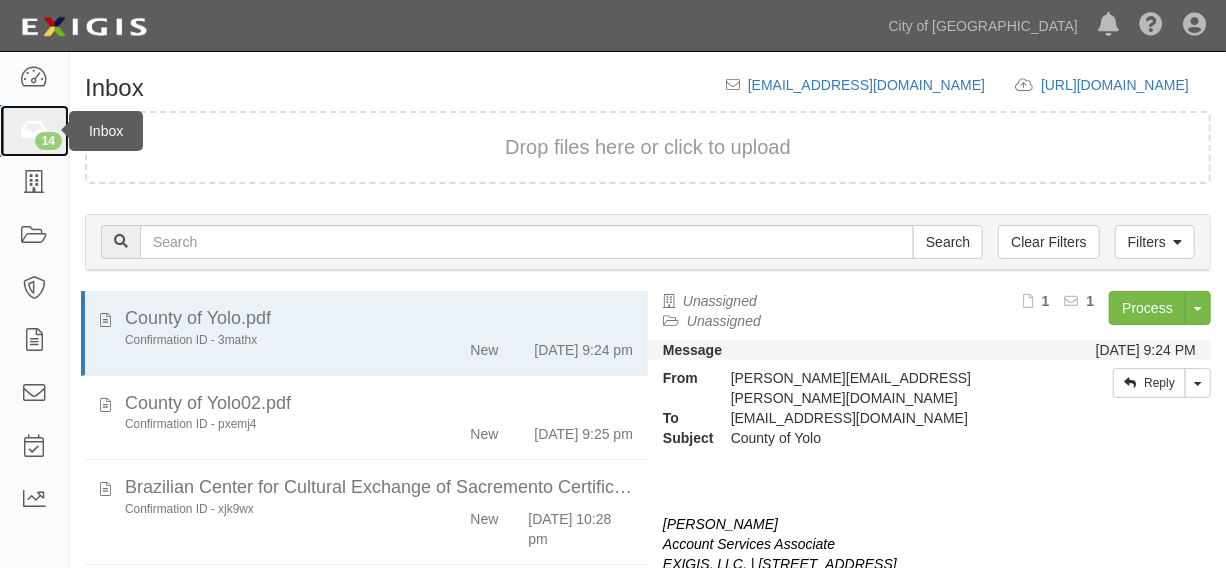 click on "14" at bounding box center (48, 141) 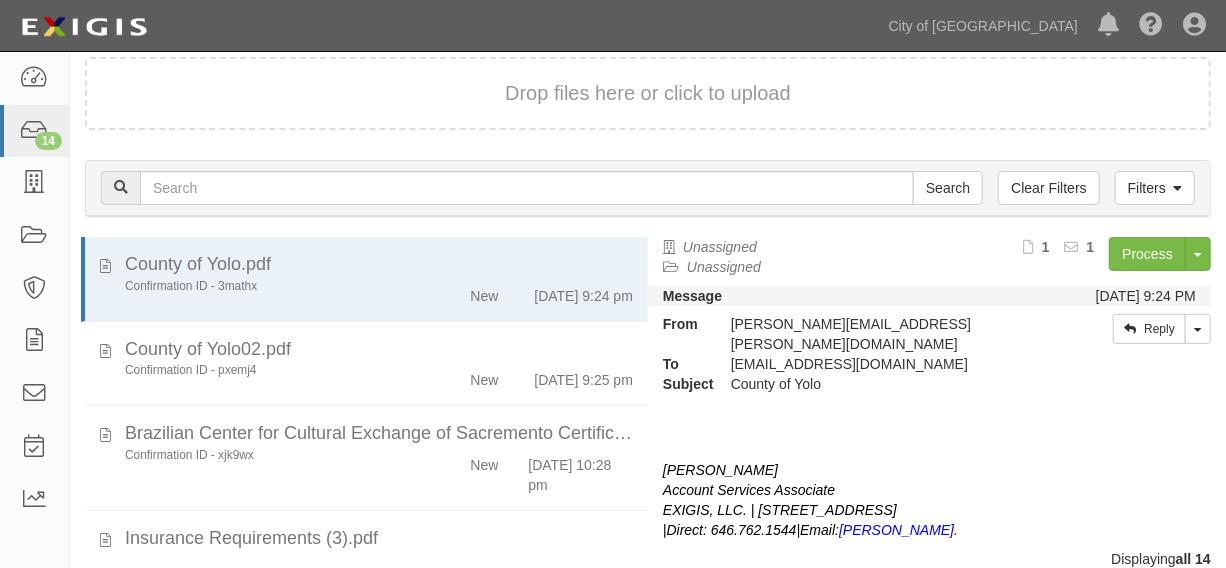 scroll, scrollTop: 84, scrollLeft: 0, axis: vertical 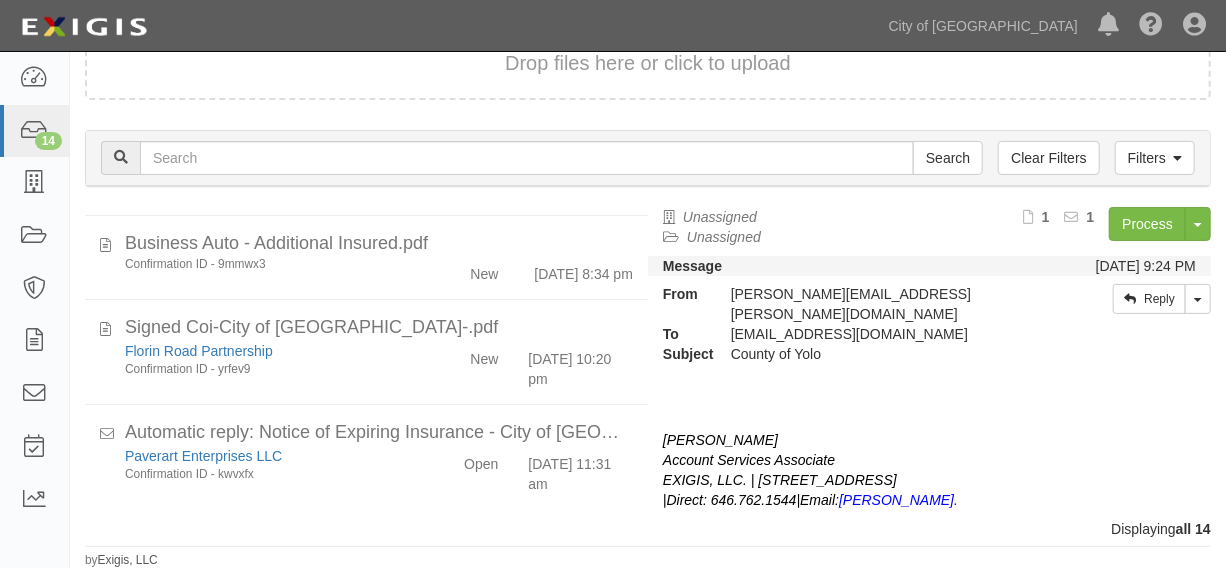 click on "Signed Coi-City of Sacramento-.pdf
Florin Road Partnership
Confirmation ID - yrfev9
New
7/23/25 10:20 pm" 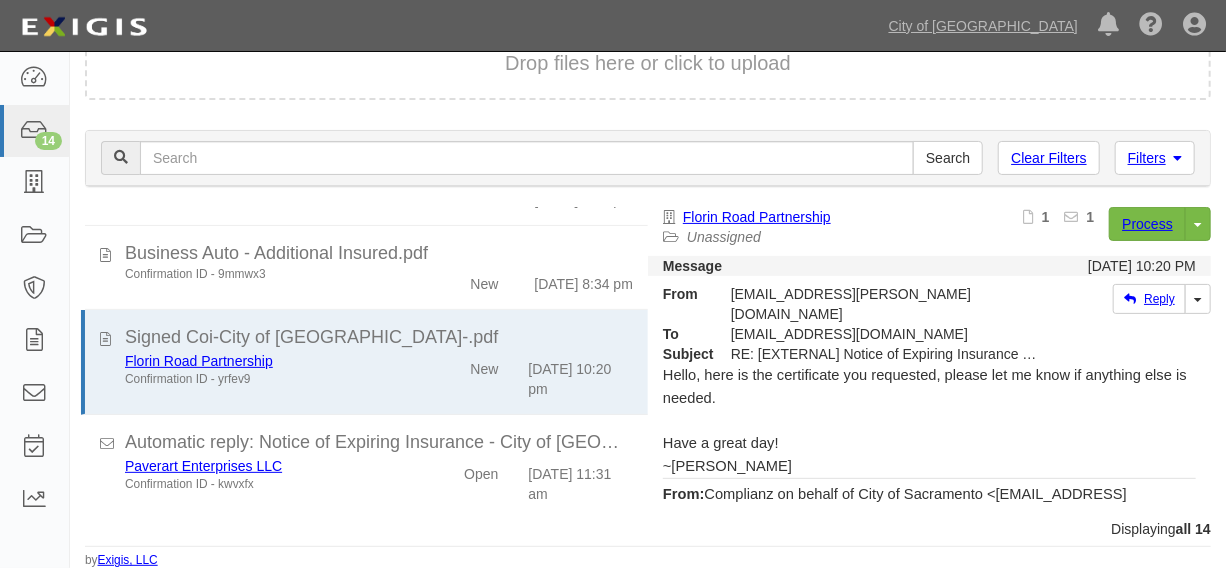 scroll, scrollTop: 1150, scrollLeft: 0, axis: vertical 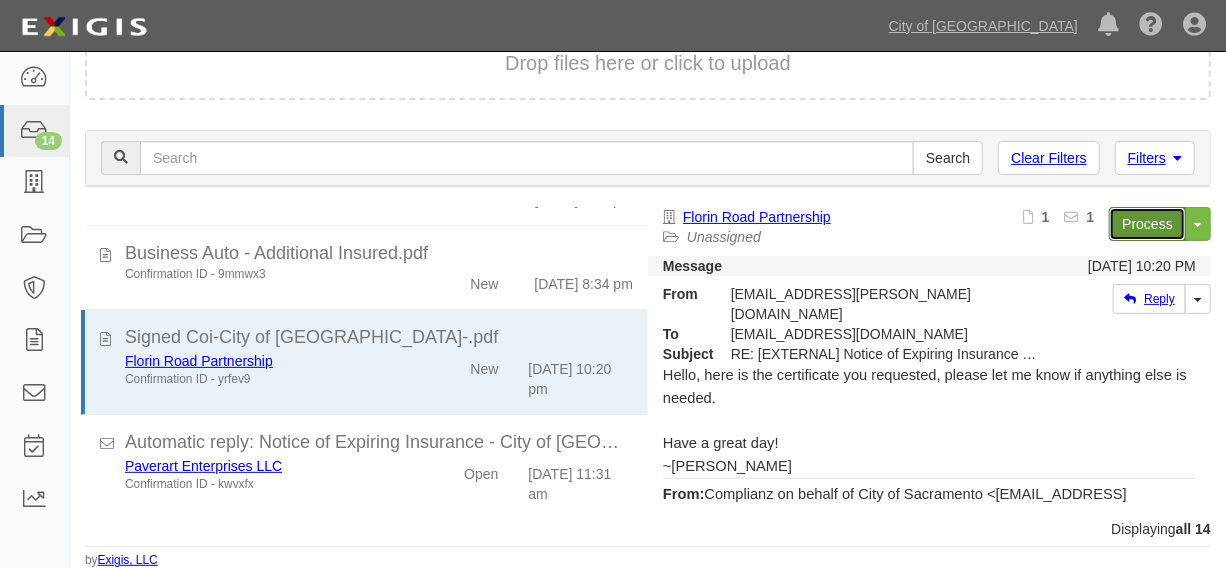 click on "Process" at bounding box center (1147, 224) 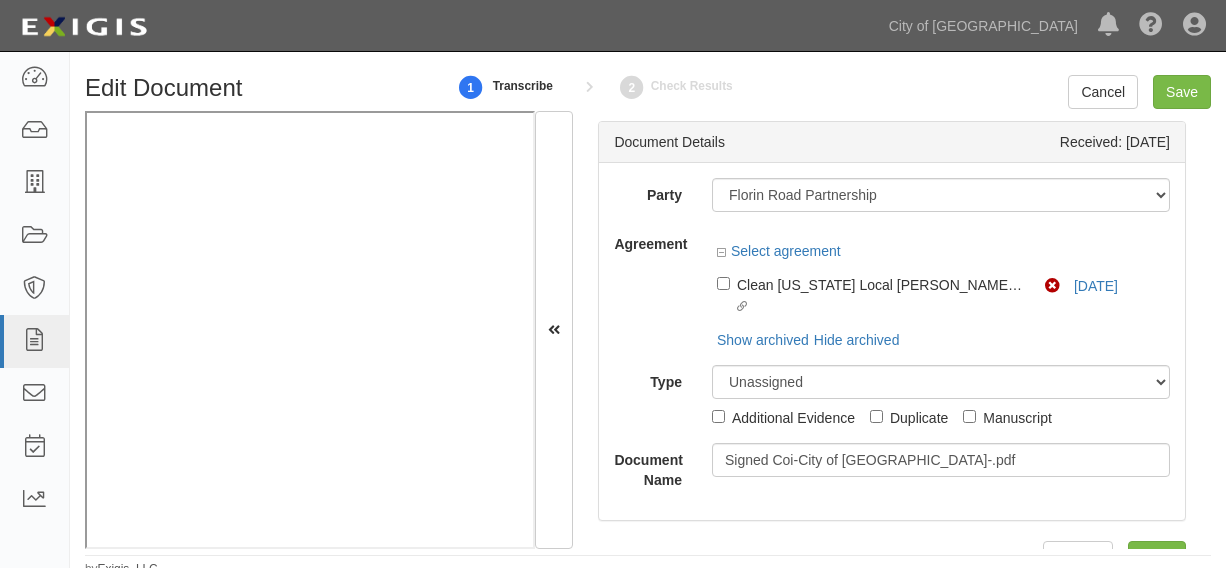 scroll, scrollTop: 0, scrollLeft: 0, axis: both 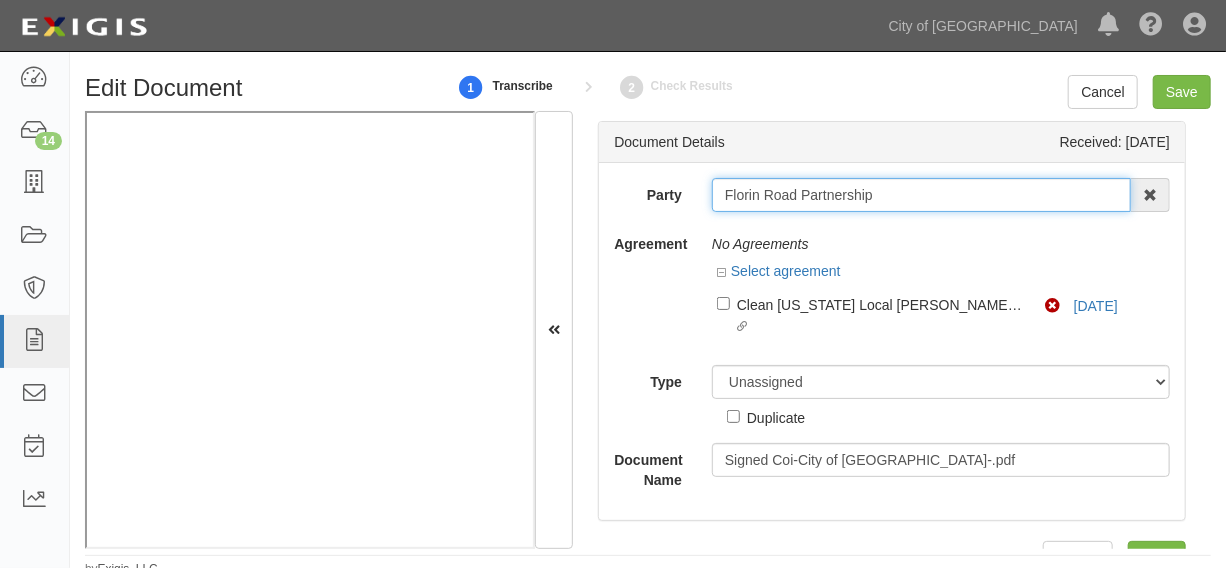 drag, startPoint x: 762, startPoint y: 193, endPoint x: 857, endPoint y: 198, distance: 95.131485 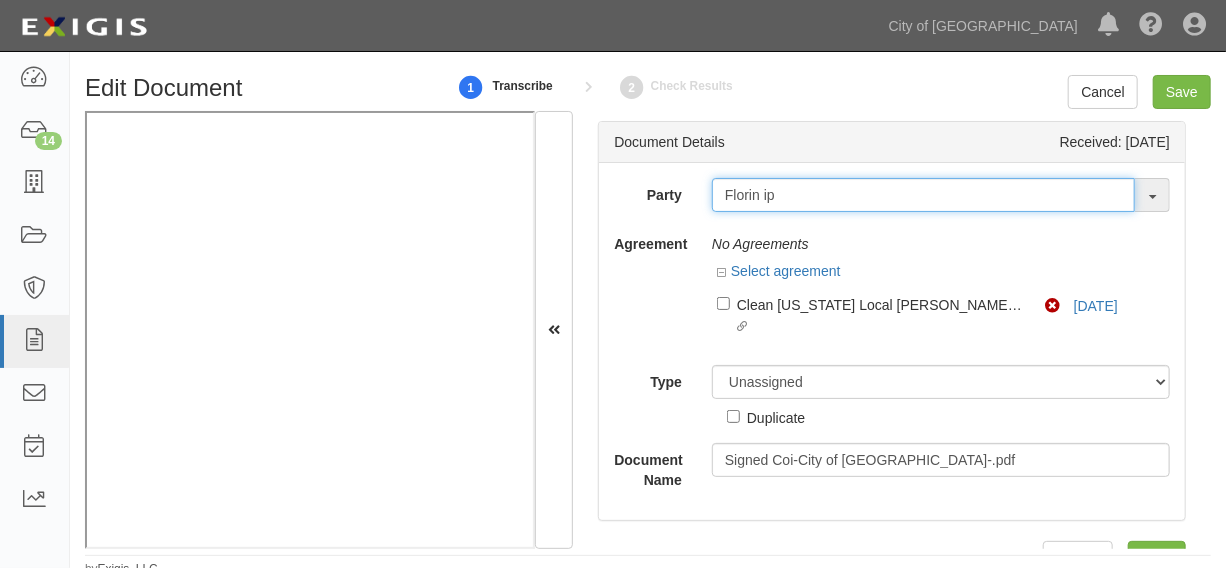 drag, startPoint x: 781, startPoint y: 196, endPoint x: 764, endPoint y: 191, distance: 17.720045 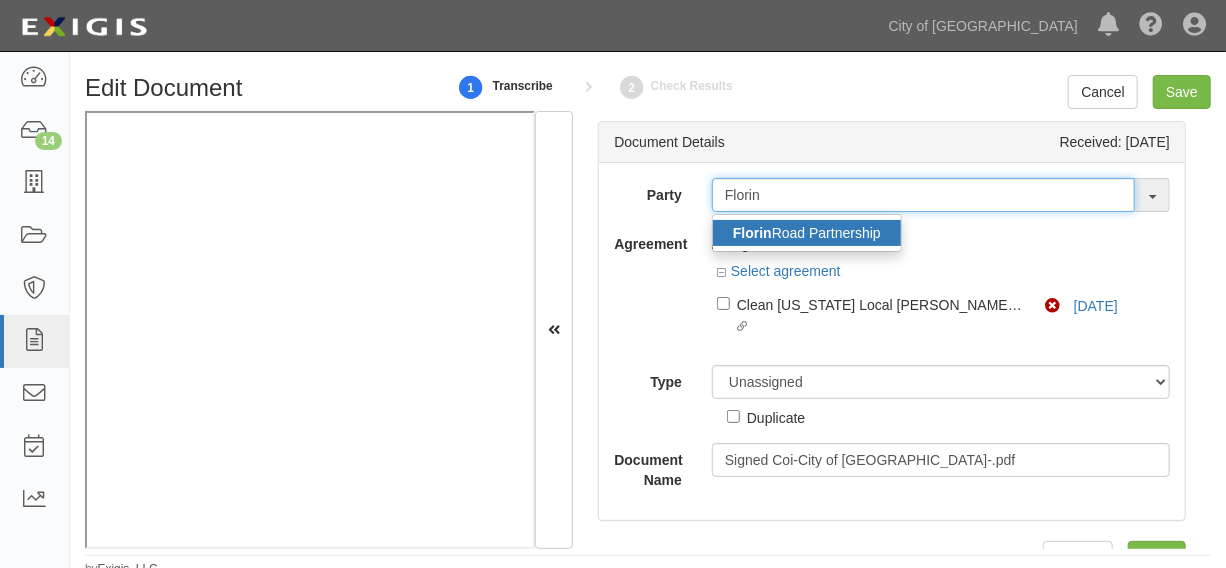 type on "Florin" 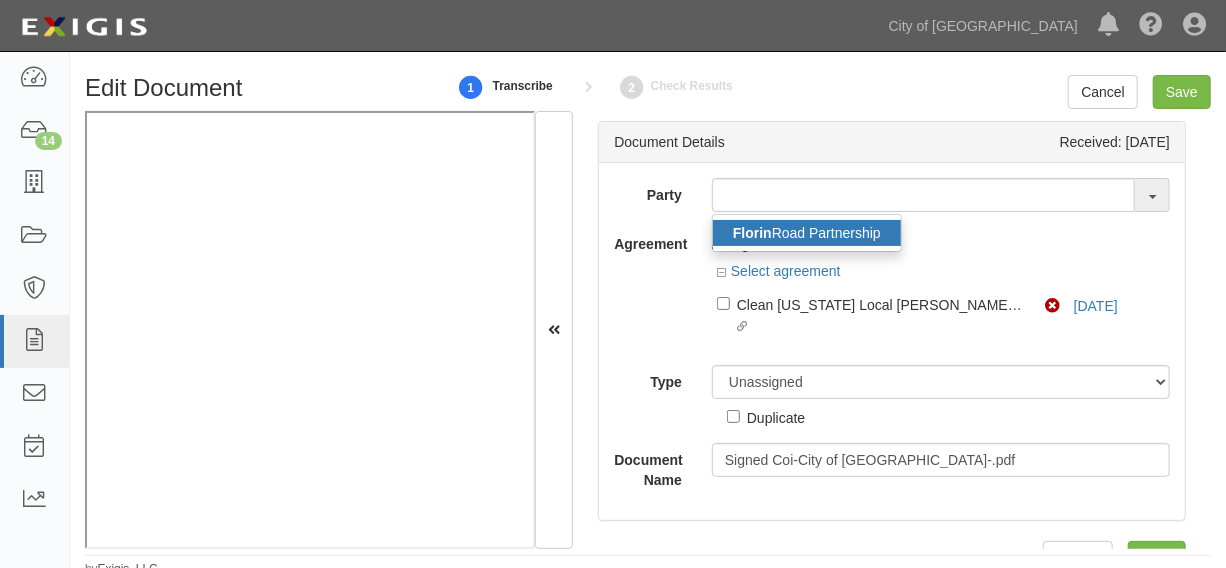 click on "Florin  Road Partnership" at bounding box center [807, 233] 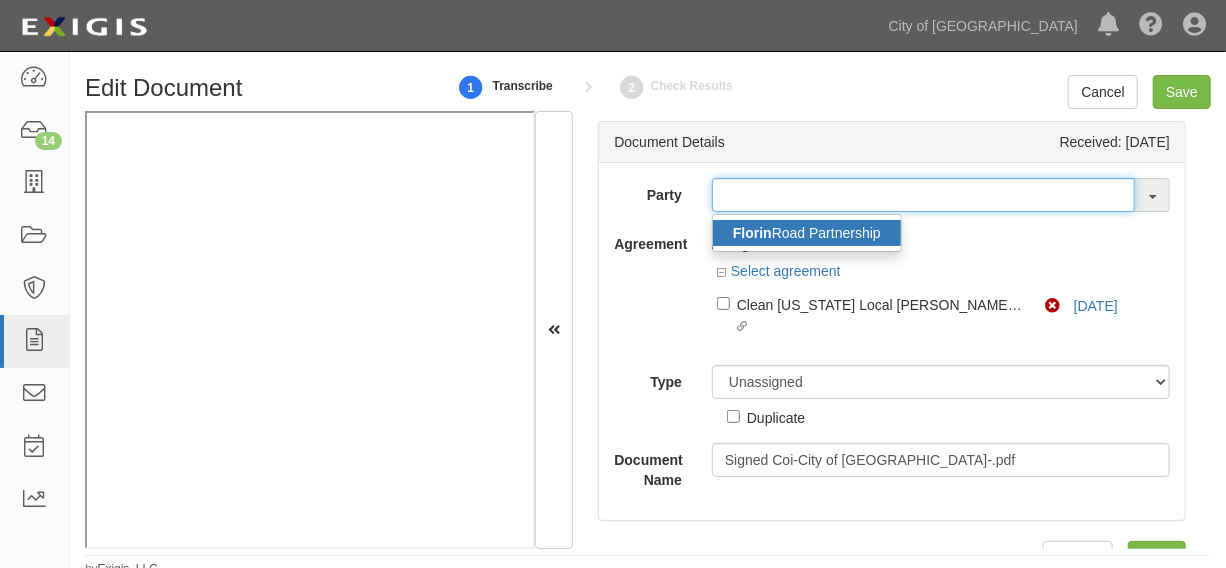 type on "Florin Road Partnership" 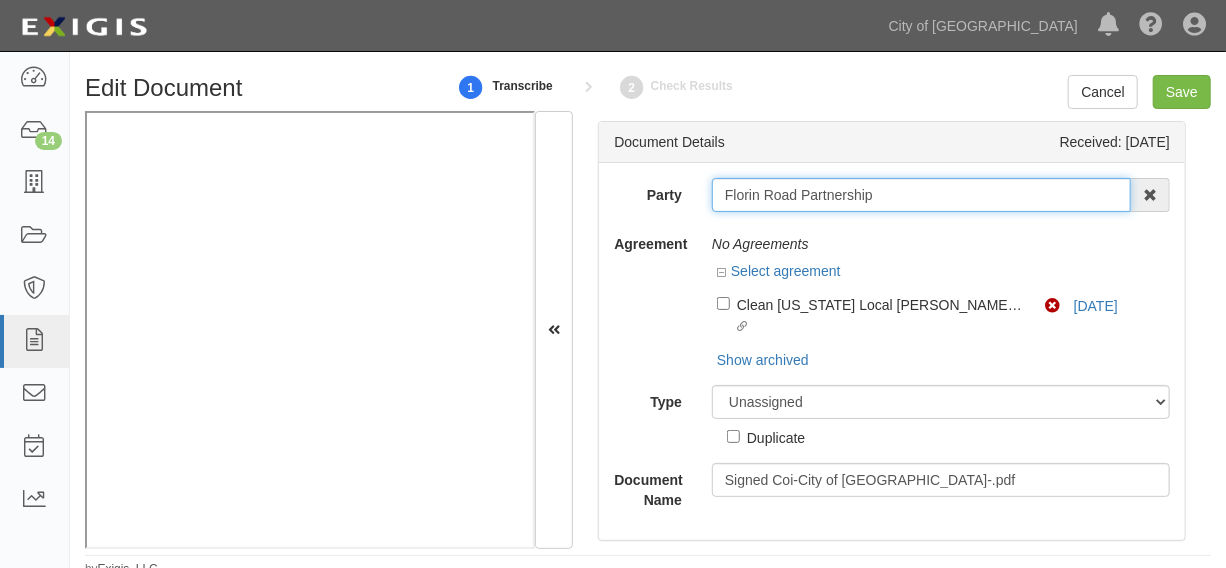 drag, startPoint x: 713, startPoint y: 200, endPoint x: 934, endPoint y: 217, distance: 221.65288 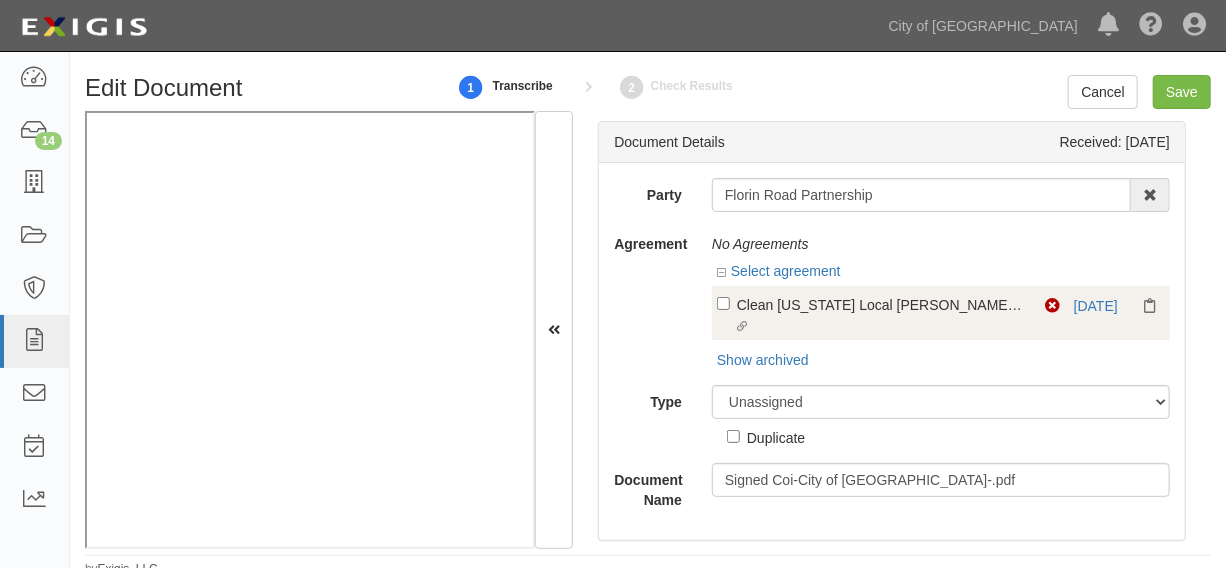 click on "Linked agreement
Clean [US_STATE] Local [PERSON_NAME] Rd. Community Beautification Project (2023-1265)
Linked agreement" at bounding box center (881, 316) 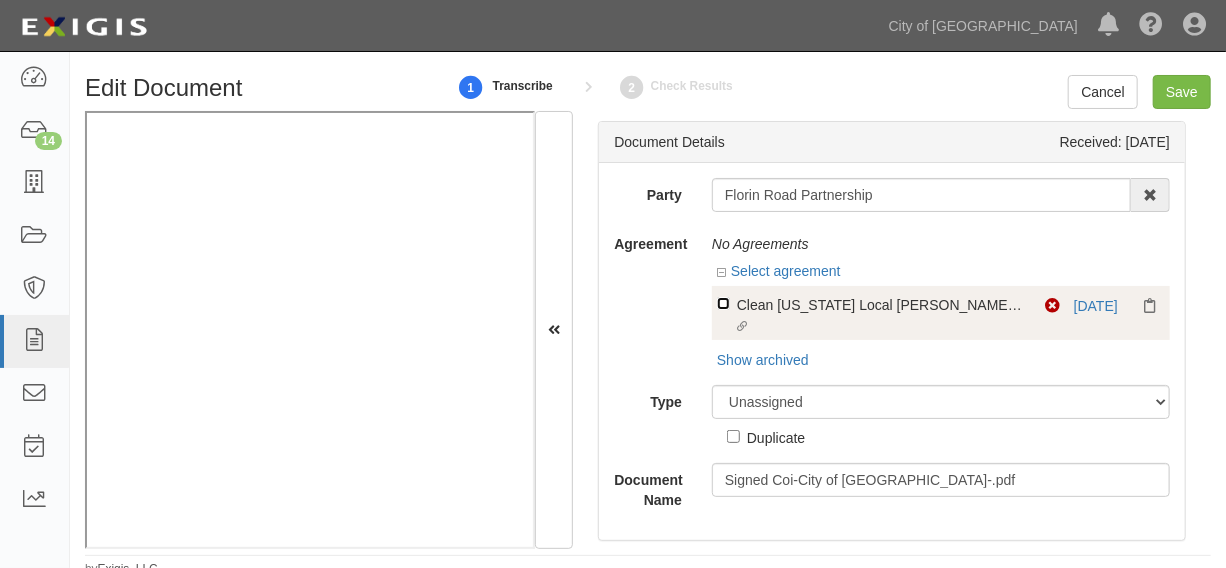click on "Linked agreement
Clean California Local Grant - Florin Rd. Community Beautification Project (2023-1265)
Linked agreement" at bounding box center (723, 303) 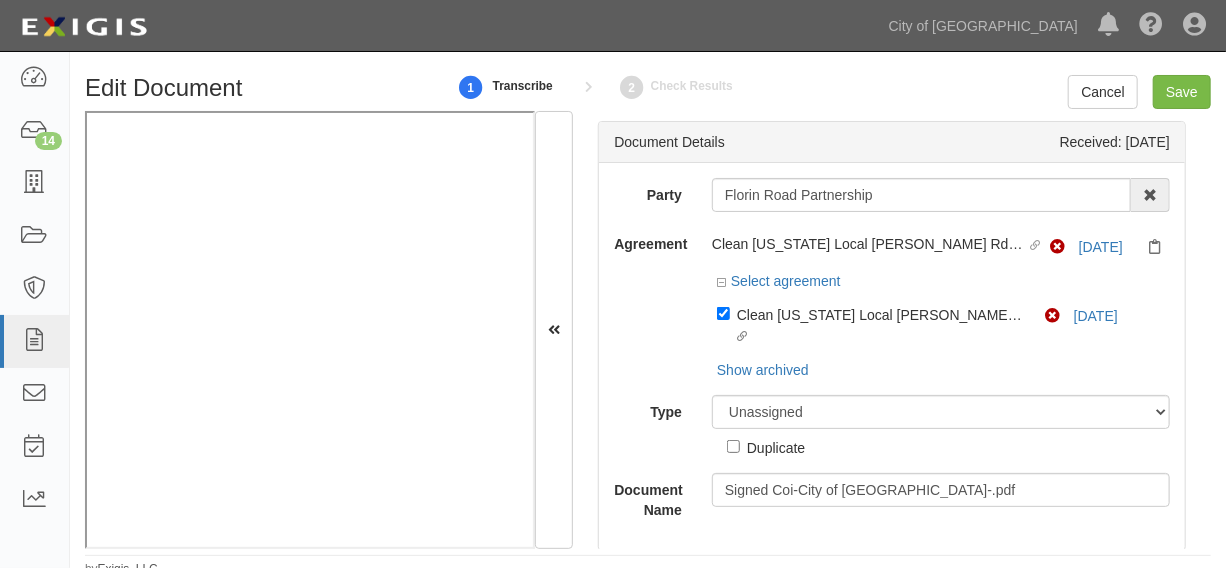 click on "Linked agreement
Clean California Local Grant - Florin Rd. Community Beautification Project (2023-1265)
Linked agreement
Non-Compliant
7/30/25
Linked agreement
ARCHIVED - Non-Professional, GL+AIE only (2020-3457)
Linked agreement
Compliant
None
Show archived Hide archived" at bounding box center (941, 338) 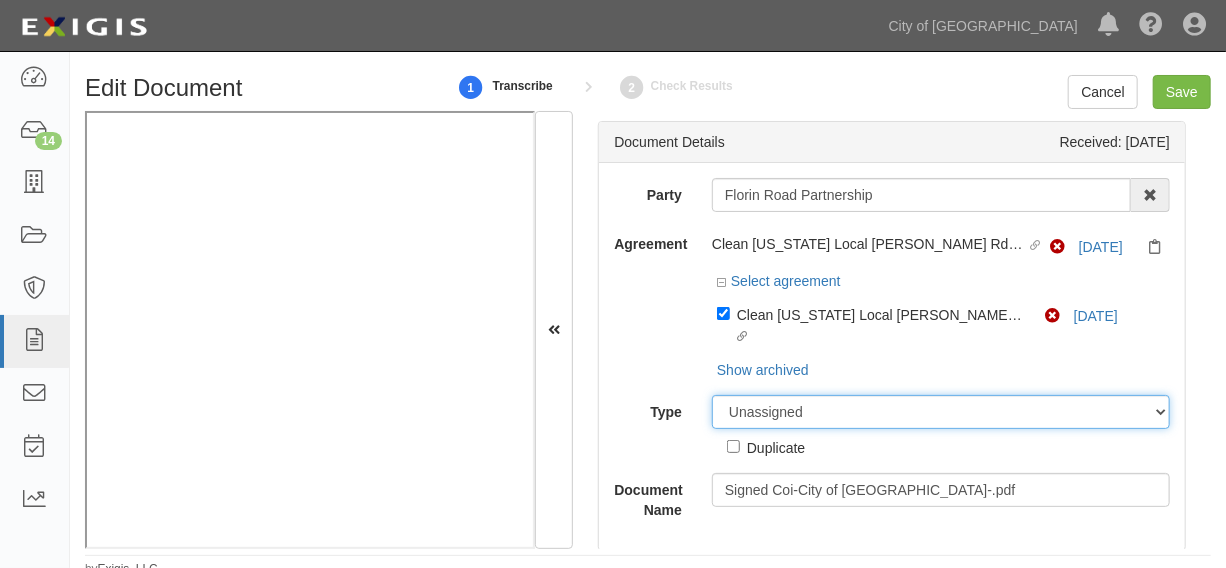 click on "Unassigned
Binder
Cancellation Notice
Certificate
Contract
Endorsement
Insurance Policy
Junk
Other Document
Policy Declarations
Reinstatement Notice
Requirements
Waiver Request" at bounding box center (941, 412) 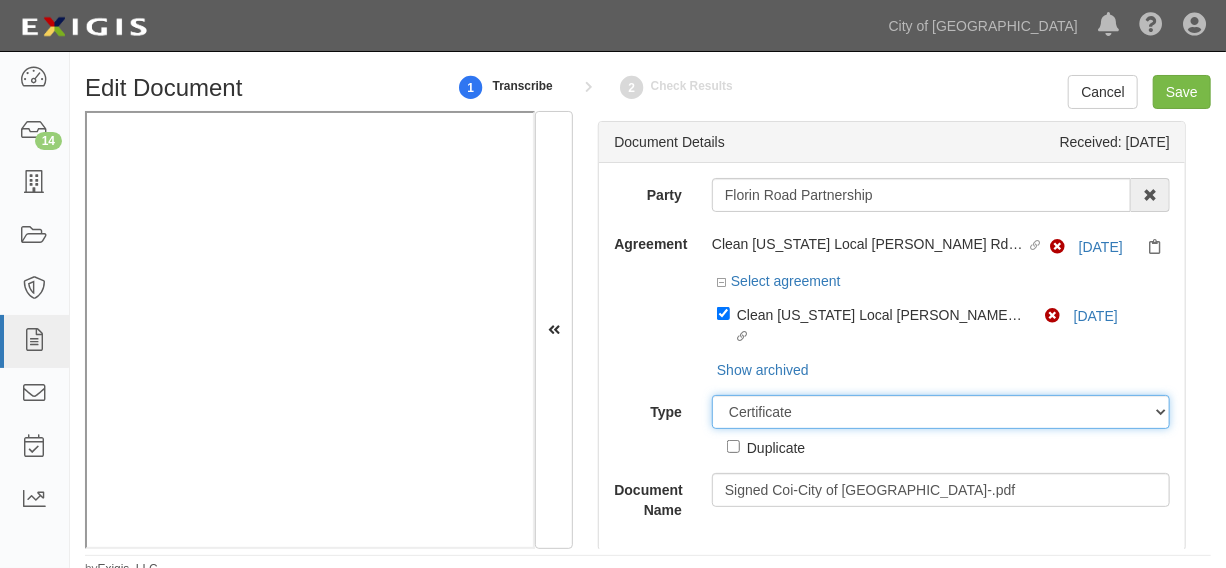 click on "Unassigned
Binder
Cancellation Notice
Certificate
Contract
Endorsement
Insurance Policy
Junk
Other Document
Policy Declarations
Reinstatement Notice
Requirements
Waiver Request" at bounding box center [941, 412] 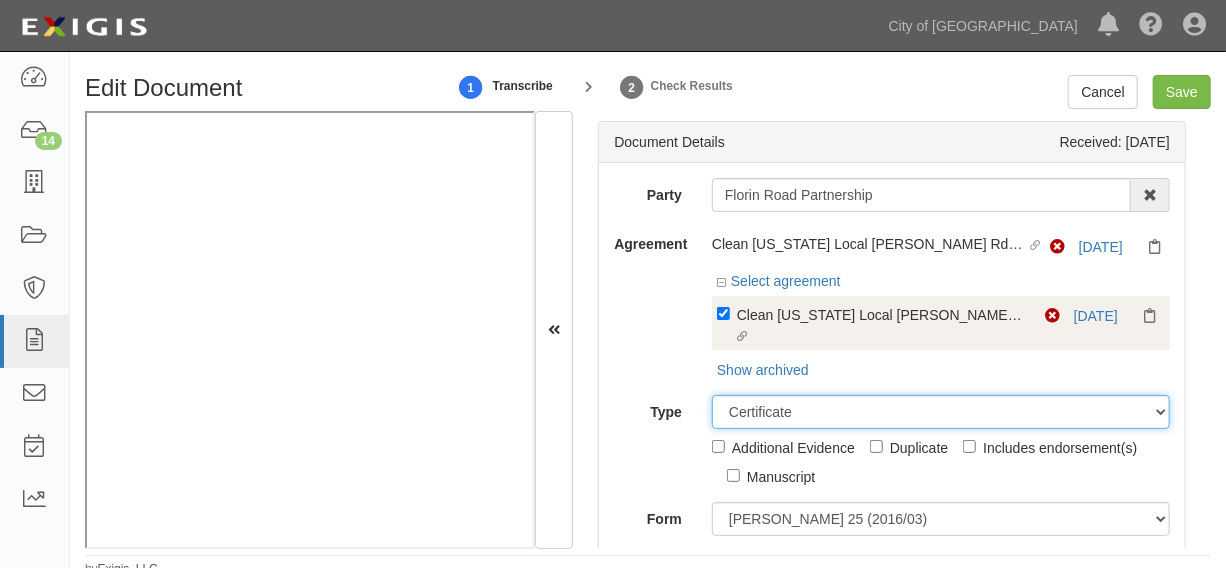 scroll, scrollTop: 151, scrollLeft: 0, axis: vertical 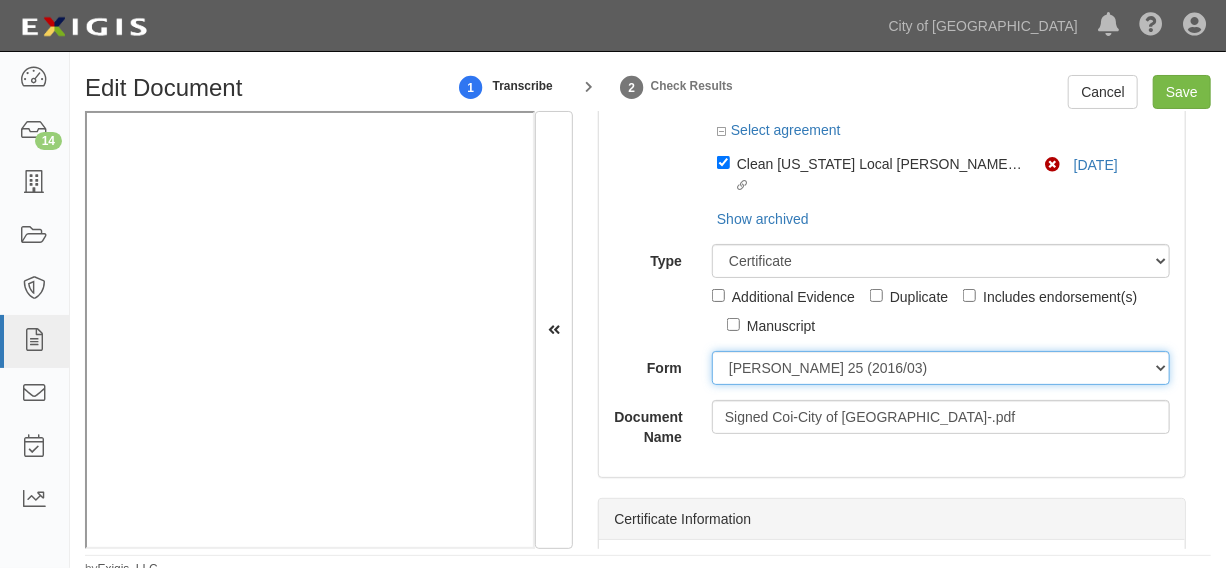 click on "ACORD 25 (2016/03)
ACORD 101
ACORD 855 NY (2014/05)
General" at bounding box center (941, 368) 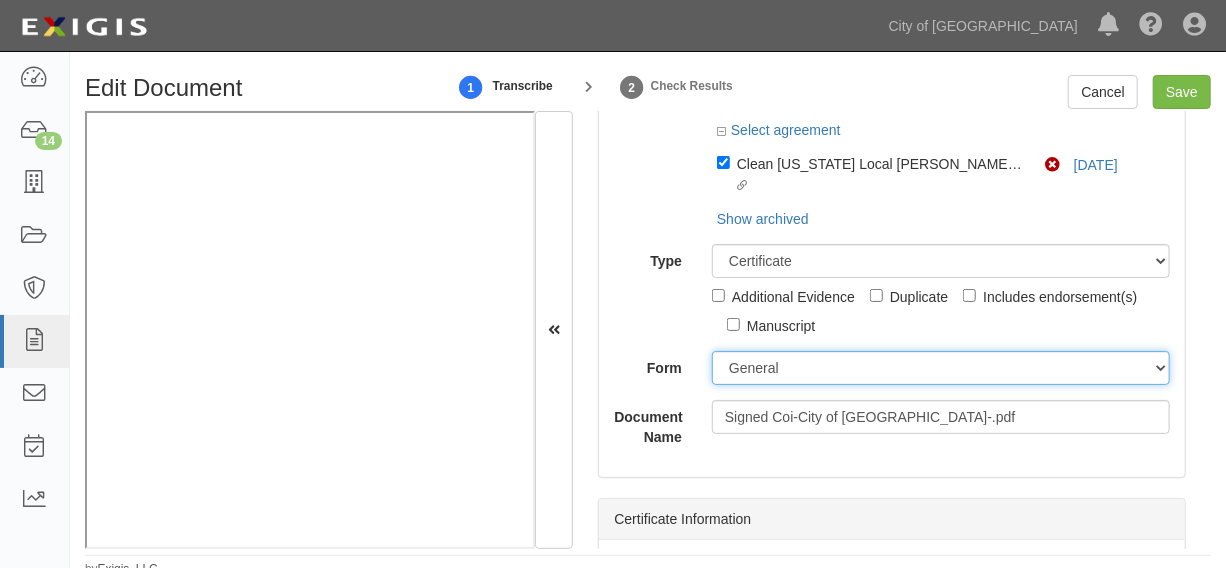 click on "ACORD 25 (2016/03)
ACORD 101
ACORD 855 NY (2014/05)
General" at bounding box center [941, 368] 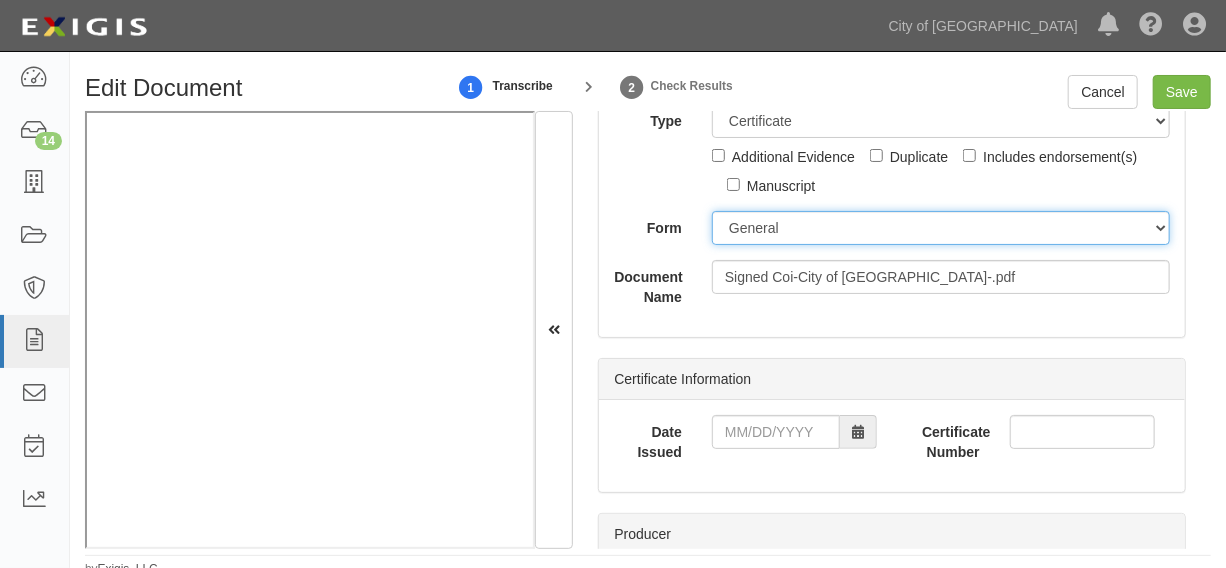 scroll, scrollTop: 454, scrollLeft: 0, axis: vertical 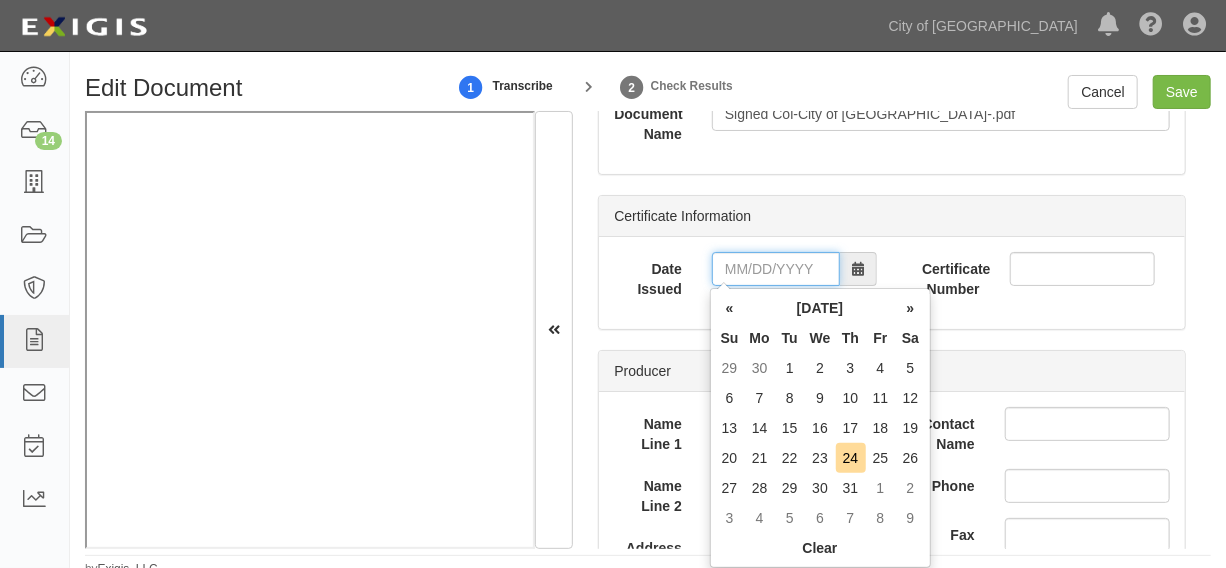 click on "Date Issued" at bounding box center [776, 269] 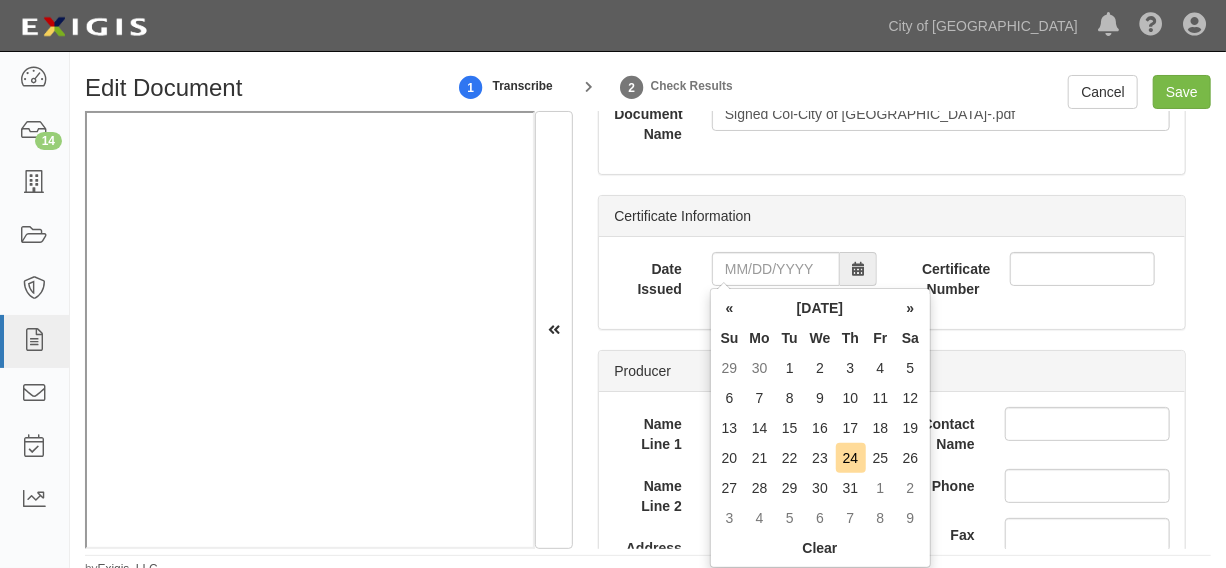 click on "Fr" at bounding box center [881, 338] 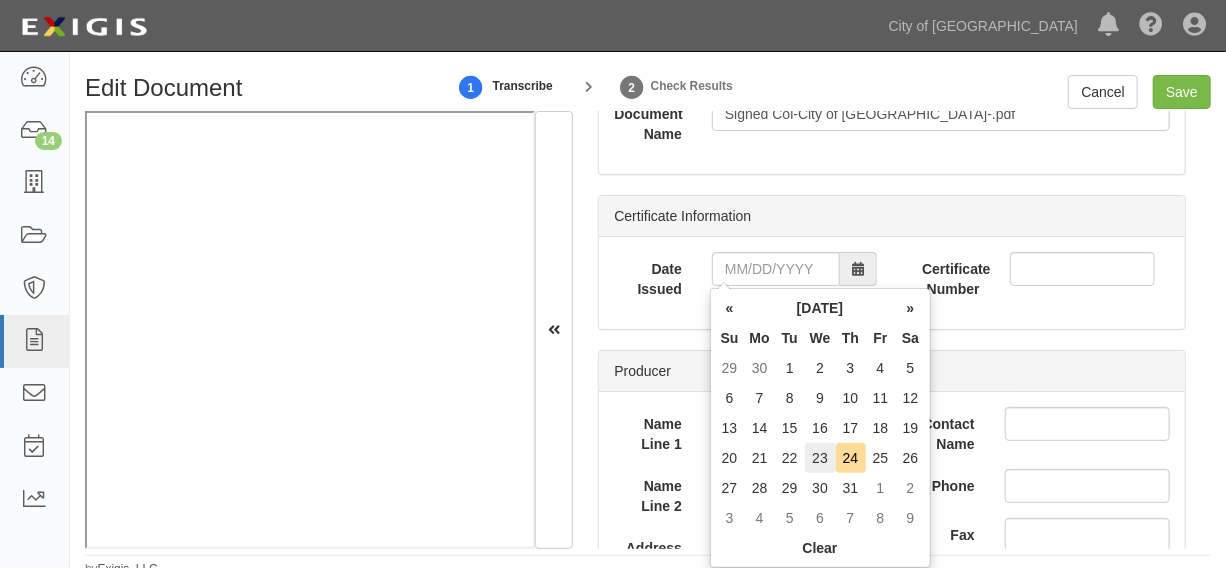 click on "23" at bounding box center (820, 458) 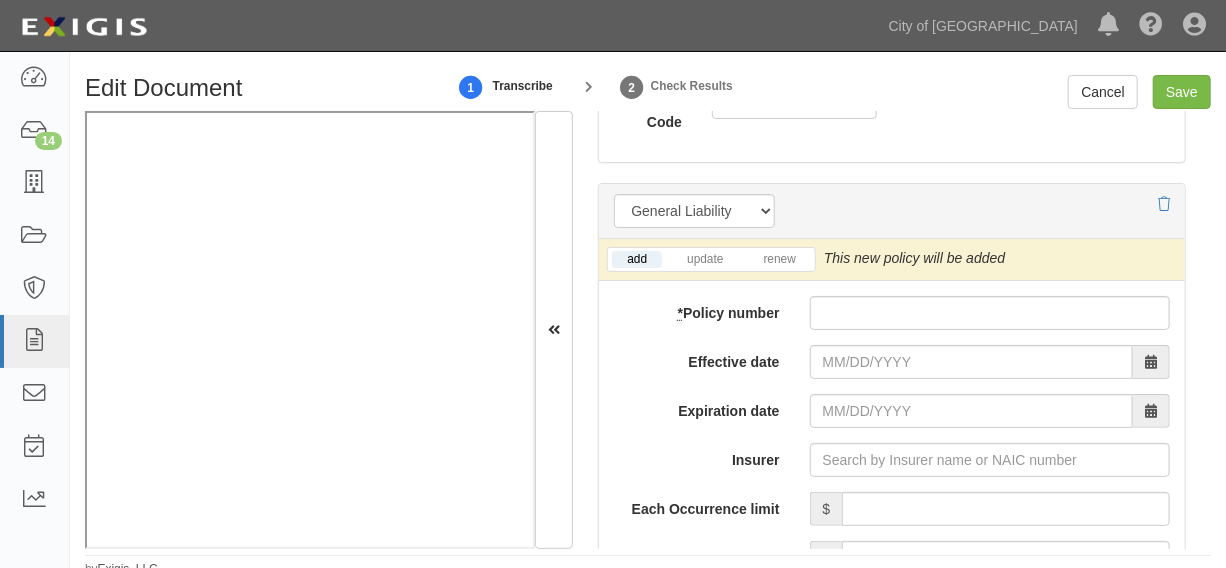 scroll, scrollTop: 1666, scrollLeft: 0, axis: vertical 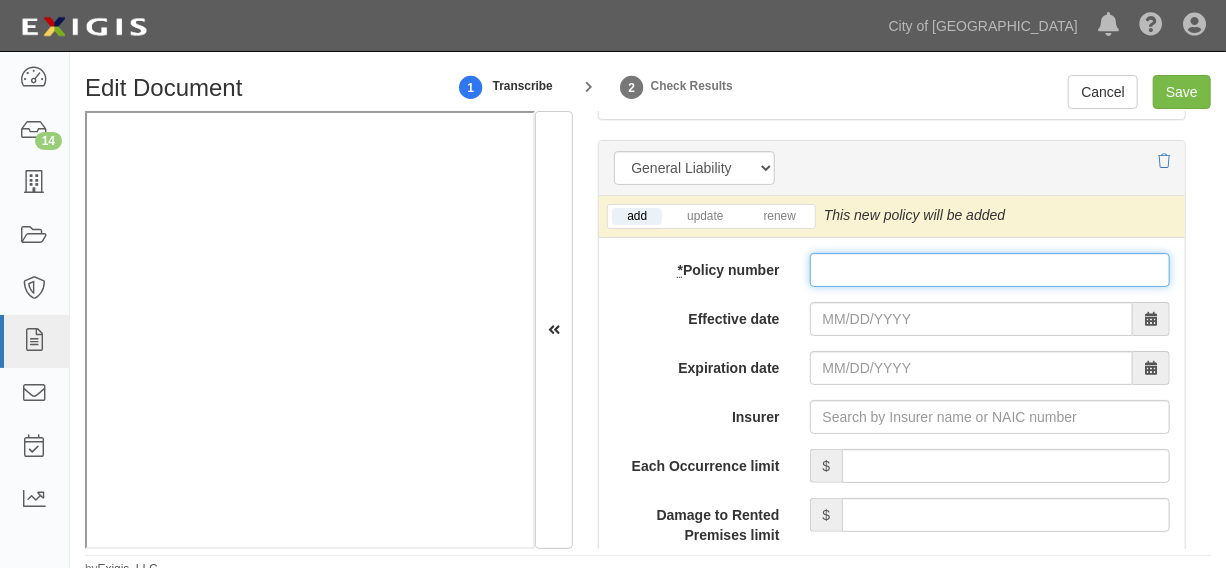 click on "*  Policy number" at bounding box center [990, 270] 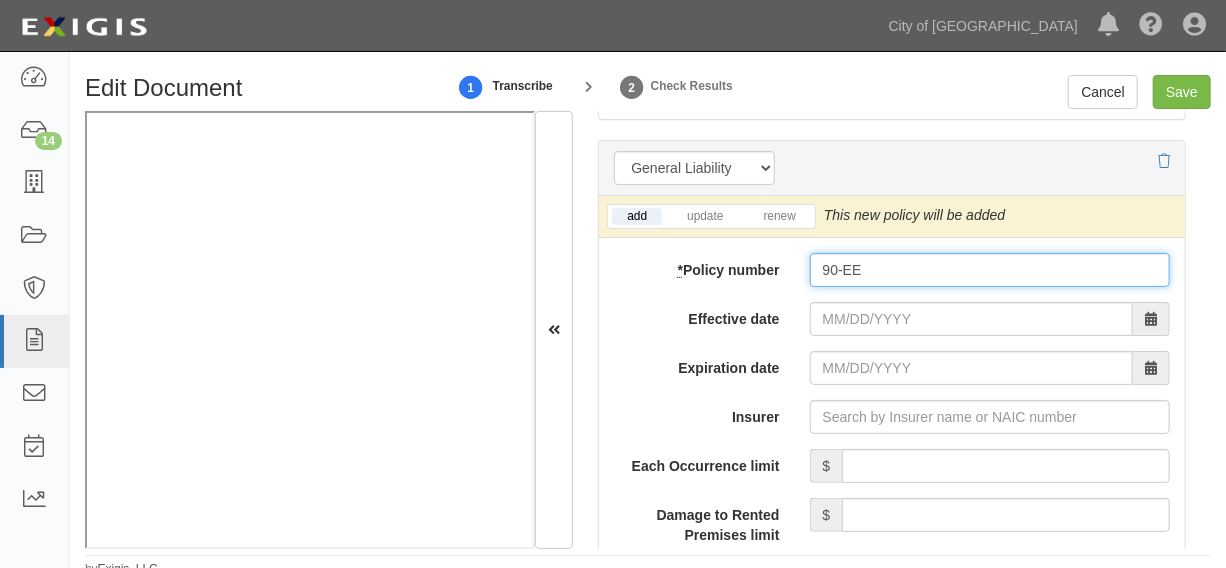 type on "90-EE-S381-4" 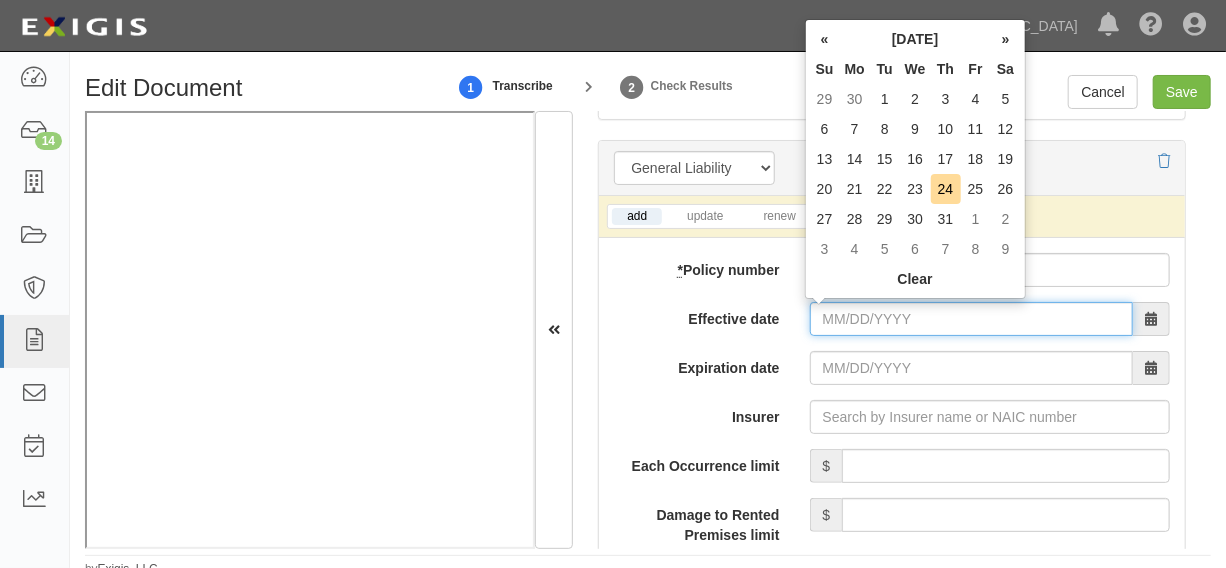 click on "Effective date" at bounding box center [971, 319] 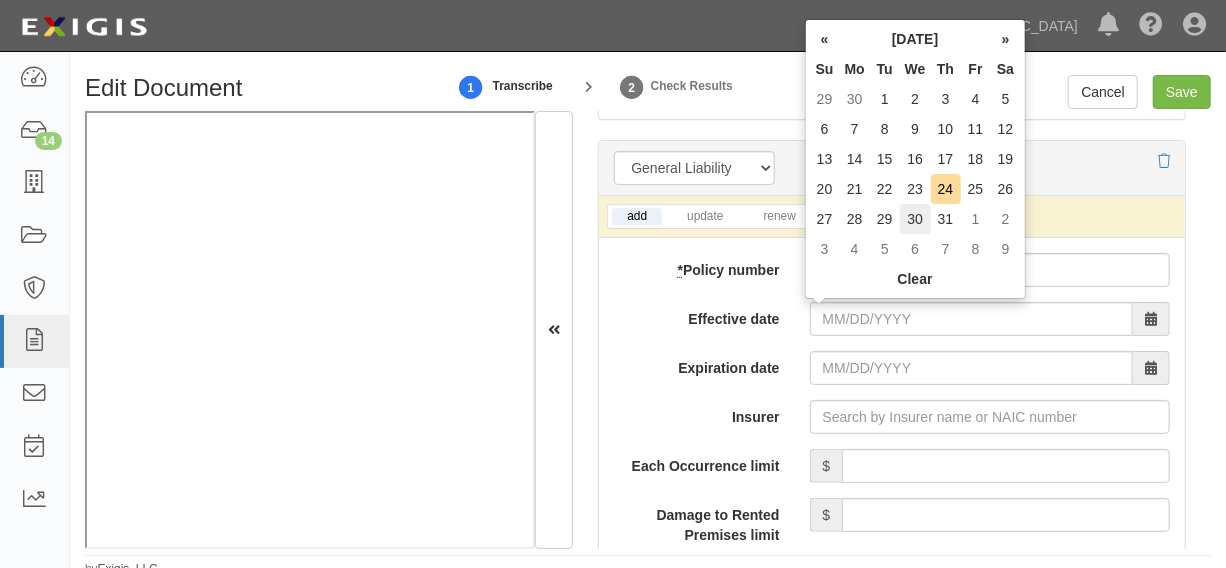 drag, startPoint x: 909, startPoint y: 226, endPoint x: 868, endPoint y: 232, distance: 41.4367 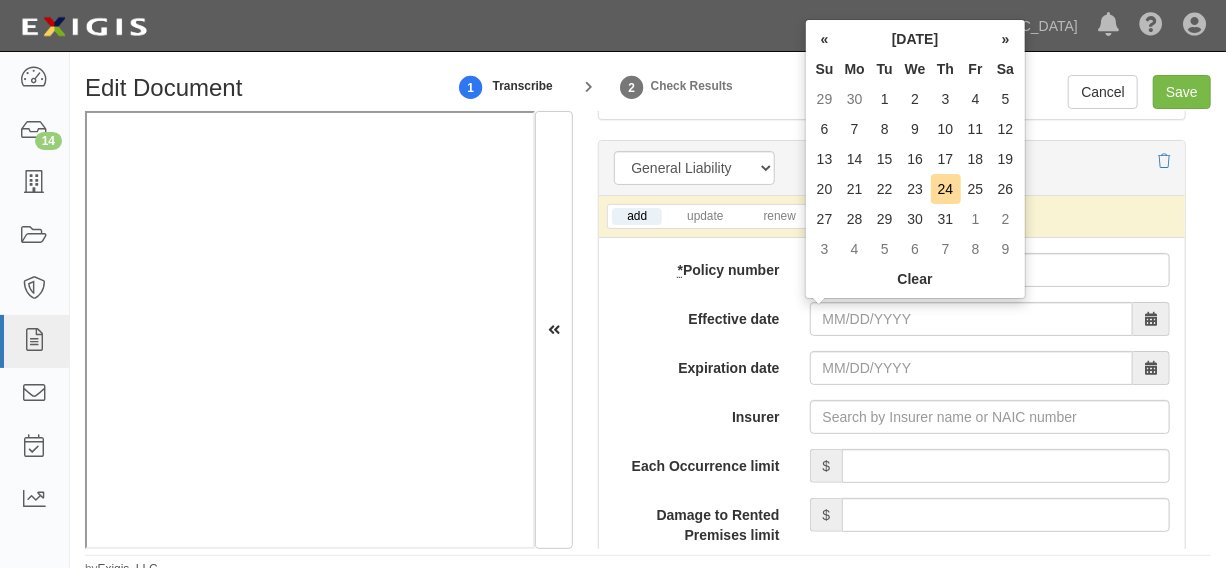 type on "07/30/2025" 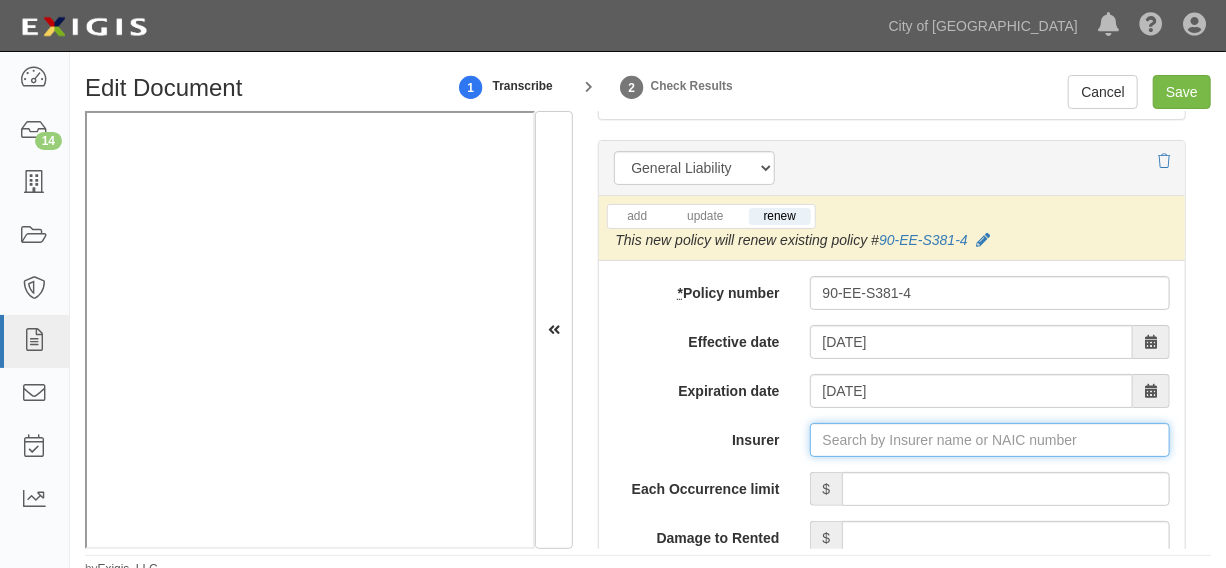 click on "Insurer" at bounding box center [990, 440] 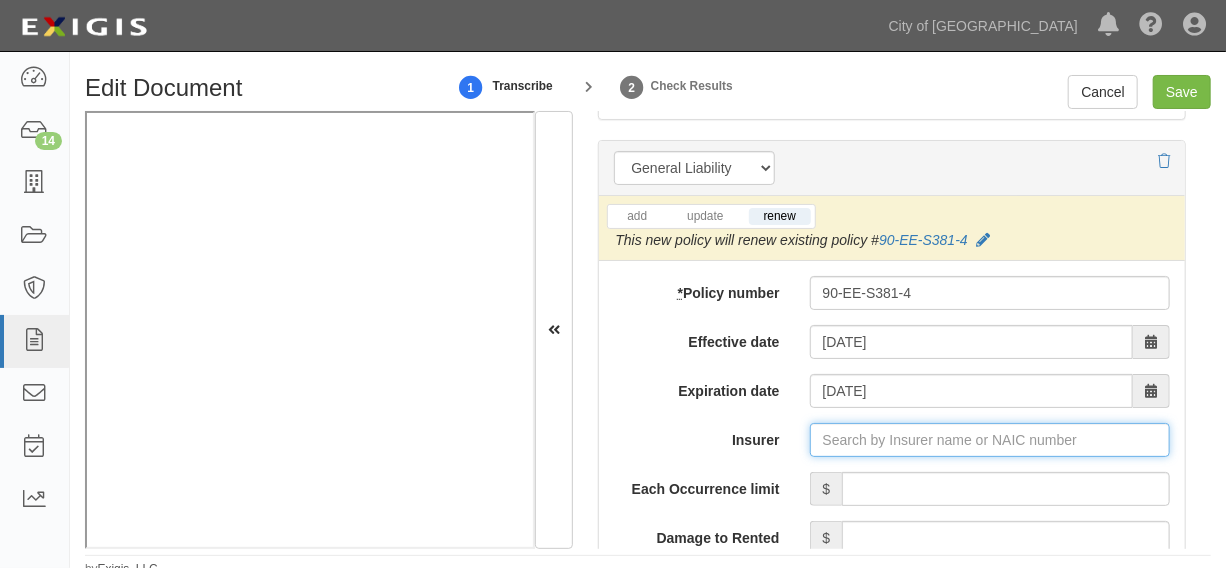 type on "21st Century Advantage Insurance Company (25232) NR Rating" 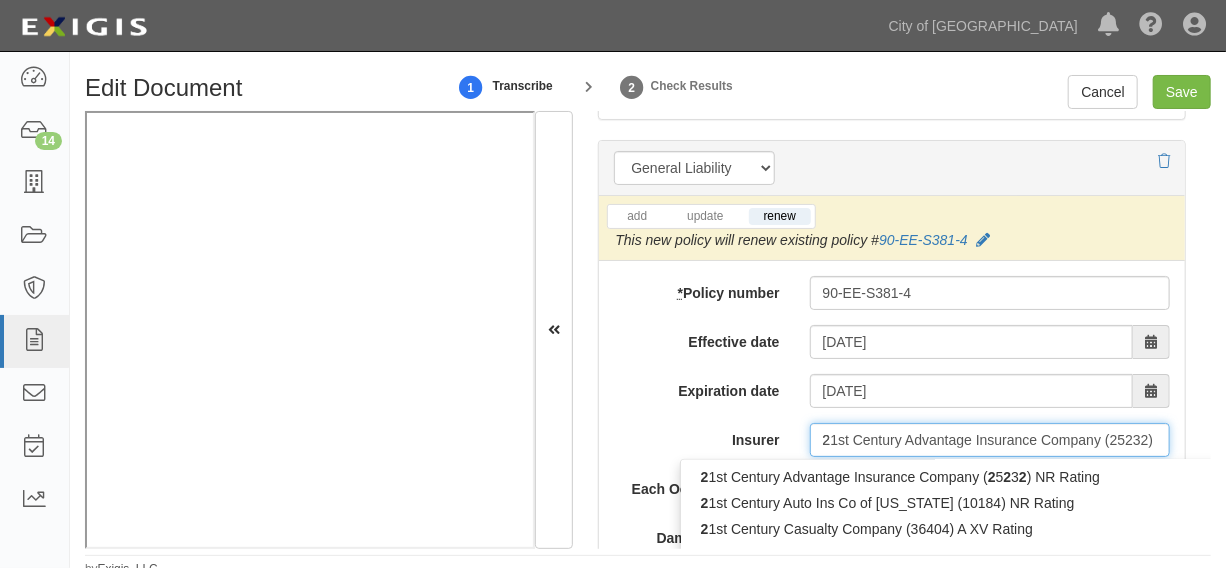 type 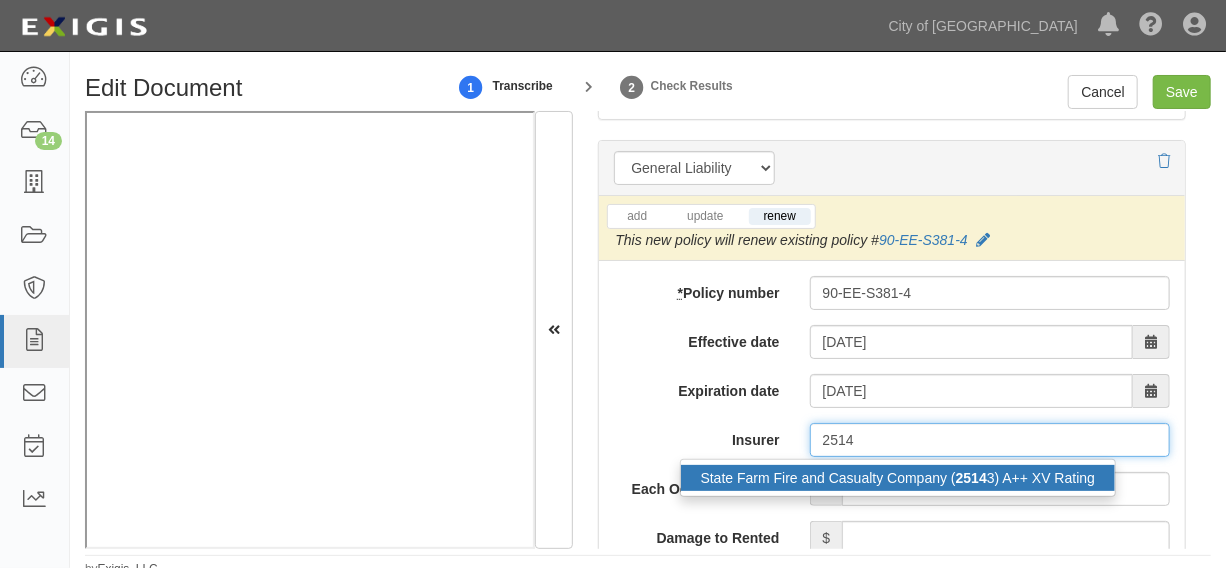 click on "State Farm Fire and Casualty Company ( 2514 3) A++ XV Rating" at bounding box center [898, 478] 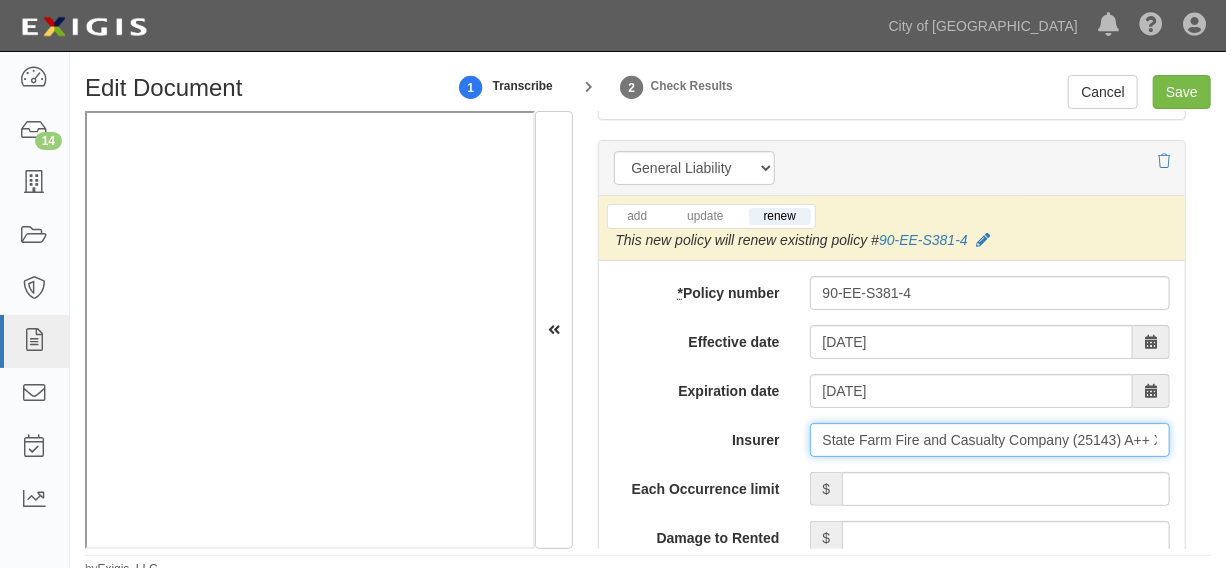 type on "State Farm Fire and Casualty Company (25143) A++ XV Rating" 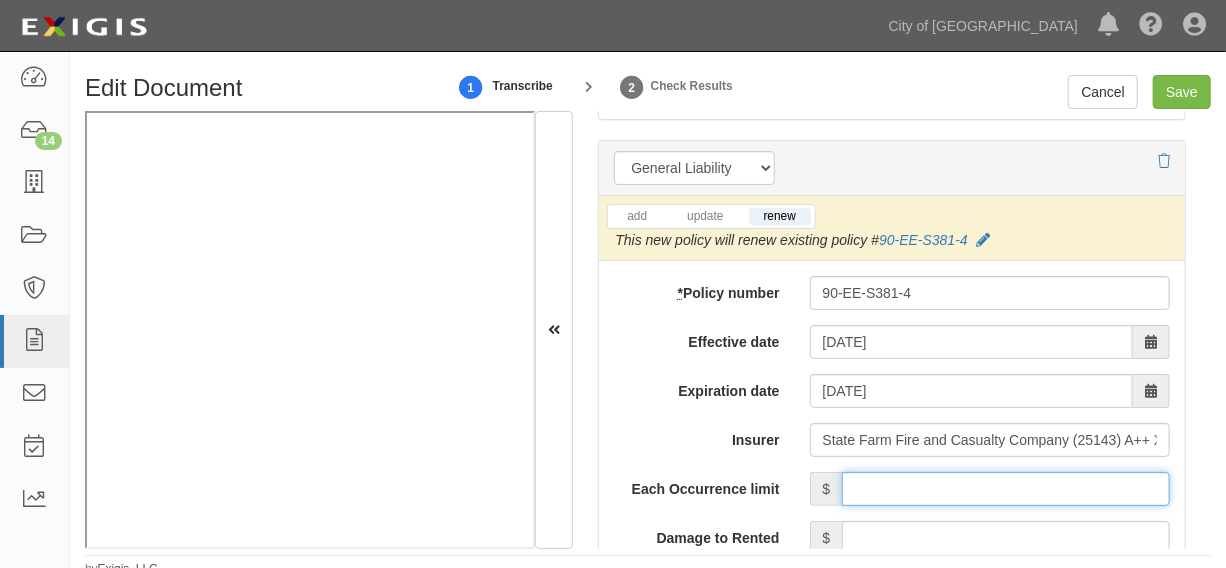 click on "Each Occurrence limit" at bounding box center [1006, 489] 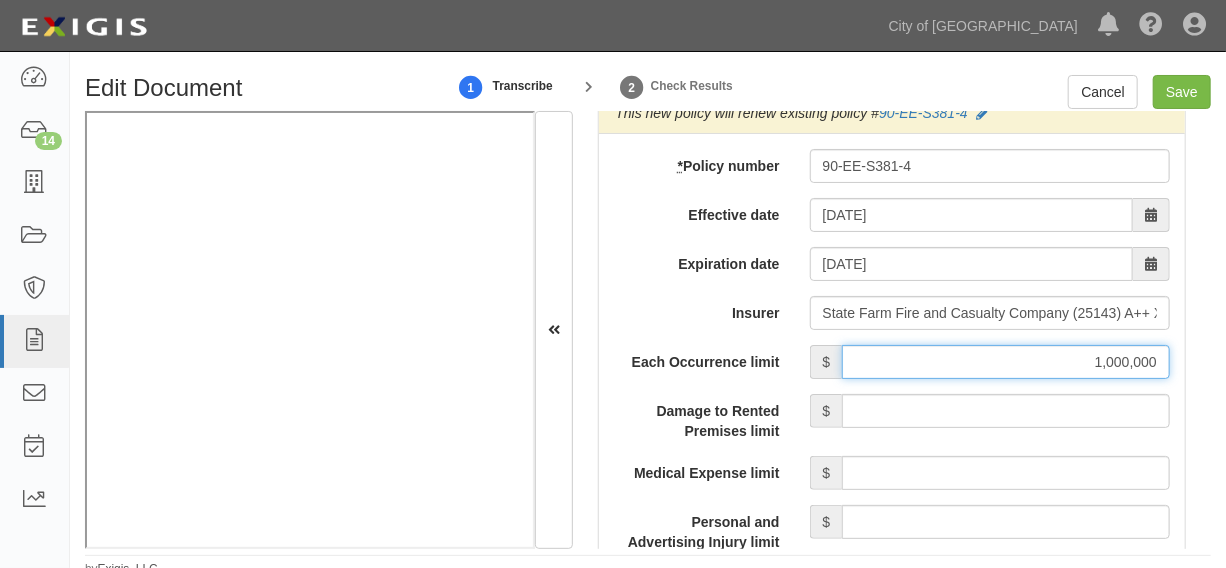scroll, scrollTop: 1818, scrollLeft: 0, axis: vertical 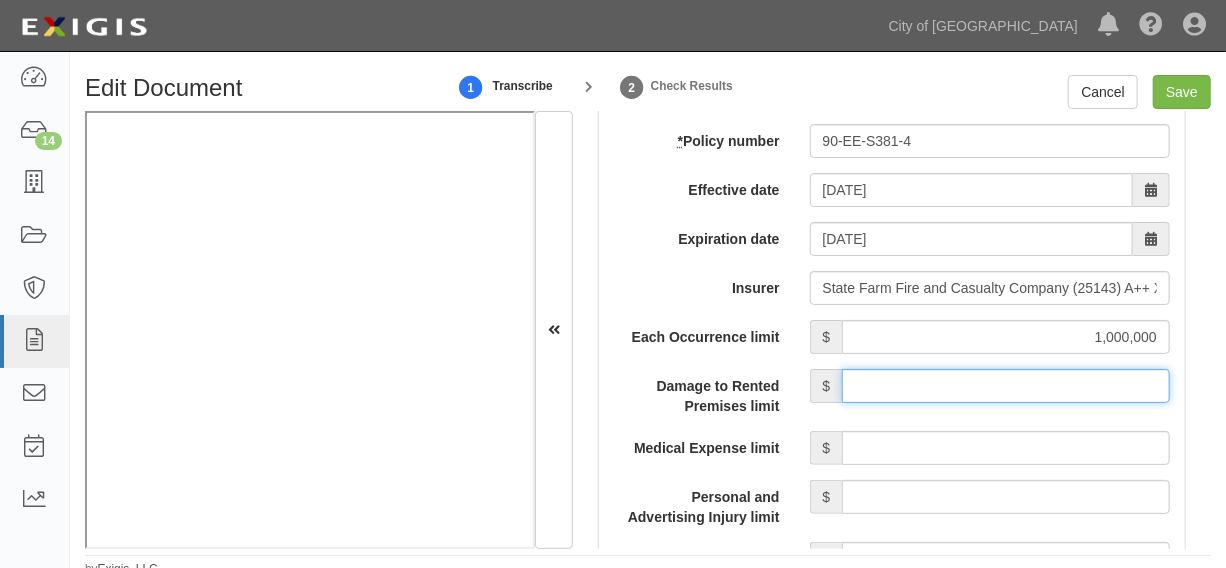 click on "Damage to Rented Premises limit" at bounding box center [1006, 386] 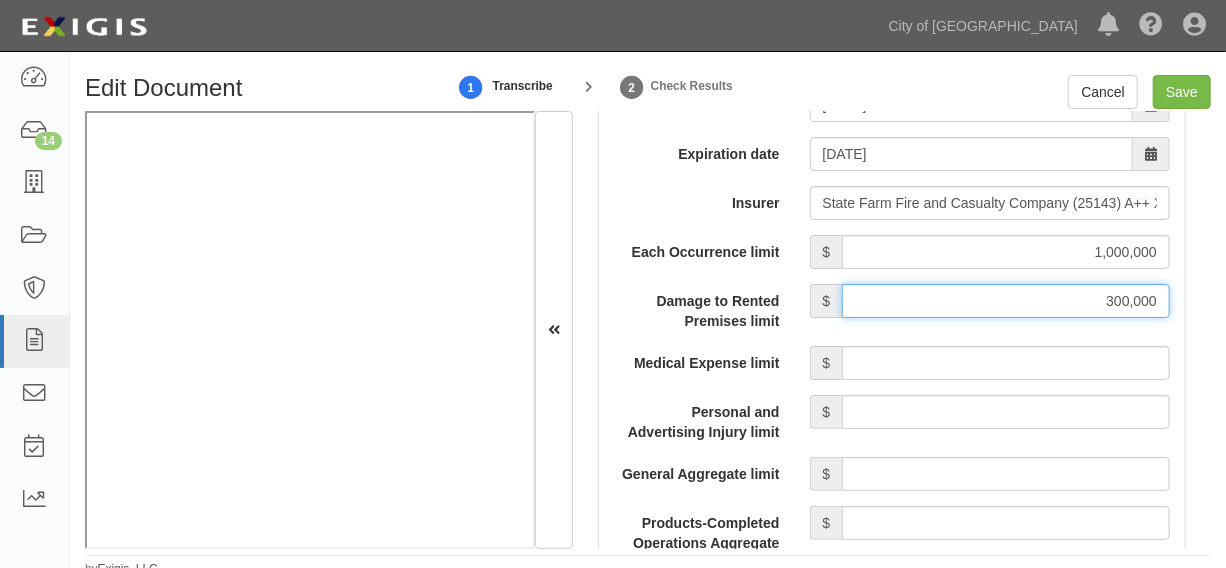scroll, scrollTop: 1970, scrollLeft: 0, axis: vertical 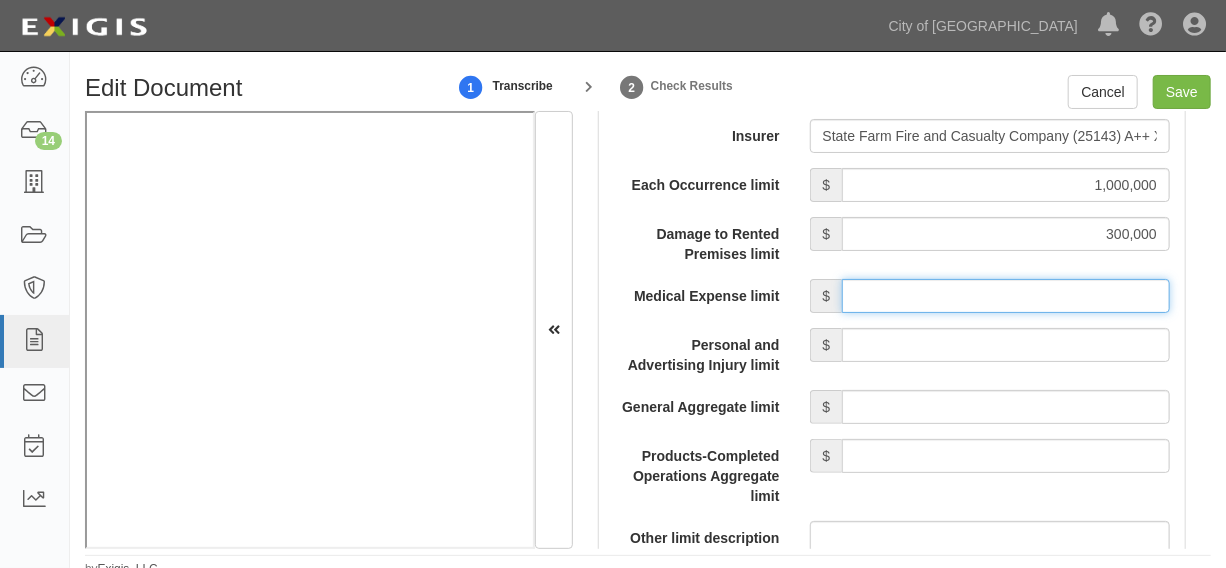 click on "Medical Expense limit" at bounding box center (1006, 296) 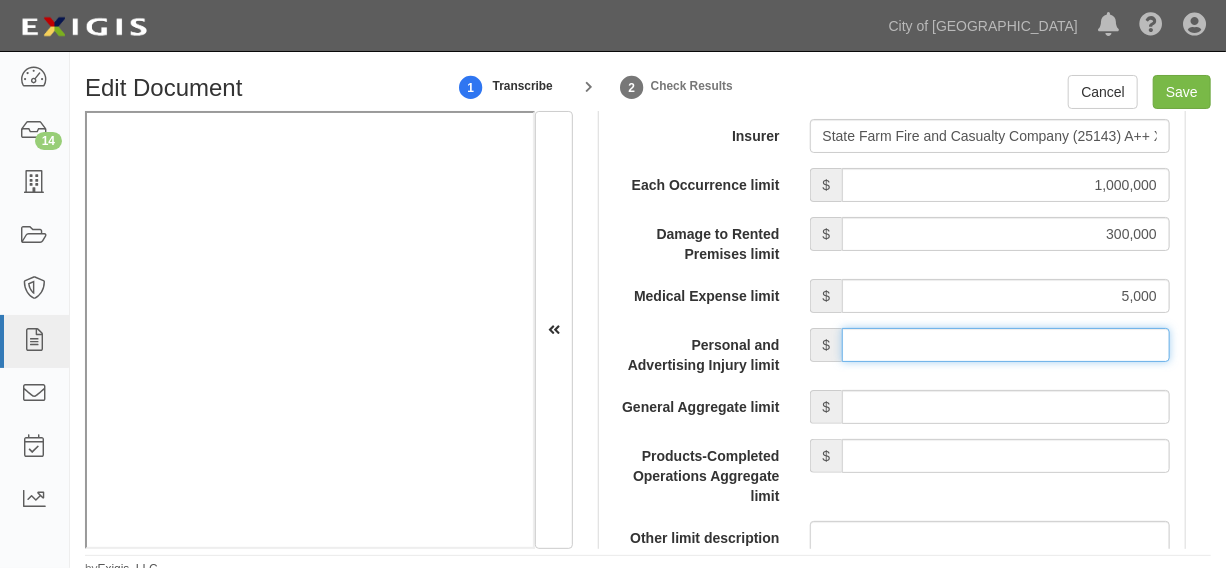 click on "Personal and Advertising Injury limit" at bounding box center (1006, 345) 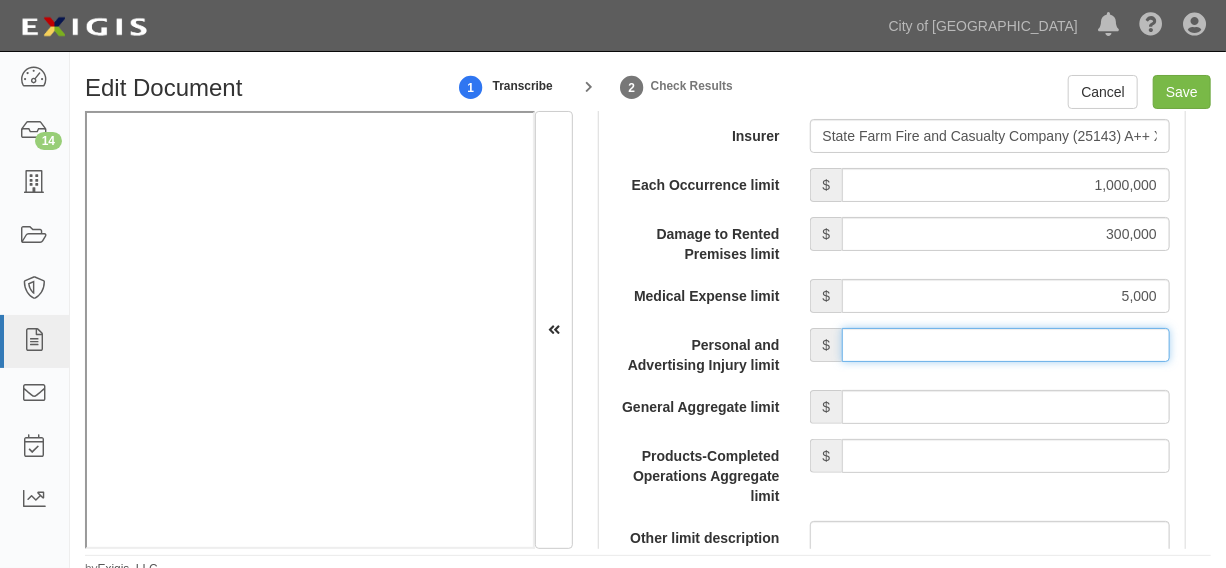 type on "1,000,000" 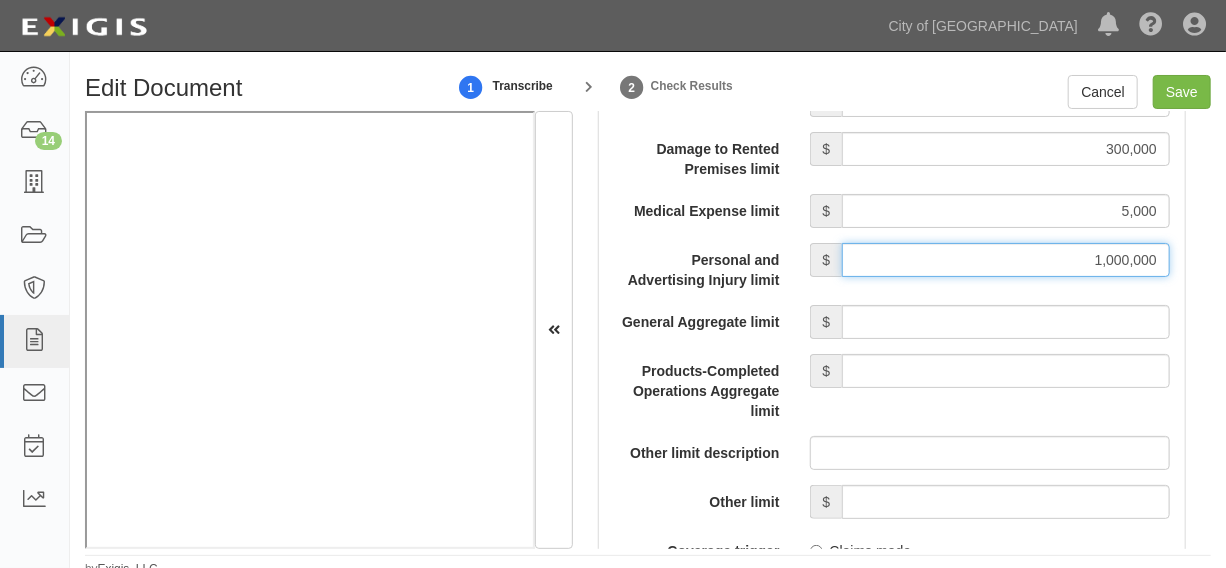 scroll, scrollTop: 2120, scrollLeft: 0, axis: vertical 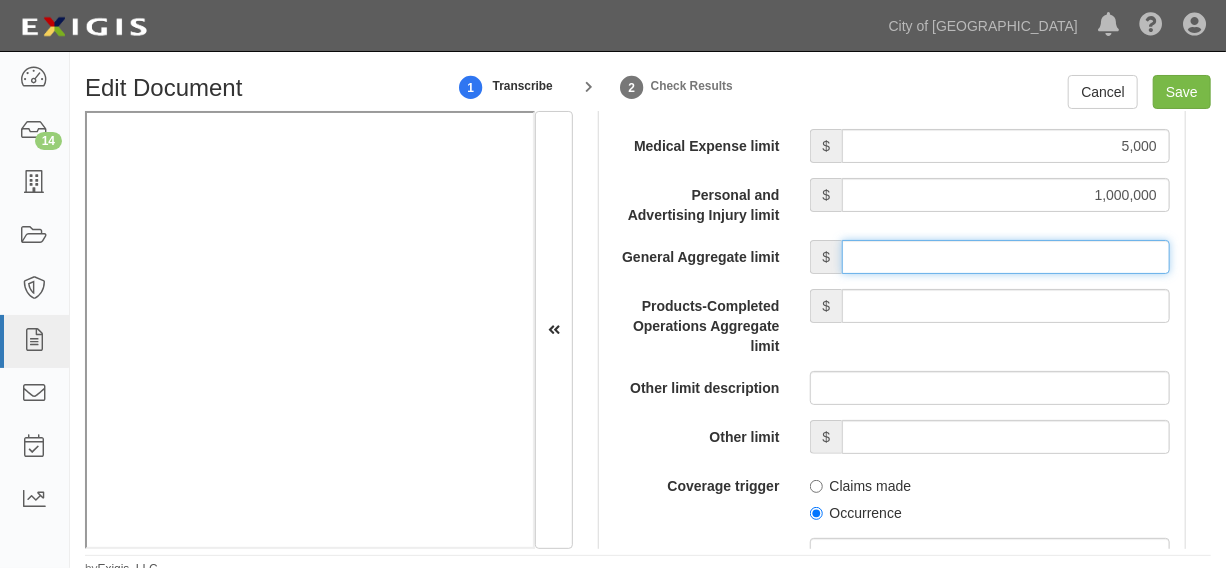 click on "General Aggregate limit" at bounding box center [1006, 257] 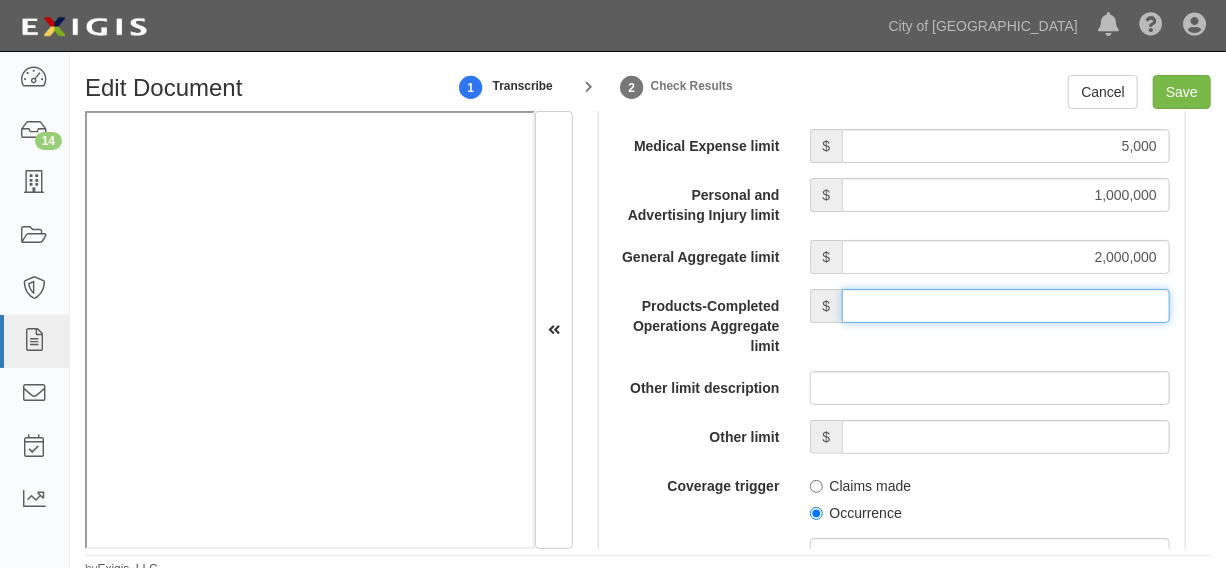 click on "Products-Completed Operations Aggregate limit" at bounding box center [1006, 306] 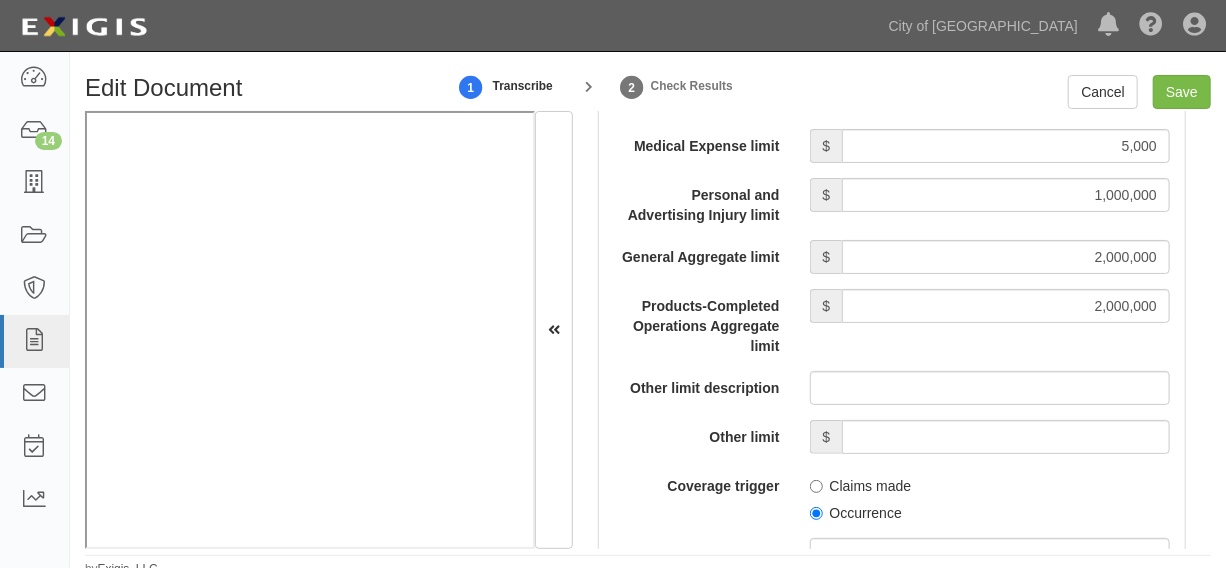 scroll, scrollTop: 2424, scrollLeft: 0, axis: vertical 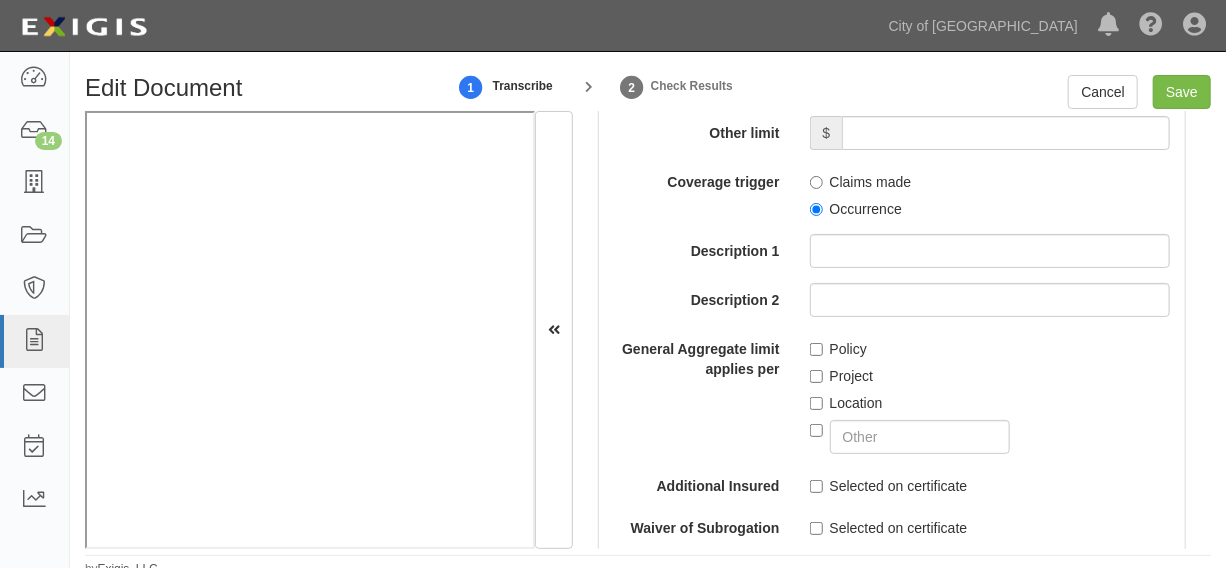 click on "Occurrence" at bounding box center [856, 209] 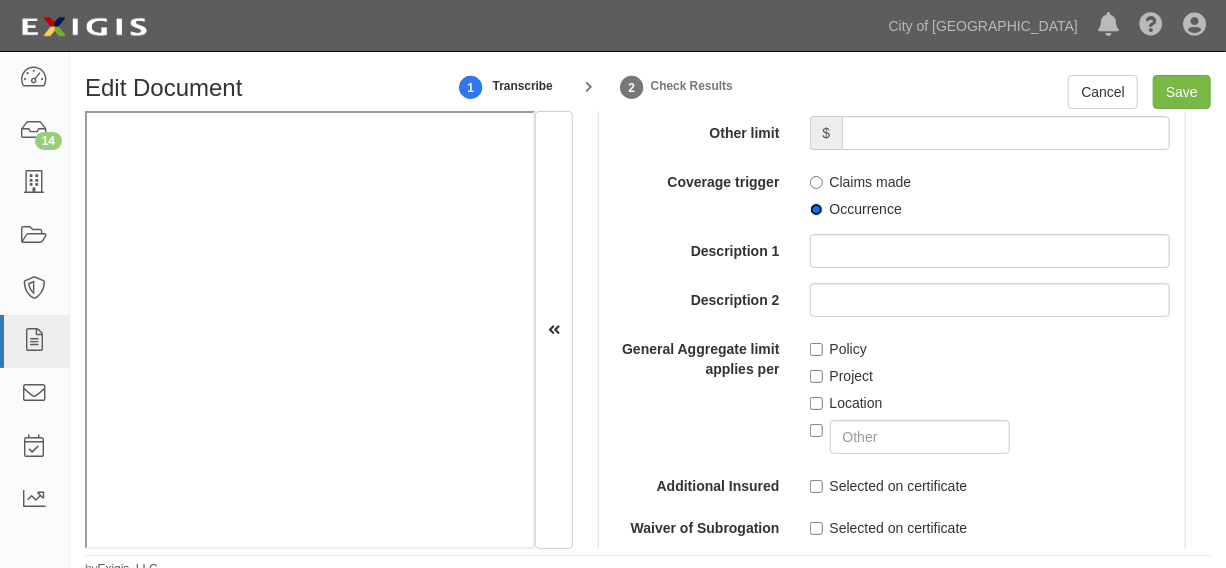 click on "Occurrence" at bounding box center (816, 209) 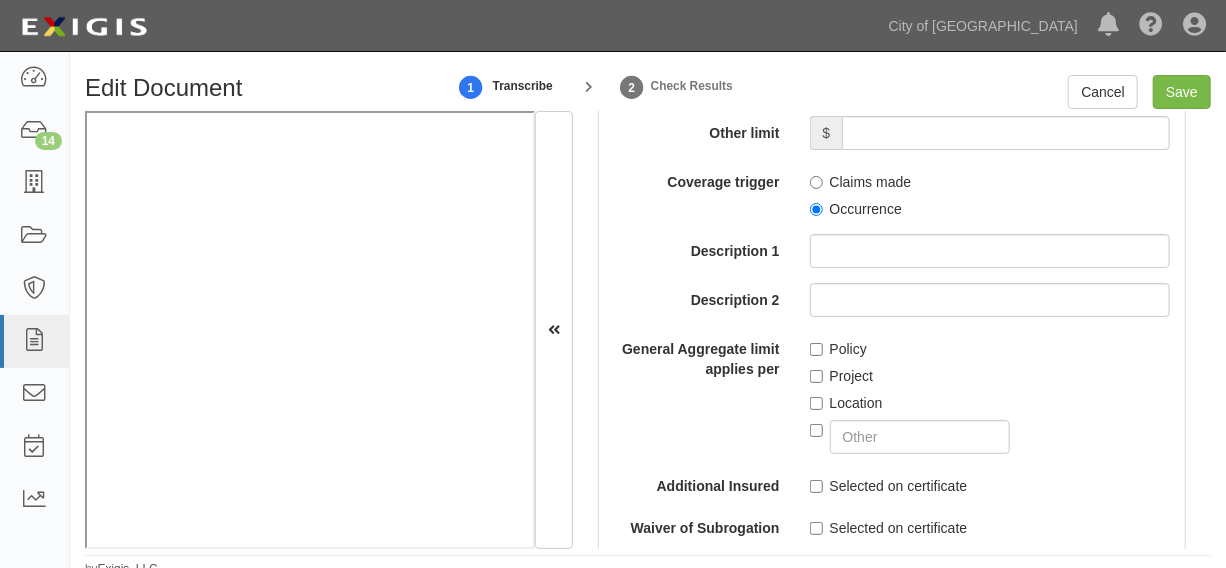 click on "Project" at bounding box center (842, 376) 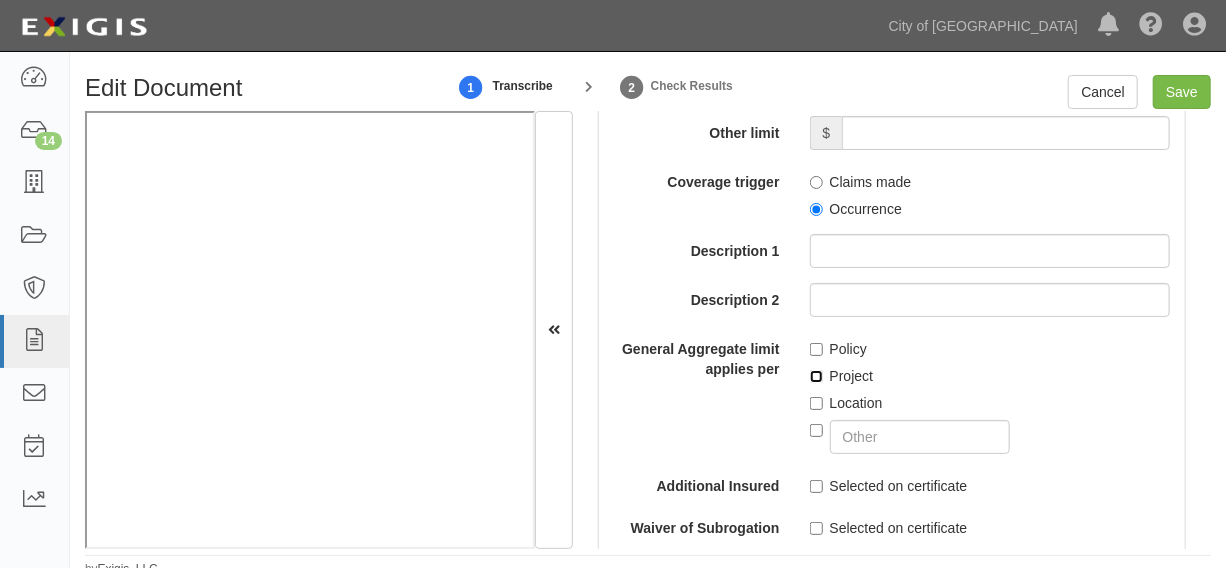 click on "Project" at bounding box center (816, 376) 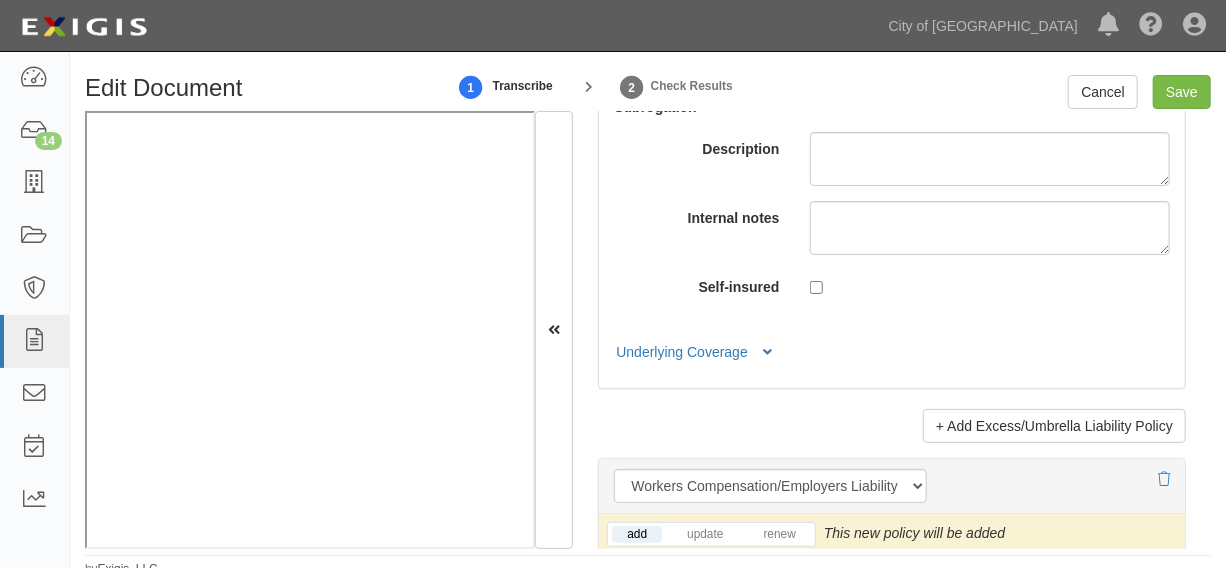 scroll, scrollTop: 5151, scrollLeft: 0, axis: vertical 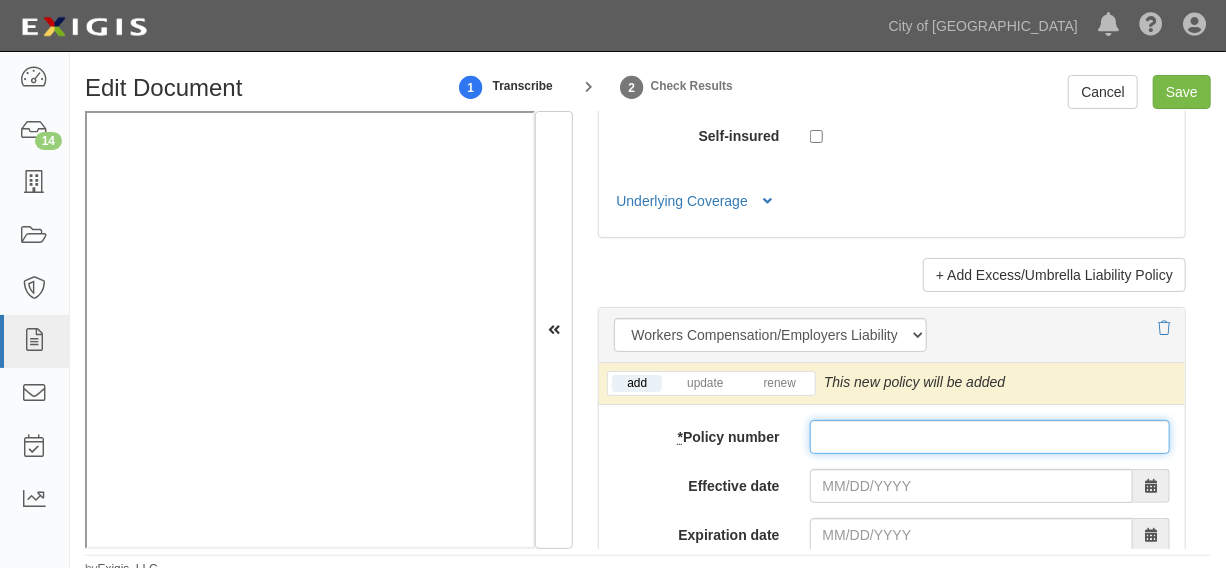 click on "*  Policy number" at bounding box center [990, 437] 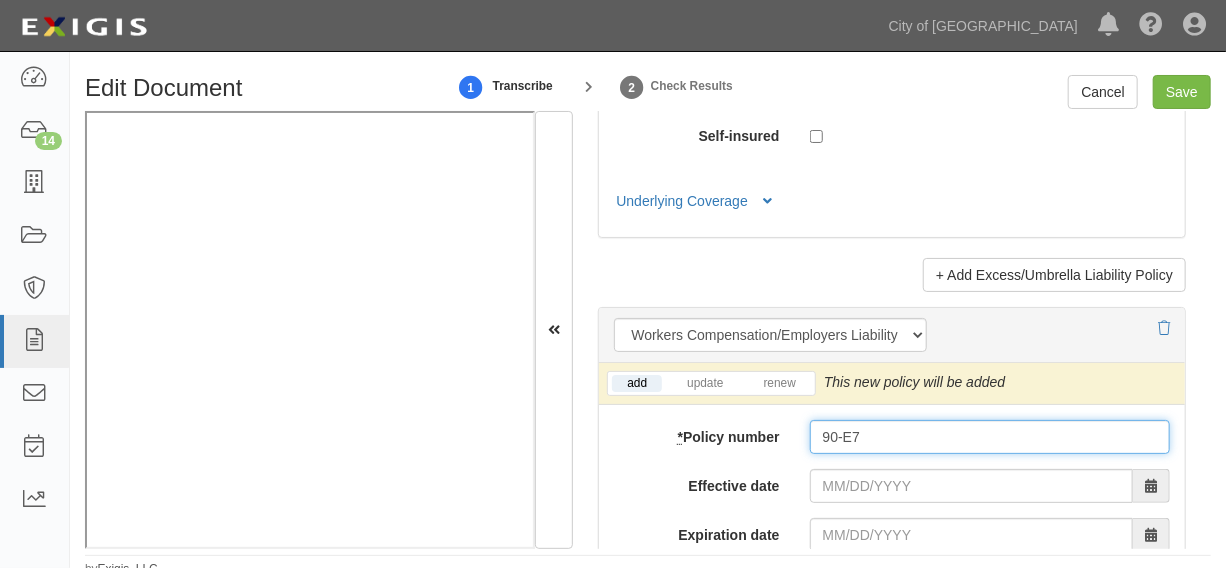 type on "90-E7-W055-2" 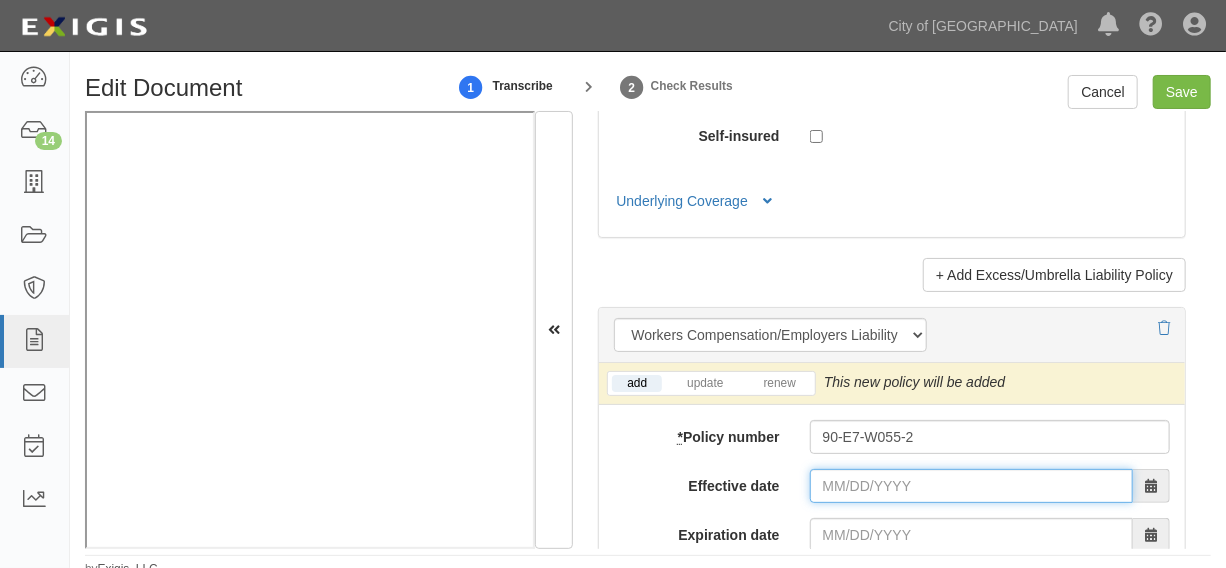 click on "Effective date" at bounding box center (971, 486) 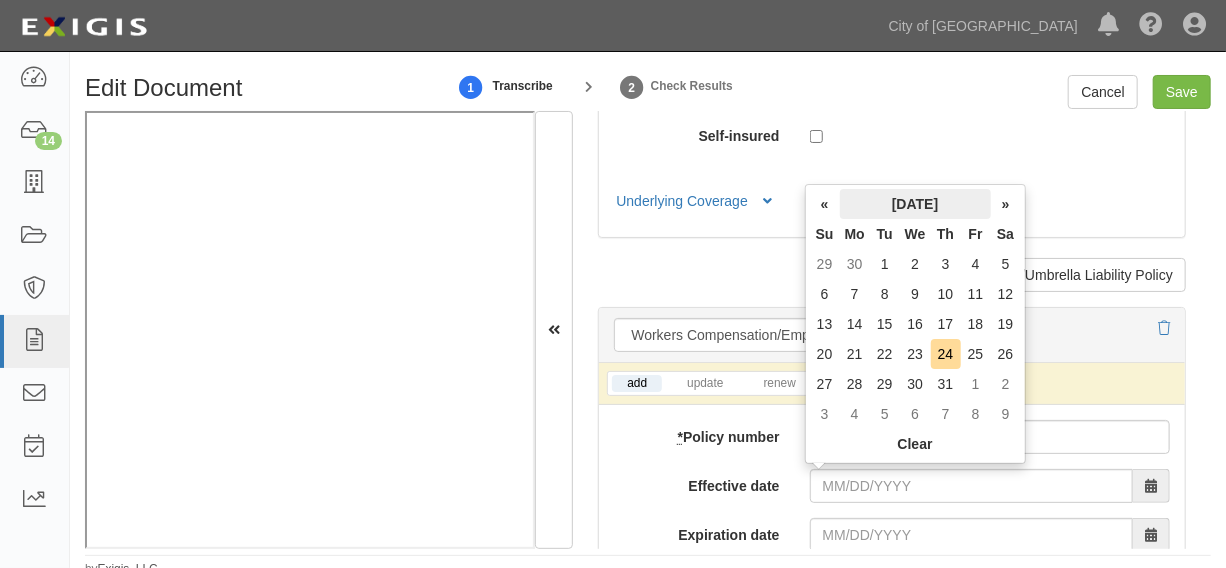 click on "July 2025" at bounding box center [915, 204] 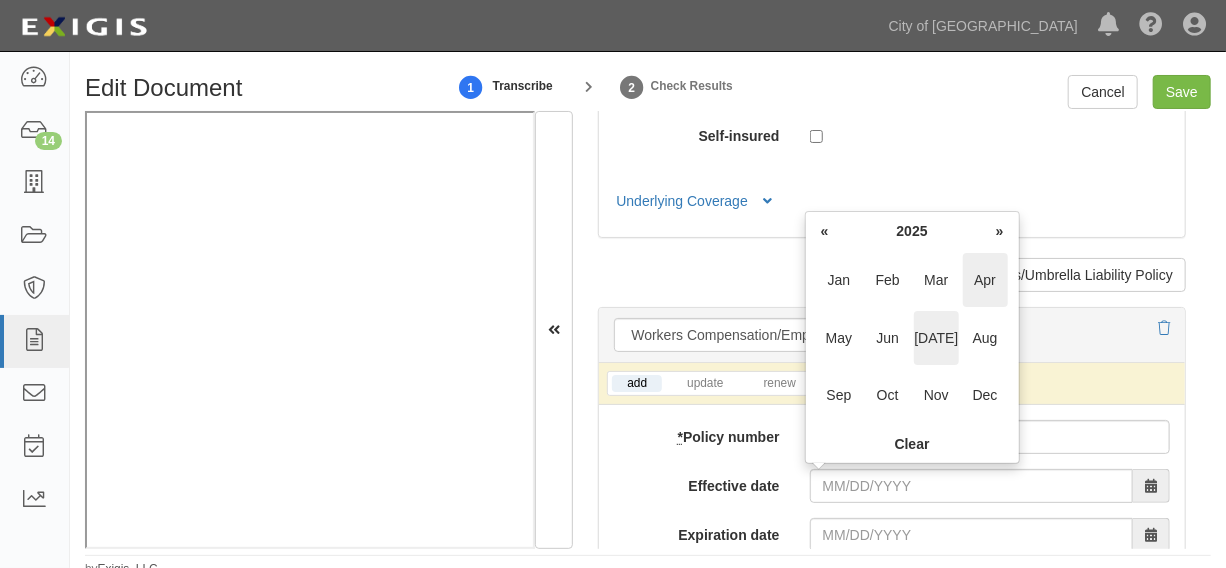click on "Apr" at bounding box center (985, 280) 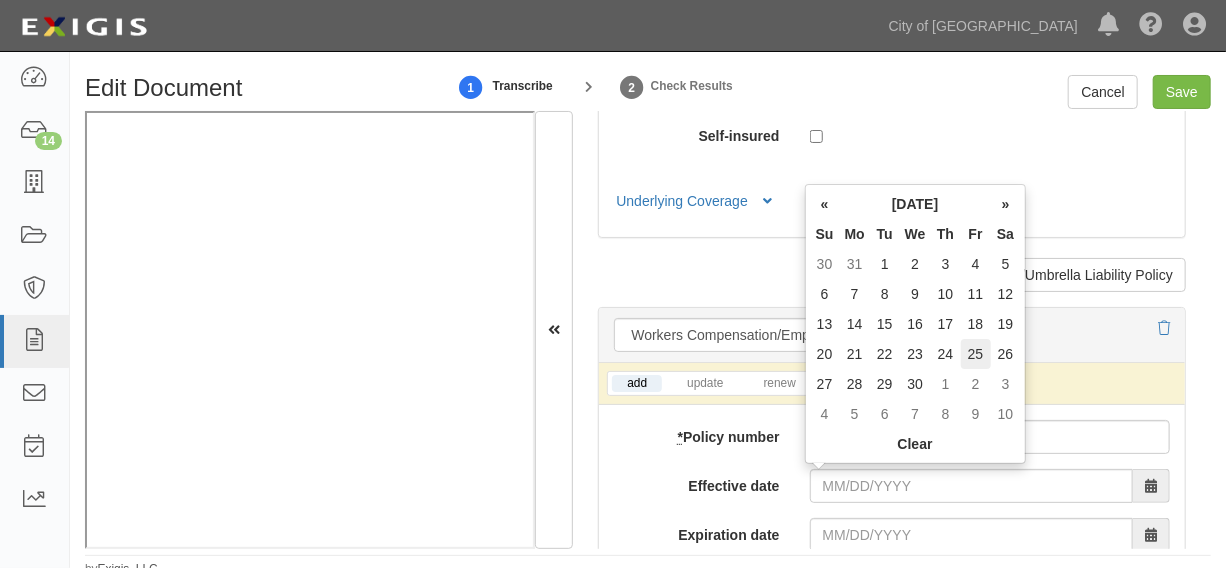 click on "25" at bounding box center (976, 354) 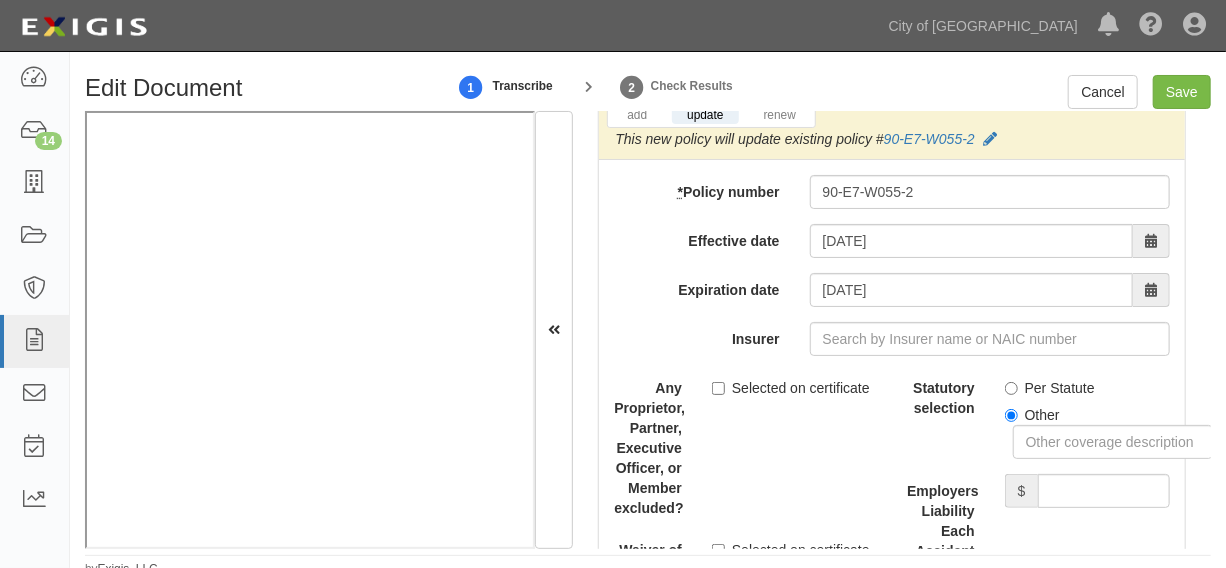 scroll, scrollTop: 5454, scrollLeft: 0, axis: vertical 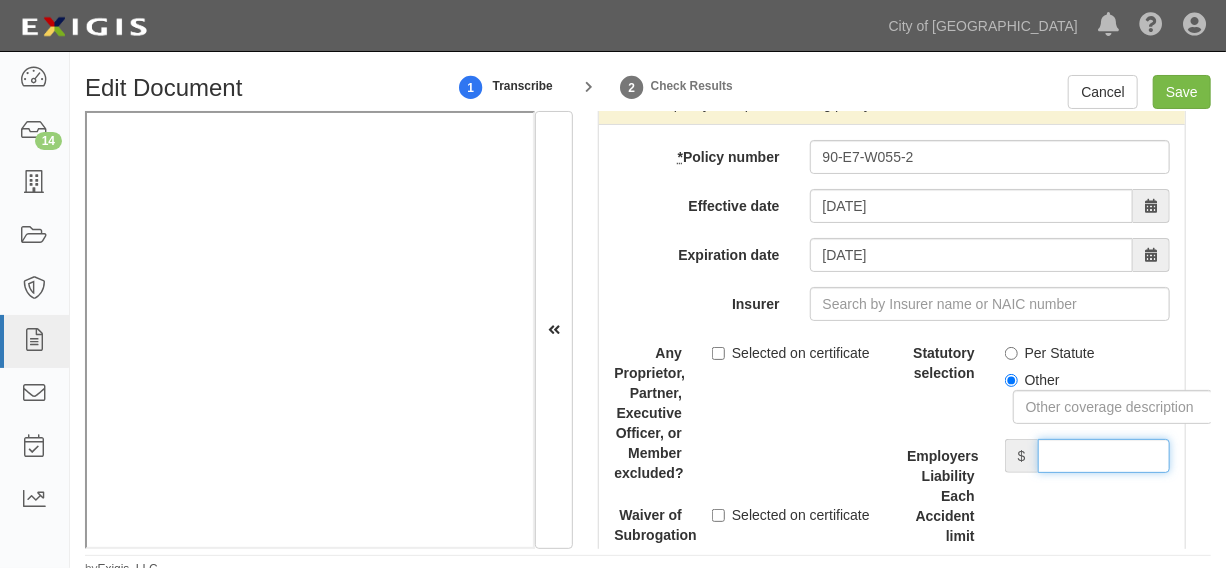 click on "Employers Liability Each Accident limit" at bounding box center [1104, 456] 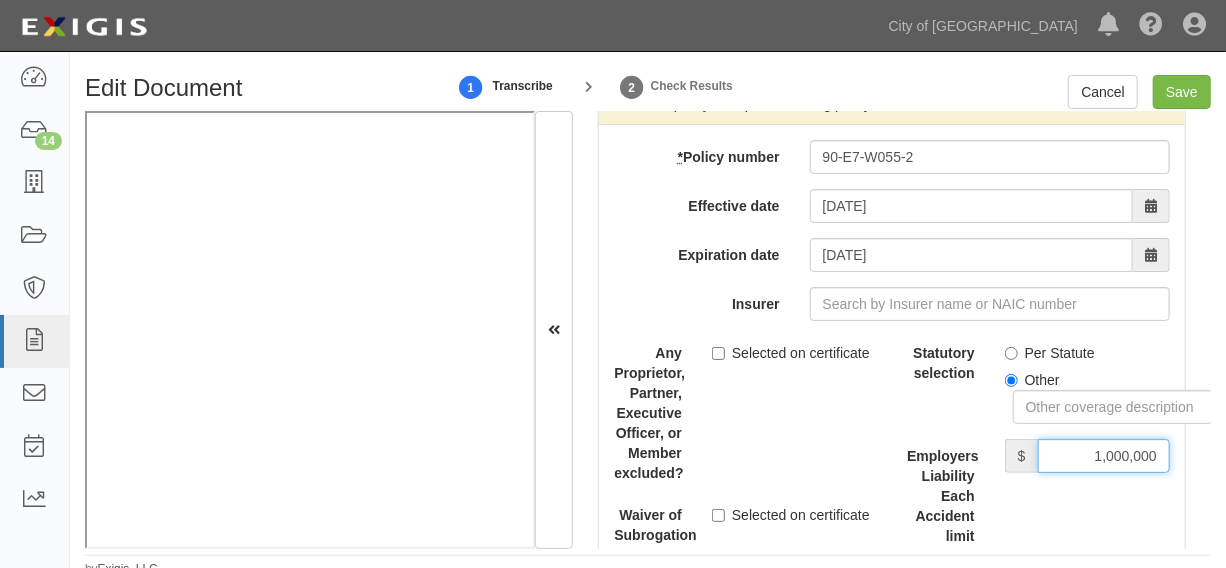 scroll, scrollTop: 5606, scrollLeft: 0, axis: vertical 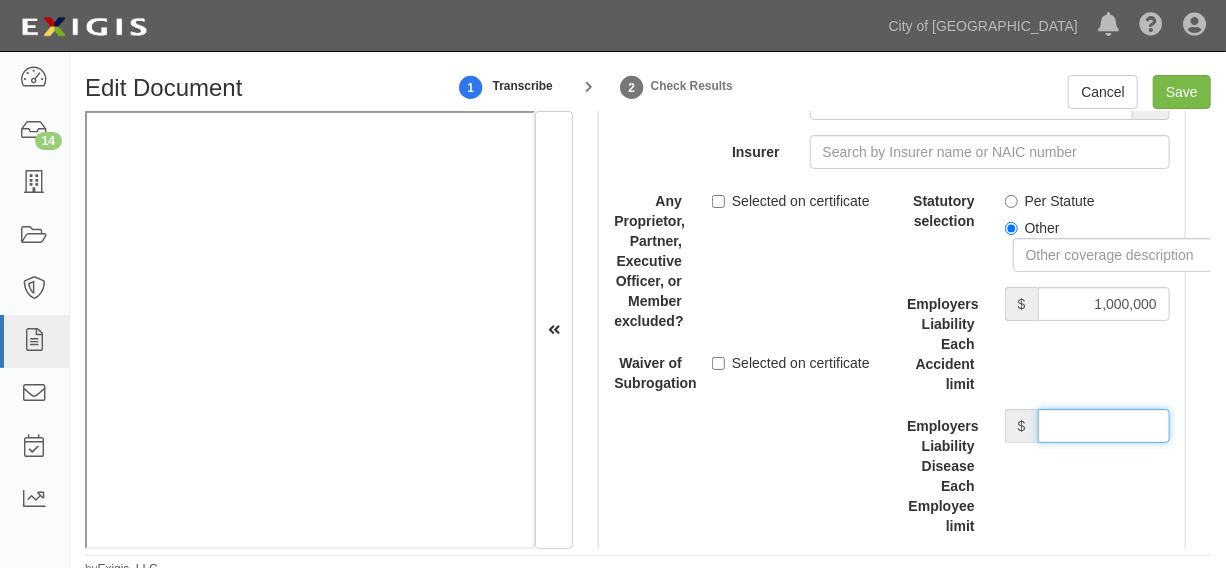 click on "Employers Liability Disease Each Employee limit" at bounding box center [1104, 426] 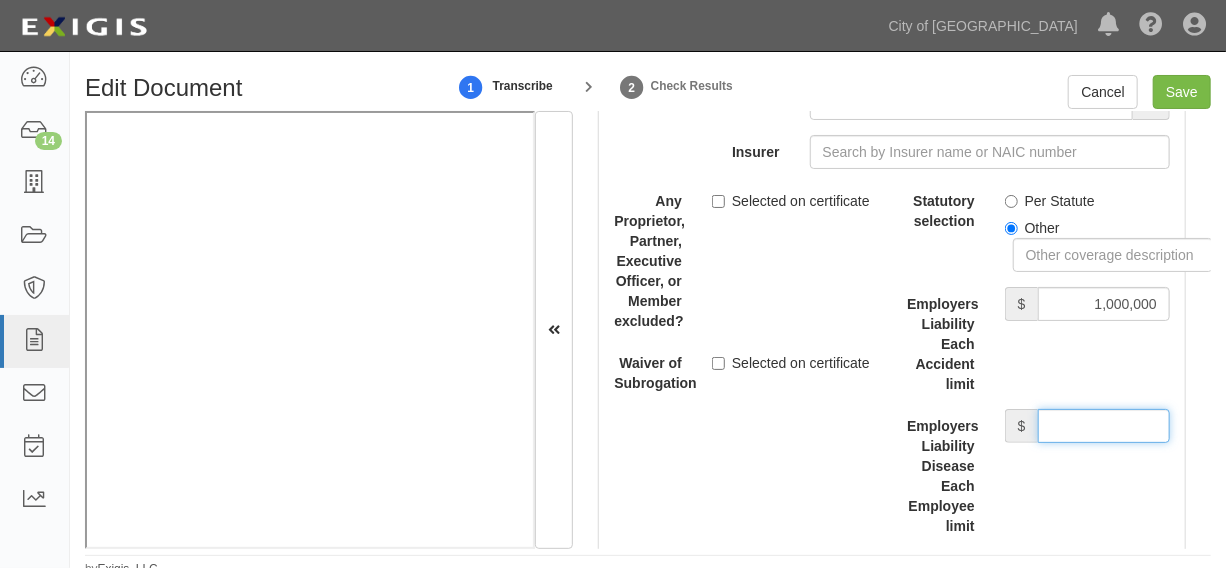 type on "1,000,000" 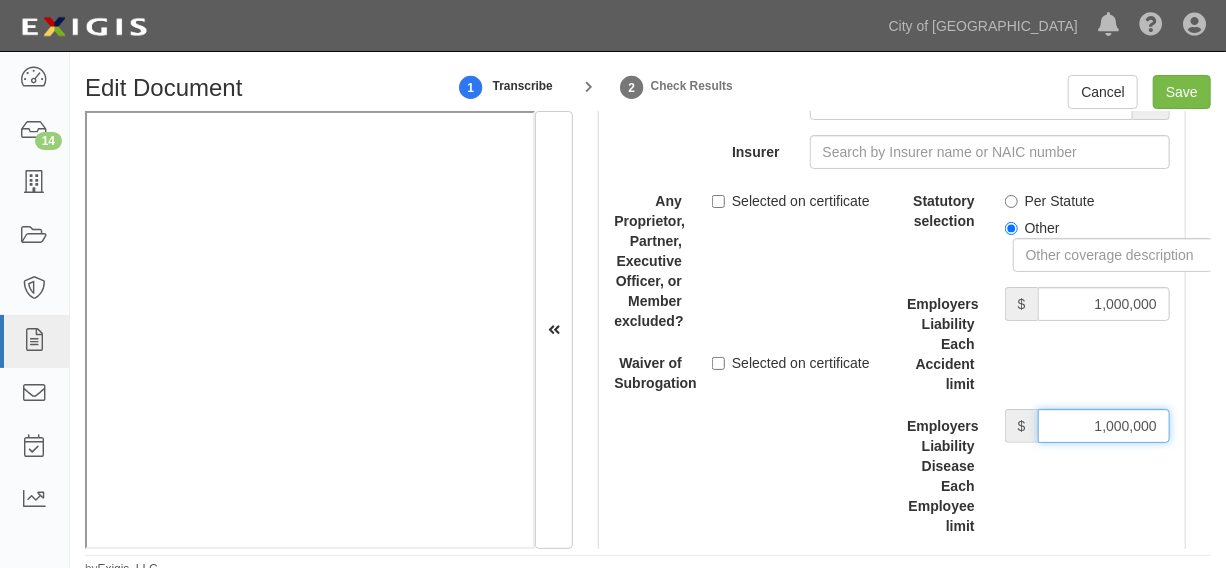 scroll, scrollTop: 5757, scrollLeft: 0, axis: vertical 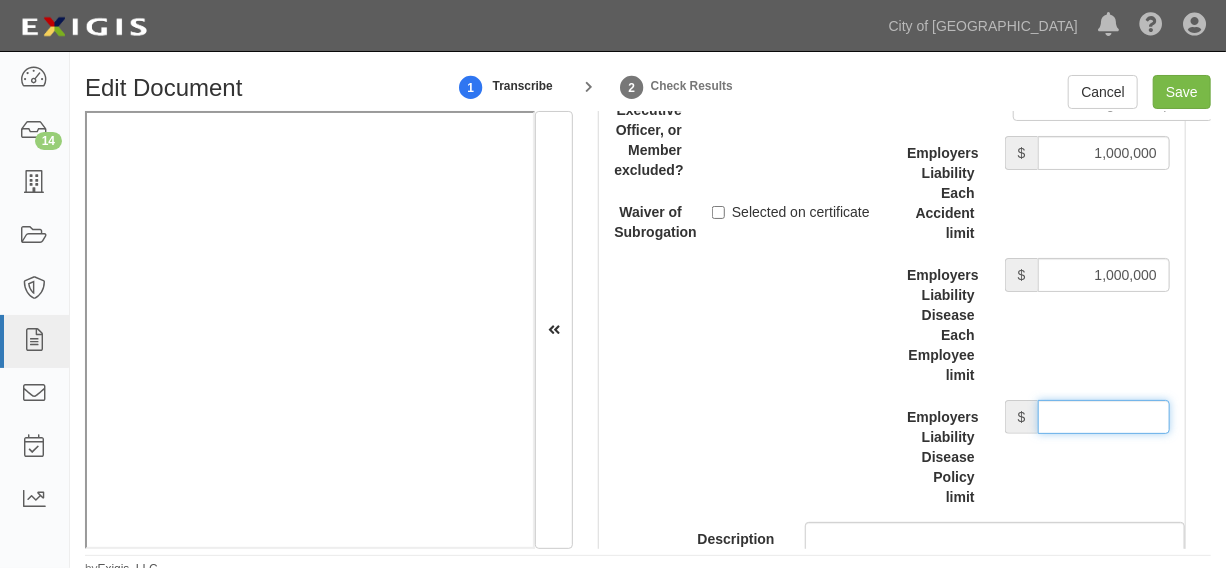 click on "Employers Liability Disease Policy limit" at bounding box center (1104, 417) 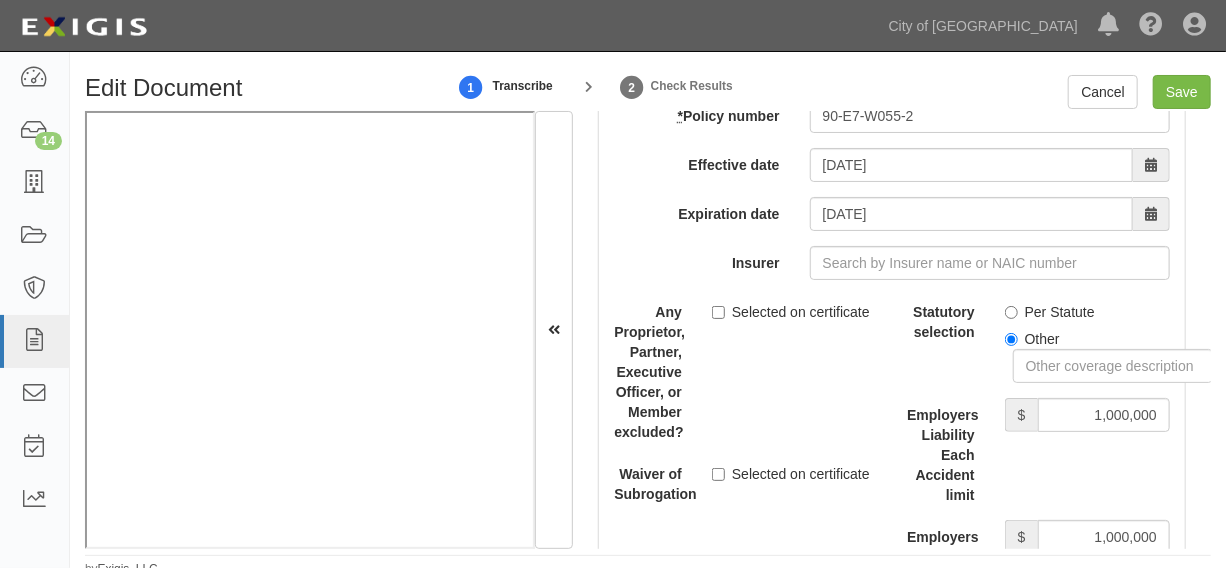 scroll, scrollTop: 5454, scrollLeft: 0, axis: vertical 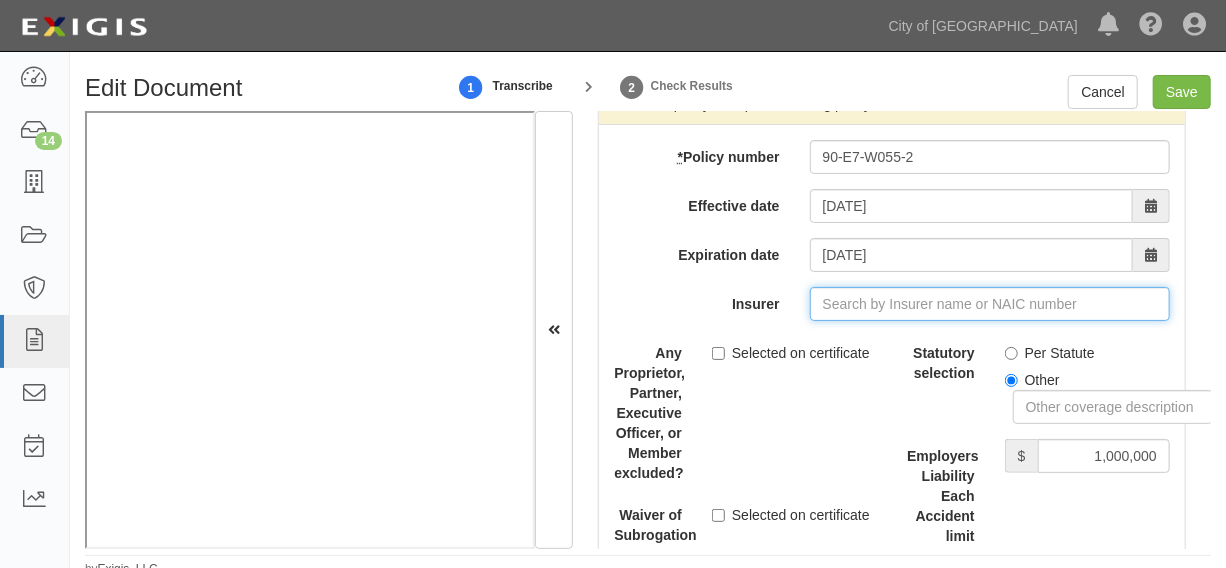 click on "Insurer" at bounding box center (990, 304) 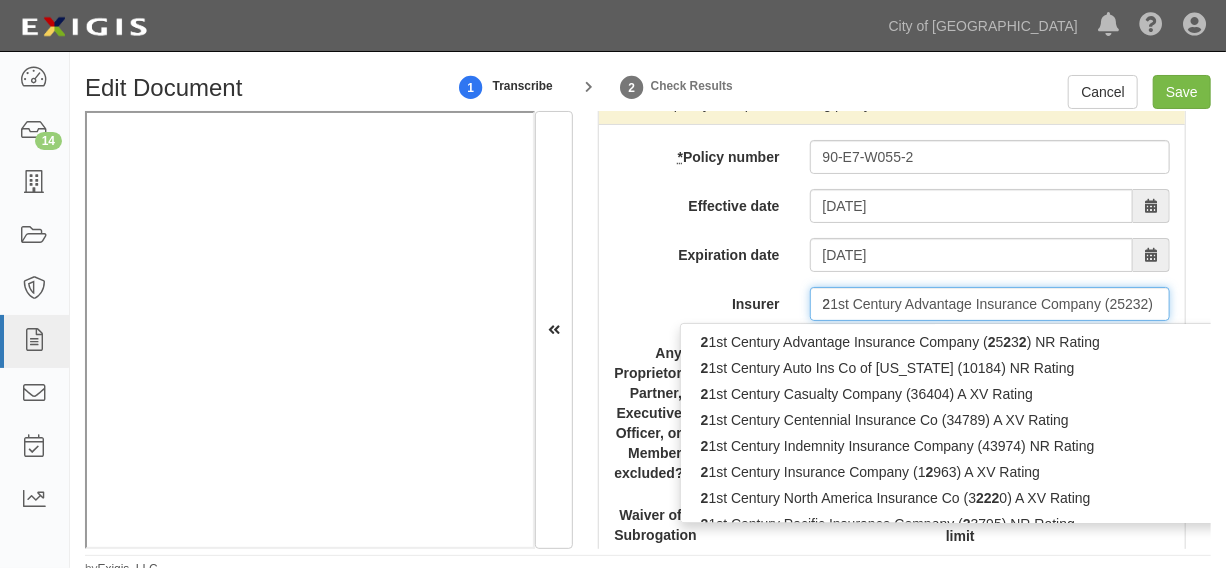 type 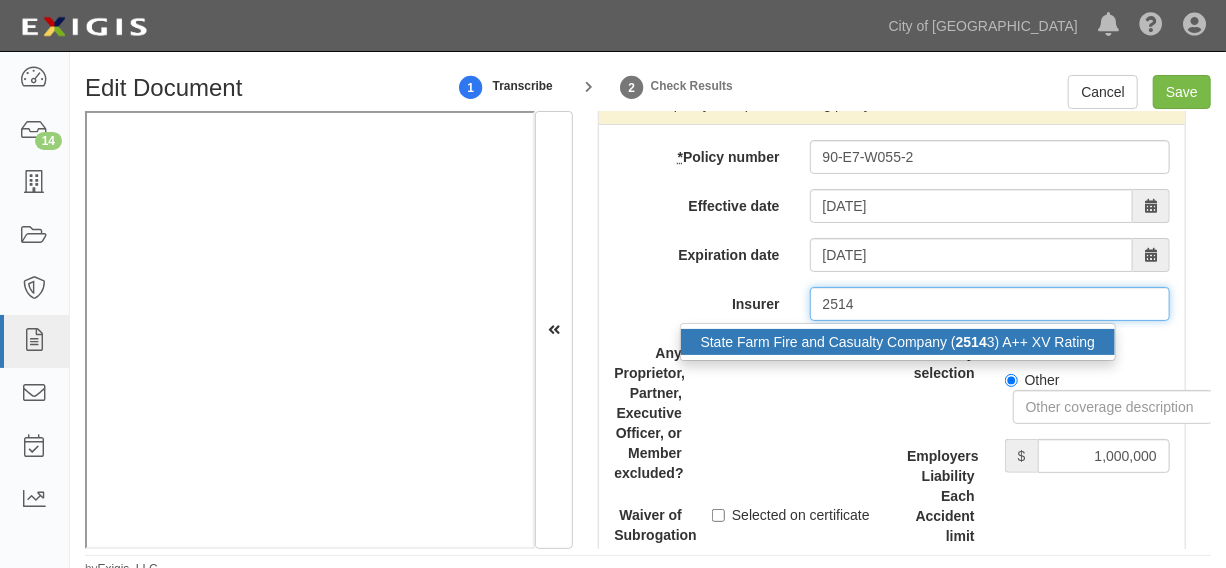 click on "State Farm Fire and Casualty Company ( 2514 3) A++ XV Rating" at bounding box center (898, 342) 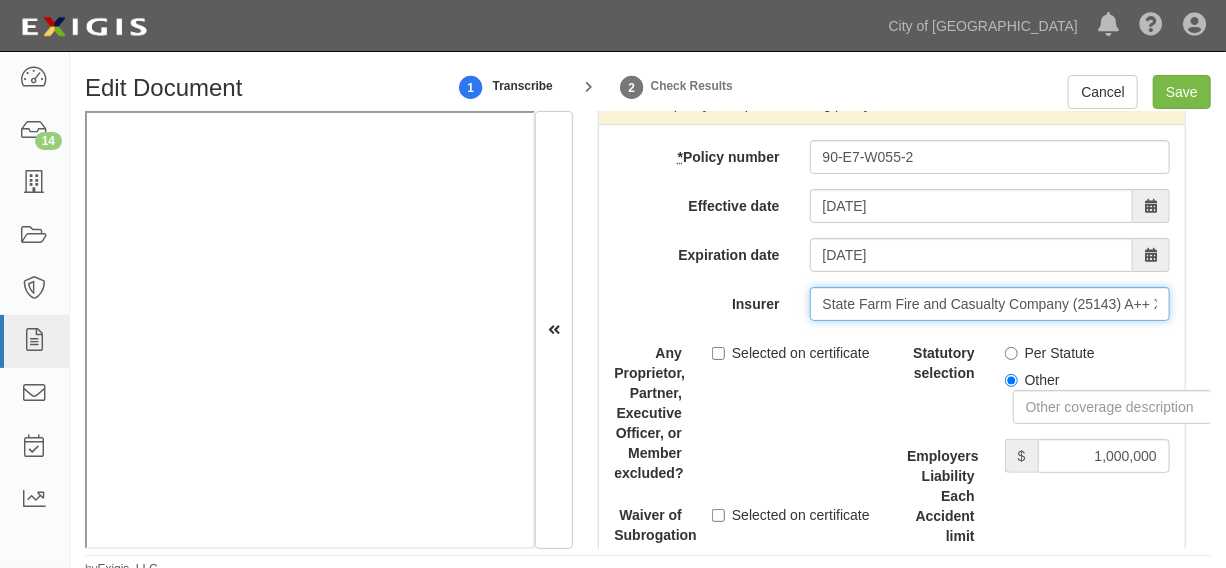 type on "State Farm Fire and Casualty Company (25143) A++ XV Rating" 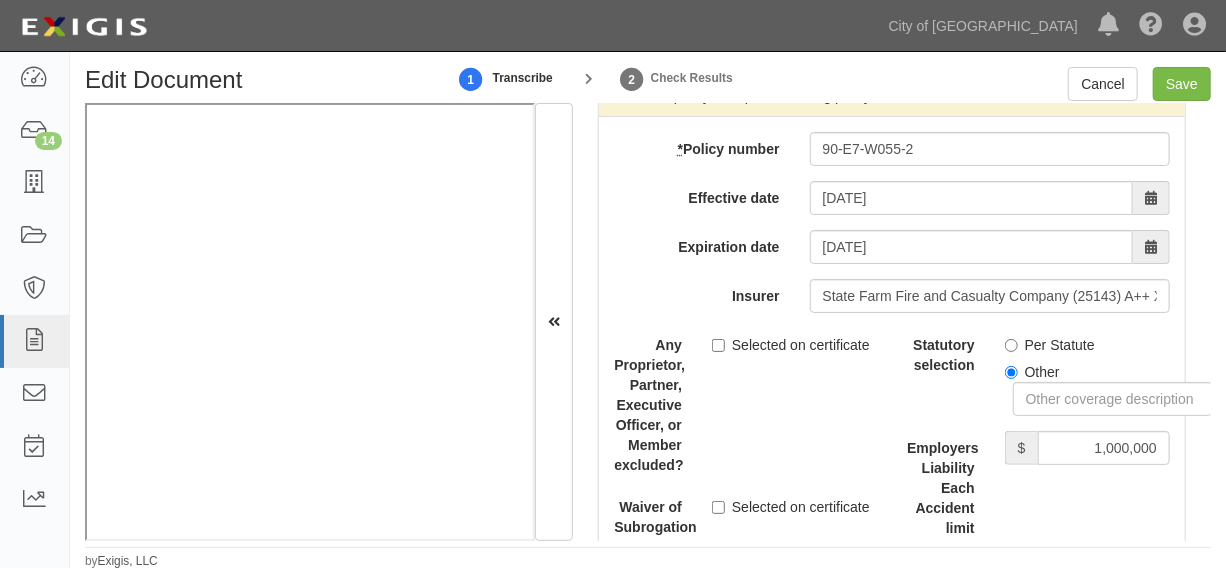 scroll, scrollTop: 10, scrollLeft: 0, axis: vertical 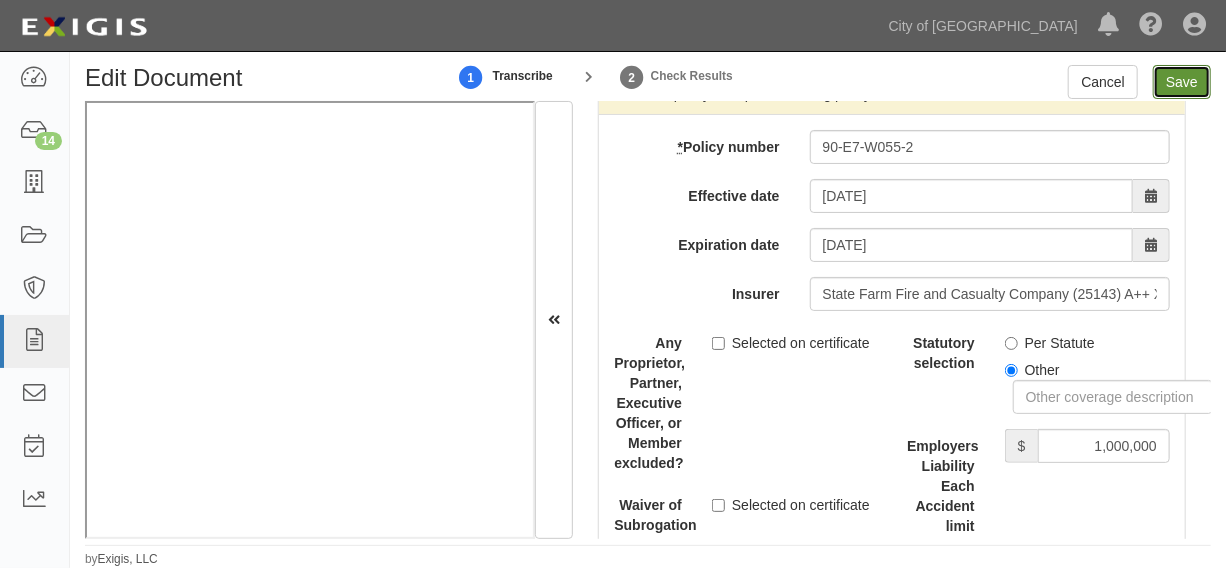 click on "Save" at bounding box center [1182, 82] 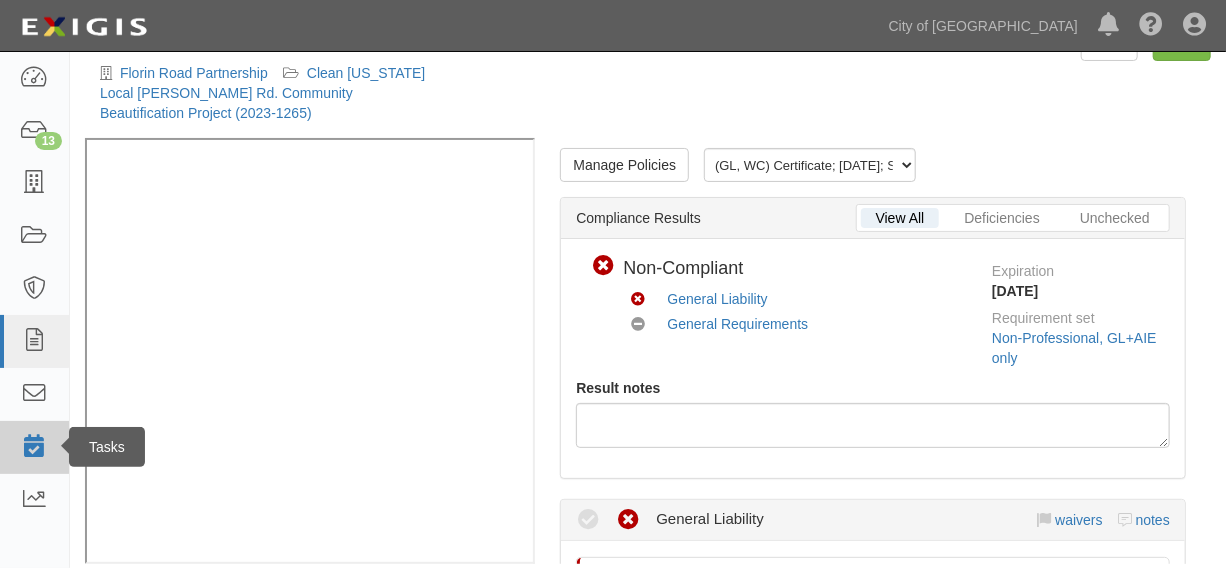 scroll, scrollTop: 73, scrollLeft: 0, axis: vertical 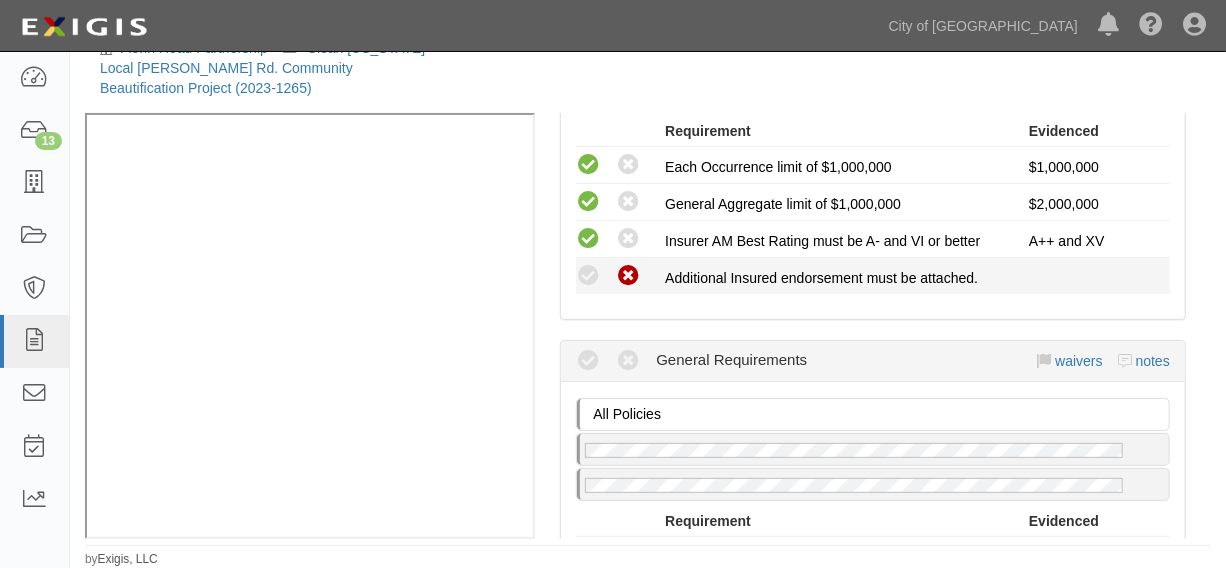 click at bounding box center [628, 276] 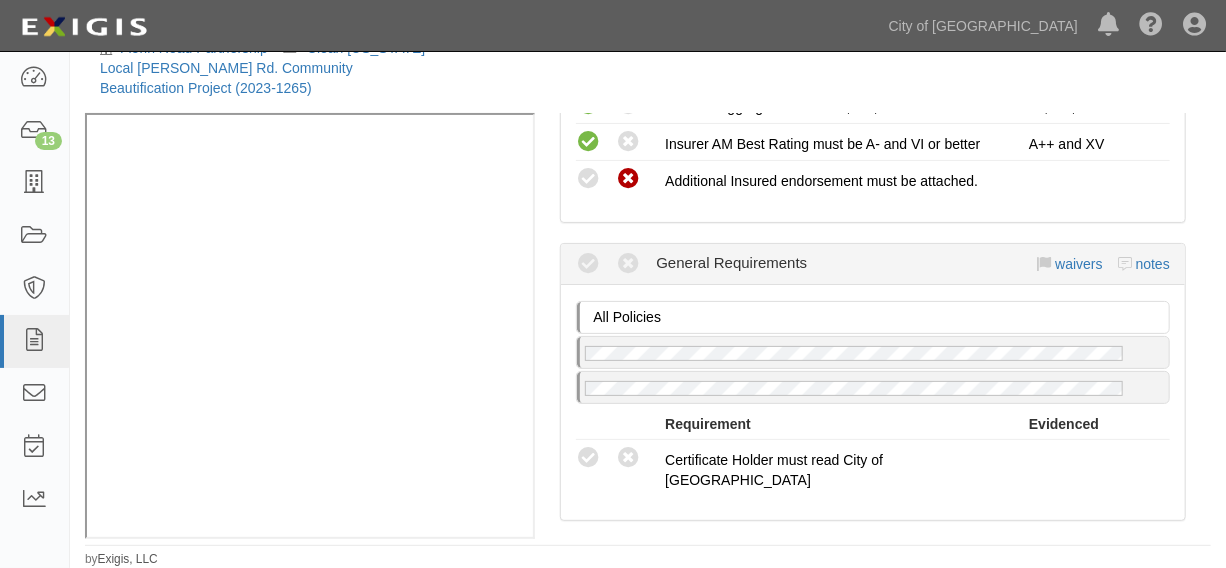 scroll, scrollTop: 757, scrollLeft: 0, axis: vertical 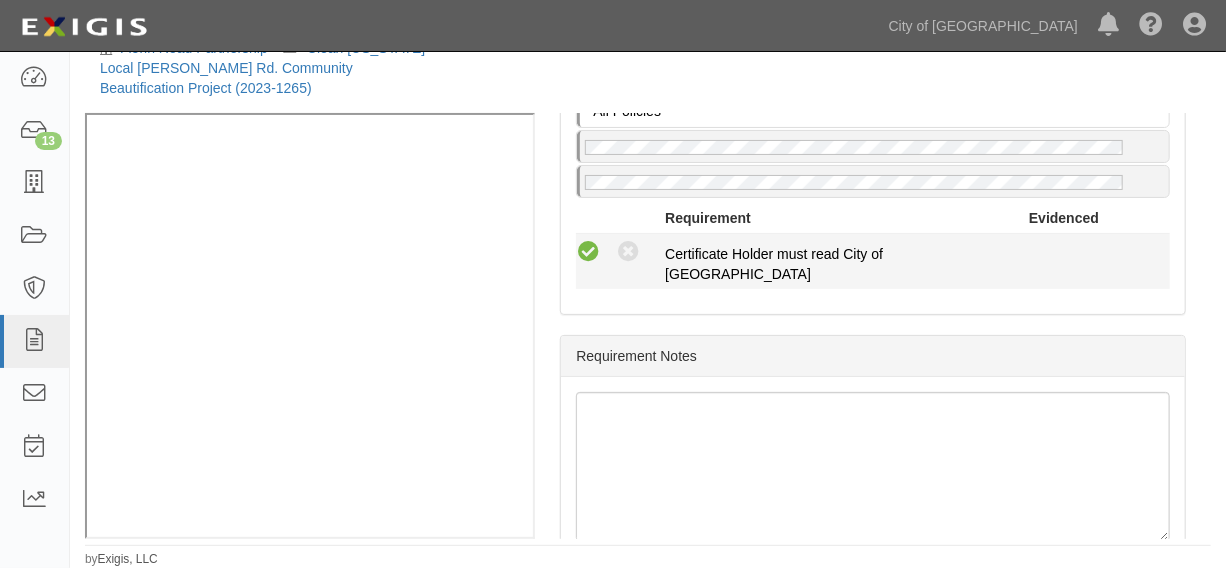 click at bounding box center (588, 252) 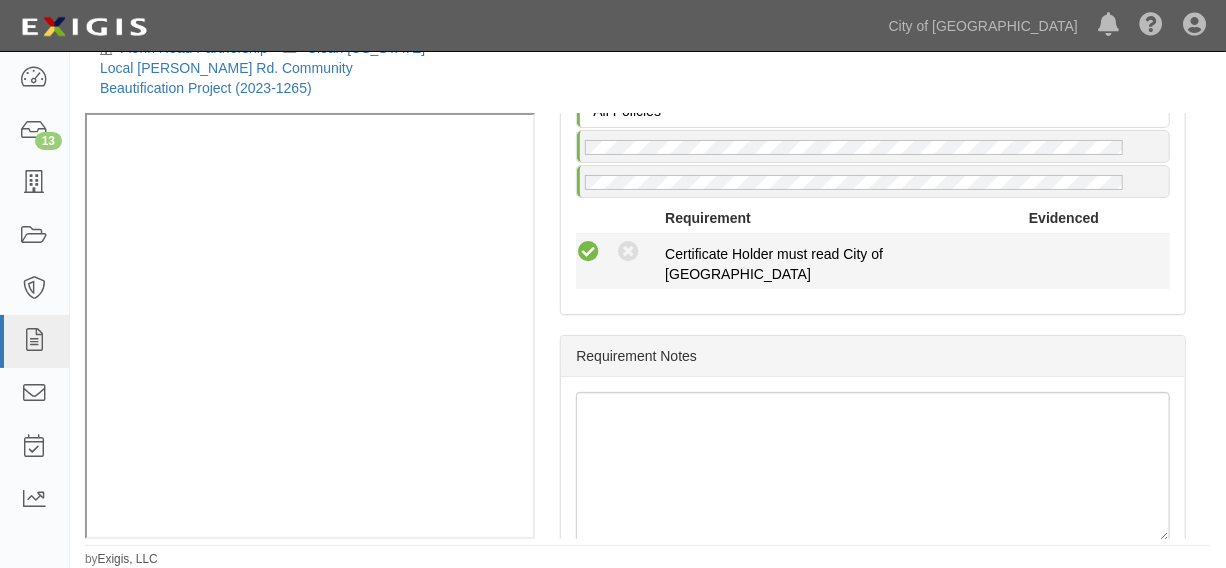 radio on "true" 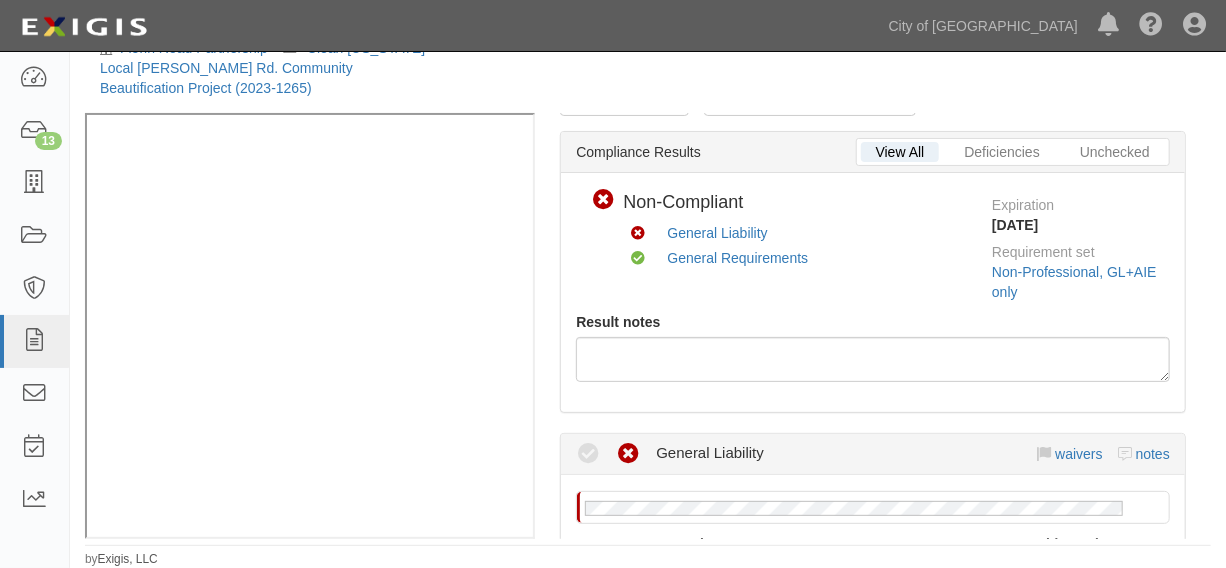 scroll, scrollTop: 0, scrollLeft: 0, axis: both 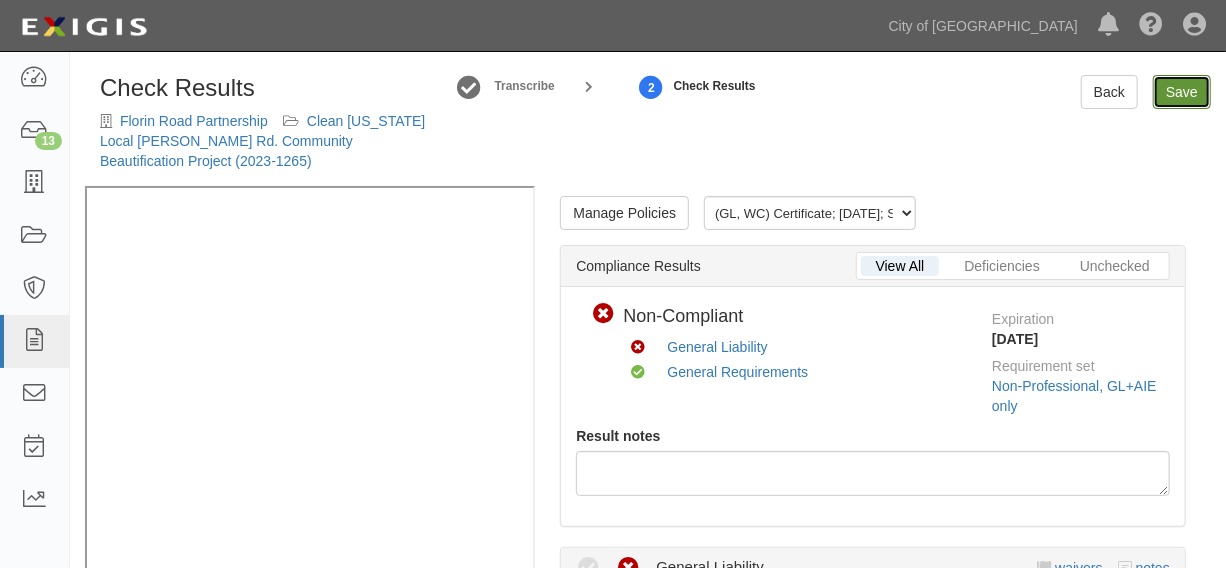 click on "Save" at bounding box center [1182, 92] 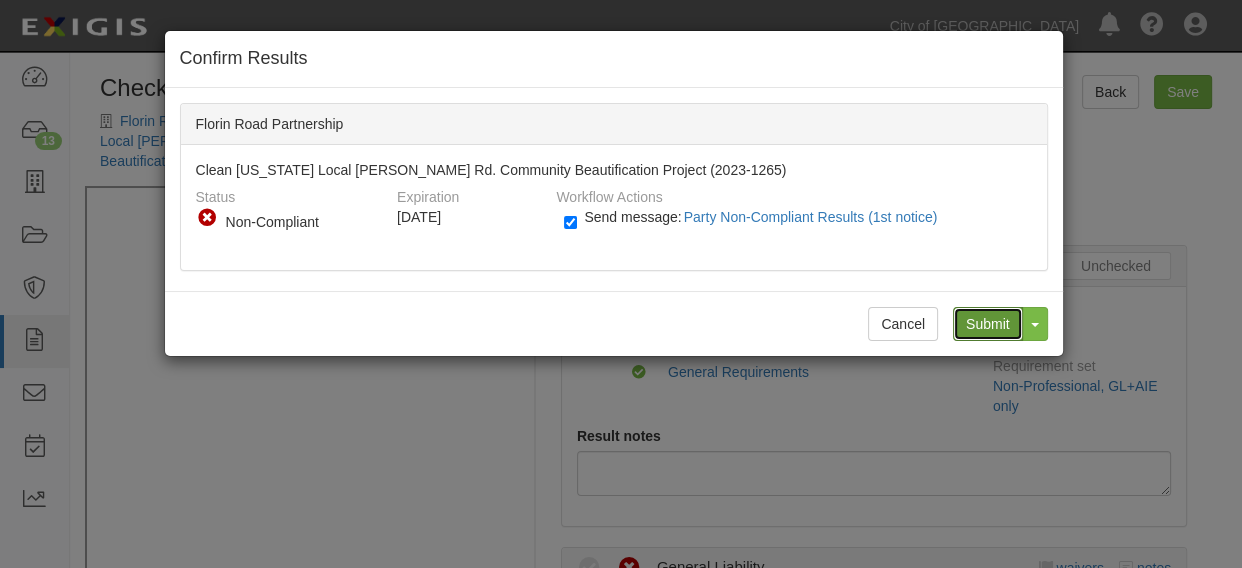 click on "Submit" at bounding box center (988, 324) 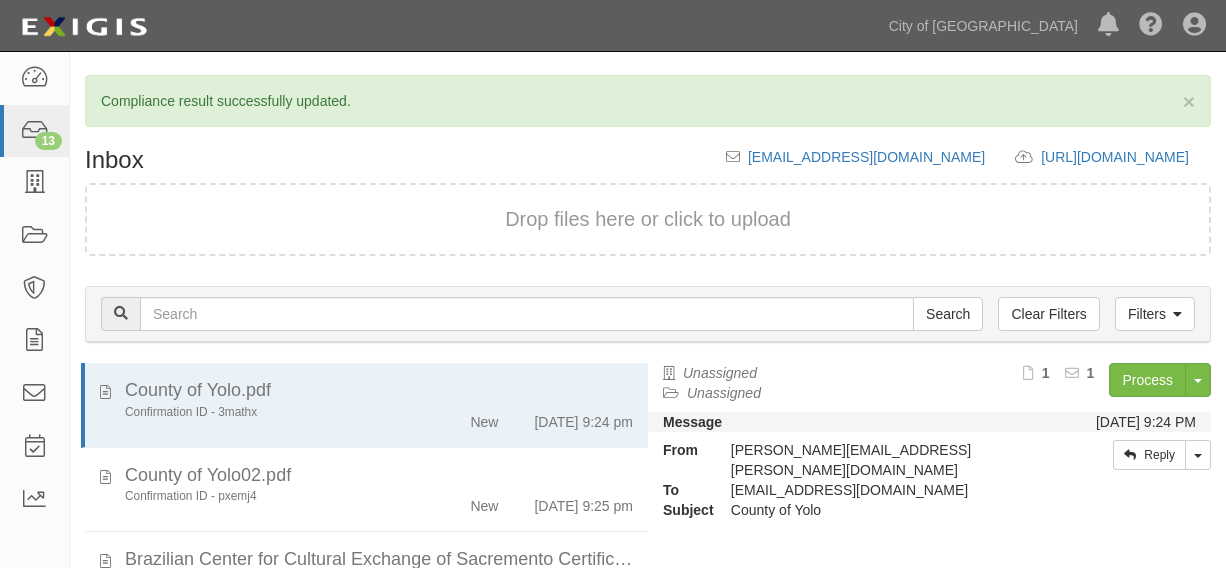 scroll, scrollTop: 0, scrollLeft: 0, axis: both 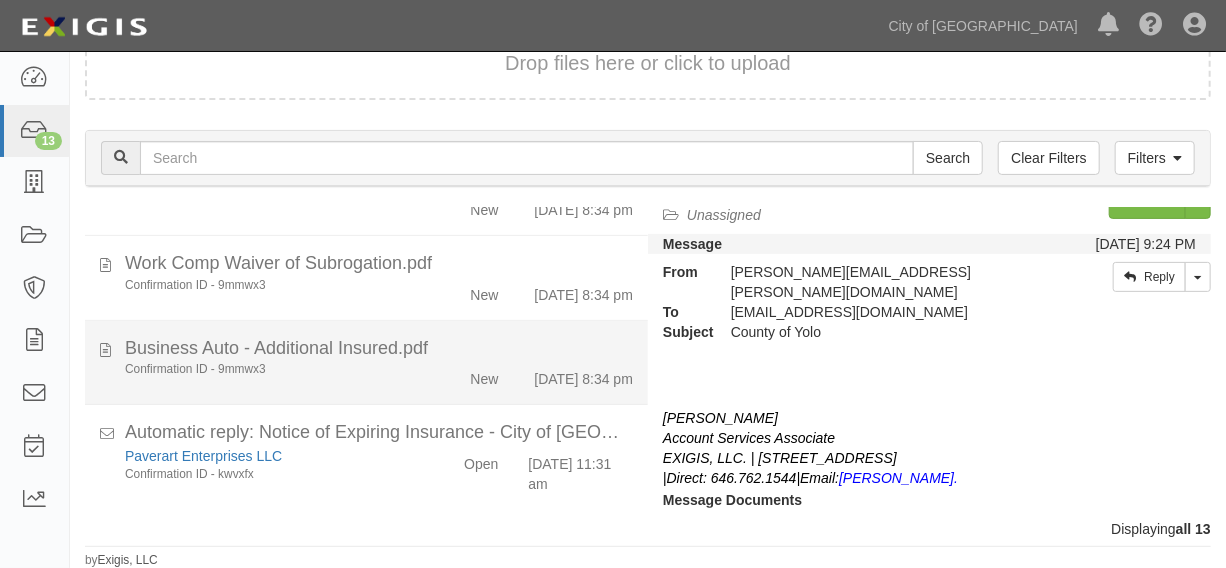 click on "7/23/25 8:34 pm" 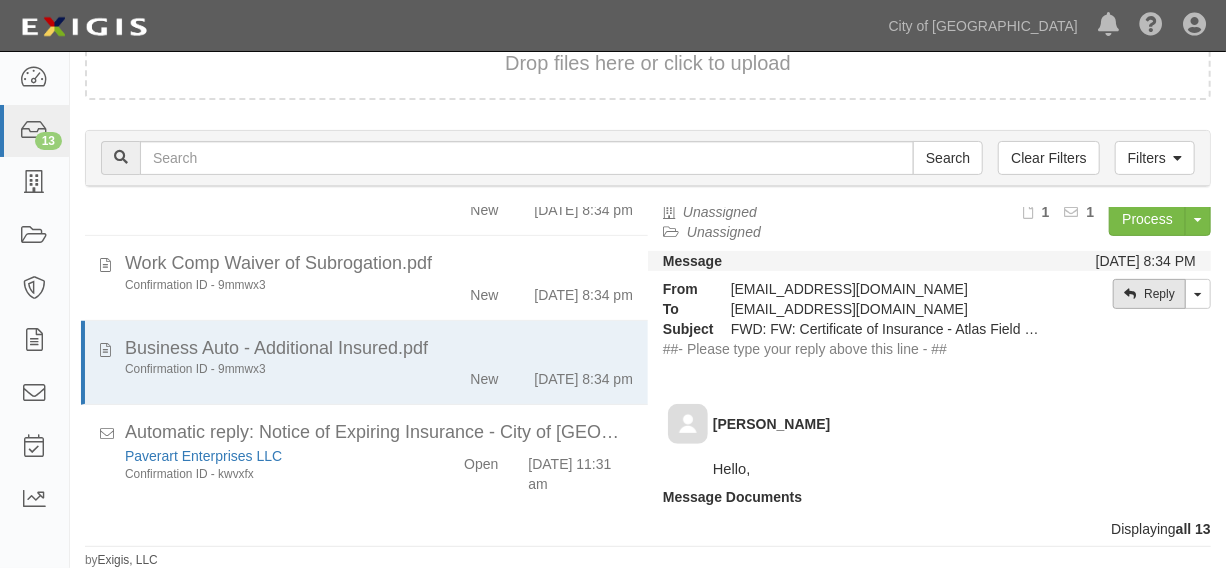 scroll, scrollTop: 0, scrollLeft: 0, axis: both 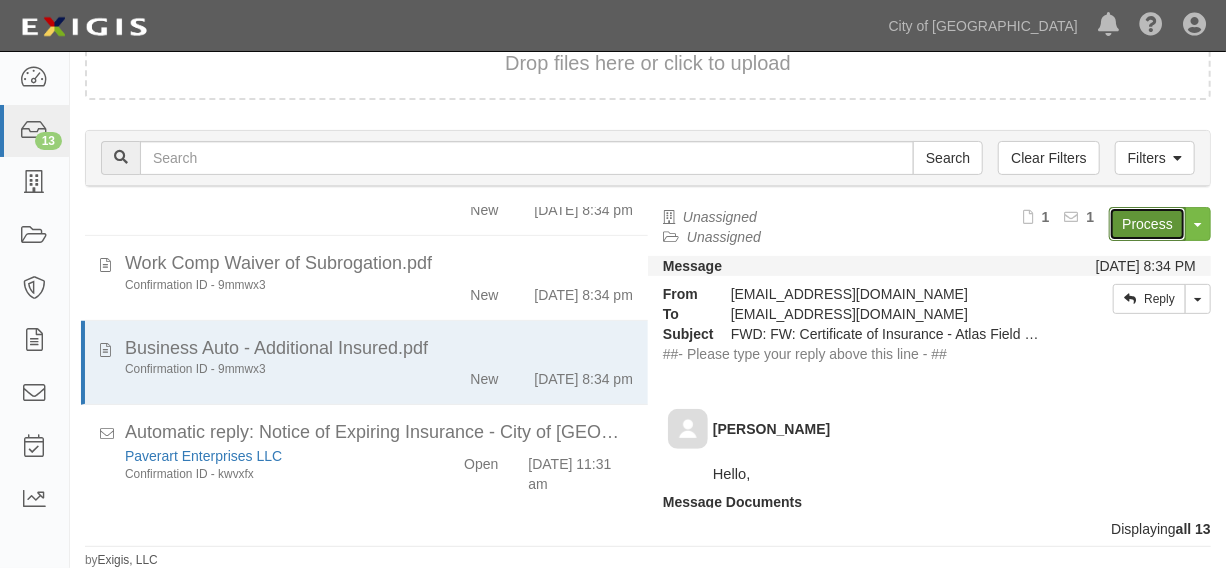 click on "Process" at bounding box center (1147, 224) 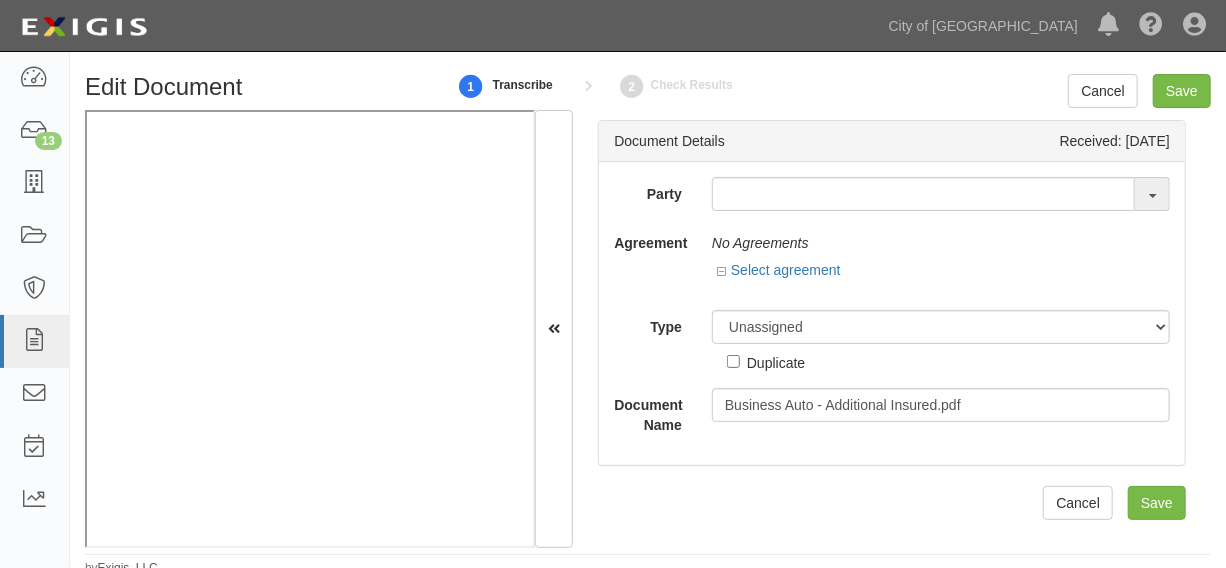 scroll, scrollTop: 0, scrollLeft: 0, axis: both 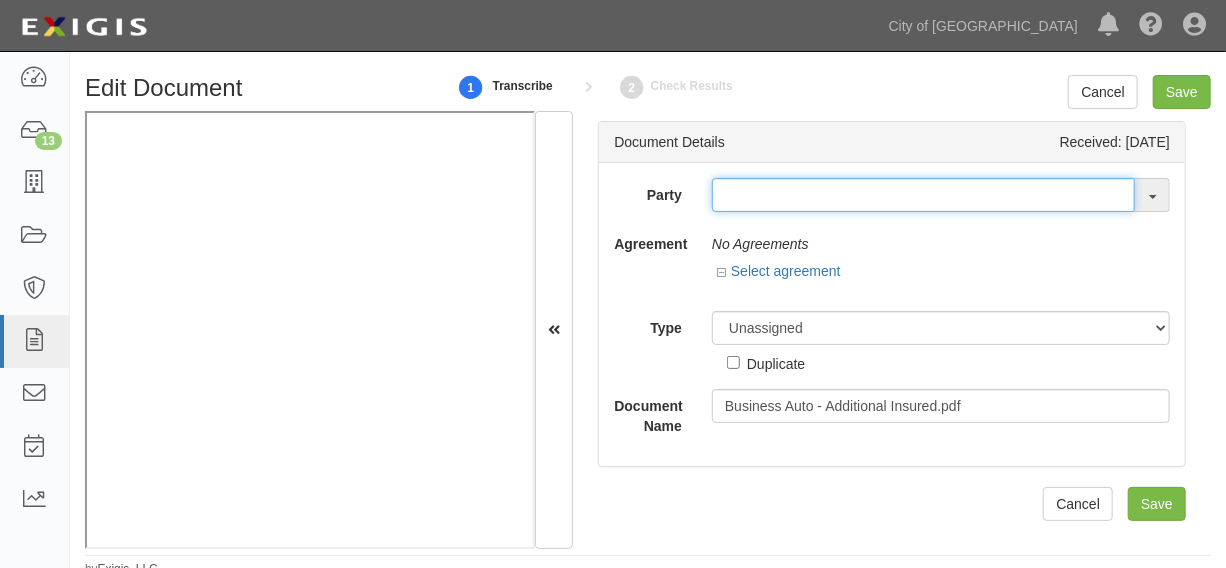 click at bounding box center [923, 195] 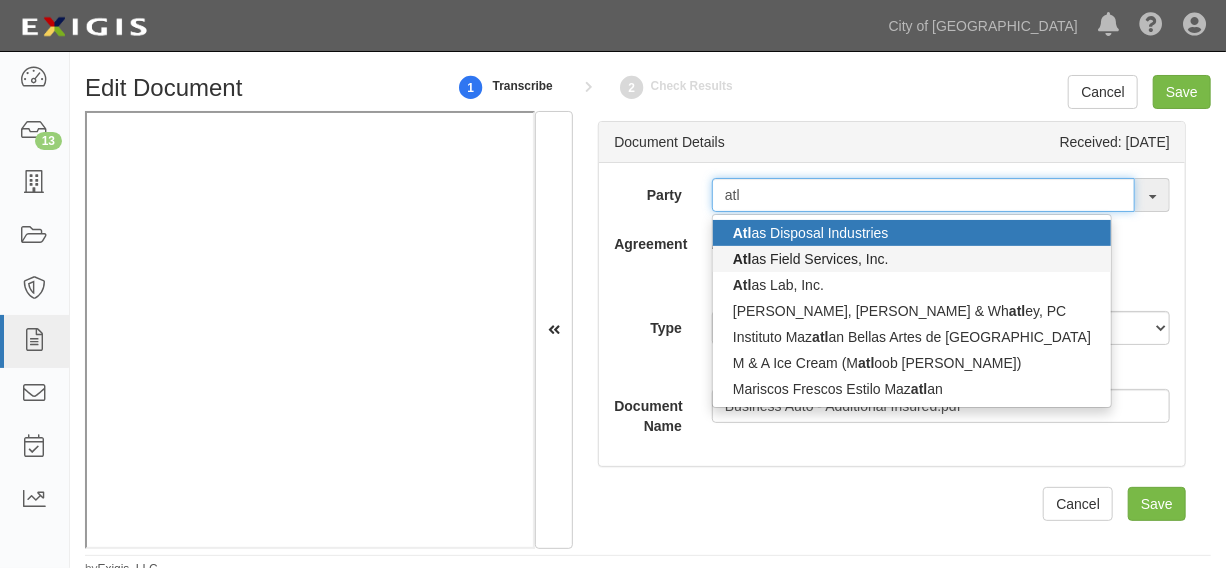 type on "atl" 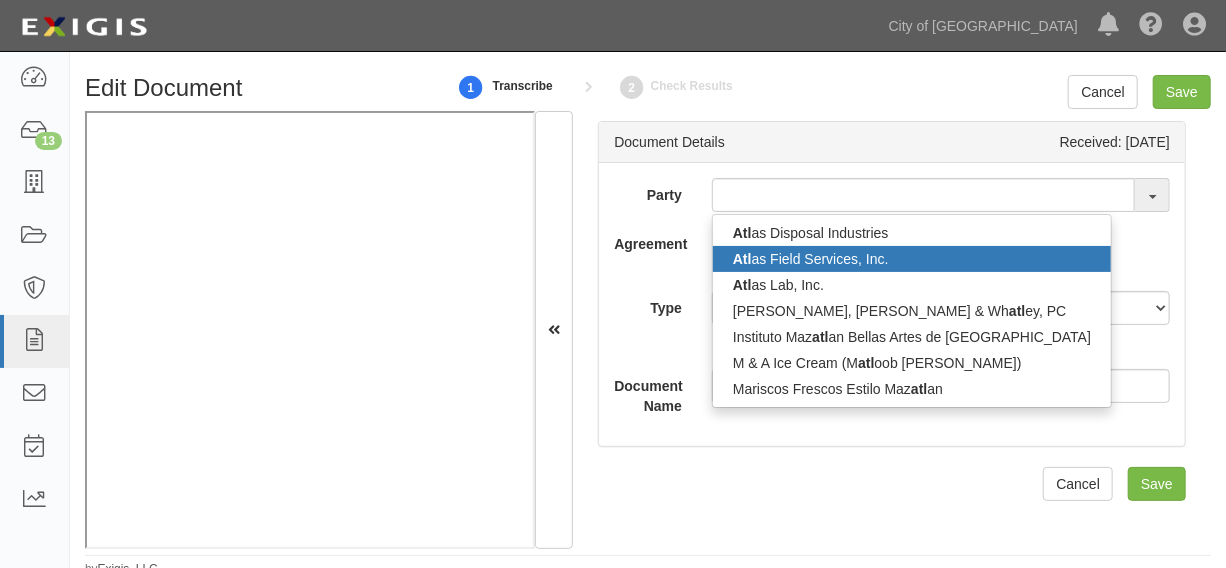 click on "Atl as Field Services, Inc." at bounding box center [912, 259] 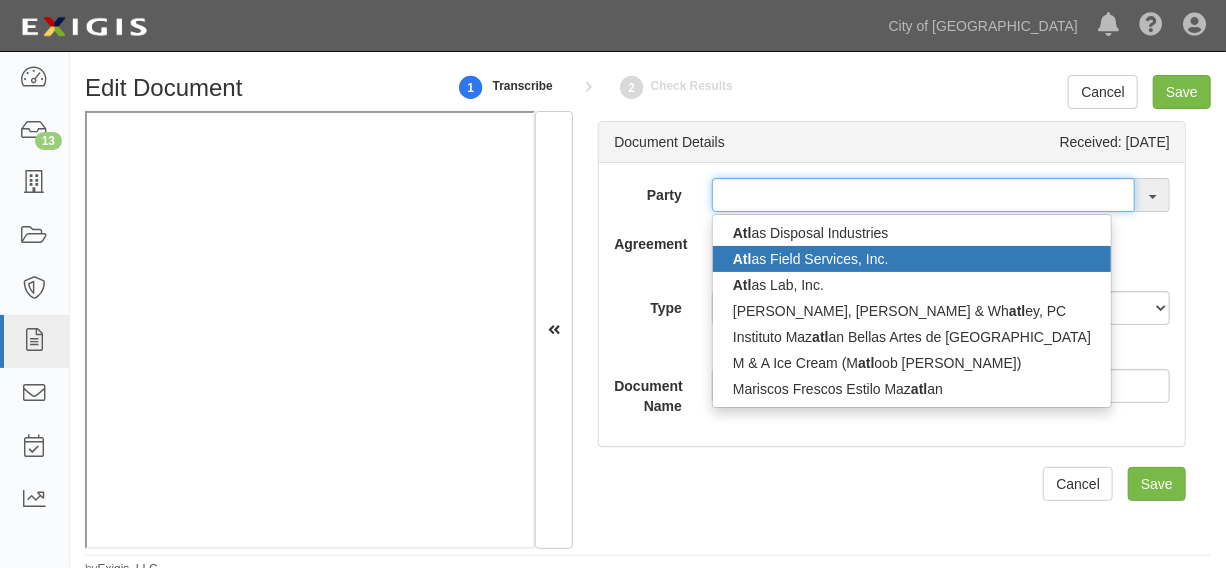 type on "Atlas Field Services, Inc." 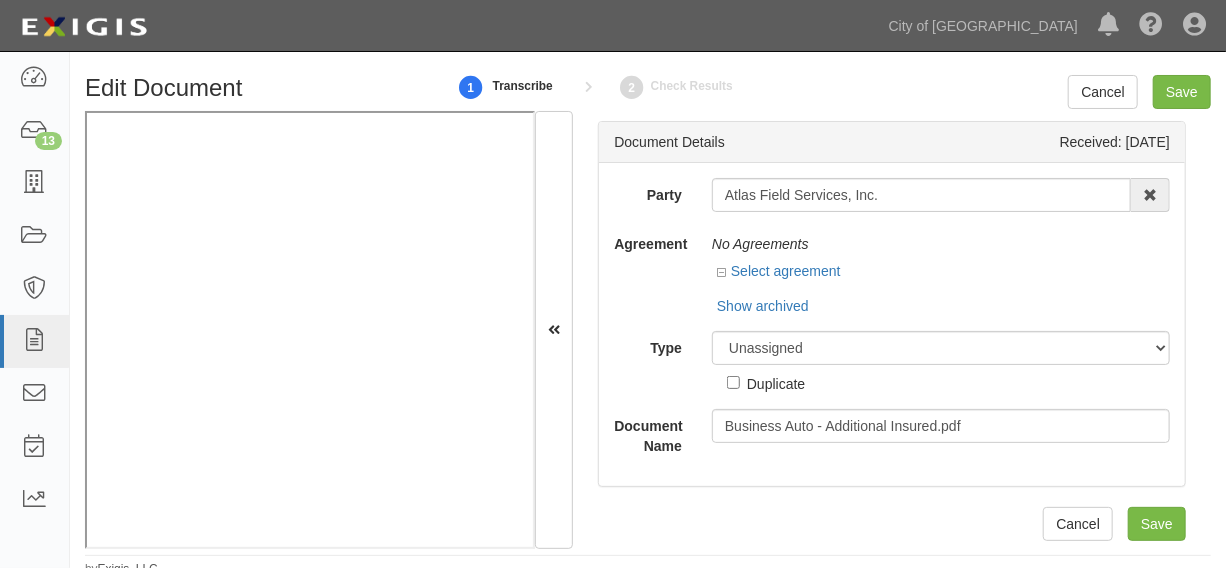 drag, startPoint x: 314, startPoint y: 550, endPoint x: 377, endPoint y: 551, distance: 63.007935 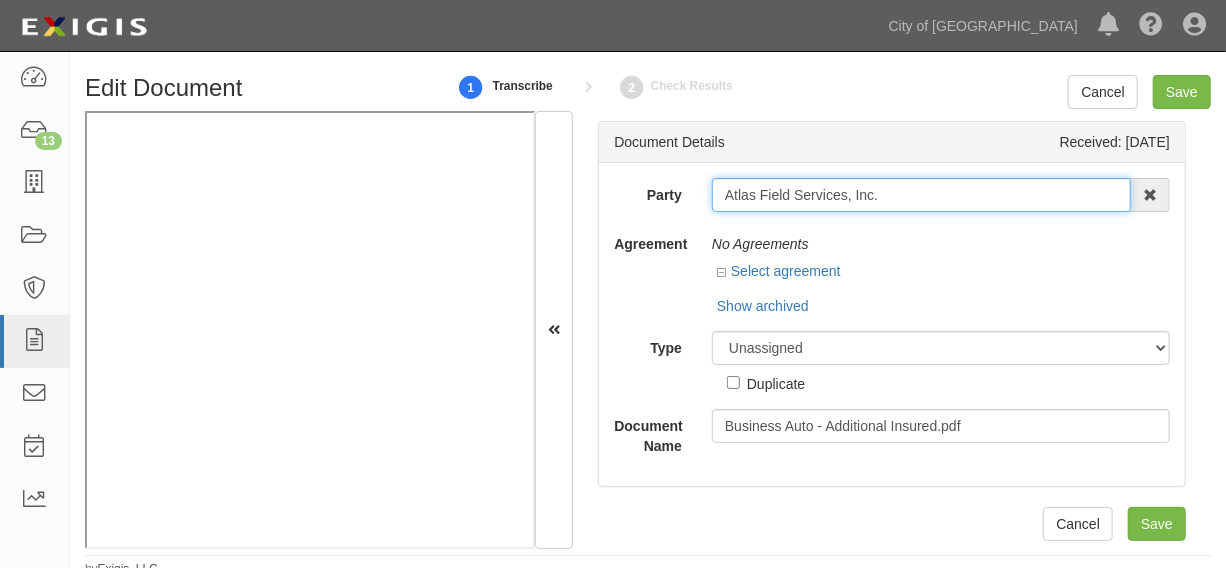 drag, startPoint x: 717, startPoint y: 198, endPoint x: 931, endPoint y: 187, distance: 214.28252 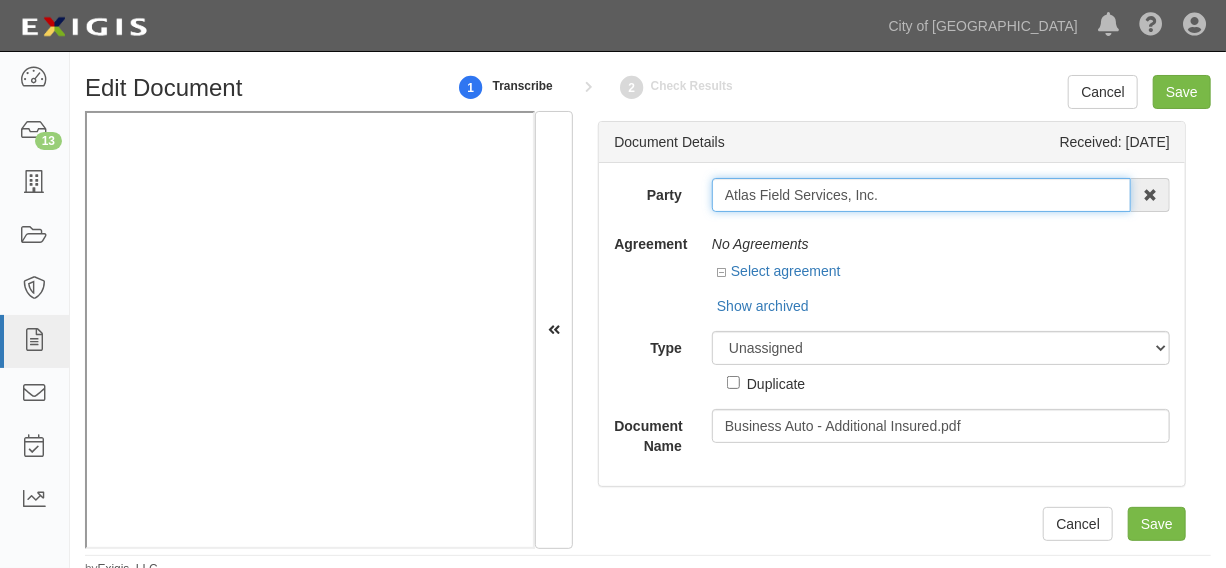 click on "Atlas Field Services, Inc." at bounding box center [921, 195] 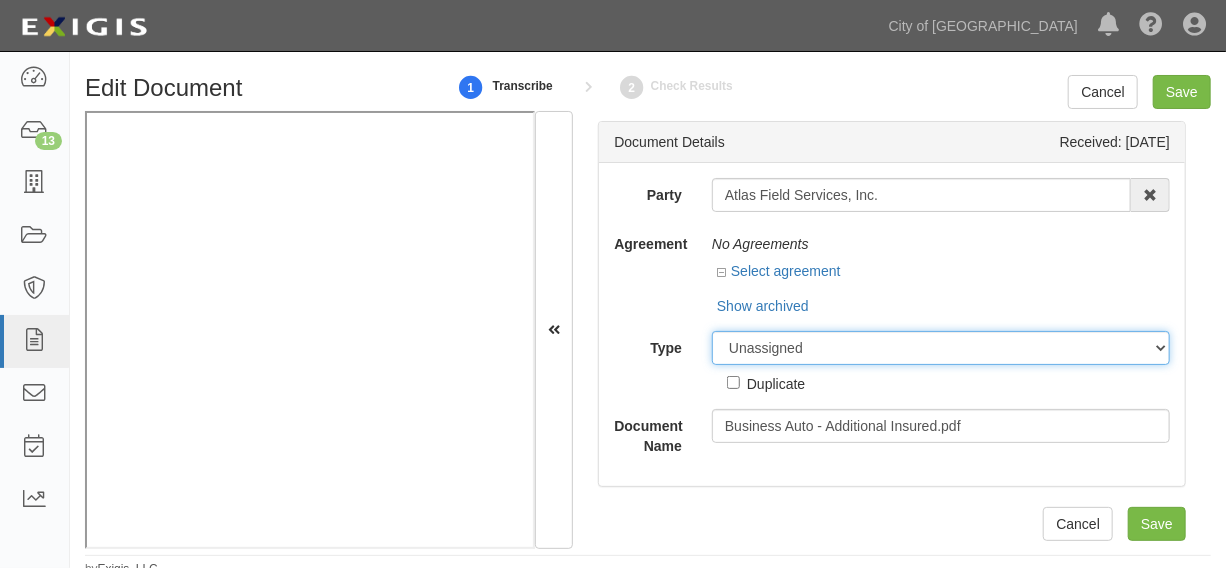 click on "Unassigned
Binder
Cancellation Notice
Certificate
Contract
Endorsement
Insurance Policy
Junk
Other Document
Policy Declarations
Reinstatement Notice
Requirements
Waiver Request" at bounding box center [941, 348] 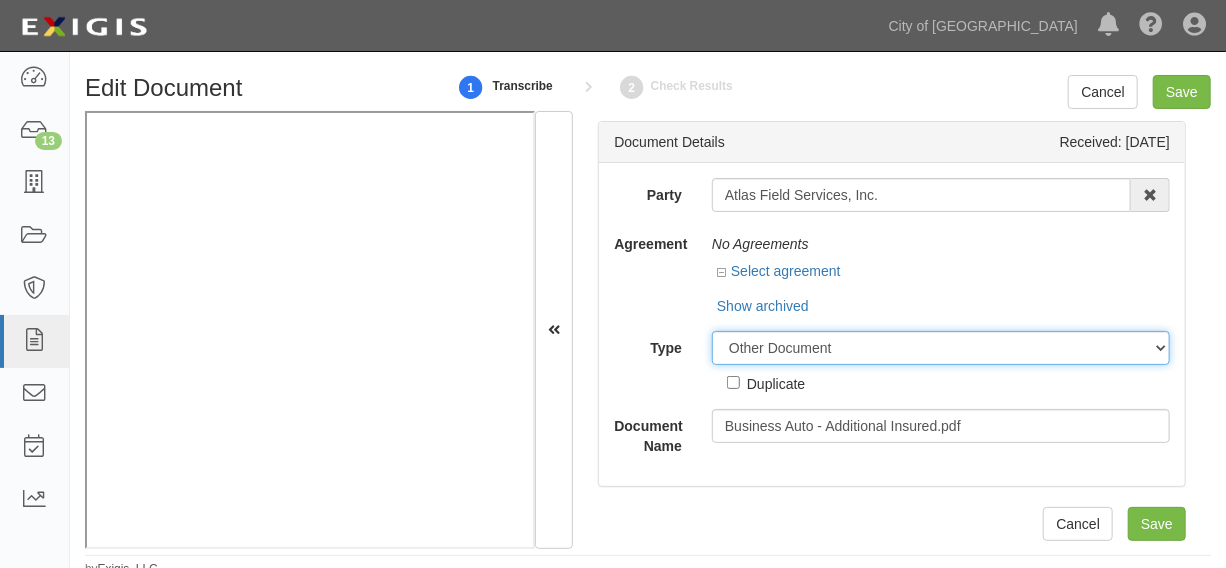 click on "Unassigned
Binder
Cancellation Notice
Certificate
Contract
Endorsement
Insurance Policy
Junk
Other Document
Policy Declarations
Reinstatement Notice
Requirements
Waiver Request" at bounding box center (941, 348) 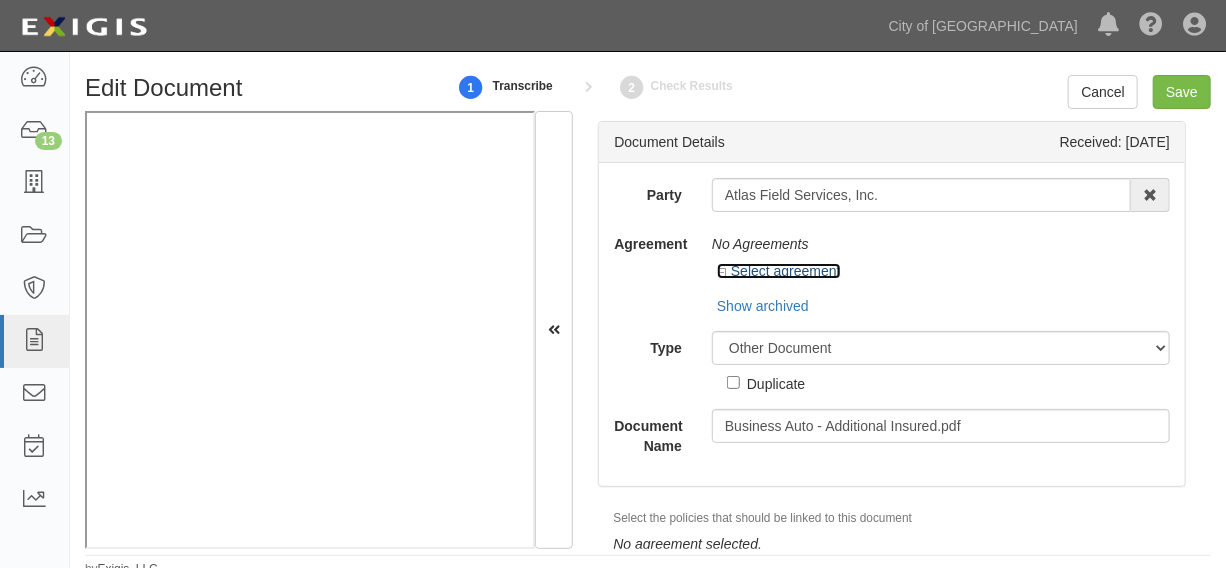 click on "Select agreement" at bounding box center [779, 271] 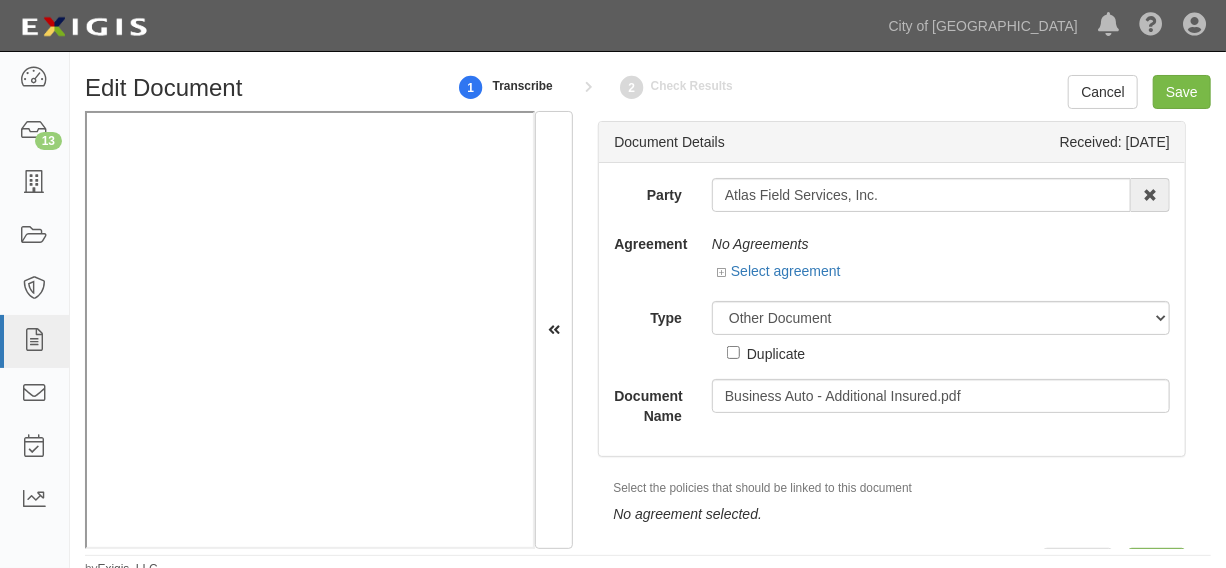 click on "No Agreements" at bounding box center (941, 244) 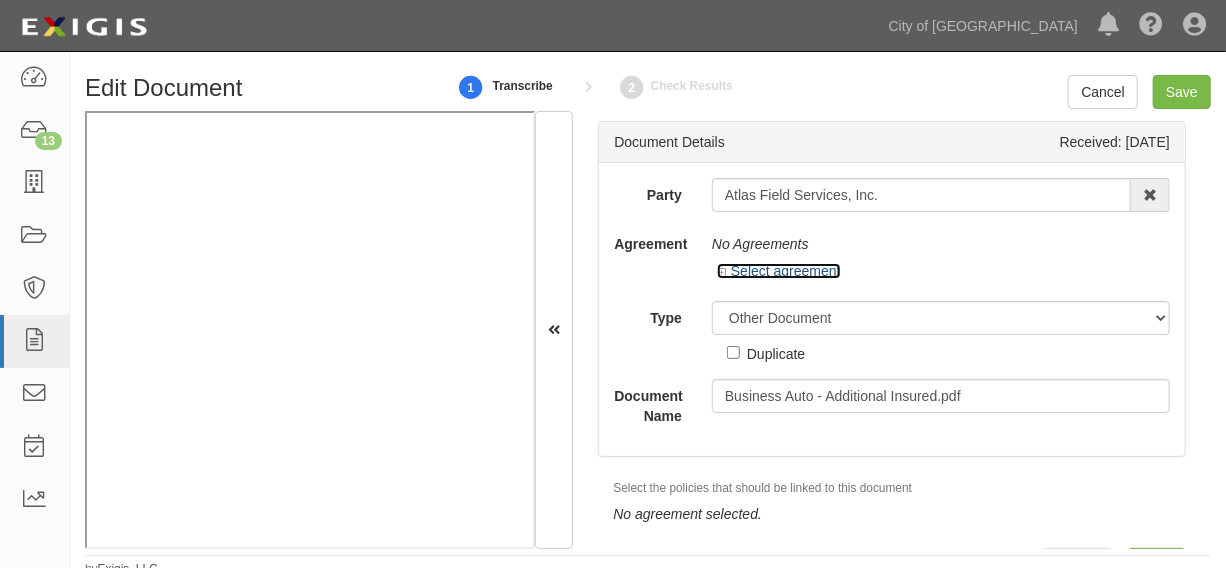 click on "Select agreement" at bounding box center (779, 271) 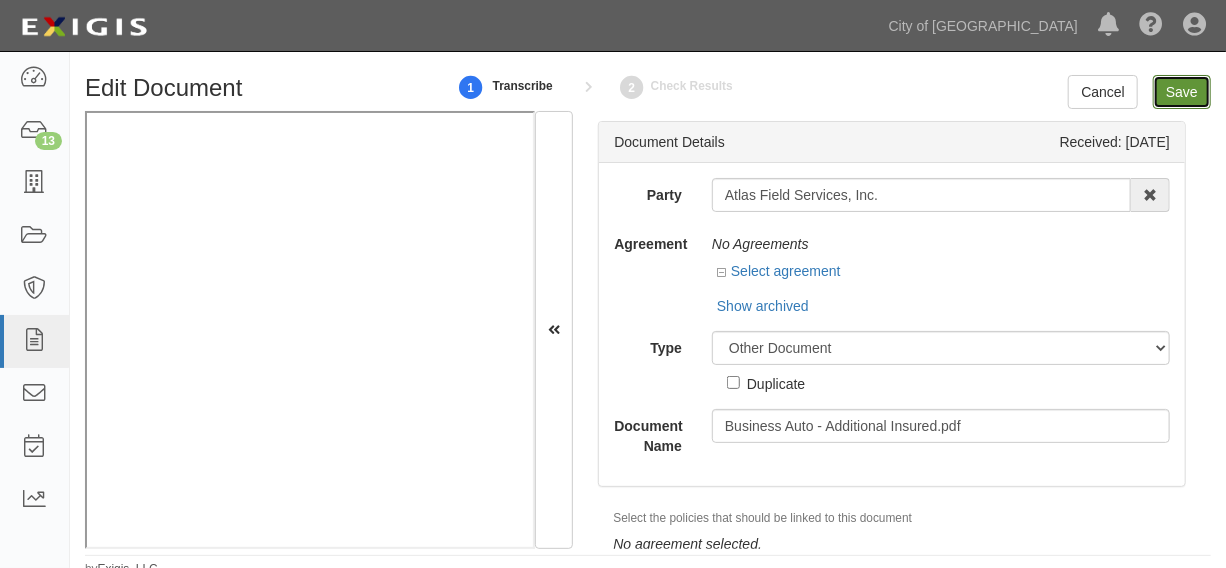 click on "Save" at bounding box center (1182, 92) 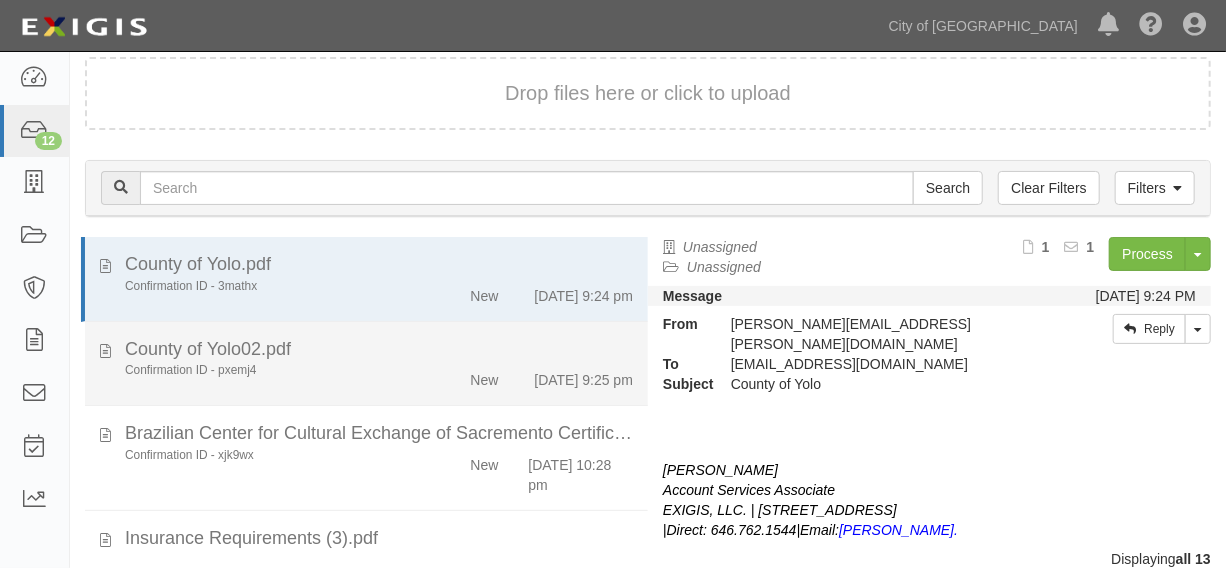 scroll, scrollTop: 84, scrollLeft: 0, axis: vertical 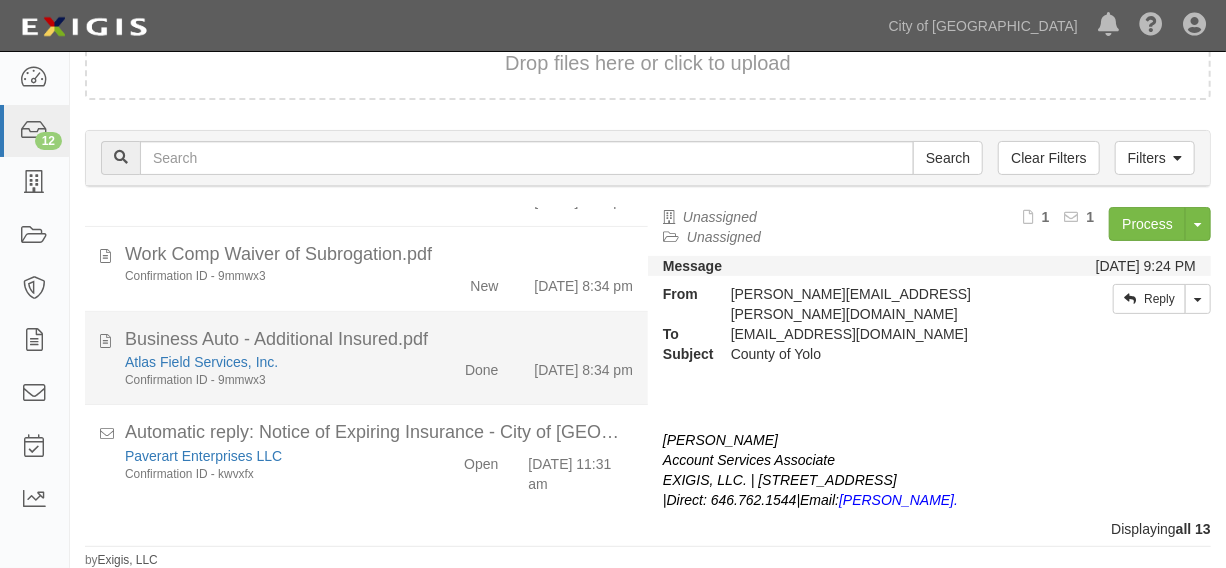 click on "Atlas Field Services, Inc.
Confirmation ID - 9mmwx3
Done
[DATE] 8:34 pm" 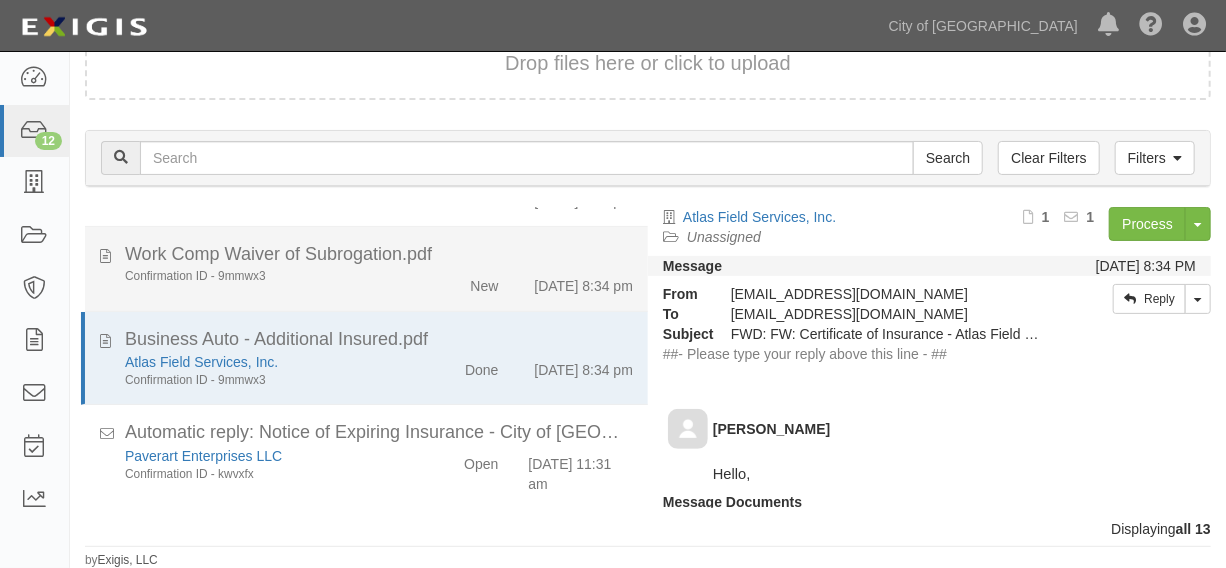 click on "7/23/25 8:34 pm" 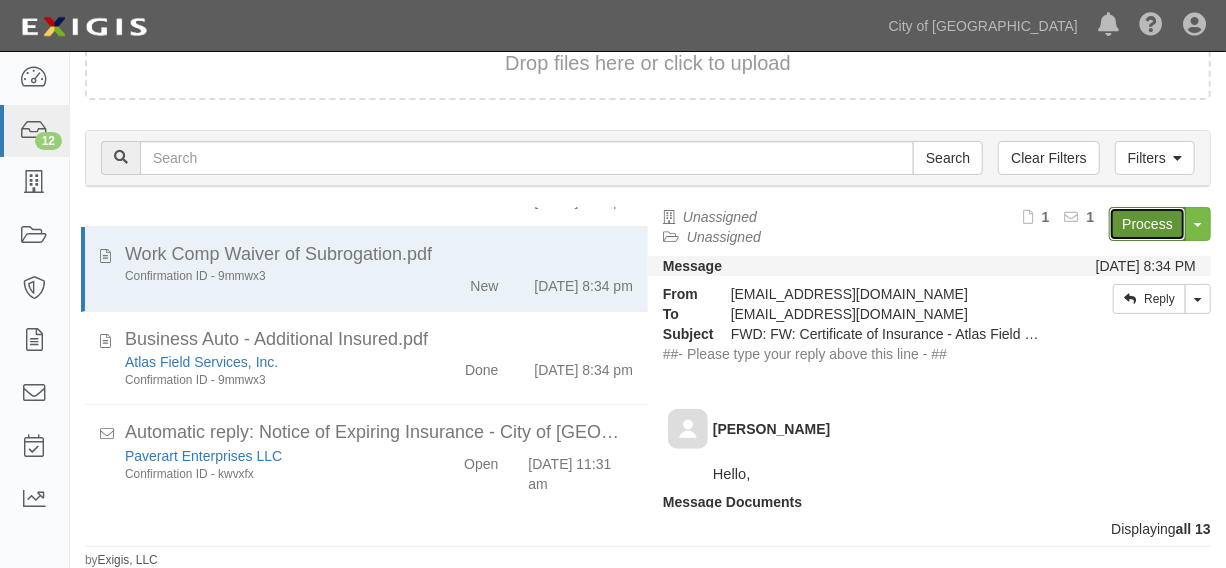 click on "Process" at bounding box center (1147, 224) 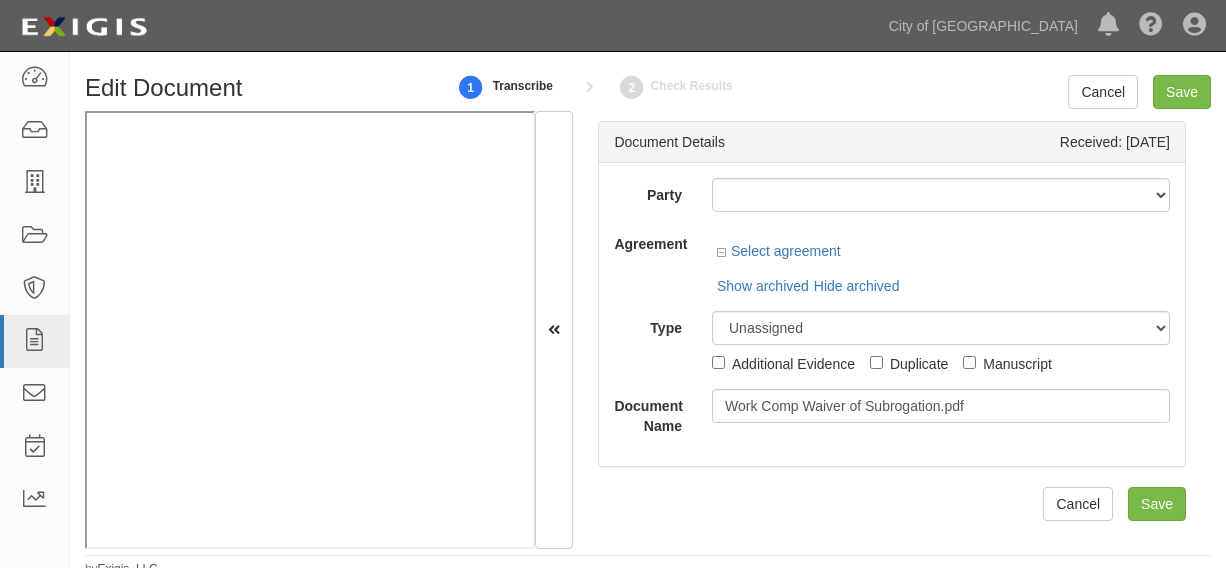 scroll, scrollTop: 0, scrollLeft: 0, axis: both 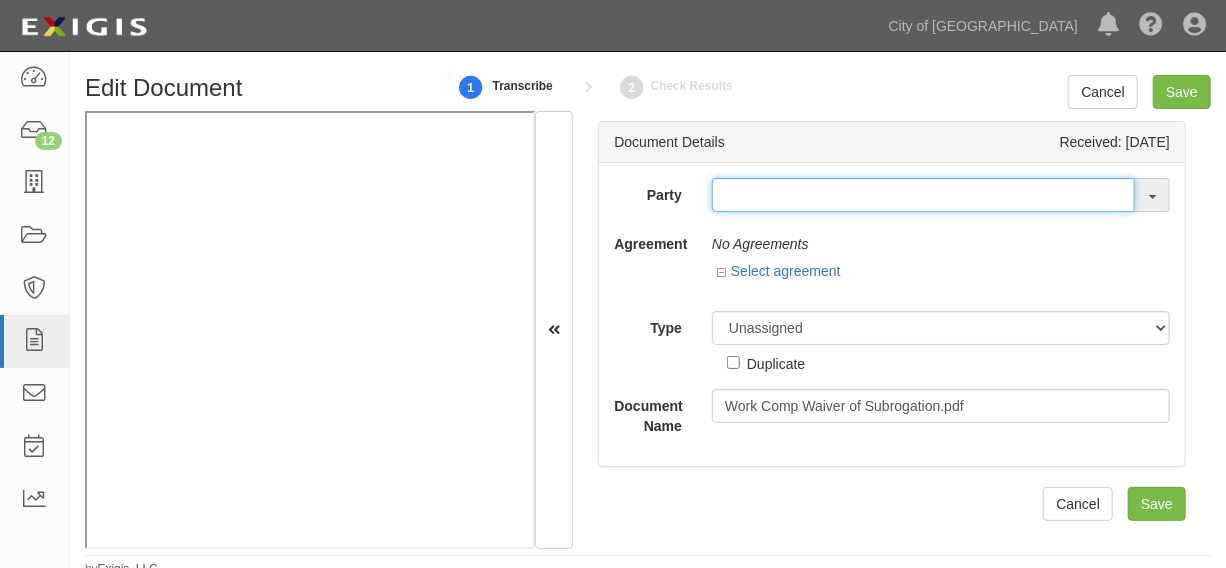 click at bounding box center (923, 195) 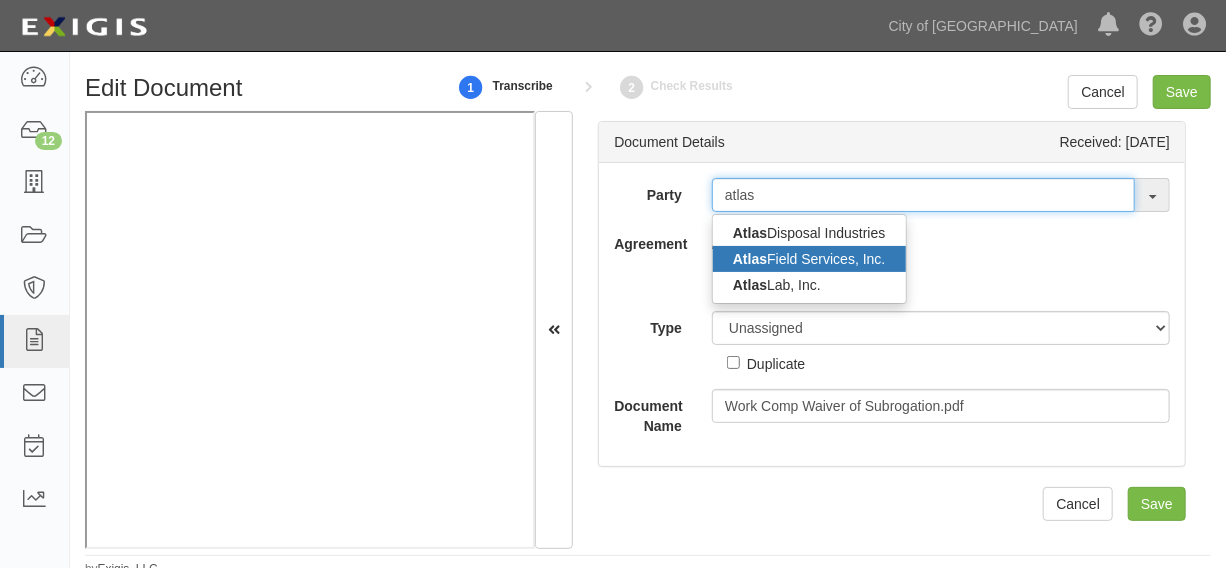 type on "atlas" 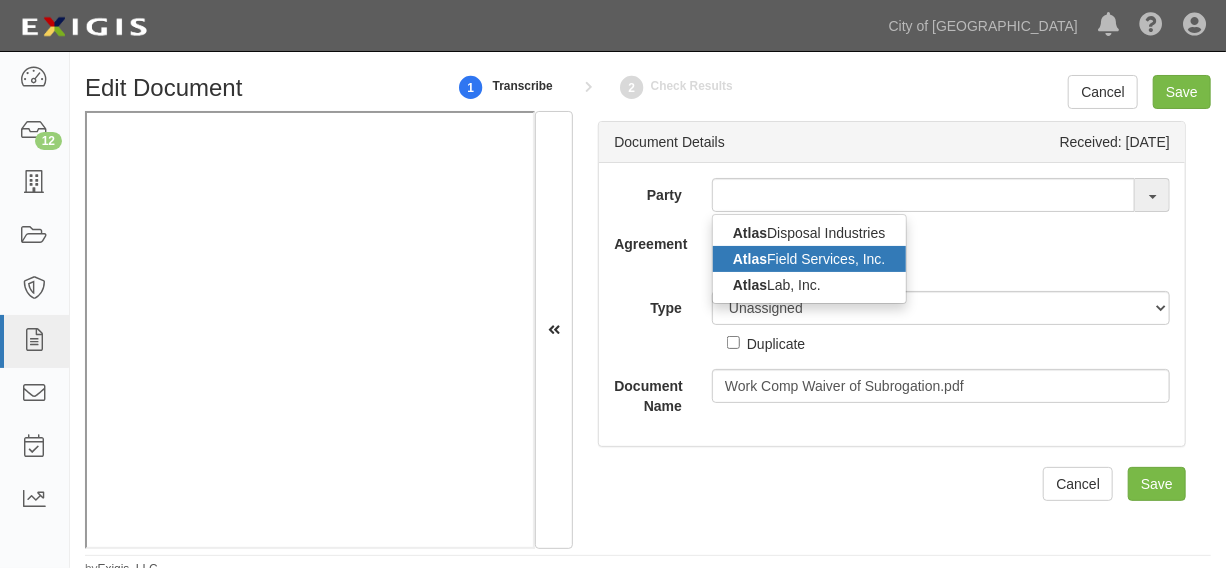 click on "Atlas  Field Services, Inc." at bounding box center (809, 259) 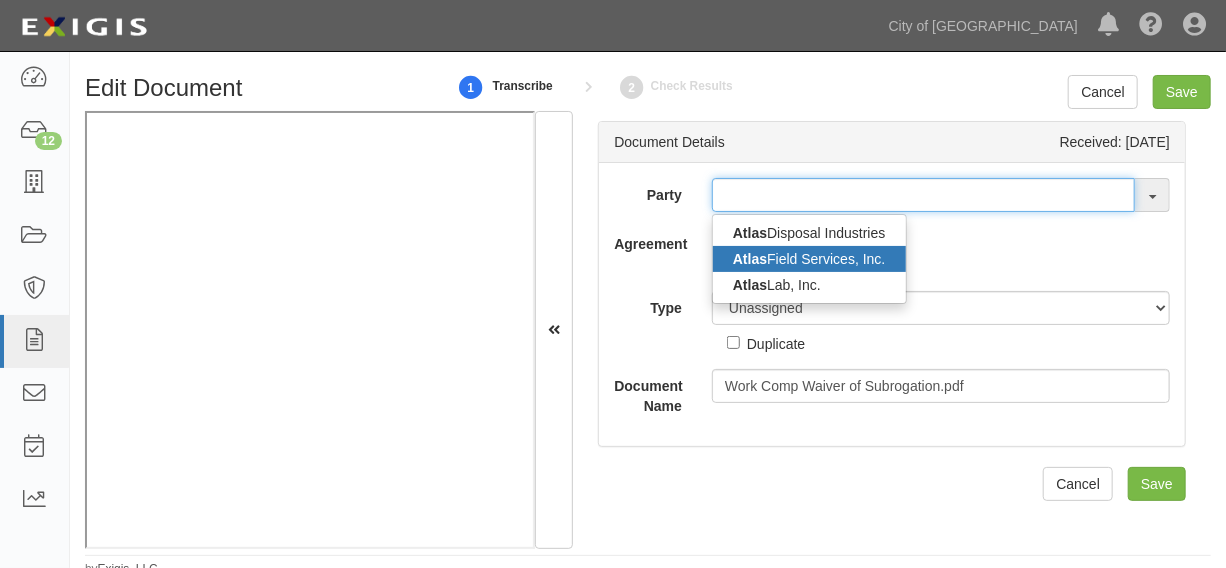type on "Atlas Field Services, Inc." 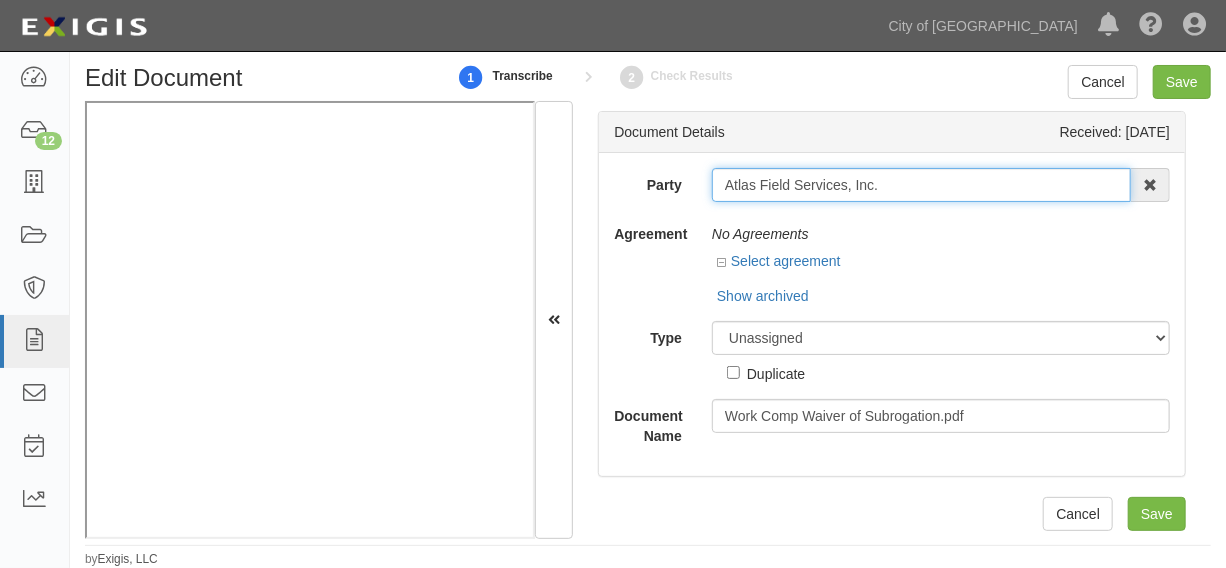 scroll, scrollTop: 0, scrollLeft: 0, axis: both 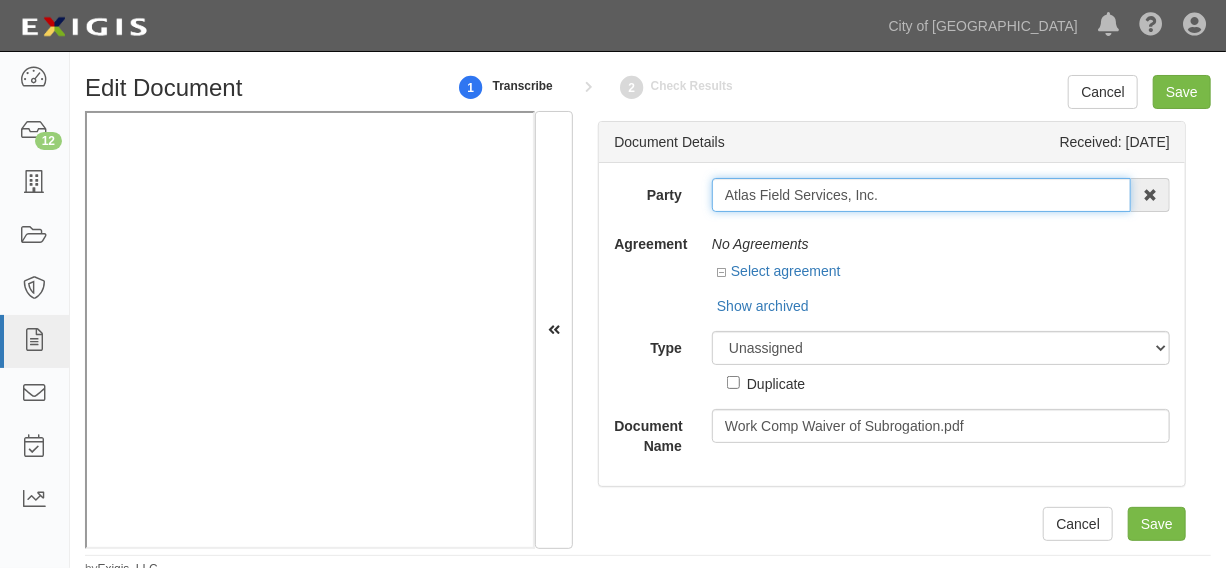 drag, startPoint x: 720, startPoint y: 193, endPoint x: 980, endPoint y: 204, distance: 260.23257 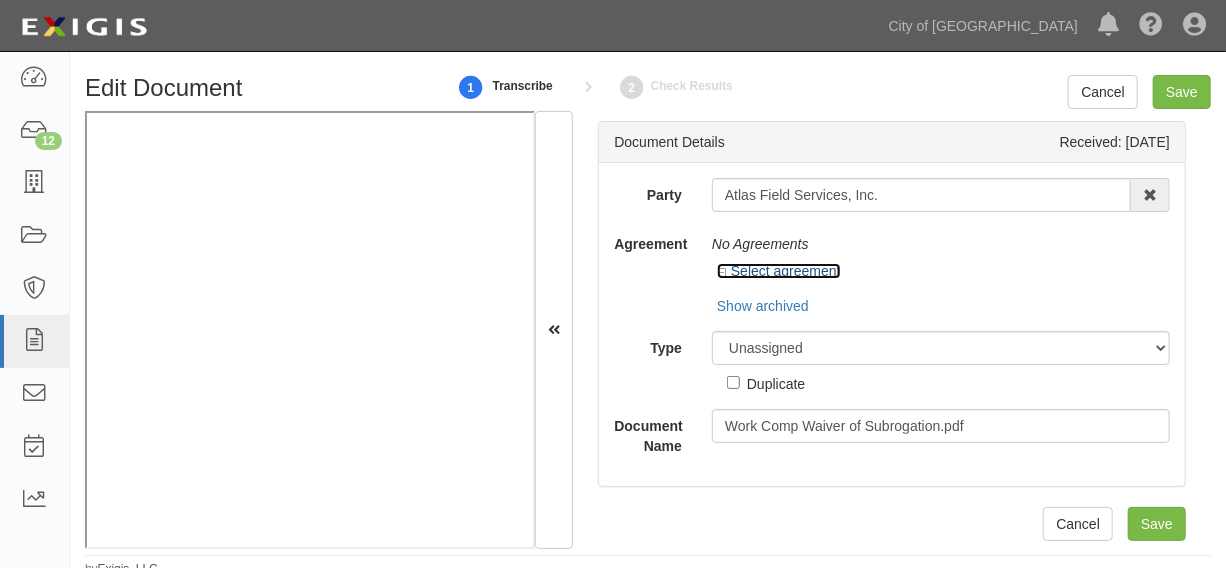 click on "Select agreement" at bounding box center (779, 271) 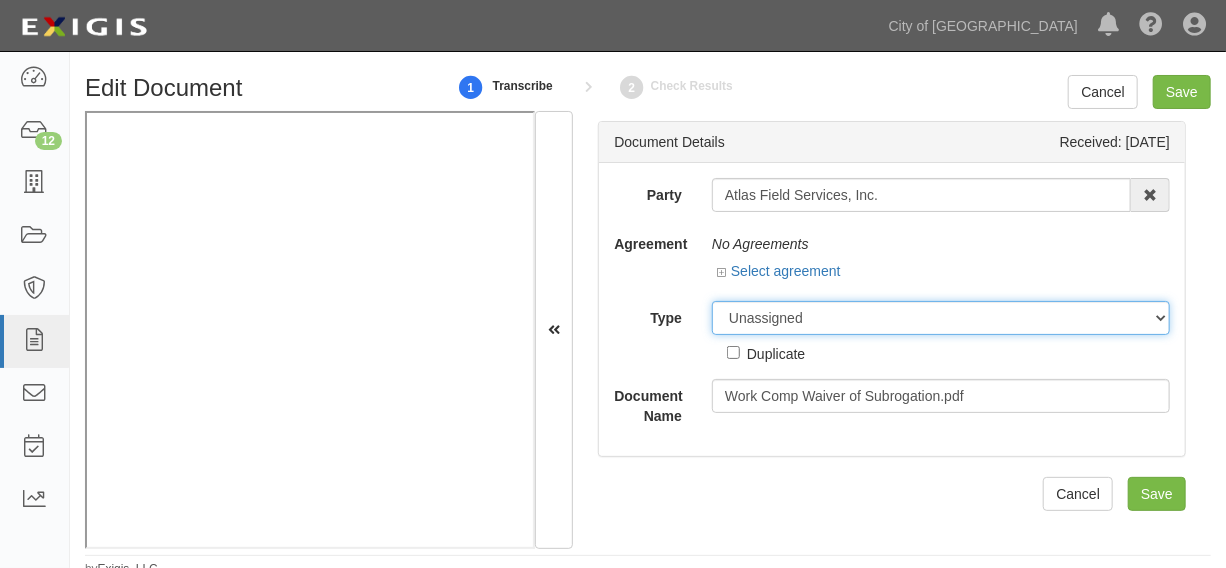 click on "Unassigned
Binder
Cancellation Notice
Certificate
Contract
Endorsement
Insurance Policy
Junk
Other Document
Policy Declarations
Reinstatement Notice
Requirements
Waiver Request" at bounding box center [941, 318] 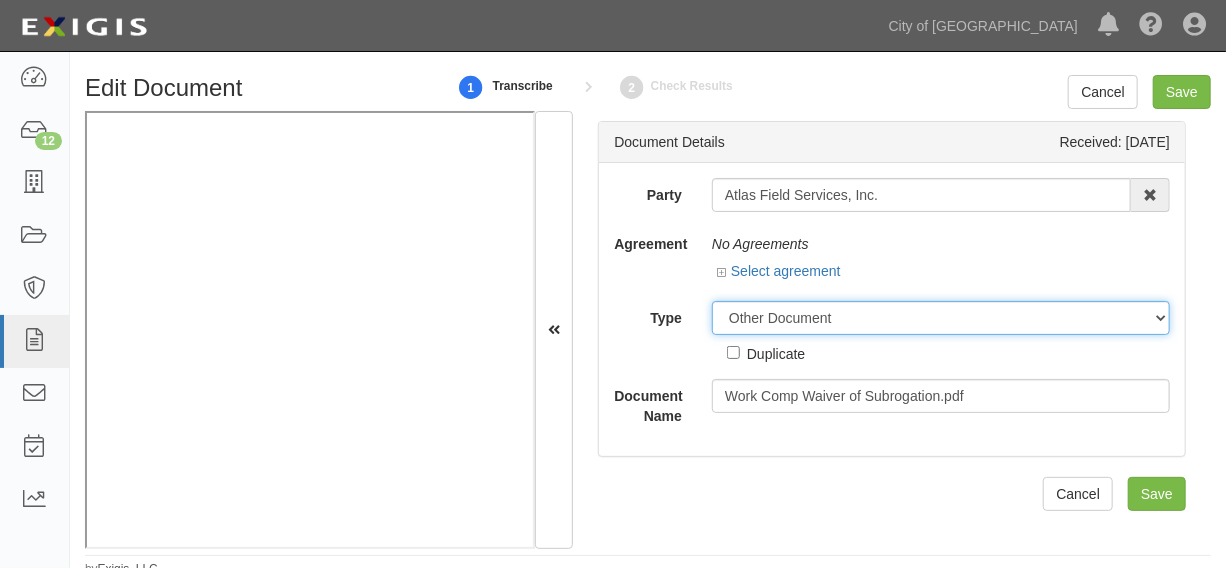 click on "Unassigned
Binder
Cancellation Notice
Certificate
Contract
Endorsement
Insurance Policy
Junk
Other Document
Policy Declarations
Reinstatement Notice
Requirements
Waiver Request" at bounding box center [941, 318] 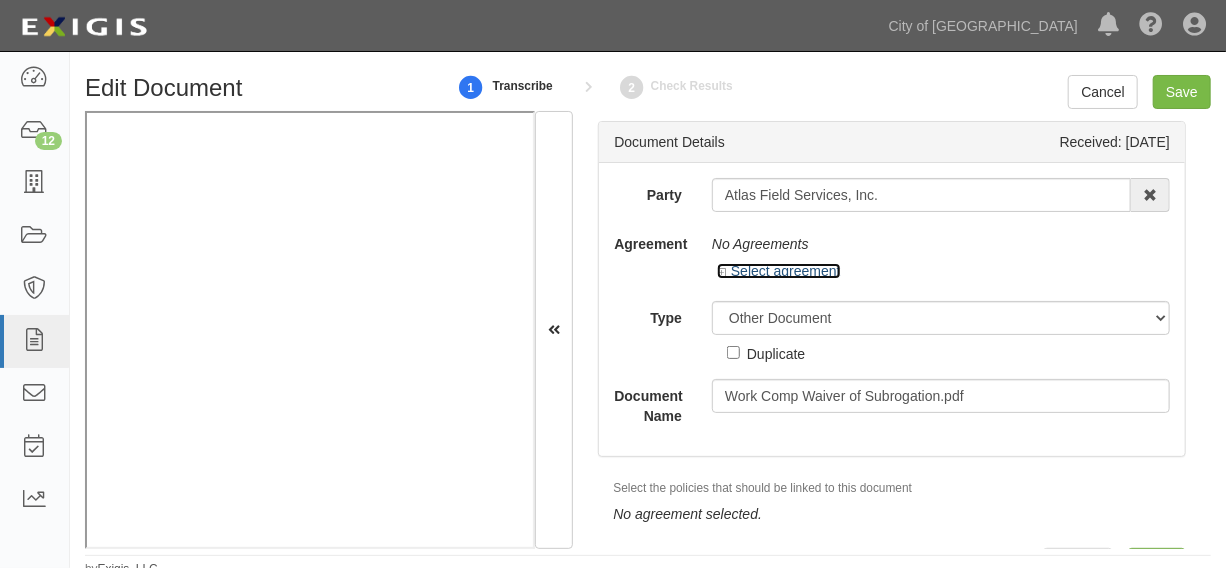 click on "Select agreement" at bounding box center [779, 271] 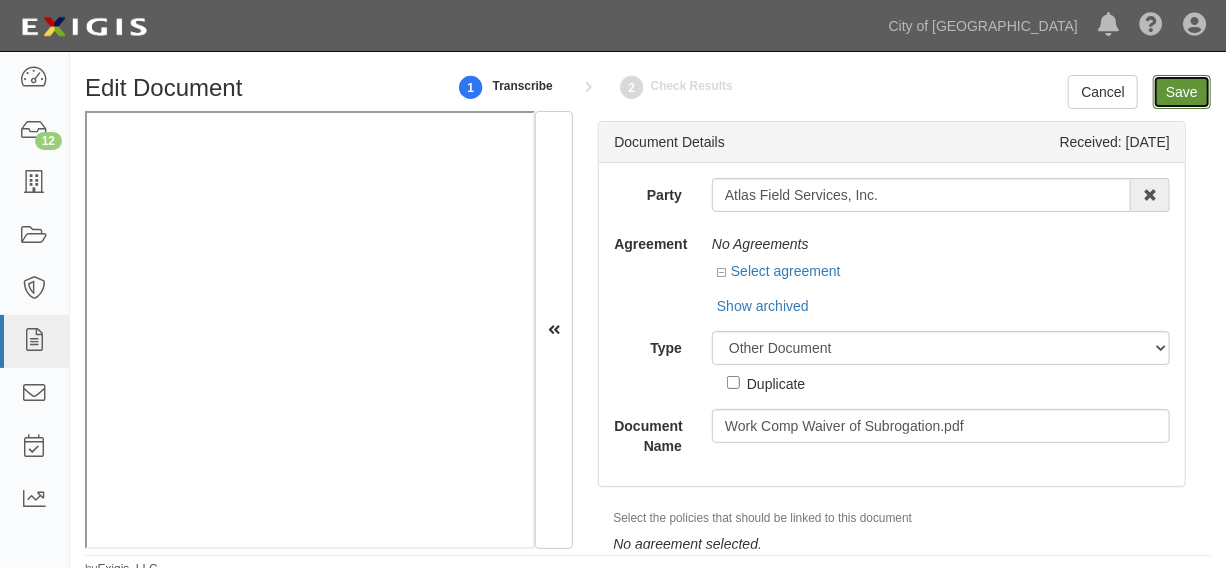 click on "Save" at bounding box center [1182, 92] 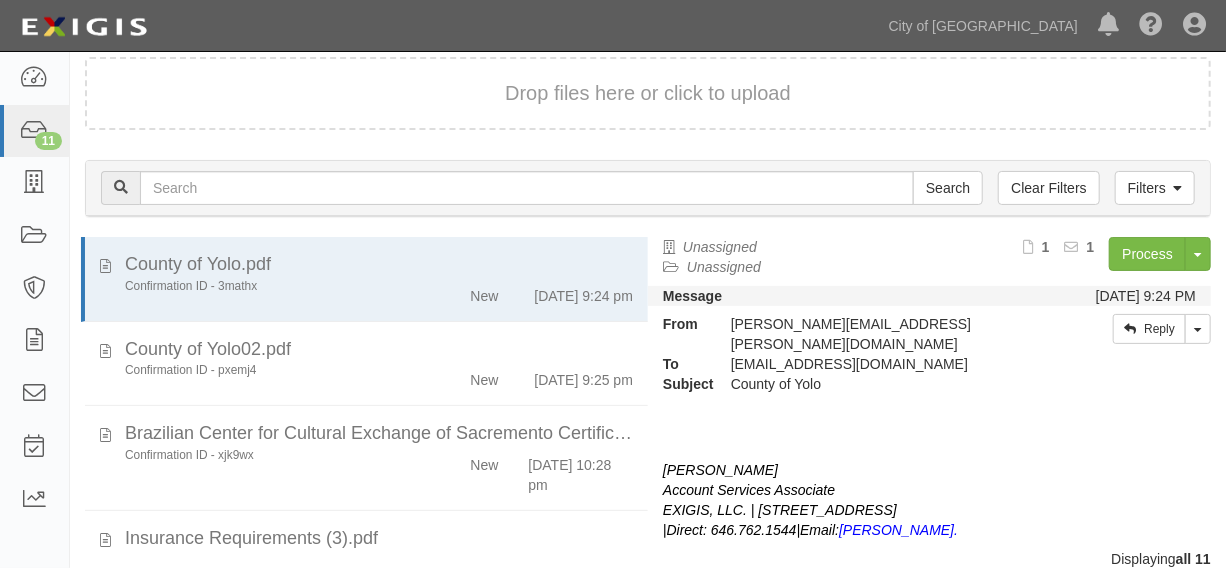 scroll, scrollTop: 84, scrollLeft: 0, axis: vertical 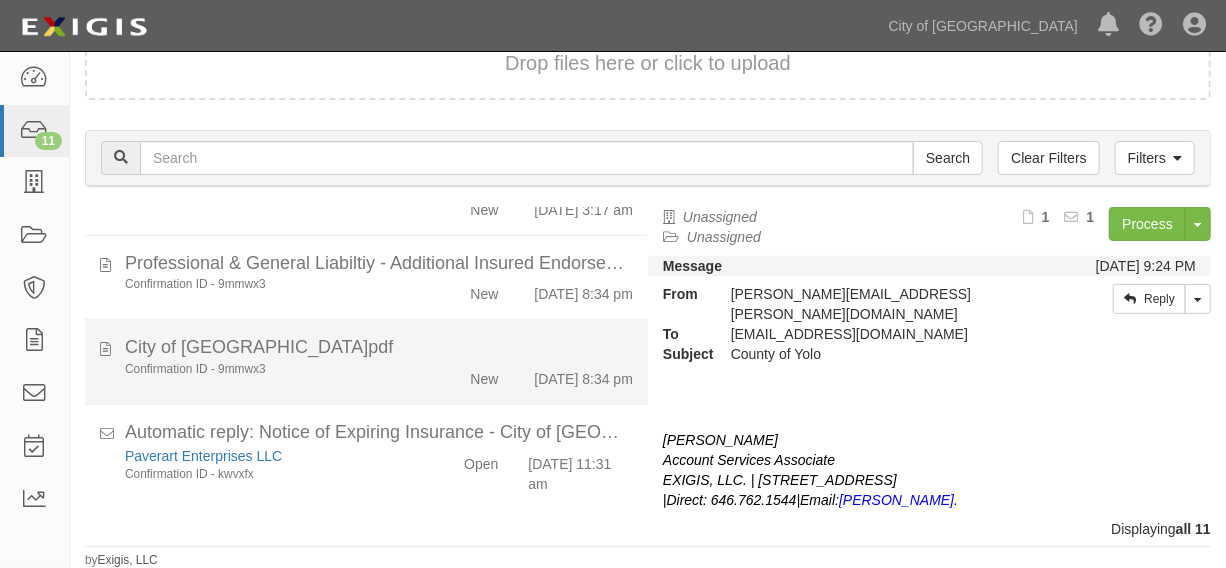 click on "New" 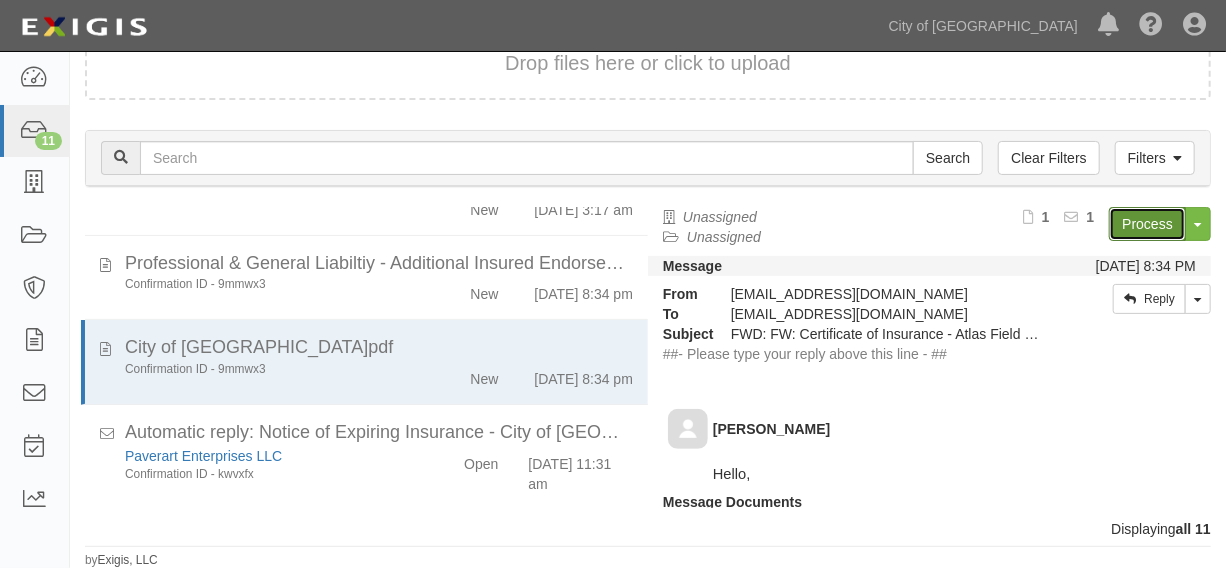 click on "Process" at bounding box center (1147, 224) 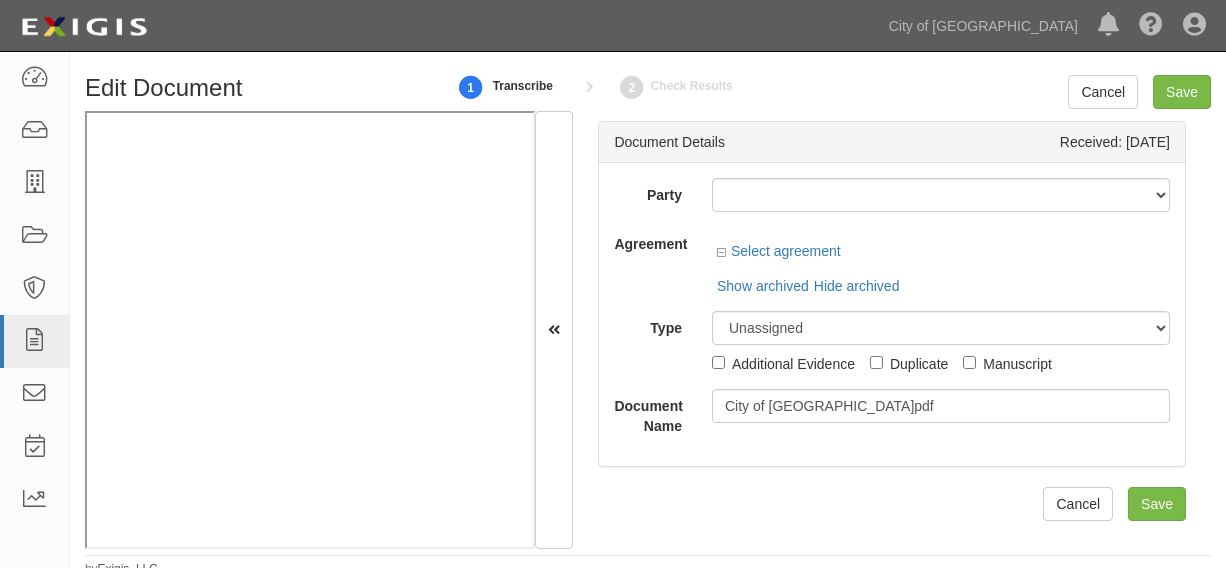 scroll, scrollTop: 0, scrollLeft: 0, axis: both 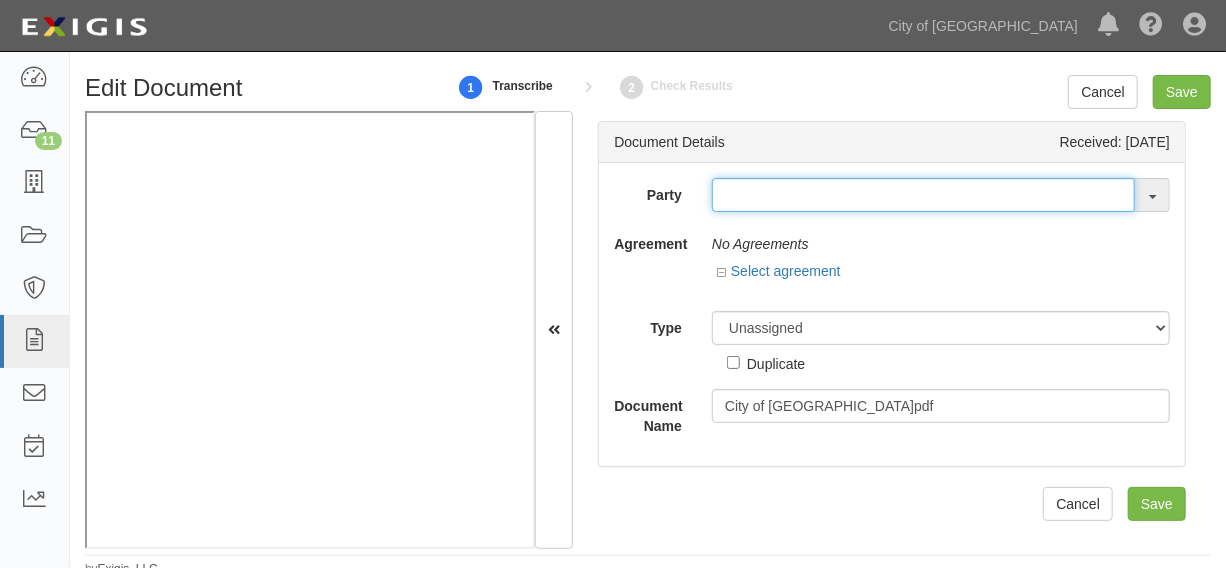 click at bounding box center (923, 195) 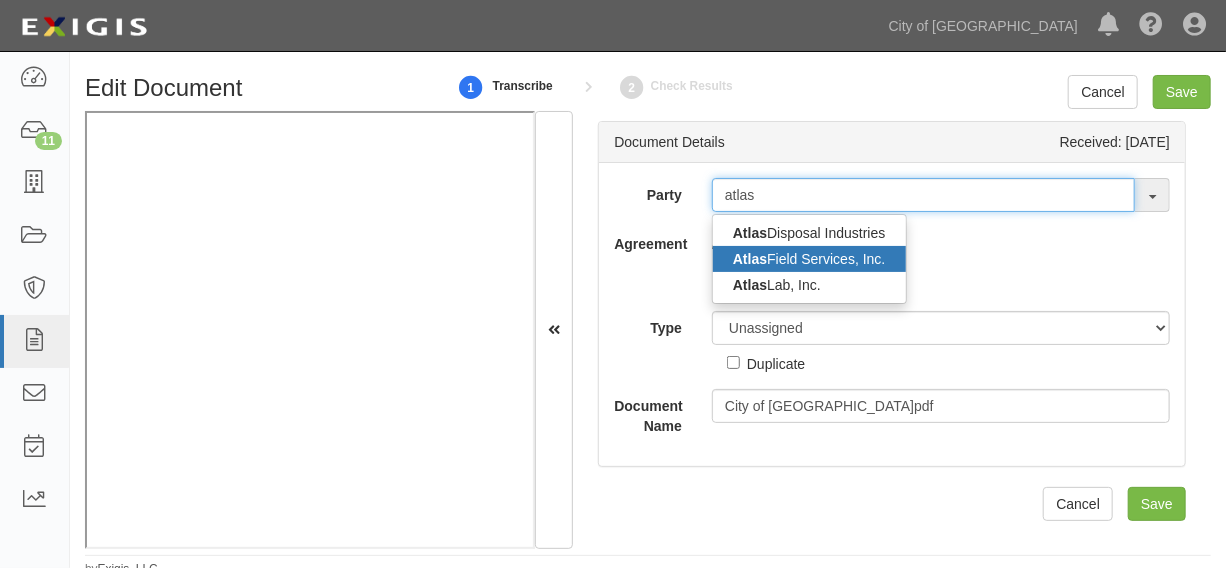 type on "atlas" 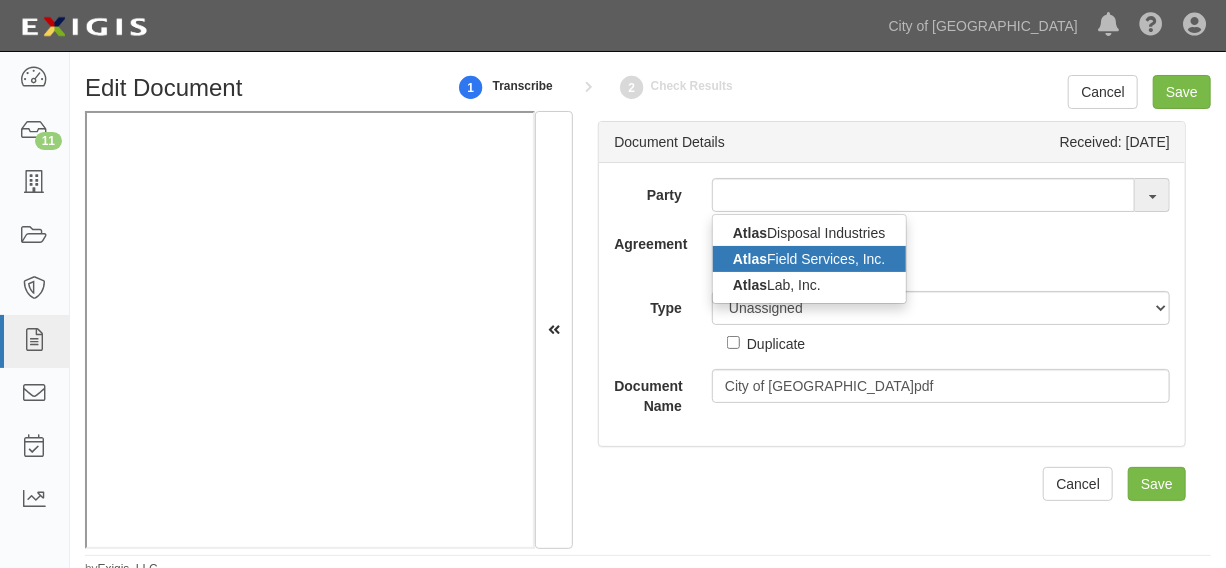 click on "Atlas  Field Services, Inc." at bounding box center (809, 259) 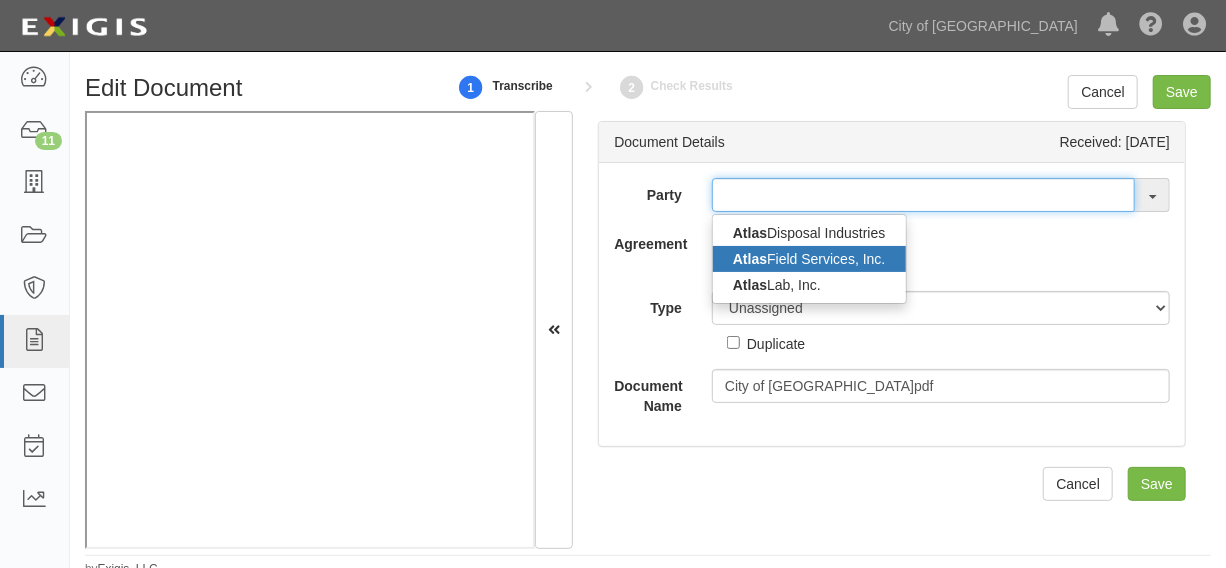 type on "Atlas Field Services, Inc." 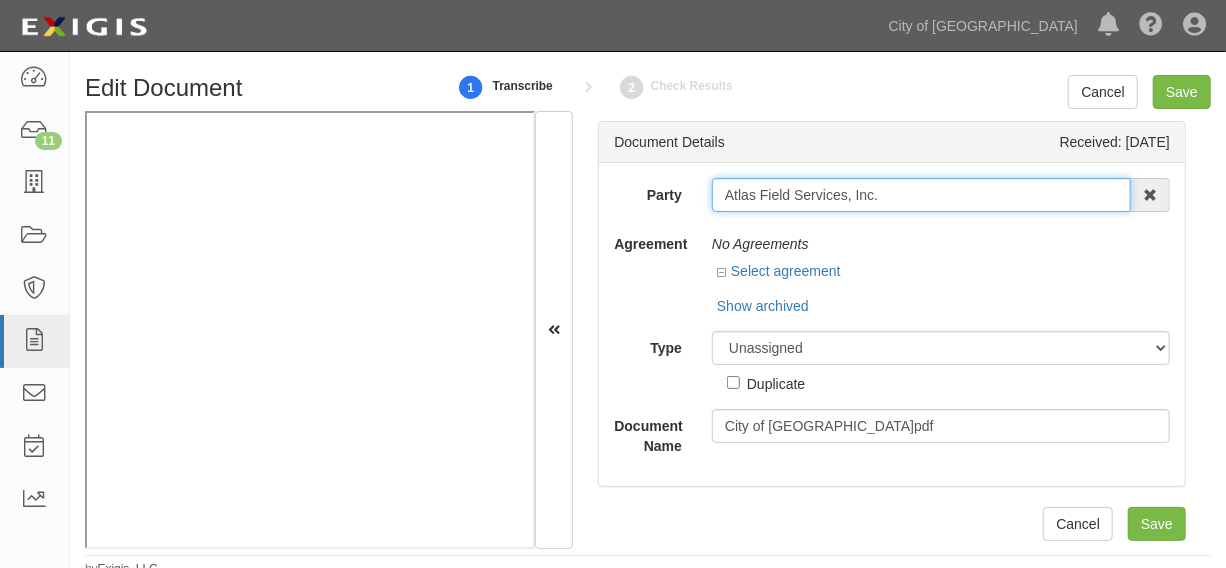 drag, startPoint x: 710, startPoint y: 200, endPoint x: 912, endPoint y: 186, distance: 202.48457 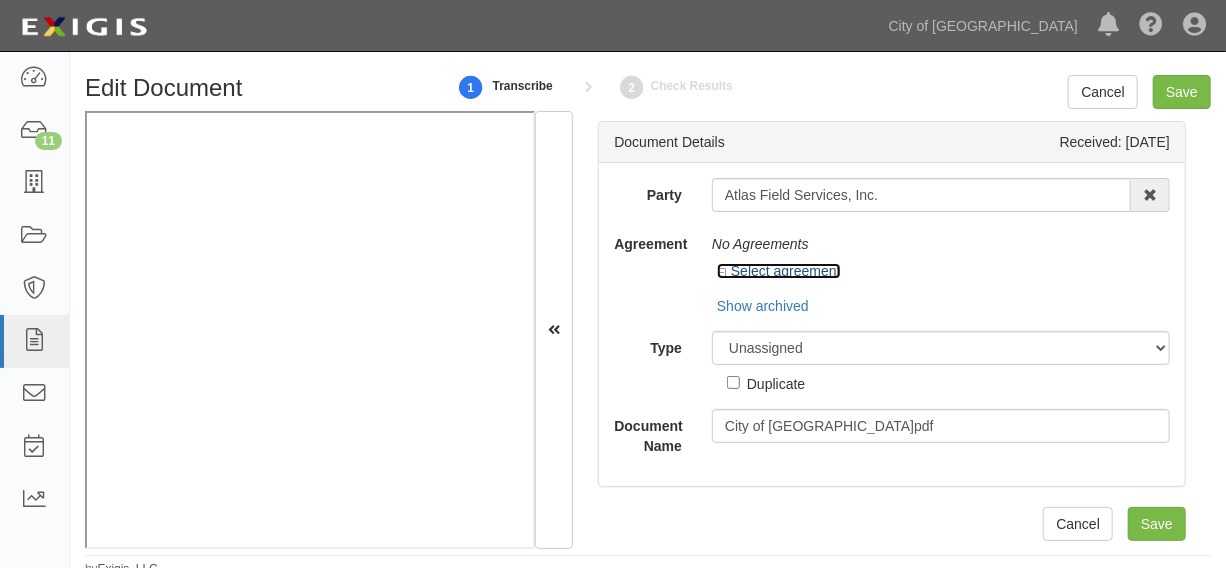 click on "Select agreement" at bounding box center (779, 271) 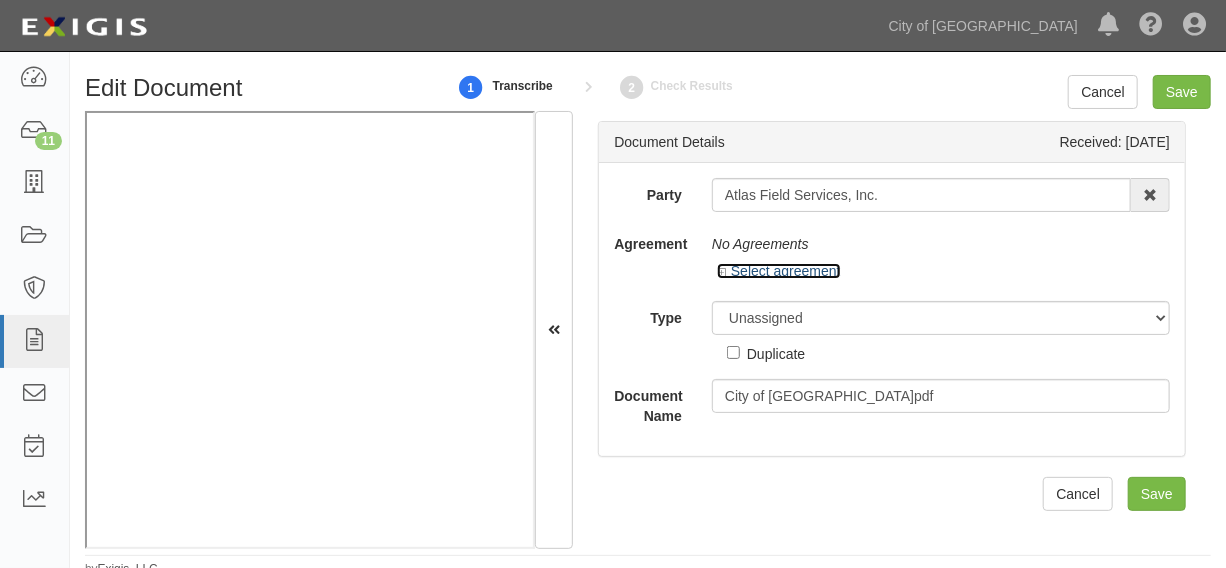 click on "Select agreement" at bounding box center (779, 271) 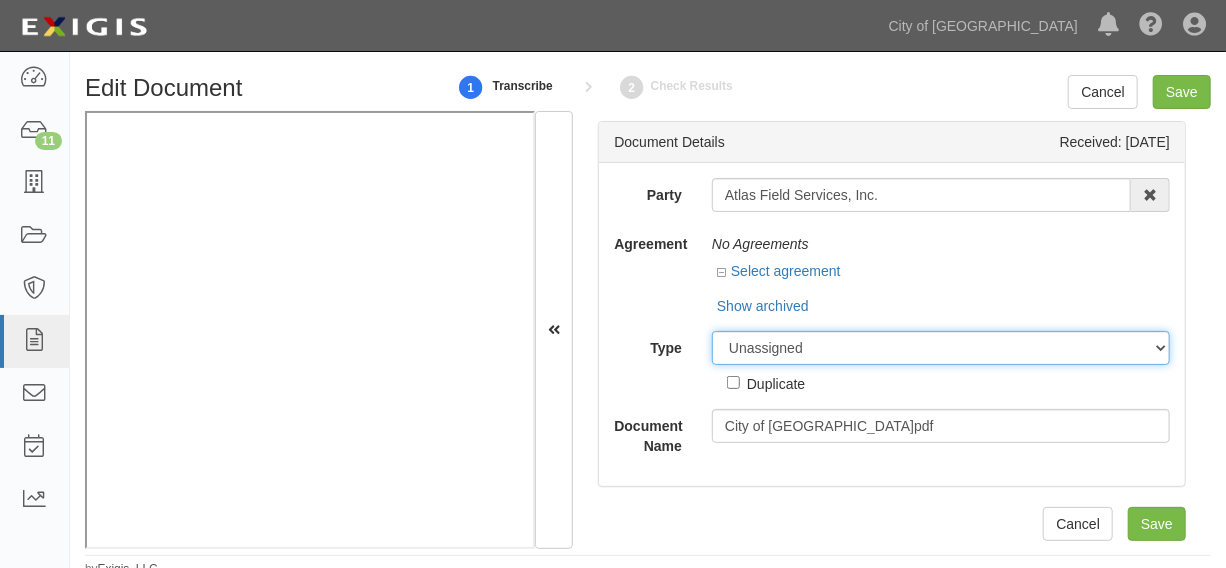 click on "Unassigned
Binder
Cancellation Notice
Certificate
Contract
Endorsement
Insurance Policy
Junk
Other Document
Policy Declarations
Reinstatement Notice
Requirements
Waiver Request" at bounding box center (941, 348) 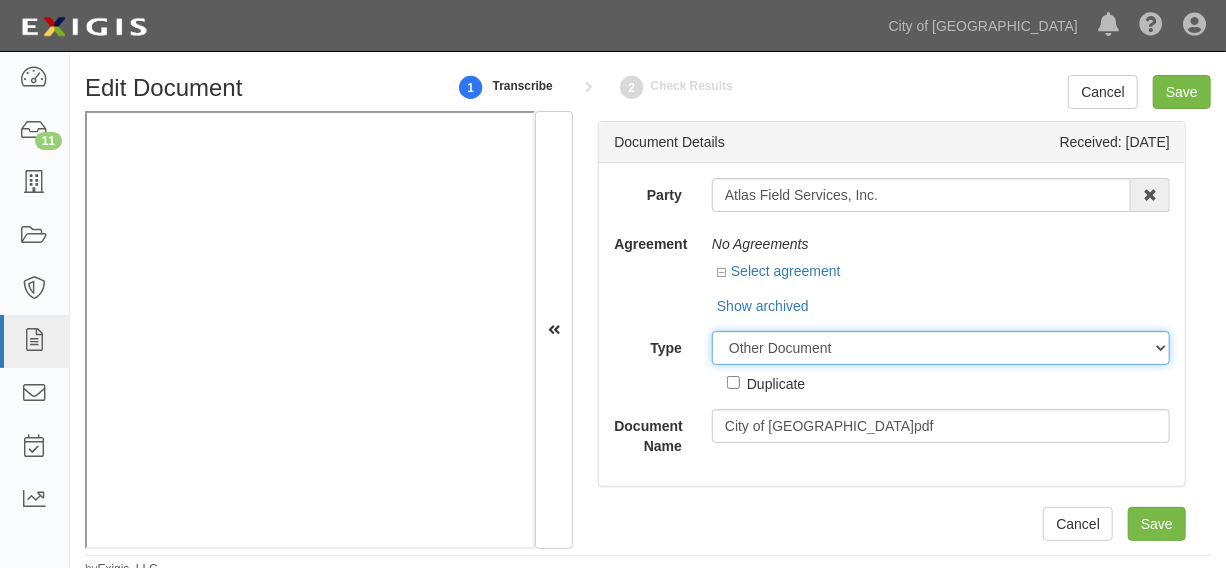 click on "Unassigned
Binder
Cancellation Notice
Certificate
Contract
Endorsement
Insurance Policy
Junk
Other Document
Policy Declarations
Reinstatement Notice
Requirements
Waiver Request" at bounding box center (941, 348) 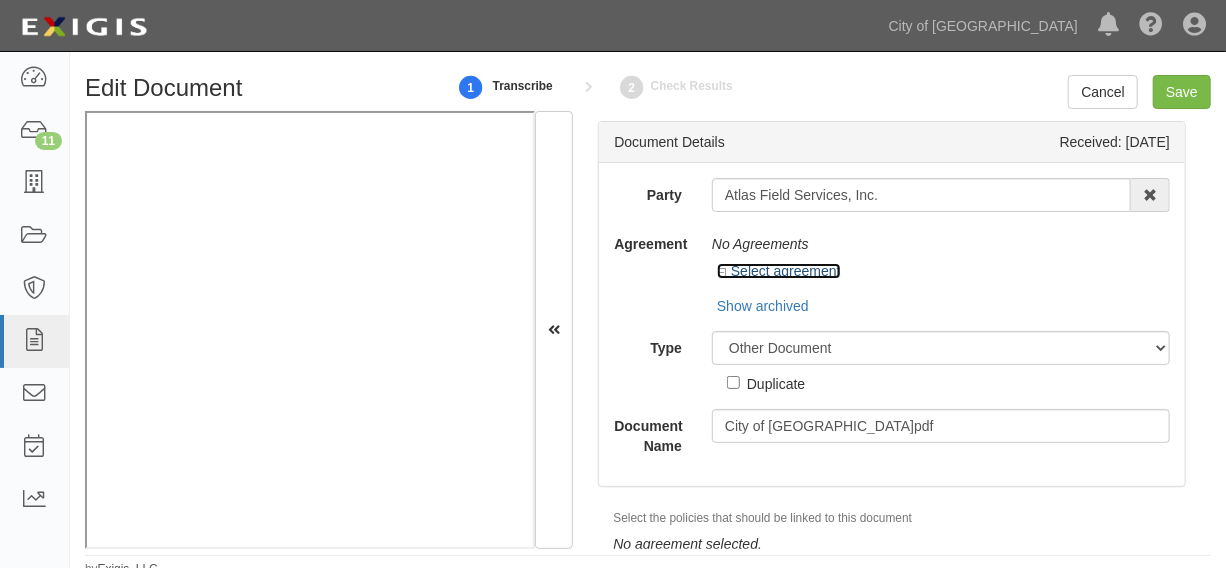 click on "Select agreement" at bounding box center (779, 271) 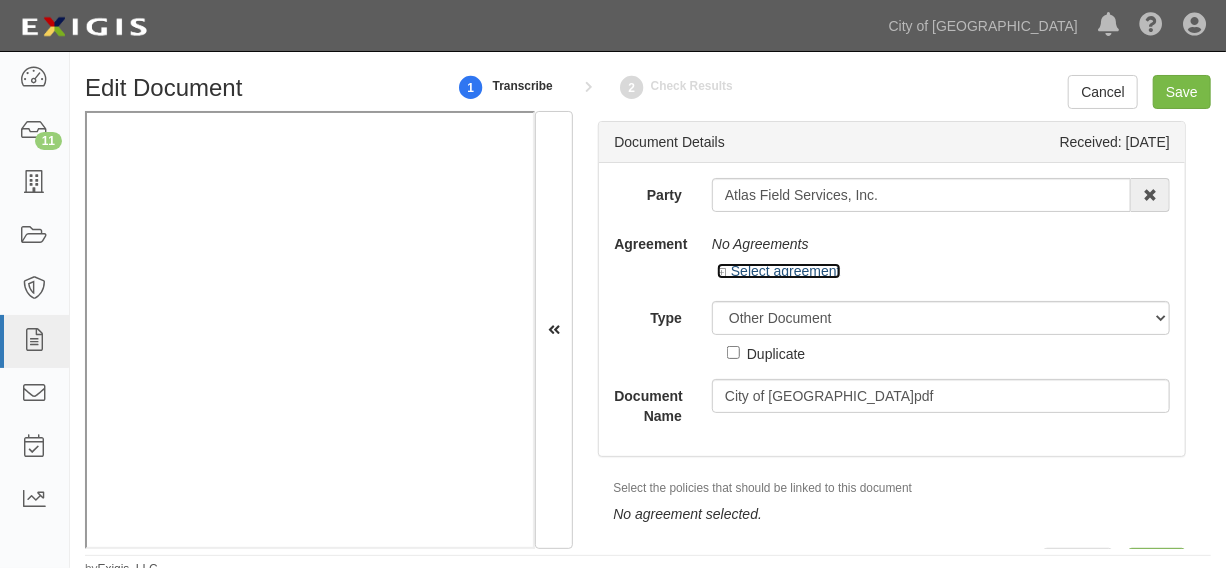click on "Select agreement" at bounding box center [779, 271] 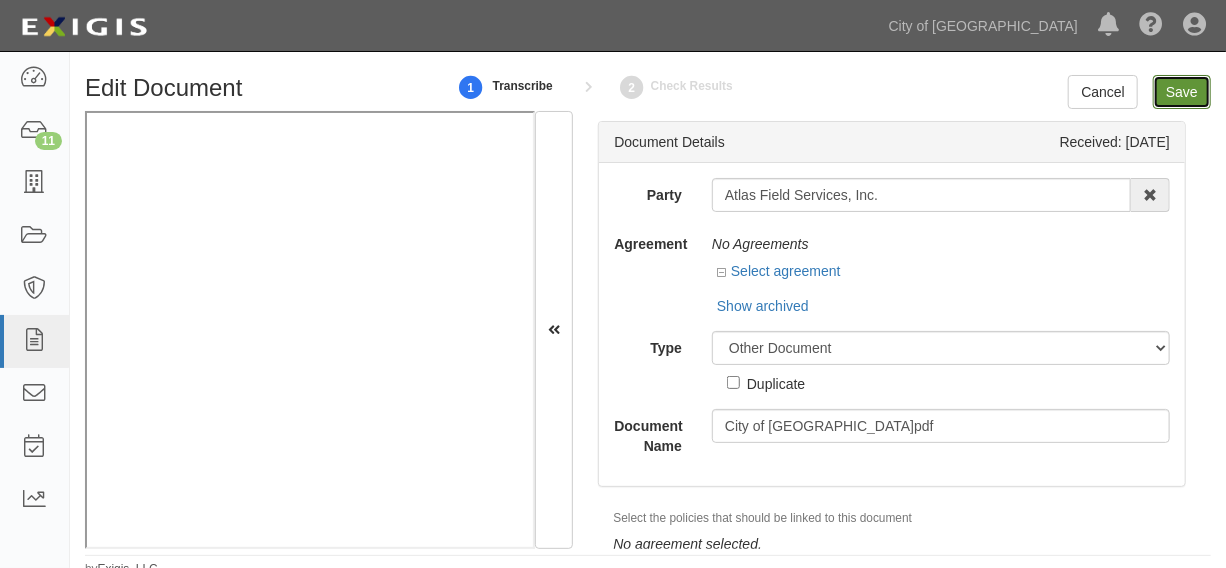 click on "Save" at bounding box center [1182, 92] 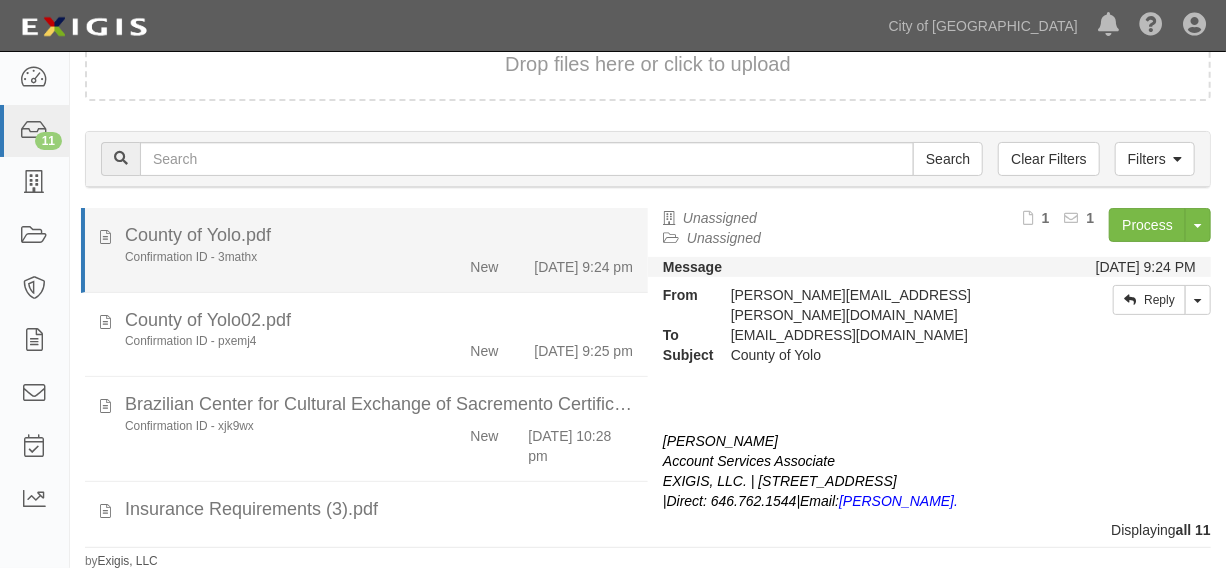 scroll, scrollTop: 84, scrollLeft: 0, axis: vertical 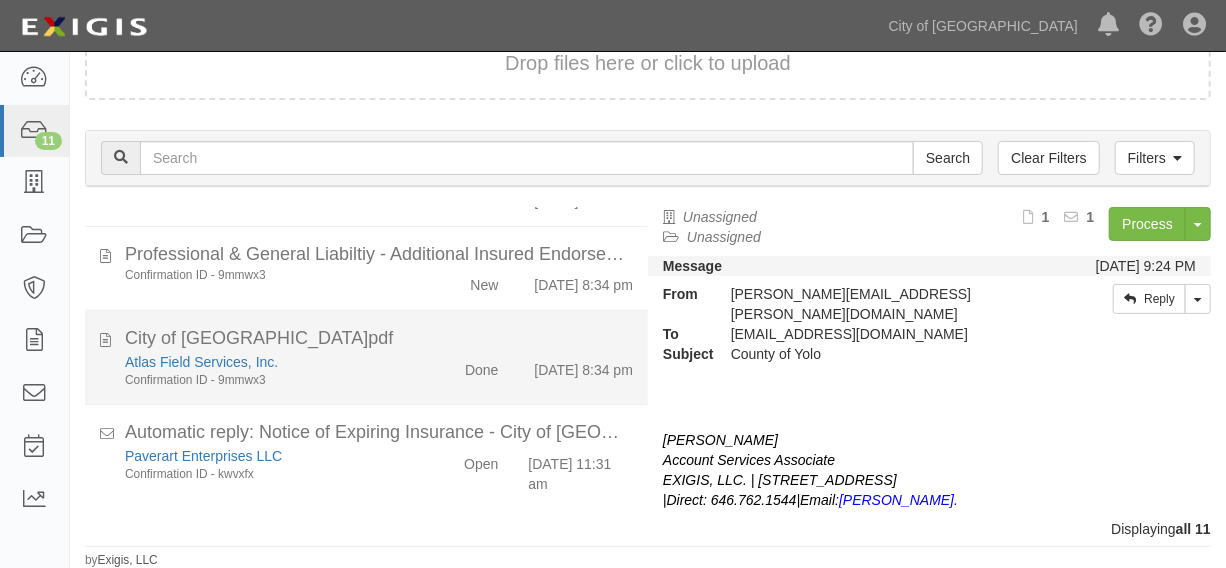 click on "Confirmation ID - 9mmwx3" 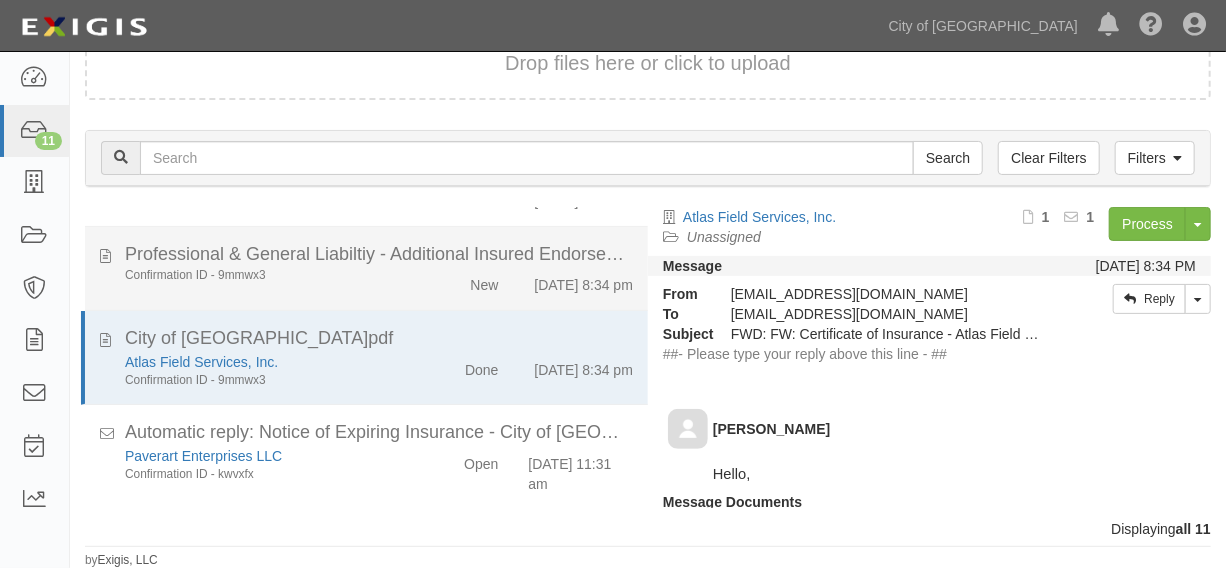click on "Professional & General Liabiltiy - Additional Insured Endorsements.pdf
Confirmation ID - 9mmwx3
New
[DATE] 8:34 pm" 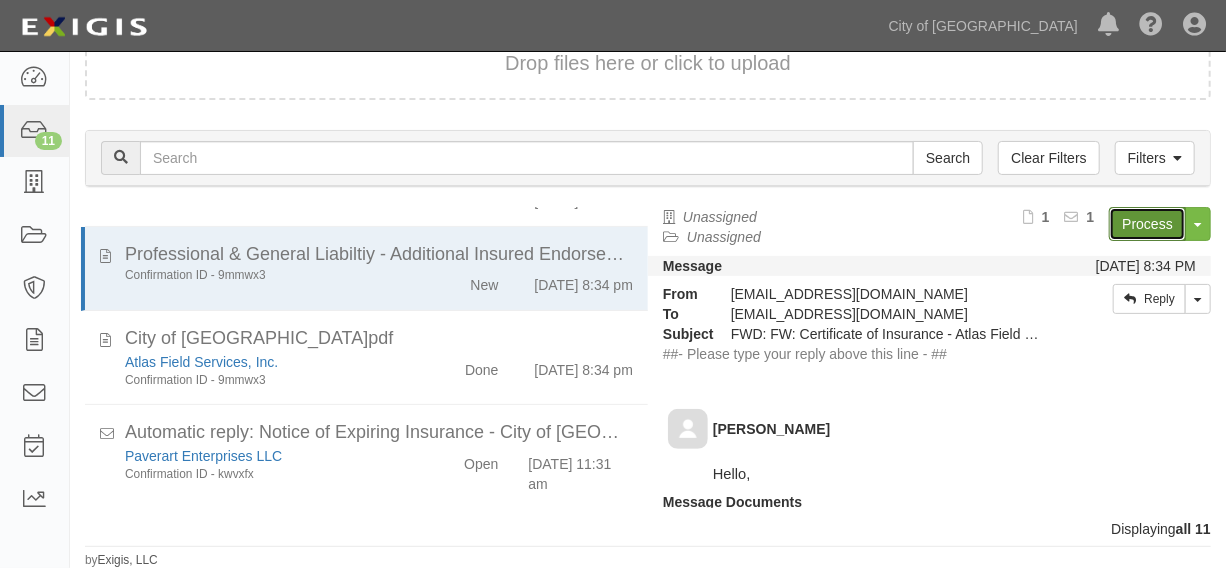 click on "Process" at bounding box center (1147, 224) 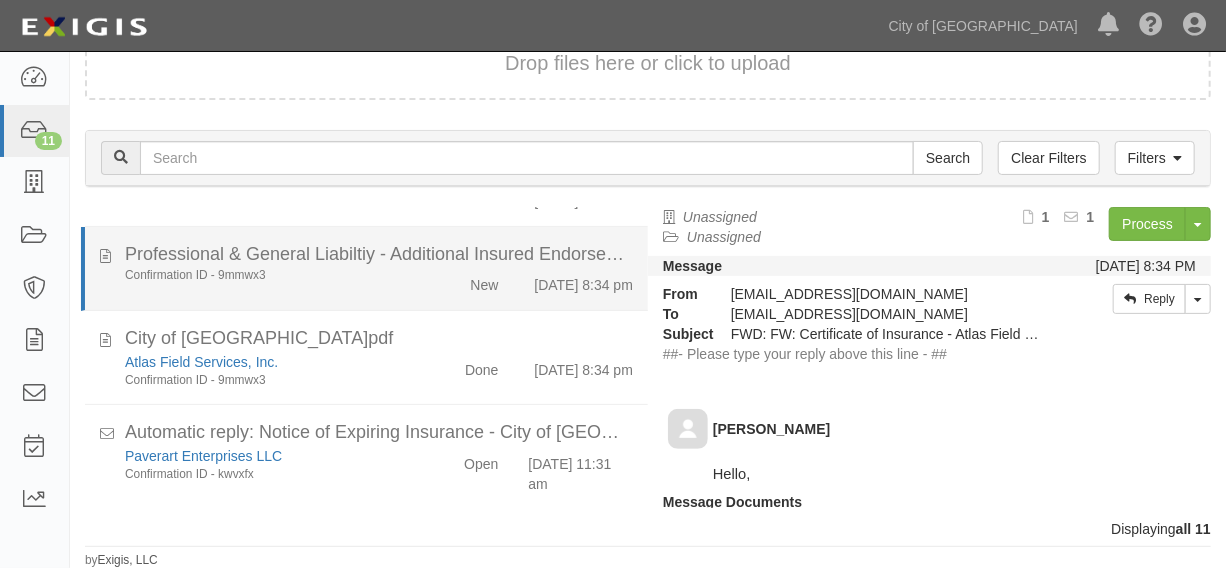 click on "New" 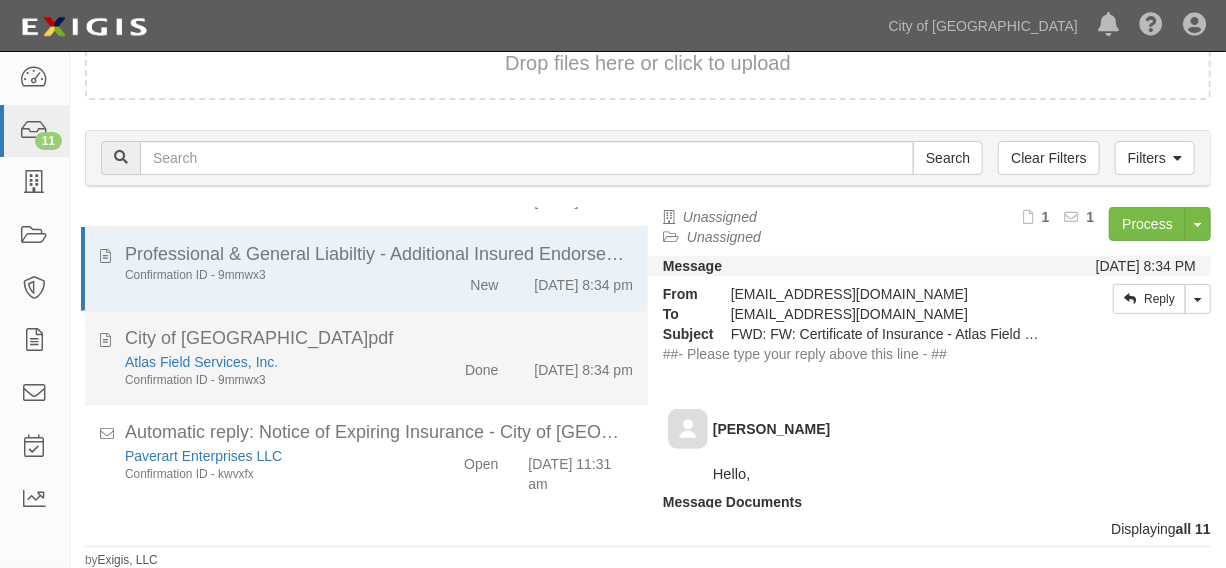 scroll, scrollTop: 695, scrollLeft: 0, axis: vertical 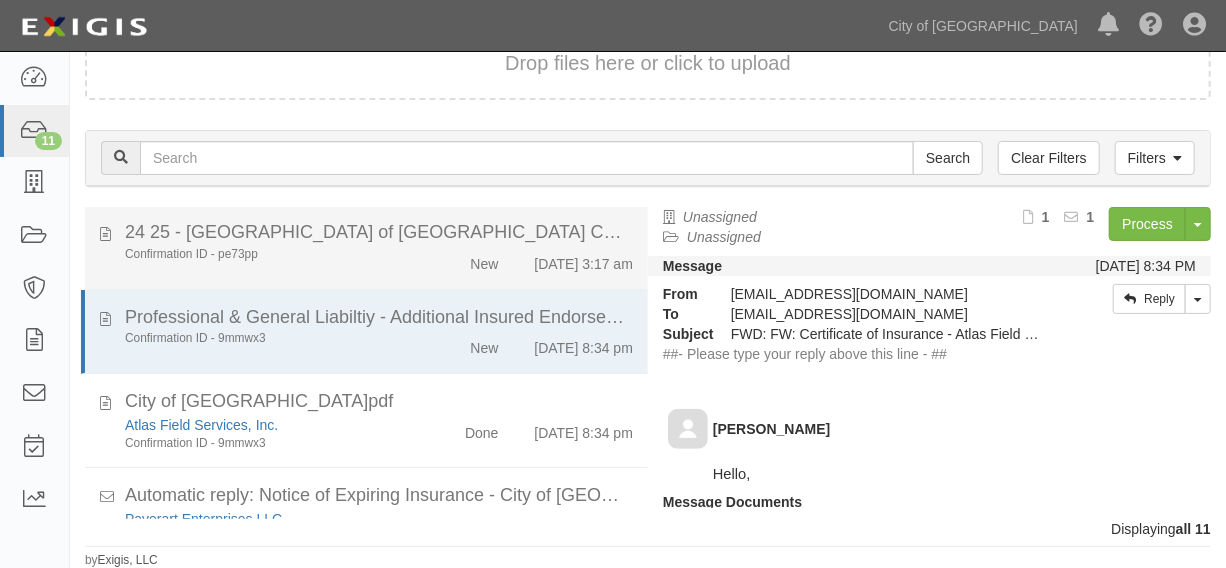 click on "Confirmation ID - pe73pp" 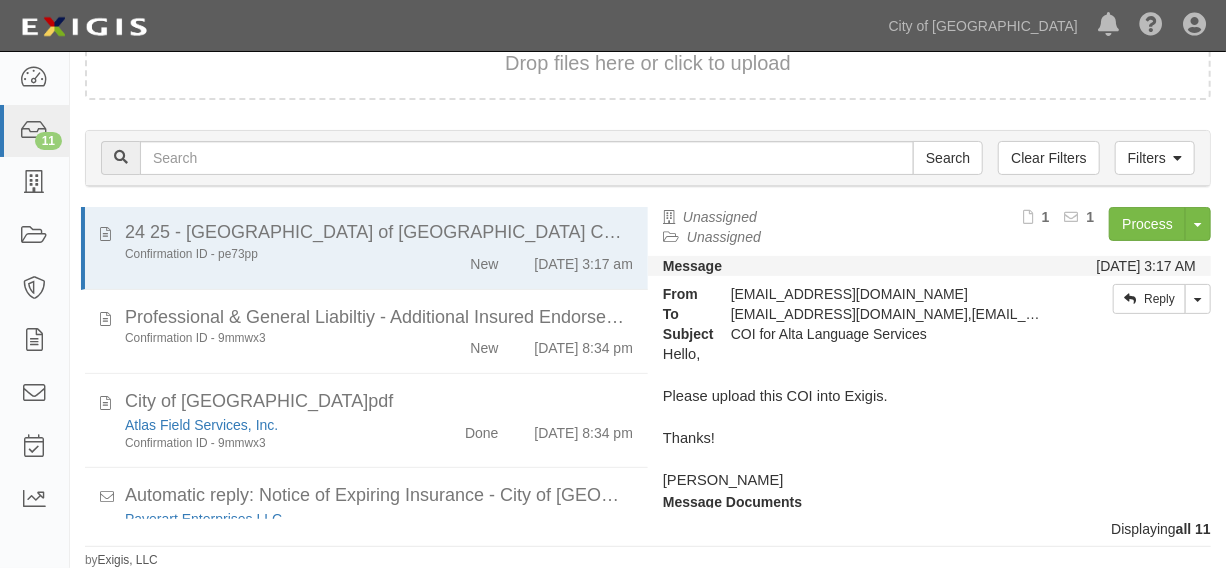 click on "Process Toggle Document Dropdown Archive Document Delete Document Close Mark as Done Toggle Task Dropdown Edit Task Delete Task 1 1" at bounding box center (1047, 231) 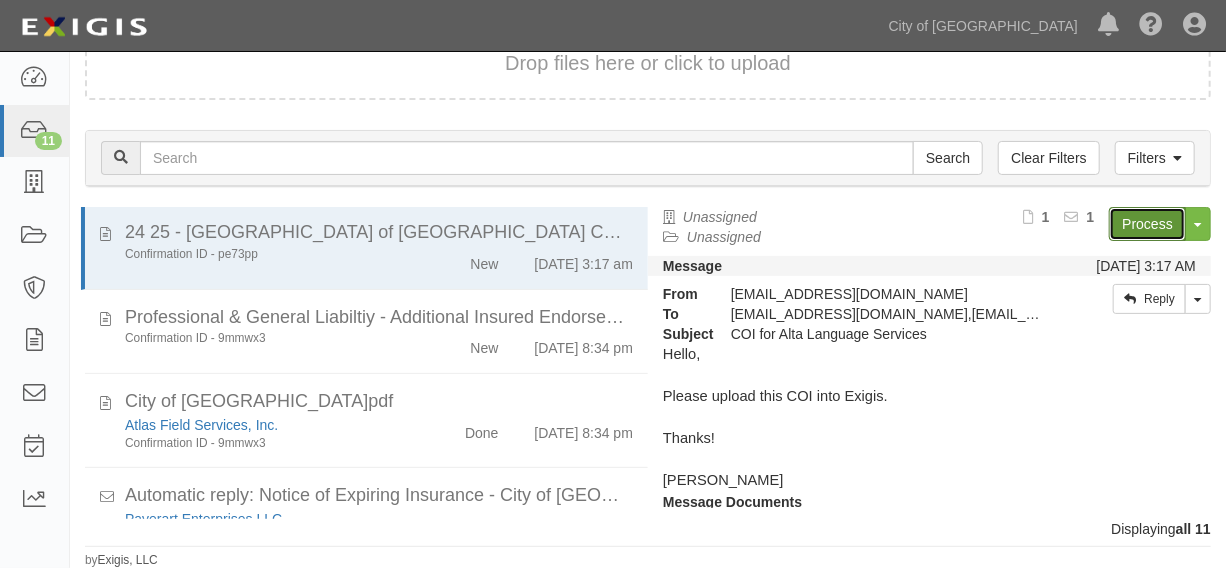 click on "Process" at bounding box center [1147, 224] 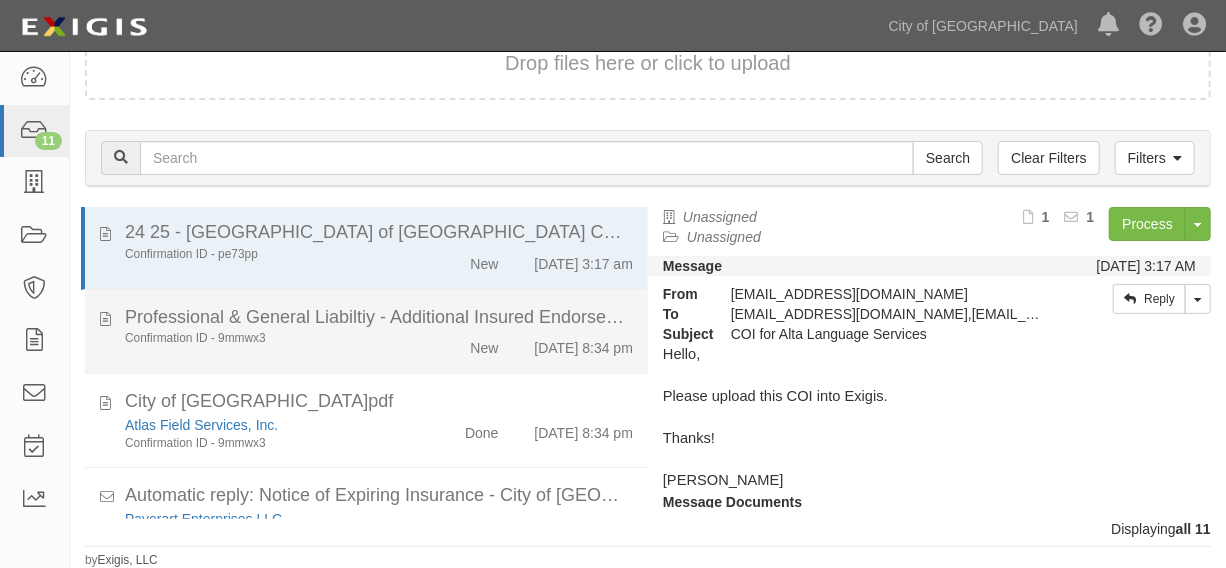 click on "Confirmation ID - 9mmwx3
New
7/23/25 8:34 pm" 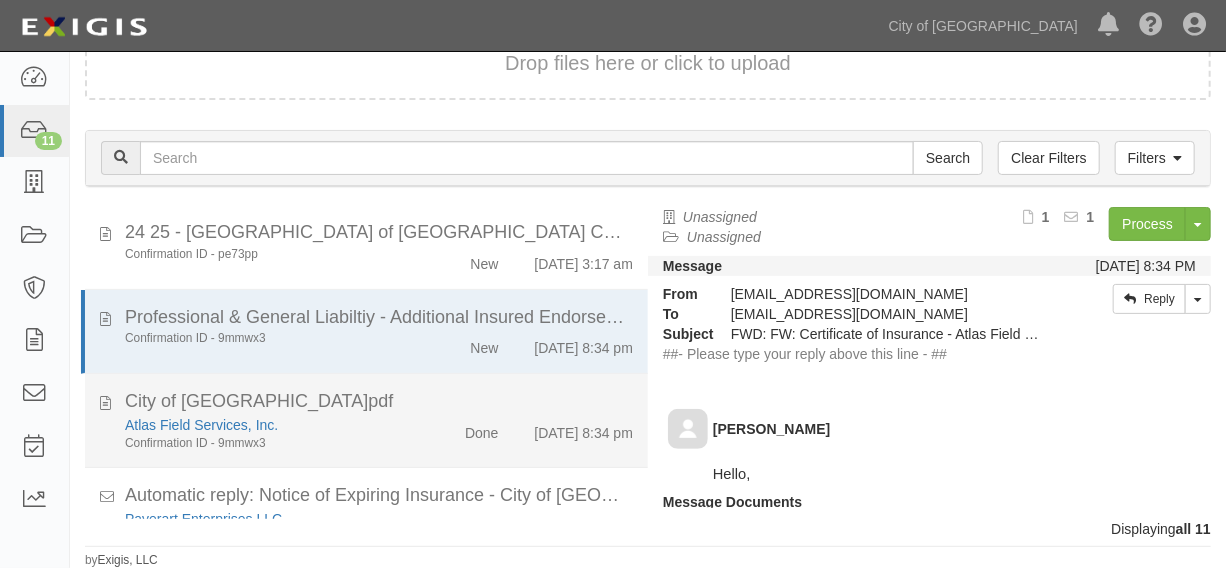click on "Confirmation ID - 9mmwx3" 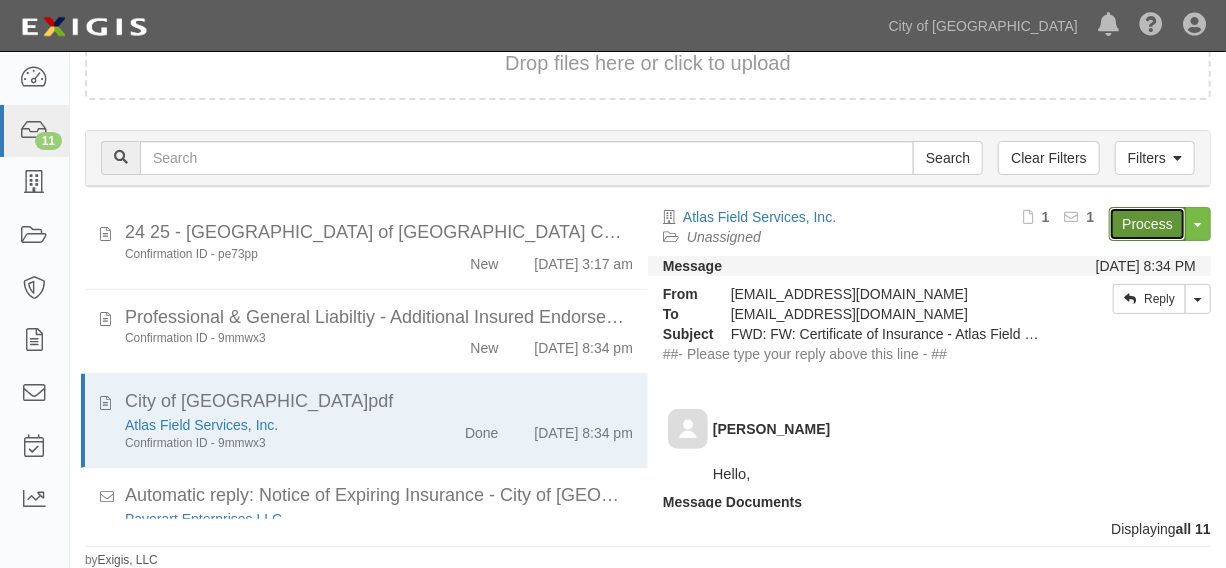 click on "Process" at bounding box center (1147, 224) 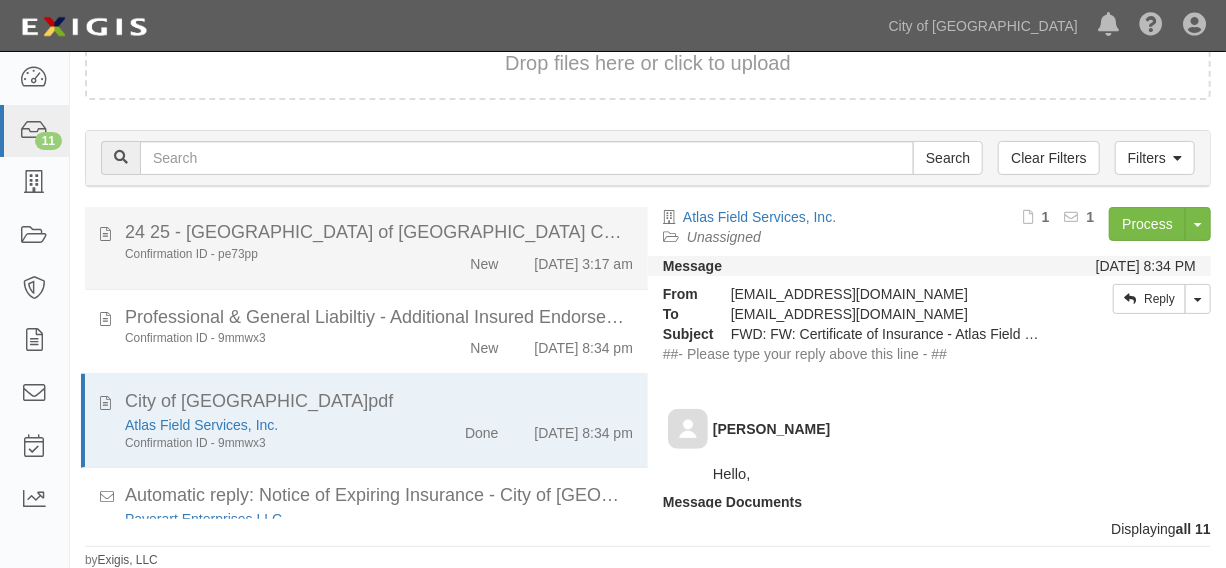 click on "New" 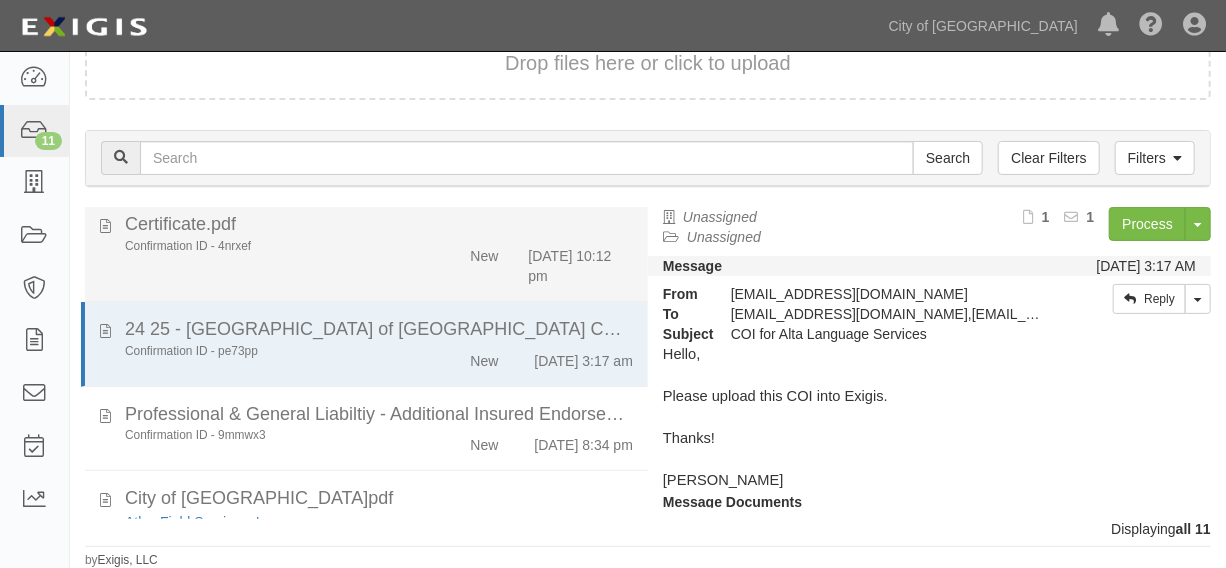 scroll, scrollTop: 544, scrollLeft: 0, axis: vertical 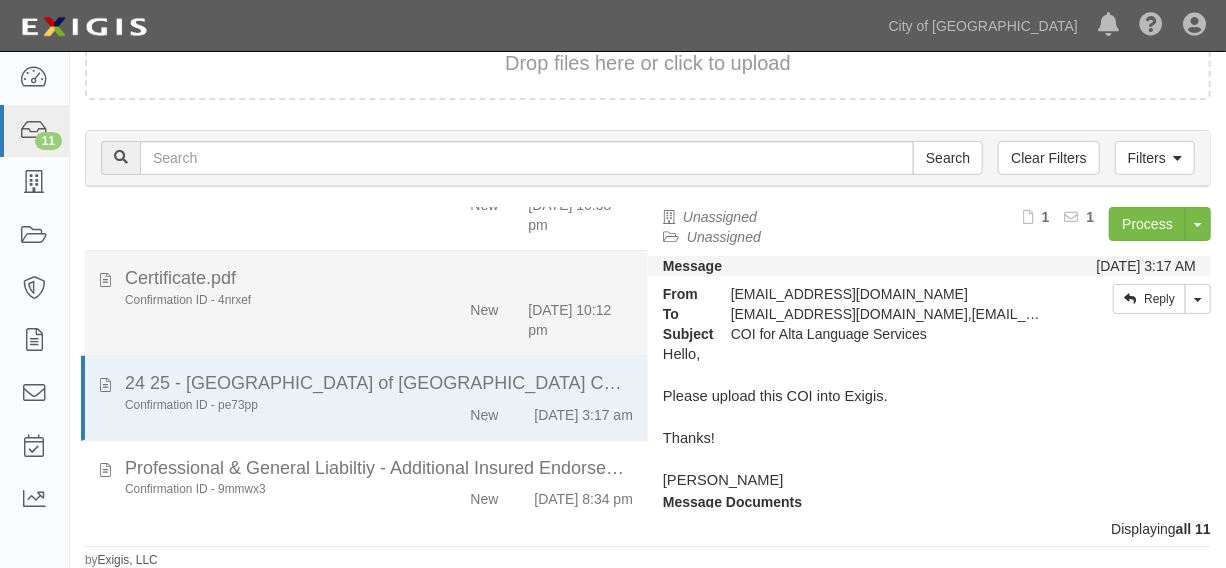 click on "Confirmation ID - 4nrxef
New
7/22/25 10:12 pm" 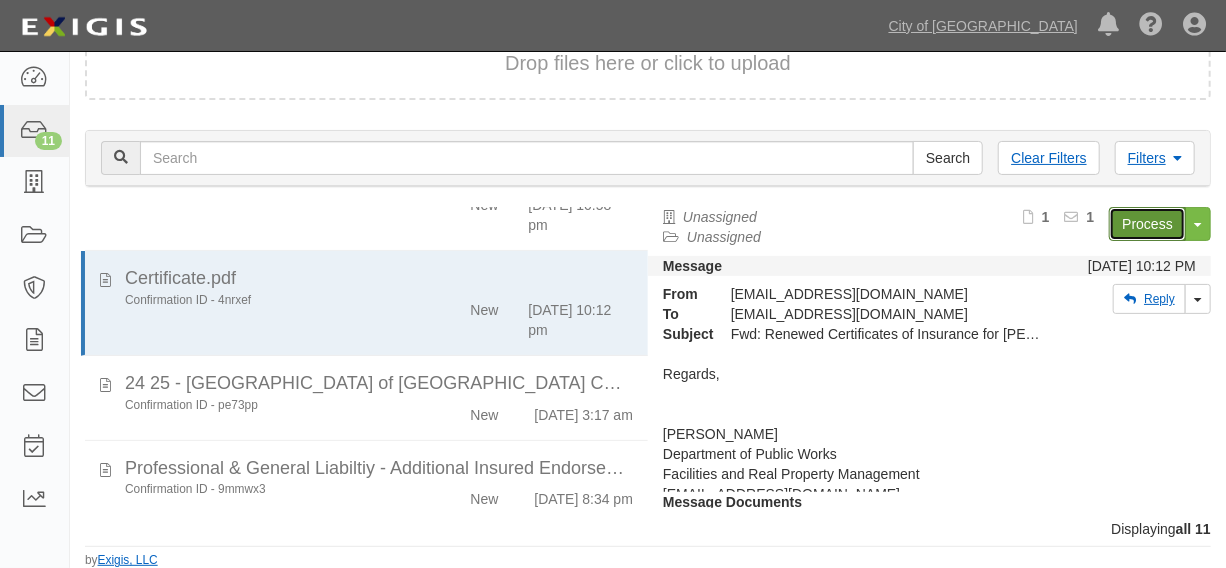 click on "Process" at bounding box center [1147, 224] 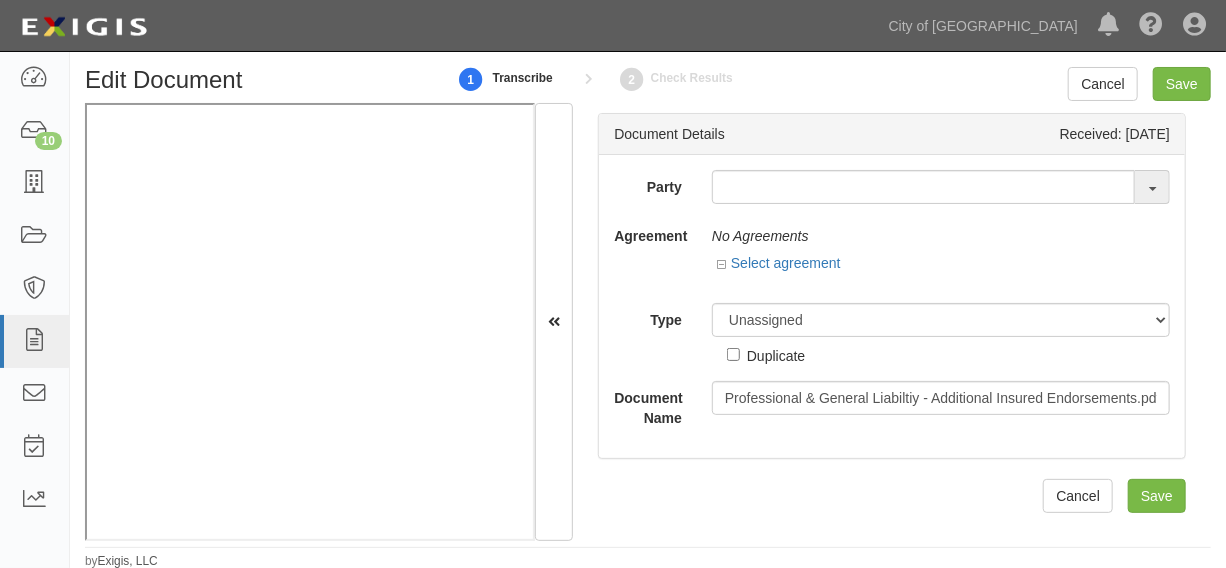 scroll, scrollTop: 10, scrollLeft: 0, axis: vertical 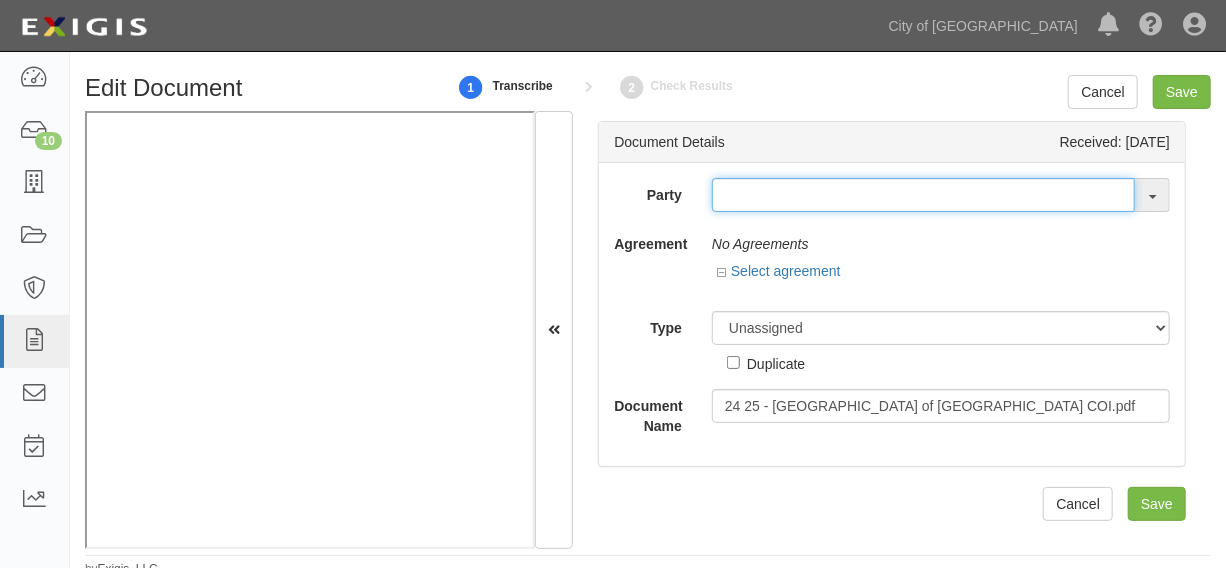click at bounding box center [923, 195] 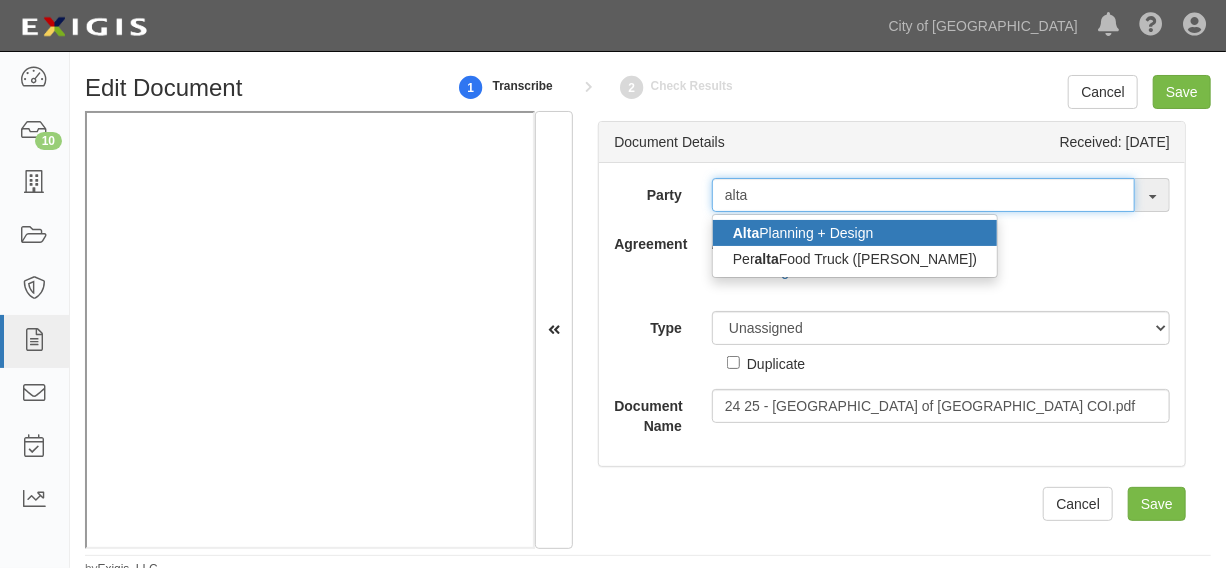 type on "alta l" 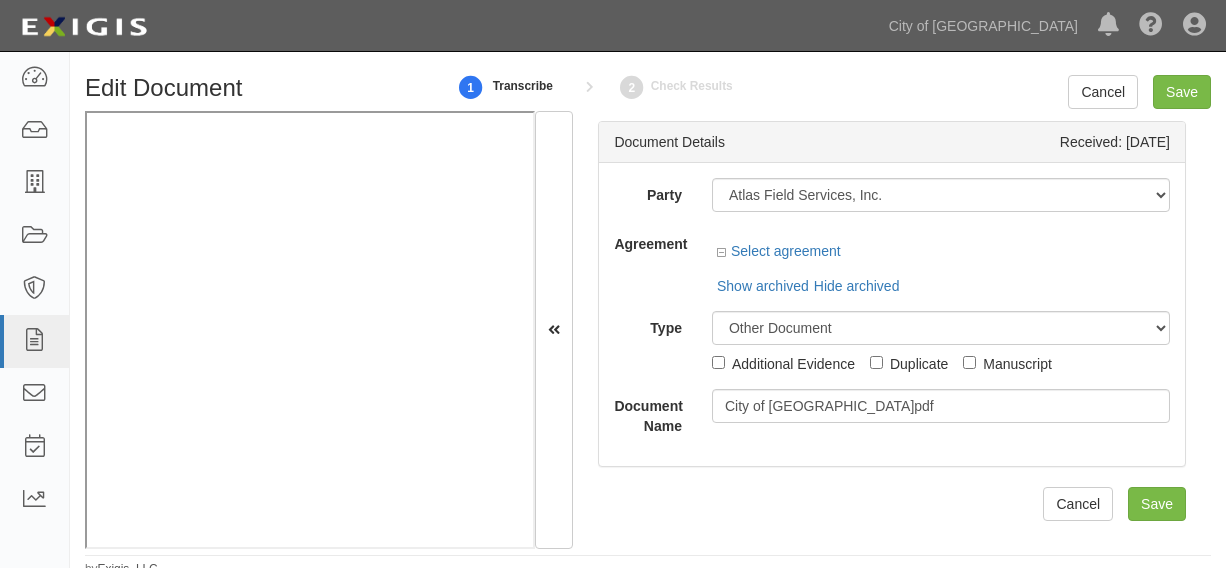 scroll, scrollTop: 0, scrollLeft: 0, axis: both 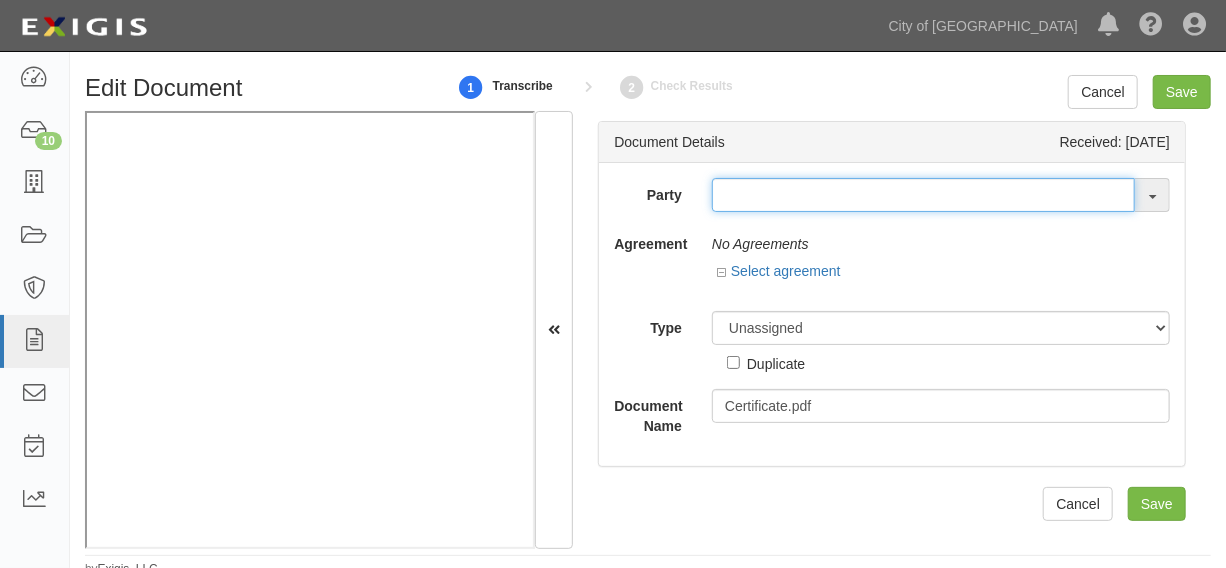 click at bounding box center [923, 195] 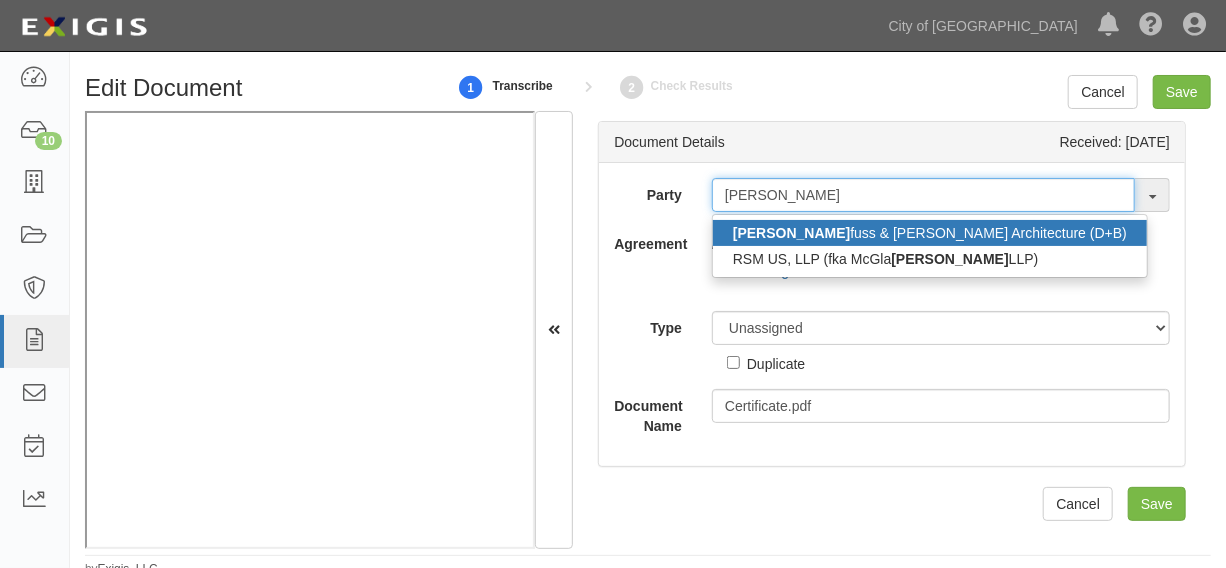 type on "[PERSON_NAME]" 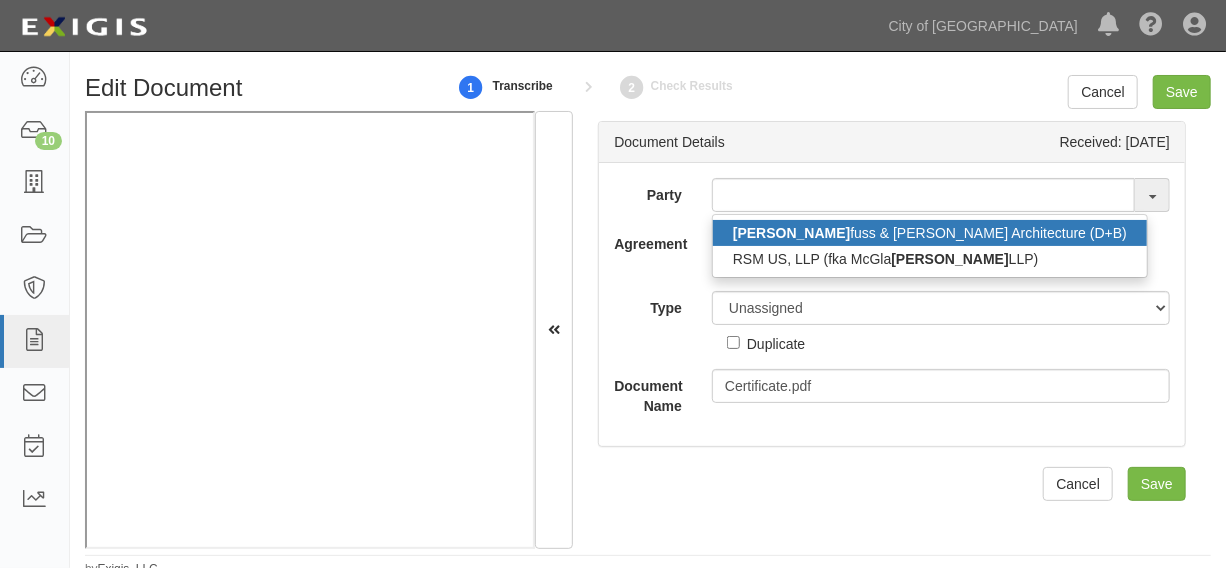 click on "[PERSON_NAME]" at bounding box center [791, 233] 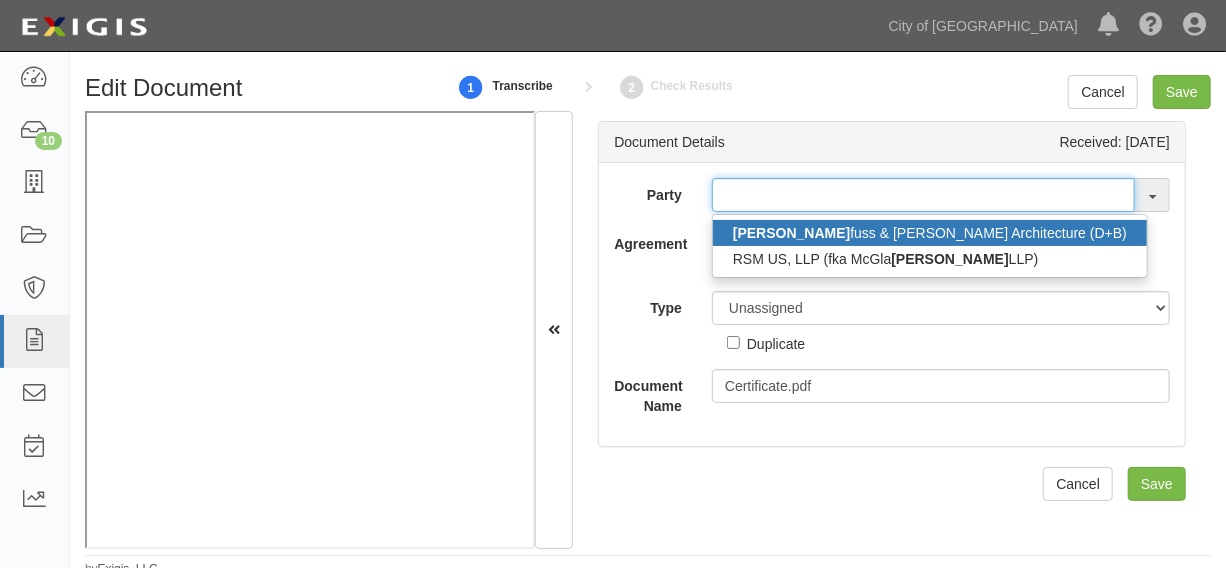 type on "[PERSON_NAME] & [PERSON_NAME] Architecture (D+B)" 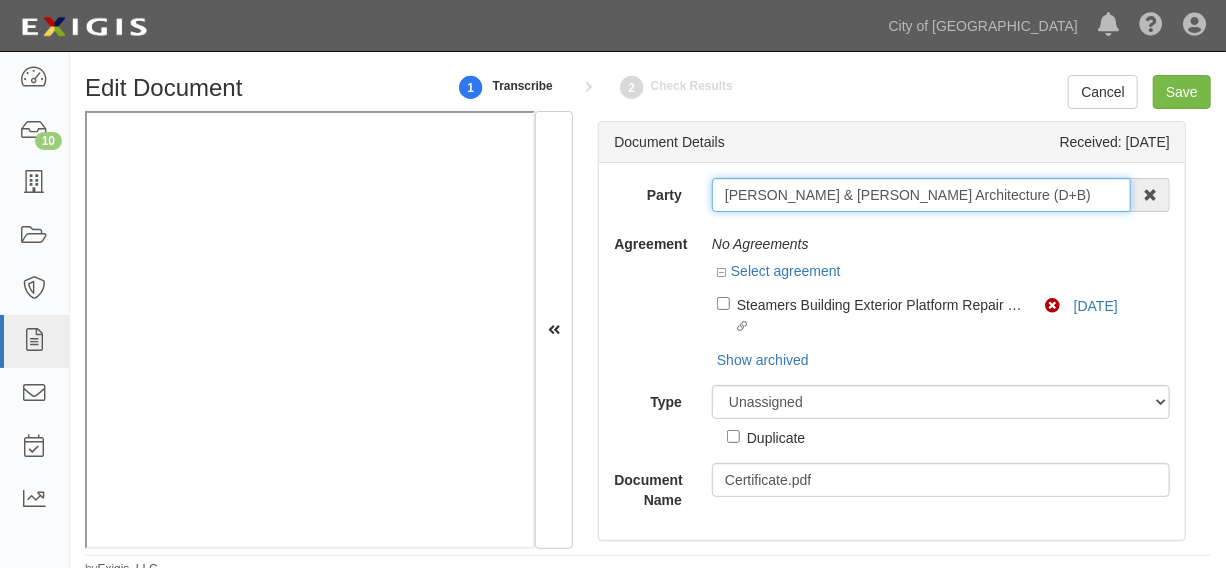 drag, startPoint x: 719, startPoint y: 199, endPoint x: 1021, endPoint y: 199, distance: 302 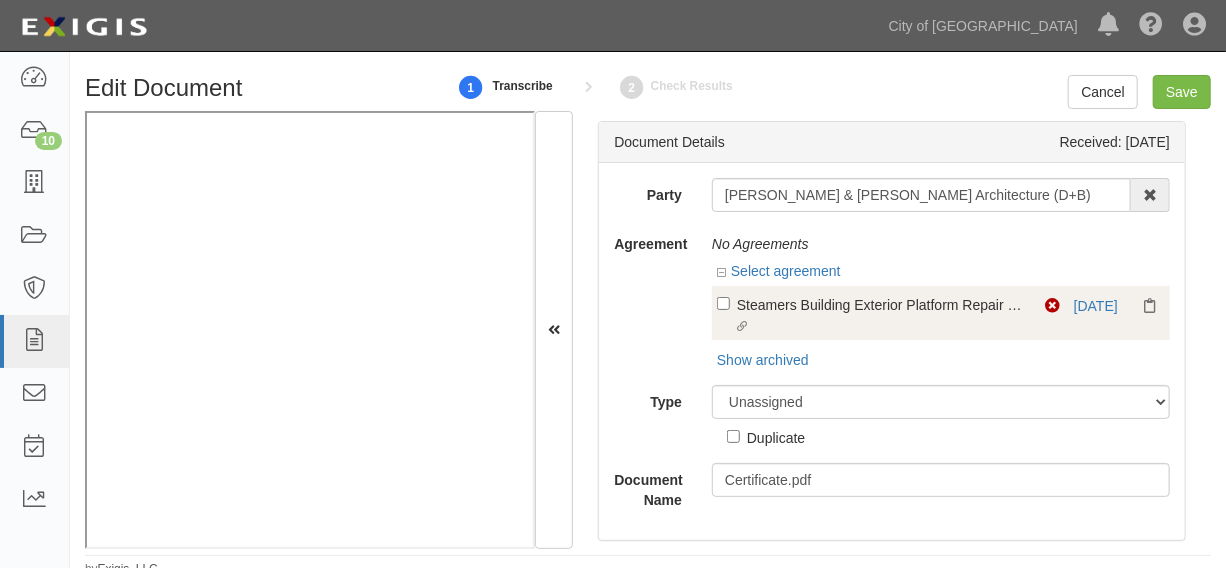 click on "Steamers Building Exterior Platform Repair (2022-0962)" at bounding box center [880, 304] 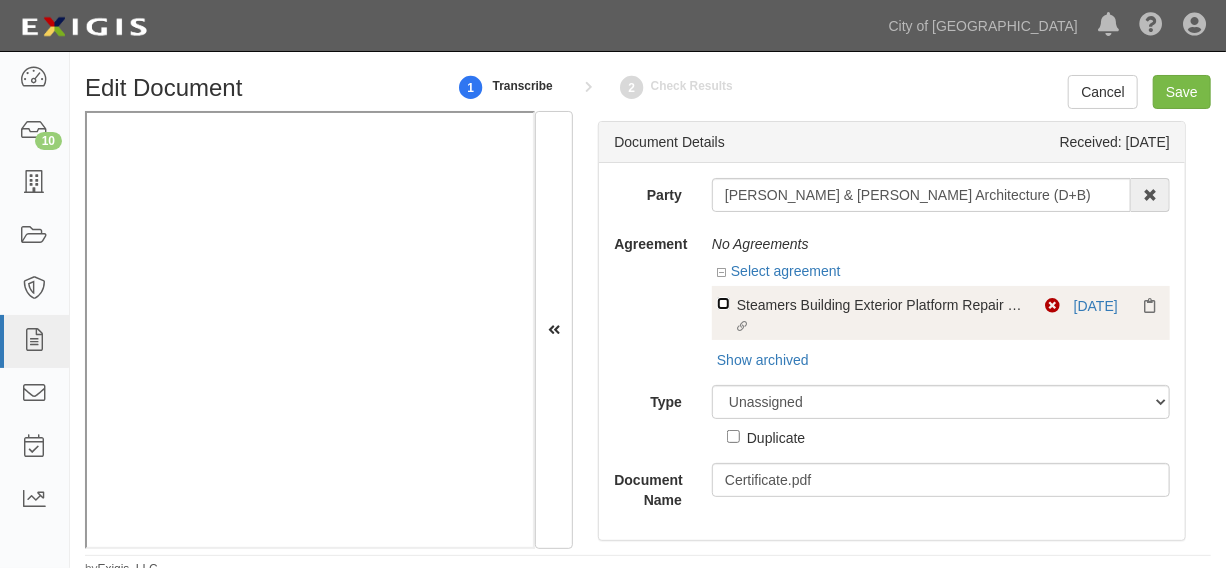 click on "Linked agreement
Steamers Building Exterior Platform Repair (2022-0962)
Linked agreement" at bounding box center (723, 303) 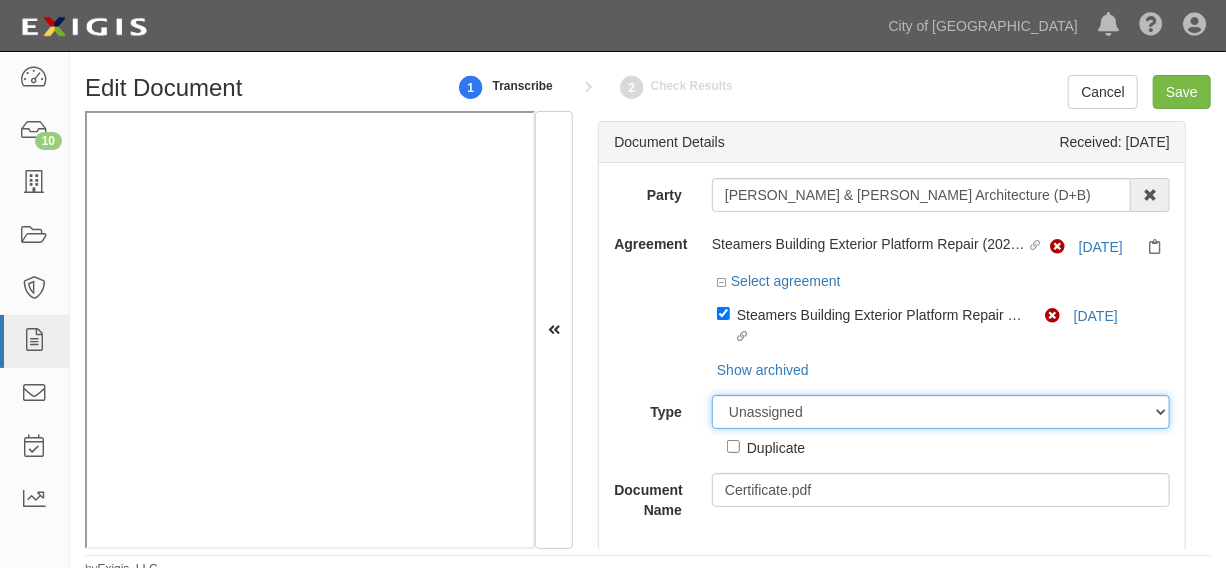 click on "Unassigned
Binder
Cancellation Notice
Certificate
Contract
Endorsement
Insurance Policy
Junk
Other Document
Policy Declarations
Reinstatement Notice
Requirements
Waiver Request" at bounding box center (941, 412) 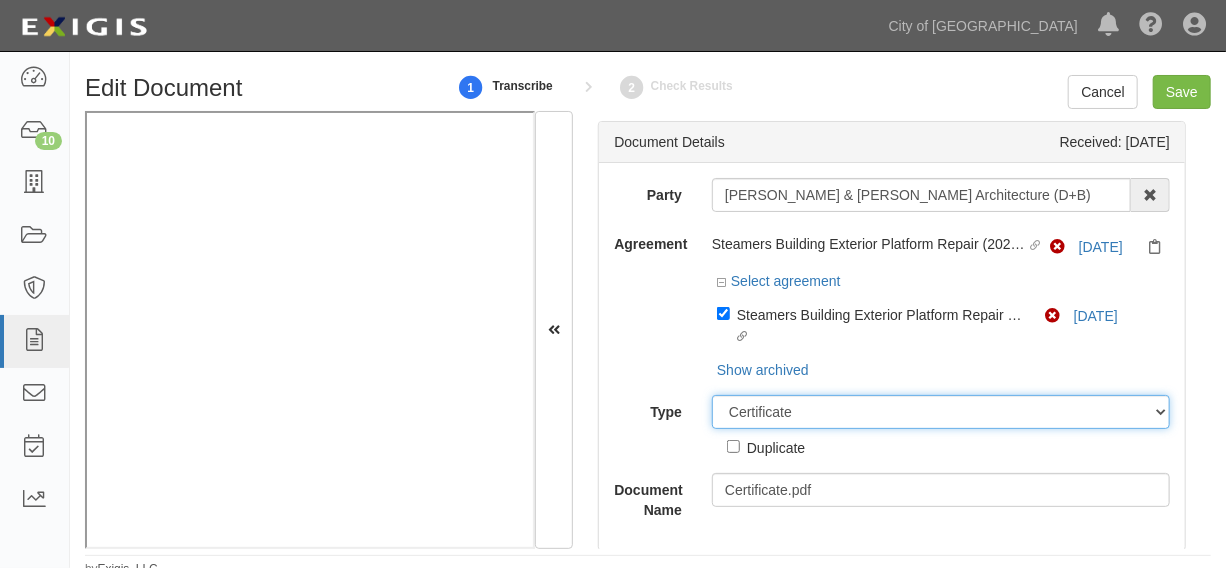 click on "Unassigned
Binder
Cancellation Notice
Certificate
Contract
Endorsement
Insurance Policy
Junk
Other Document
Policy Declarations
Reinstatement Notice
Requirements
Waiver Request" at bounding box center [941, 412] 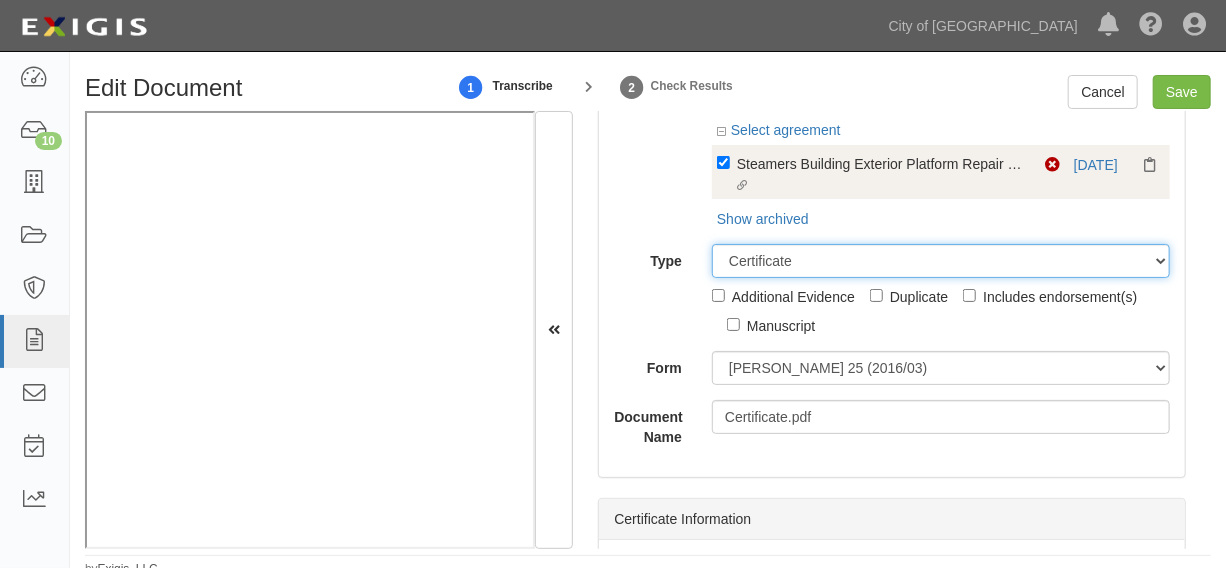 scroll, scrollTop: 302, scrollLeft: 0, axis: vertical 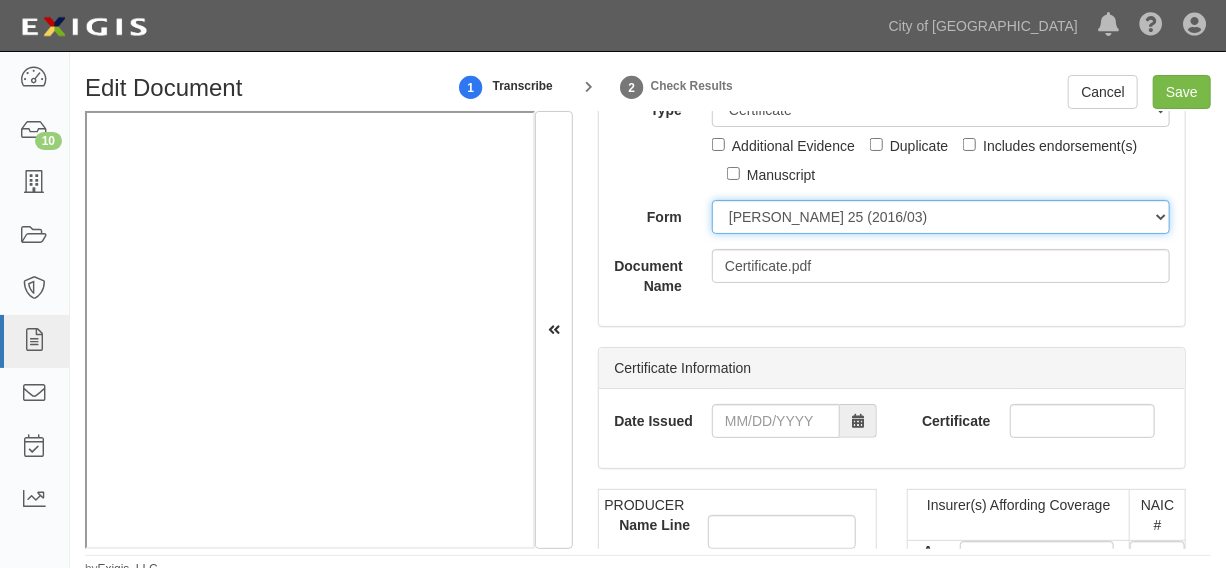 drag, startPoint x: 775, startPoint y: 221, endPoint x: 775, endPoint y: 233, distance: 12 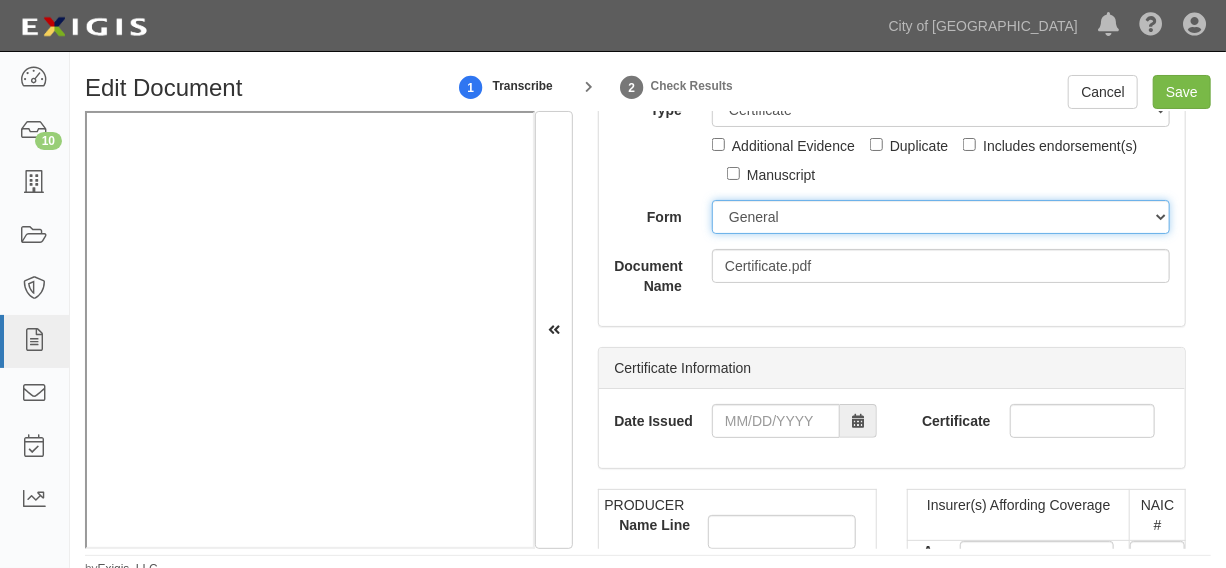 click on "ACORD 25 (2016/03)
ACORD 101
ACORD 855 NY (2014/05)
General" at bounding box center [941, 217] 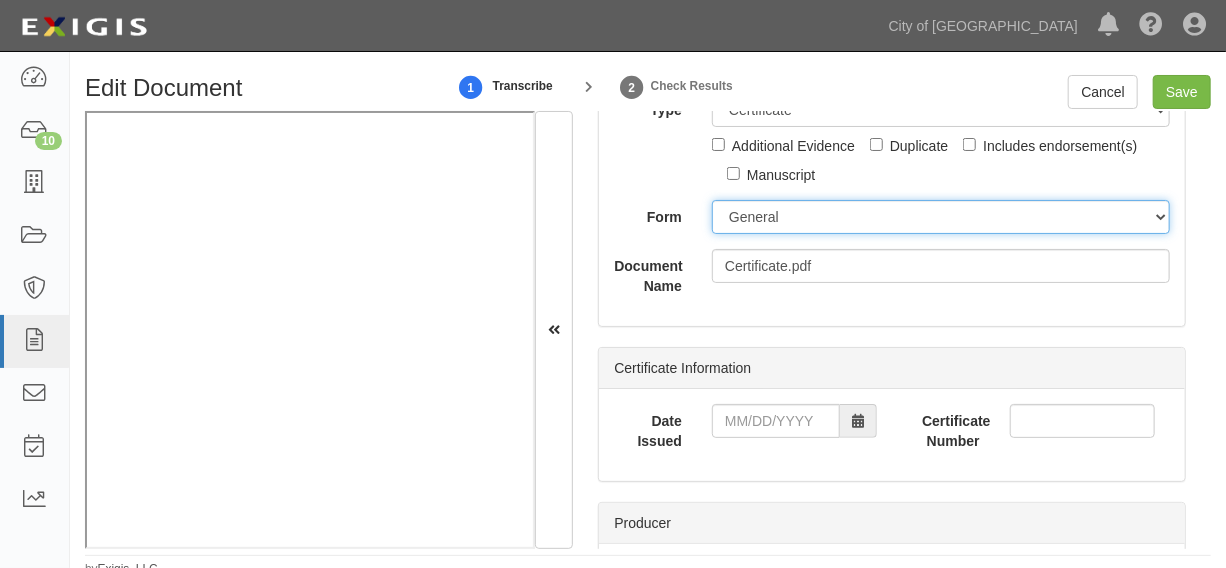 scroll, scrollTop: 454, scrollLeft: 0, axis: vertical 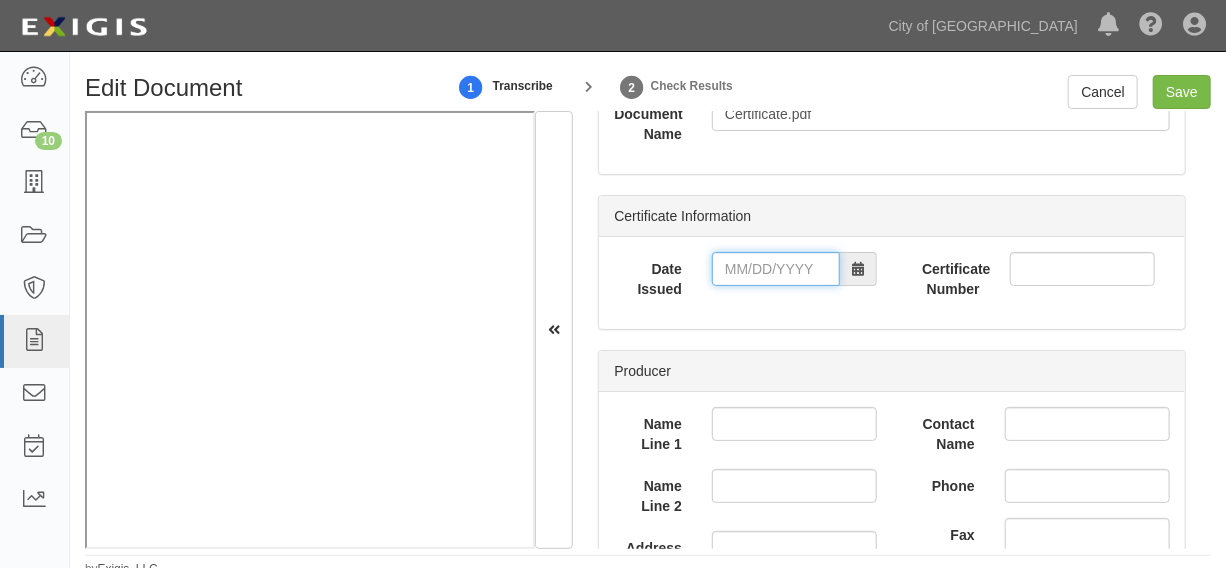 click on "Date Issued" at bounding box center [776, 269] 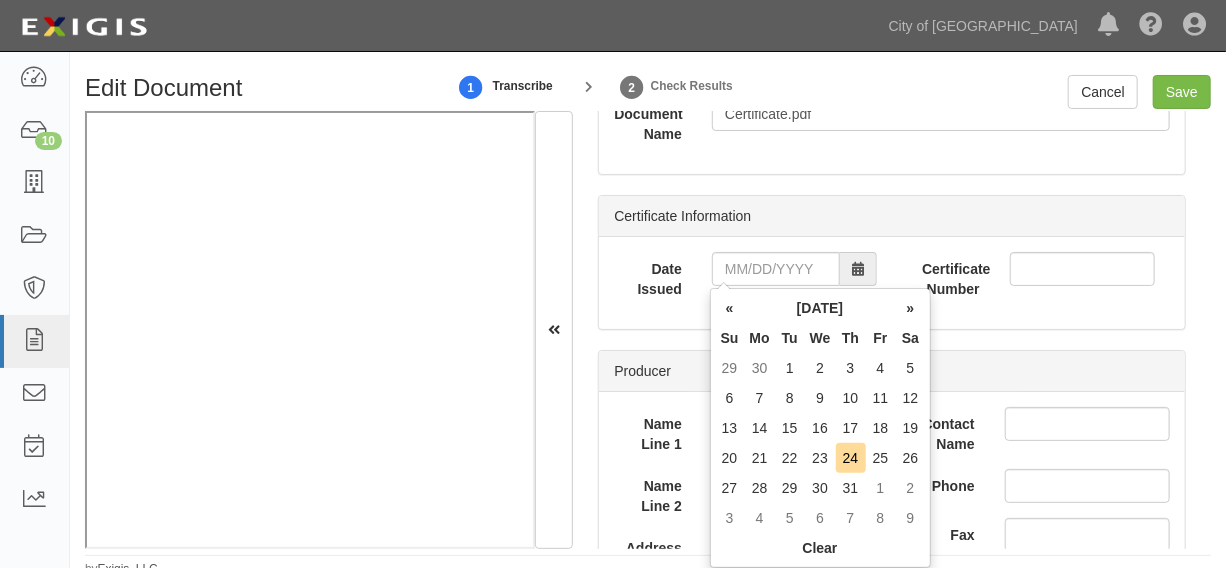 click on "Th" at bounding box center [851, 338] 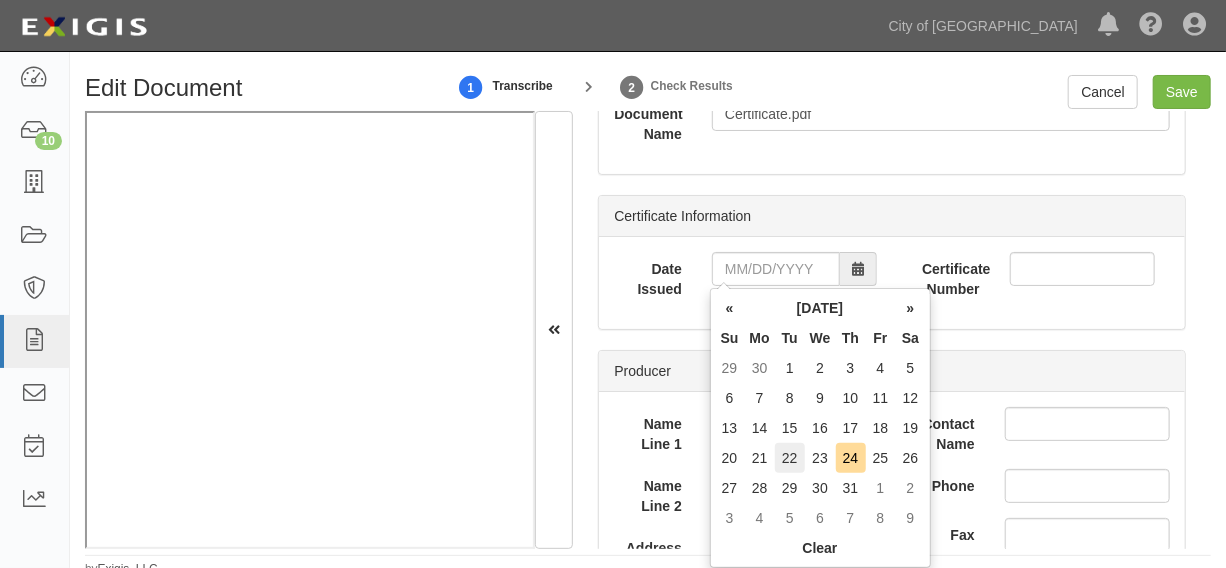click on "22" at bounding box center [790, 458] 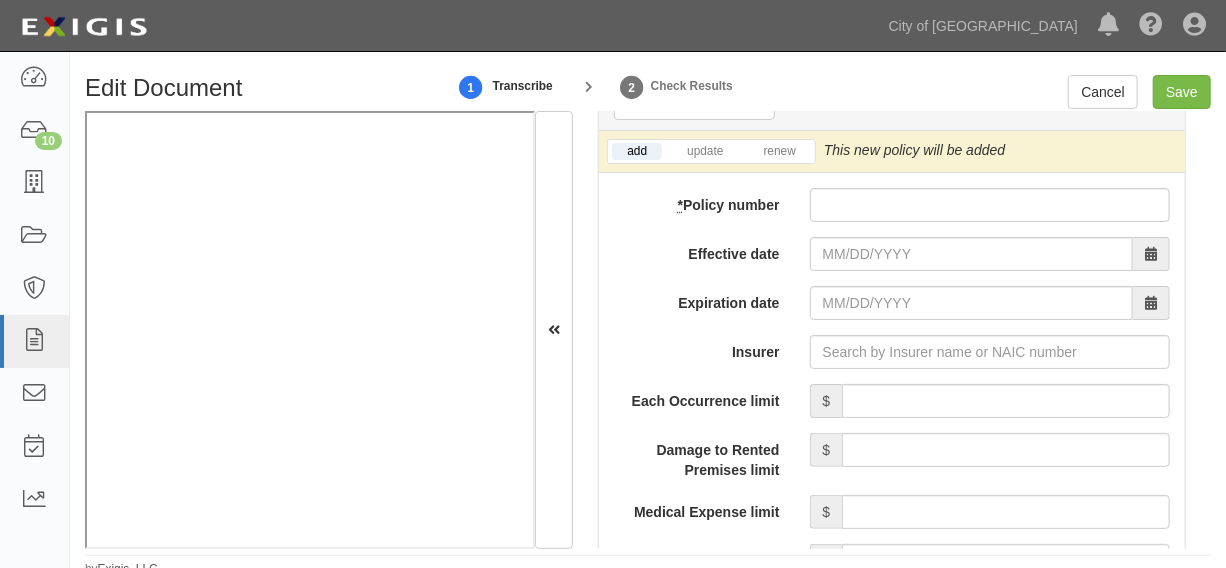 scroll, scrollTop: 1666, scrollLeft: 0, axis: vertical 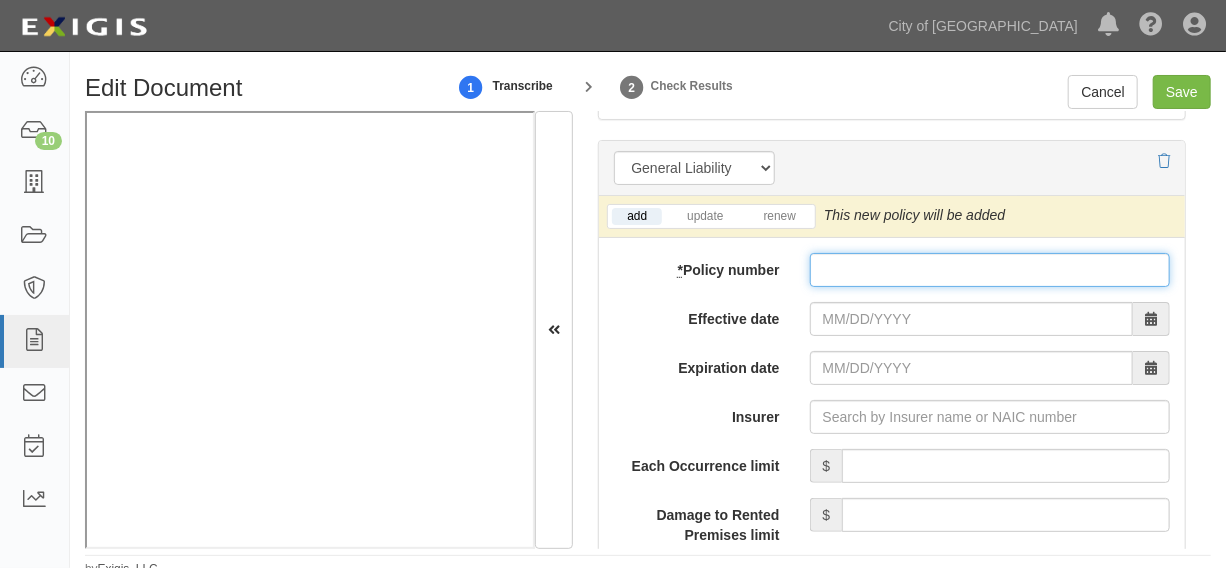 paste on "PSB0003894" 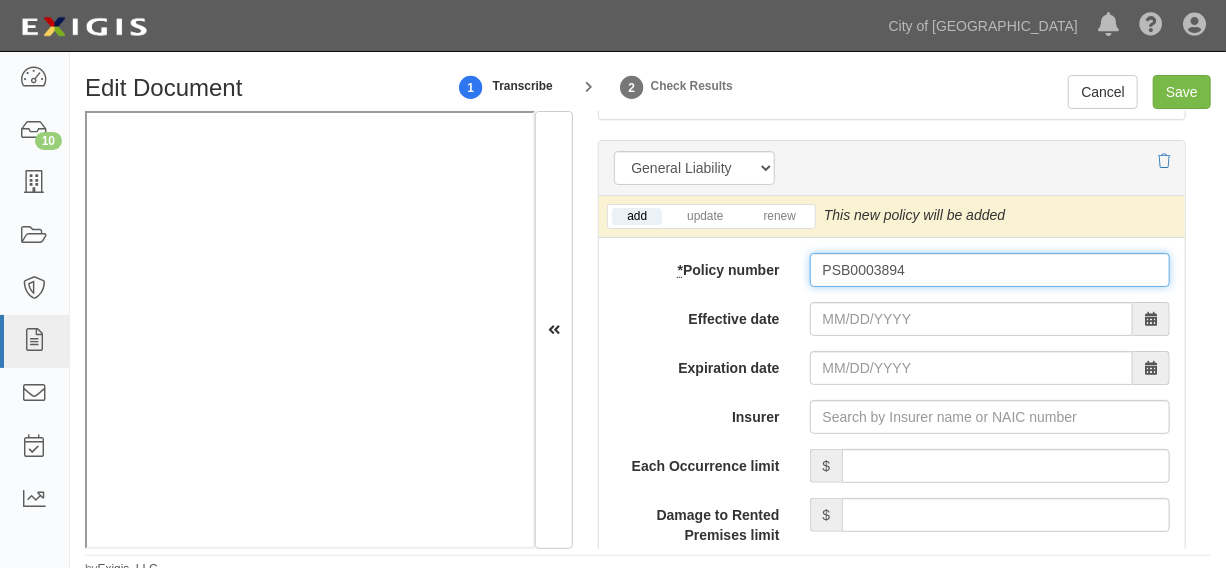 click on "PSB0003894" at bounding box center [990, 270] 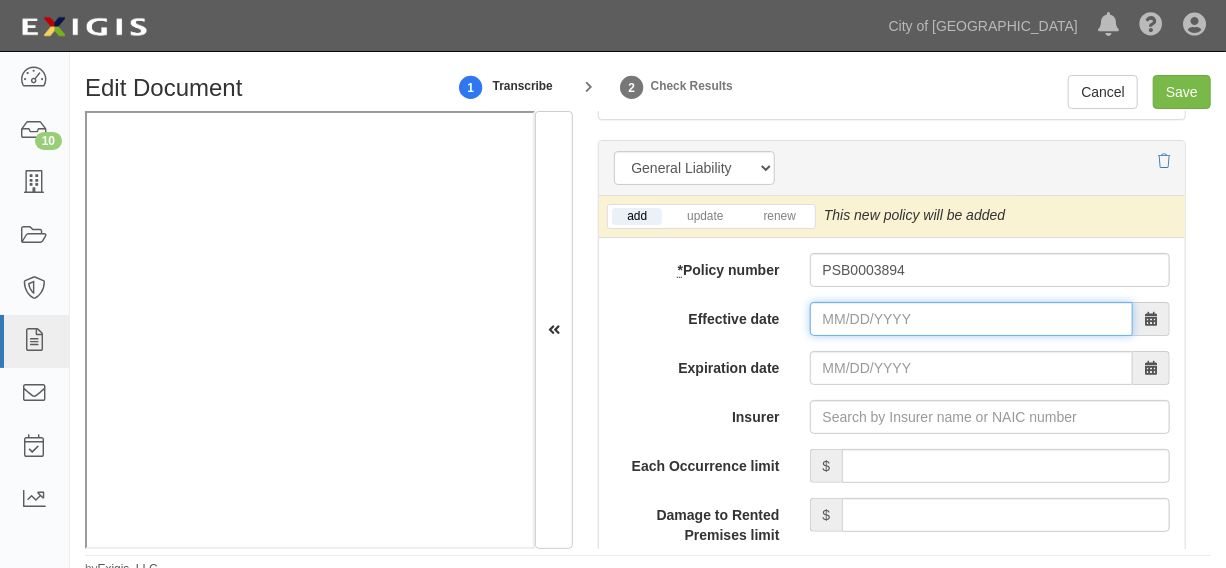 click on "Effective date" at bounding box center [971, 319] 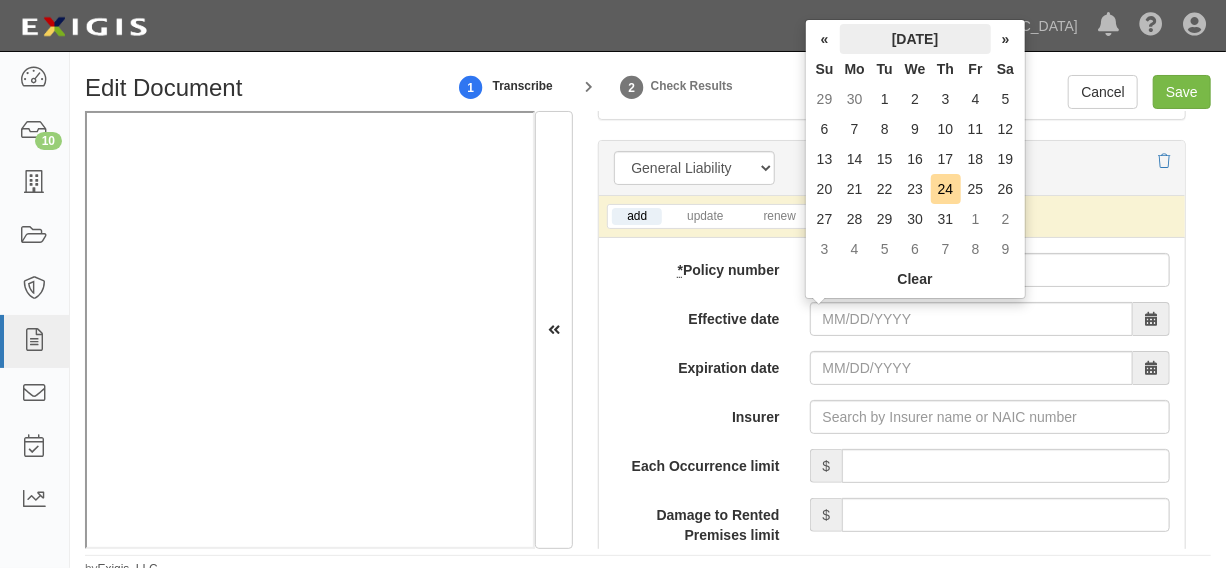 click on "July 2025" at bounding box center (915, 39) 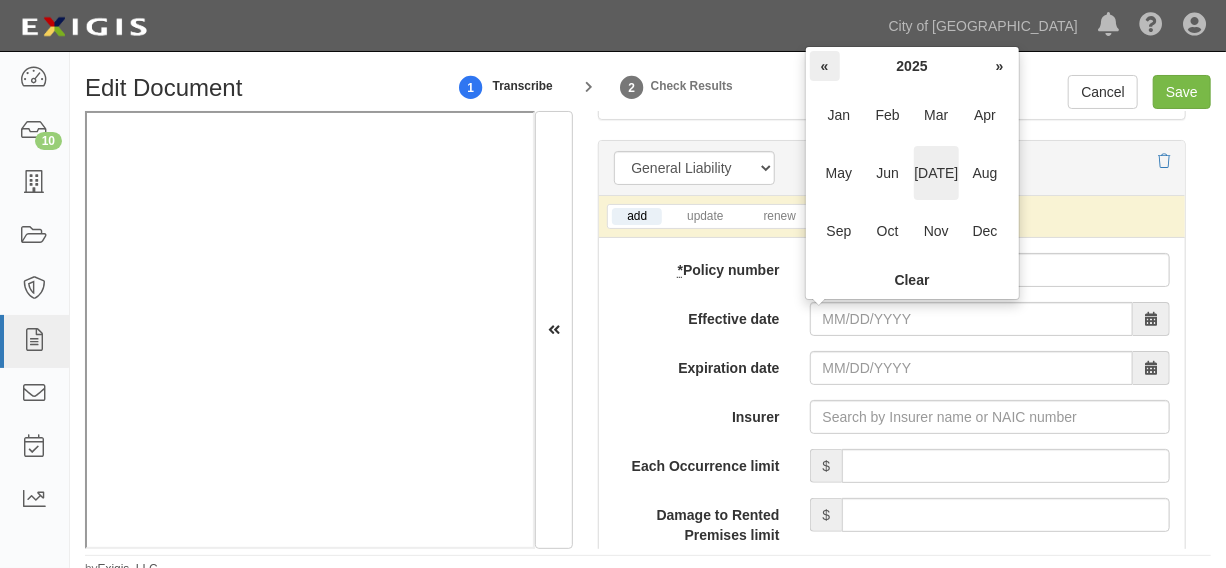 click on "«" at bounding box center [825, 66] 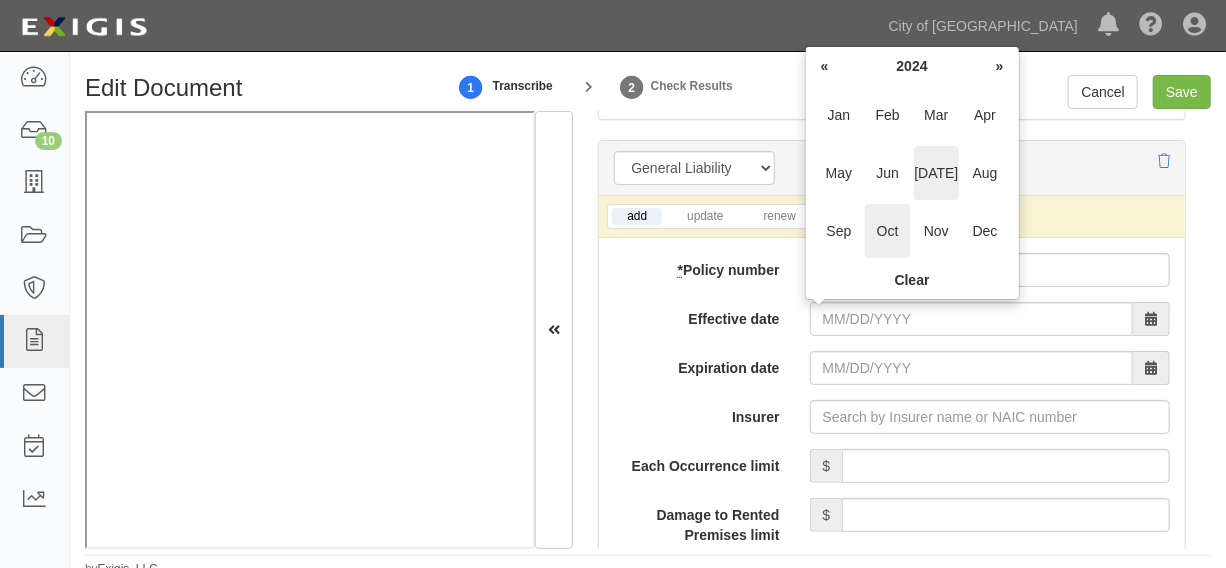 click on "Oct" at bounding box center [887, 231] 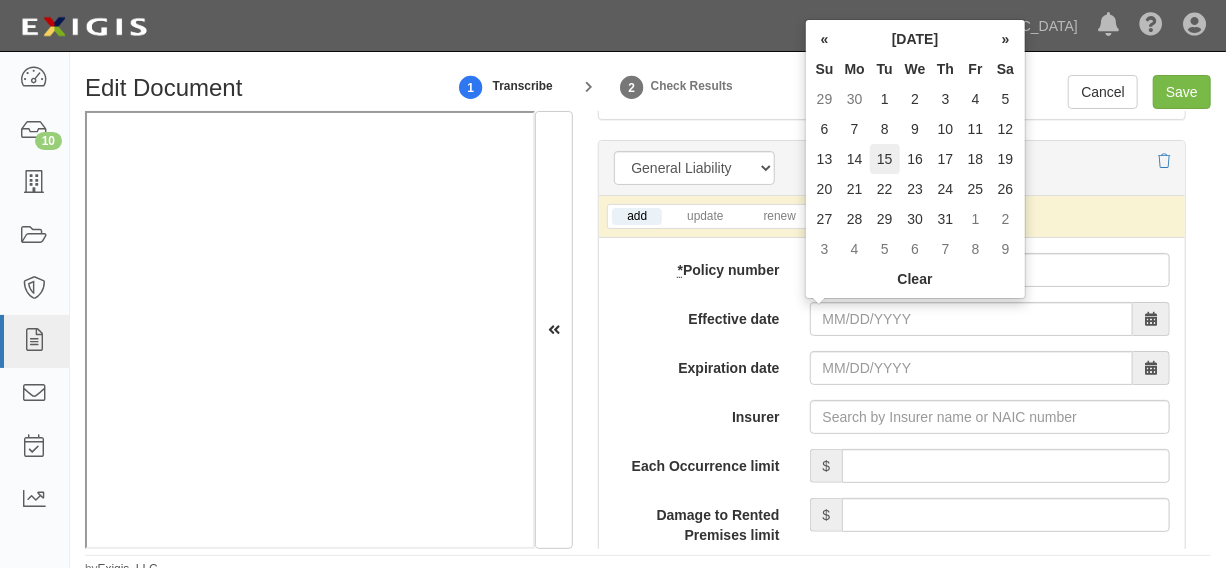 click on "15" at bounding box center [885, 159] 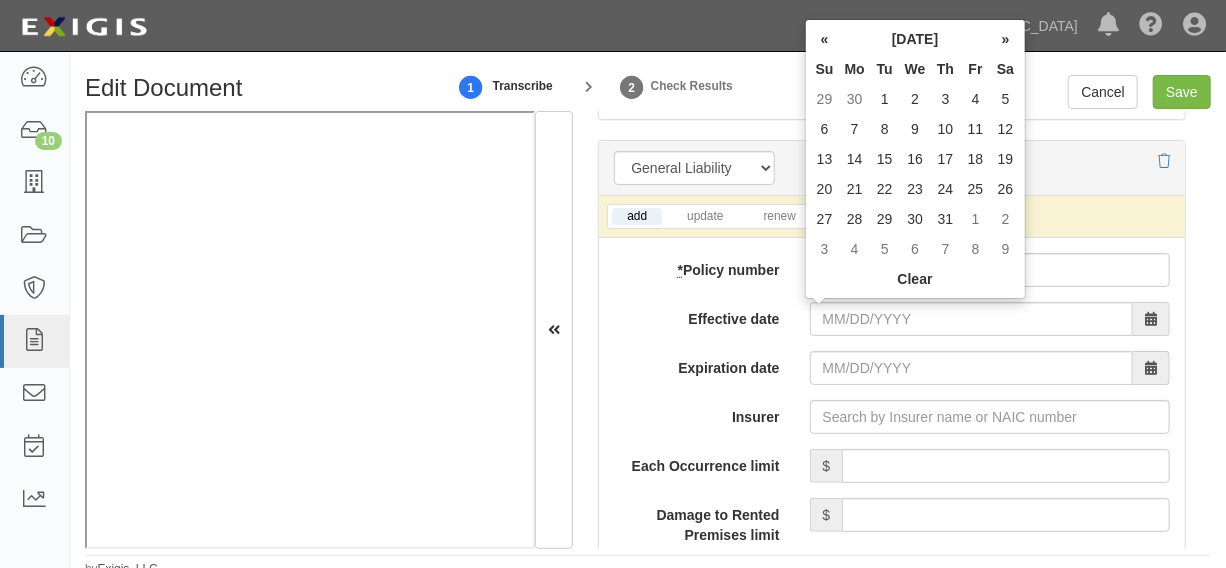 type on "10/15/2024" 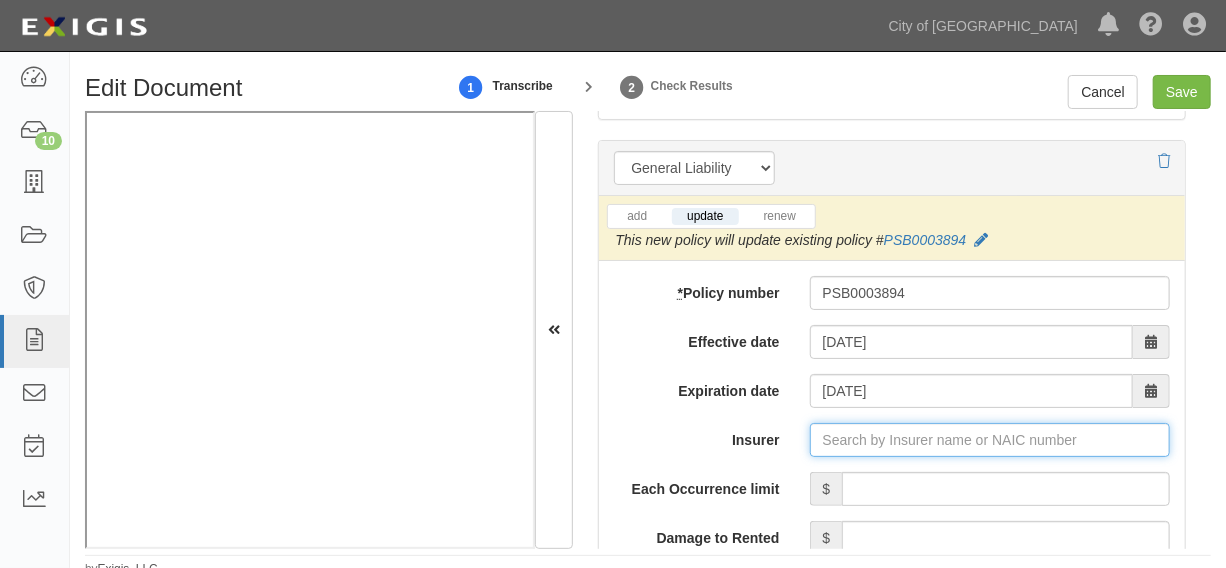 click on "Insurer" at bounding box center [990, 440] 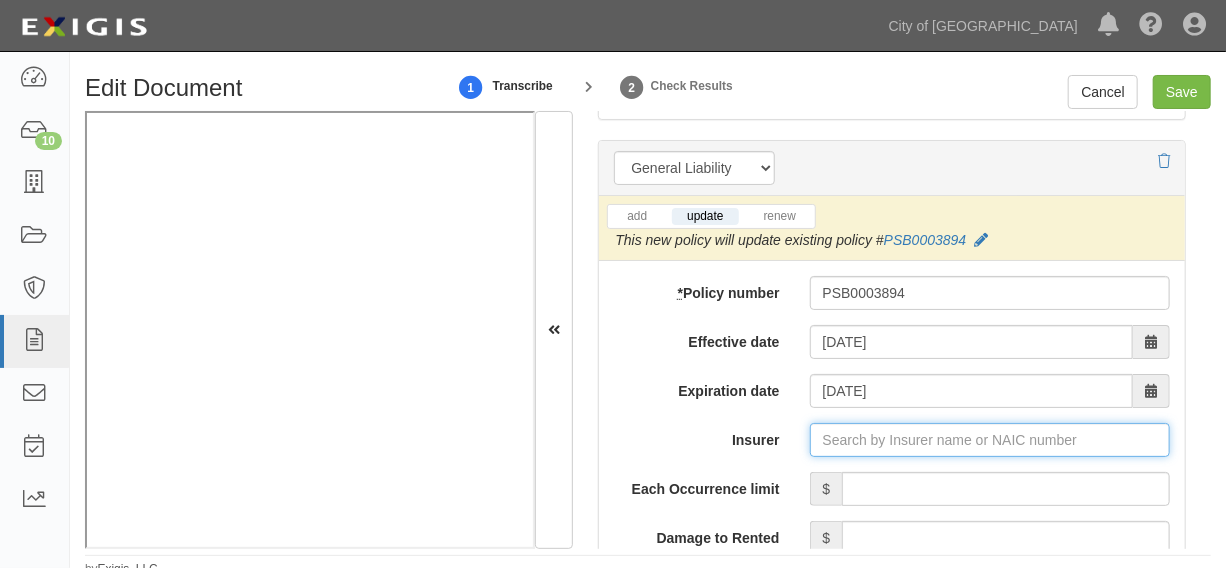 type on "180 Seguros S.A. (0) NR Rating" 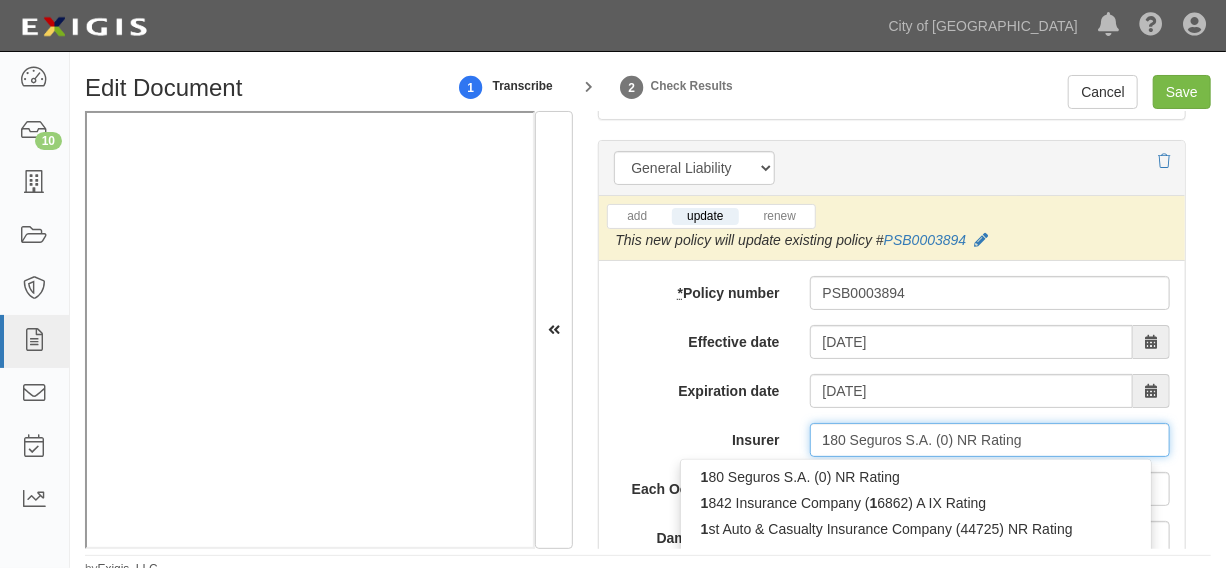 type 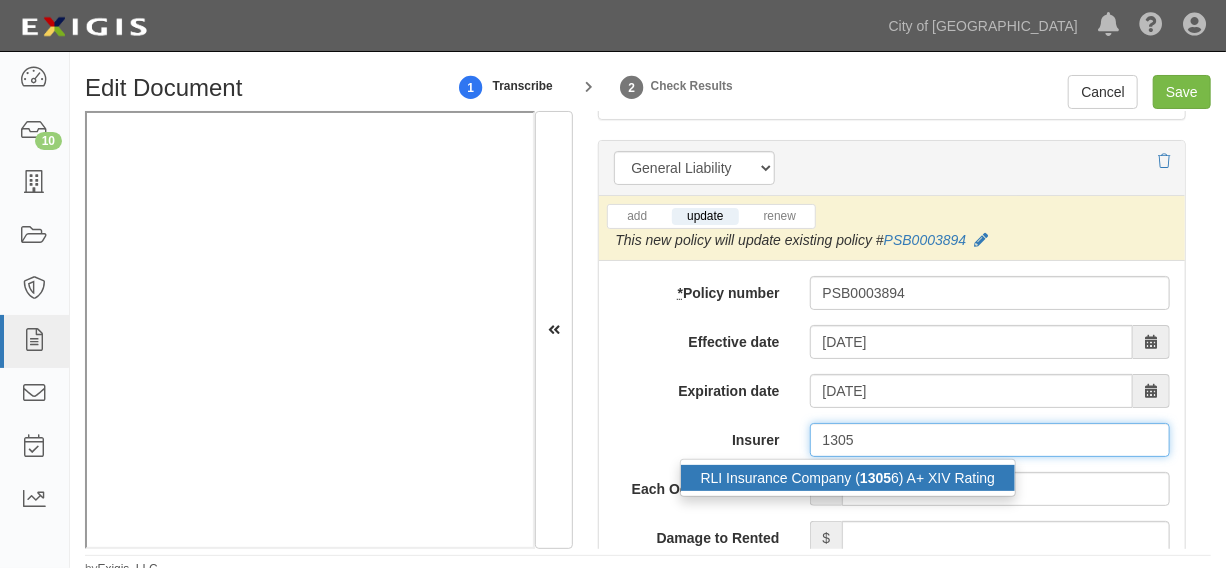 click on "1305" at bounding box center [875, 478] 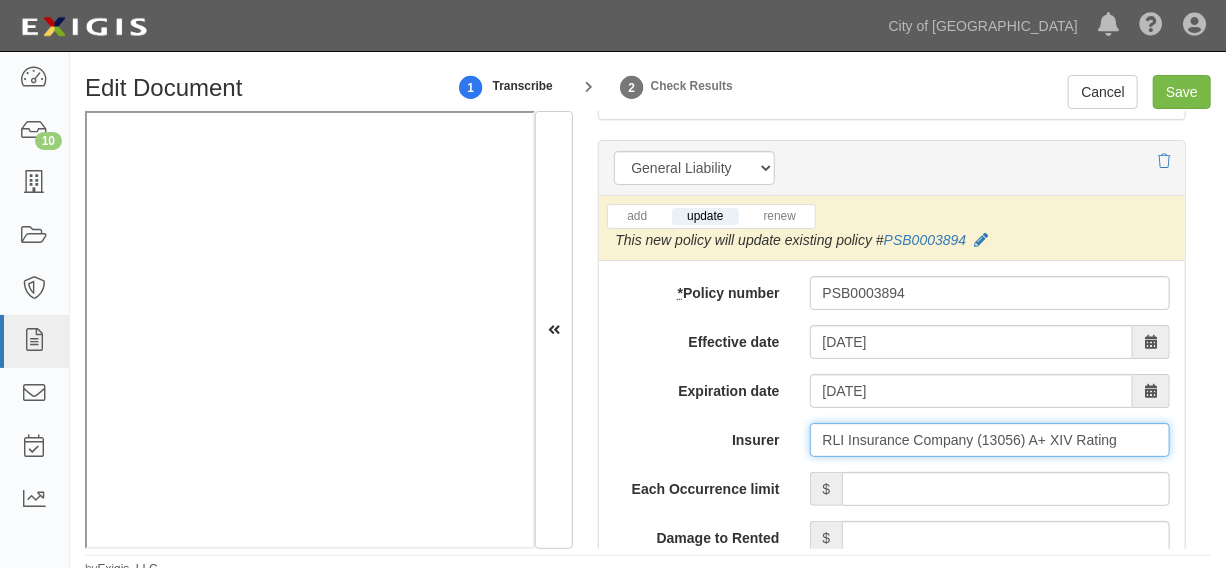 type on "RLI Insurance Company (13056) A+ XIV Rating" 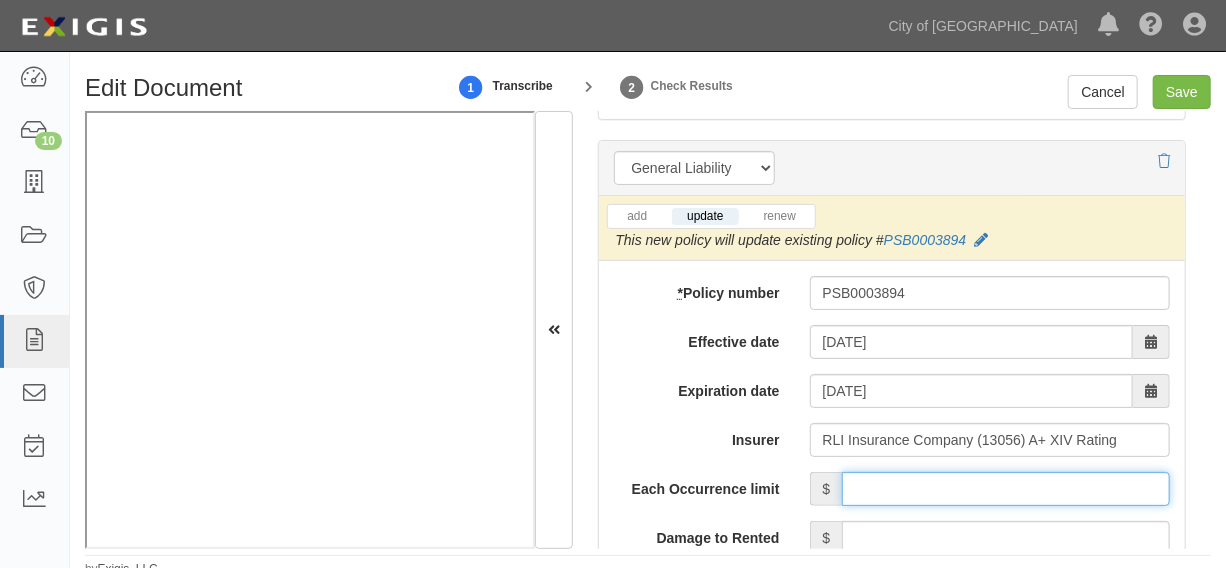 click on "Each Occurrence limit" at bounding box center [1006, 489] 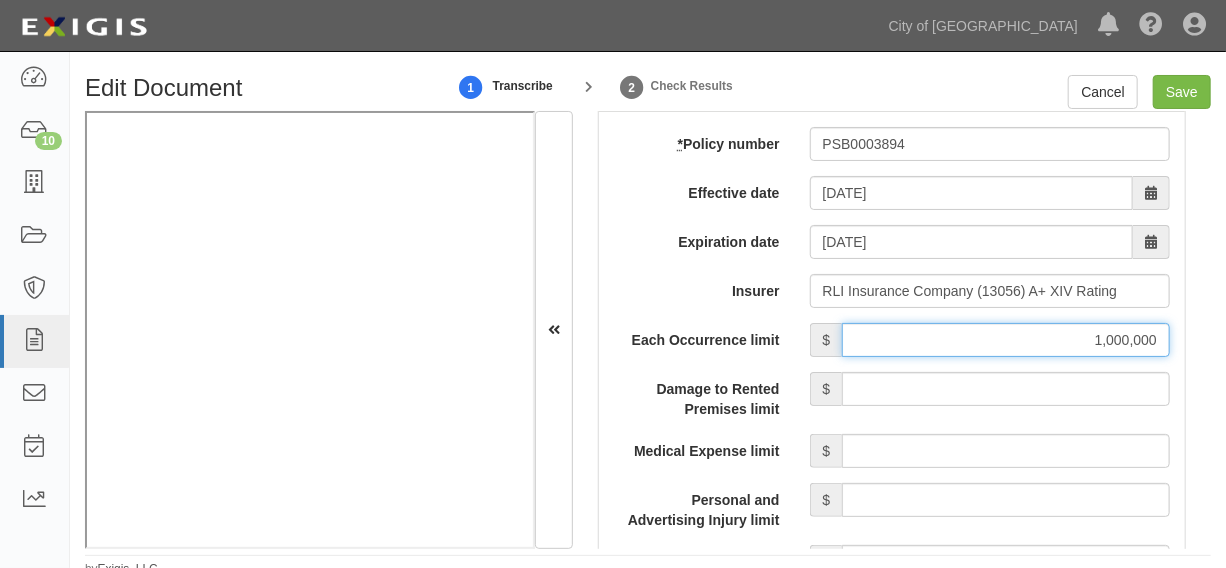 scroll, scrollTop: 1818, scrollLeft: 0, axis: vertical 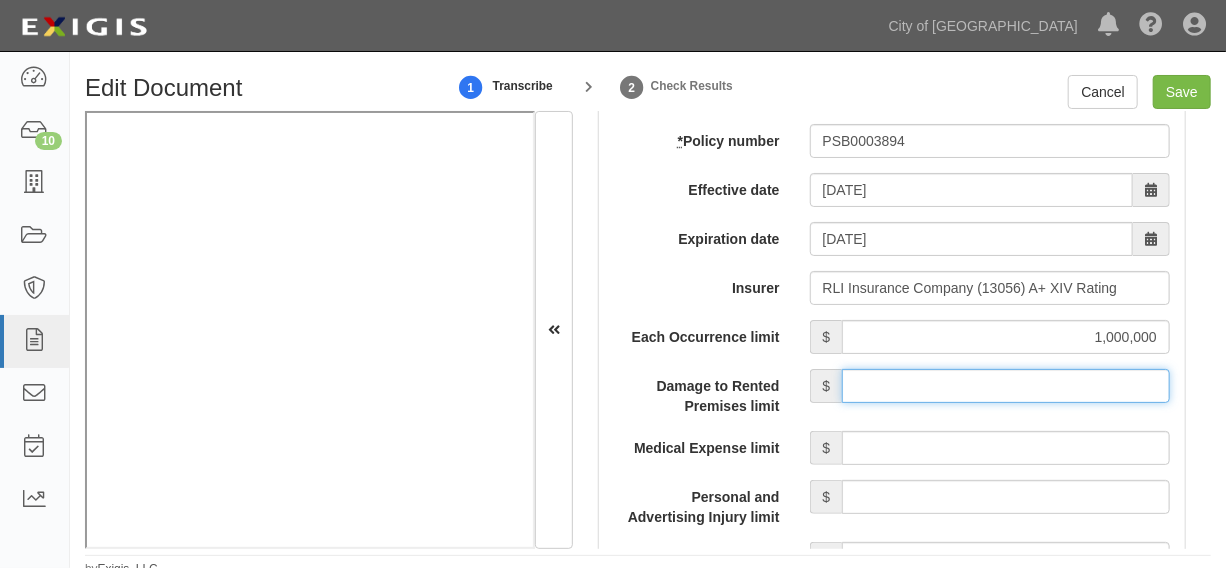 click on "Damage to Rented Premises limit" at bounding box center (1006, 386) 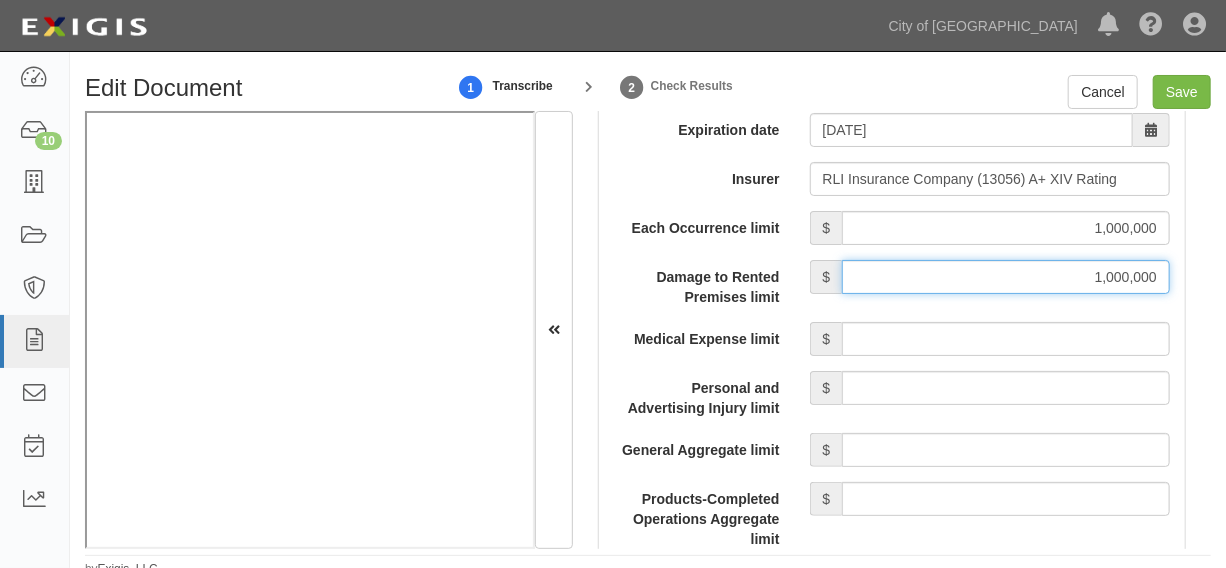 scroll, scrollTop: 1970, scrollLeft: 0, axis: vertical 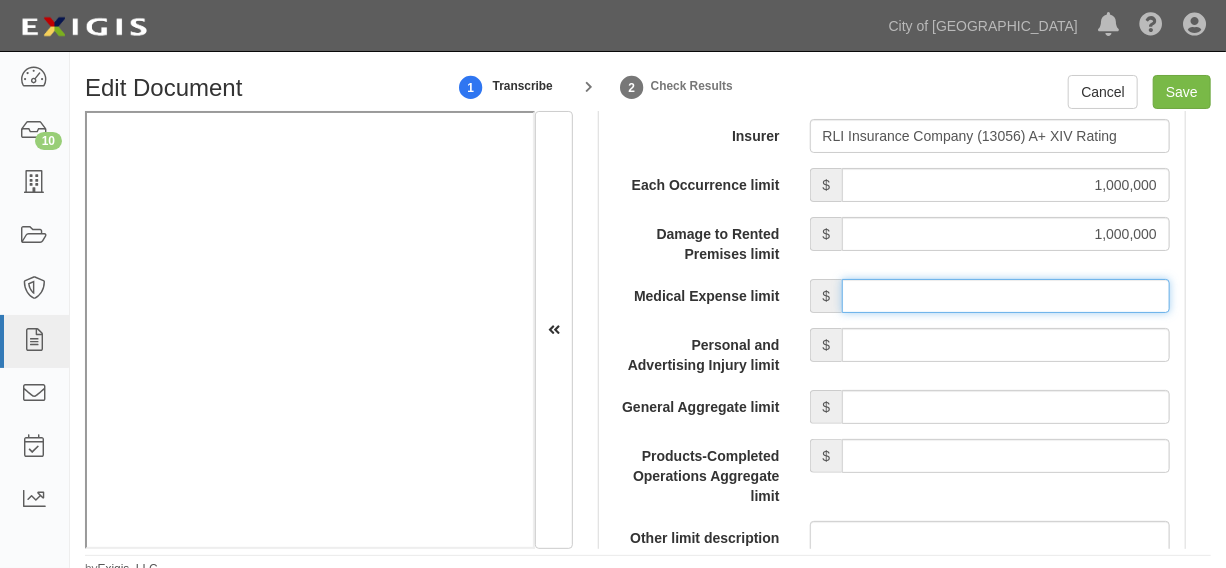 click on "Medical Expense limit" at bounding box center (1006, 296) 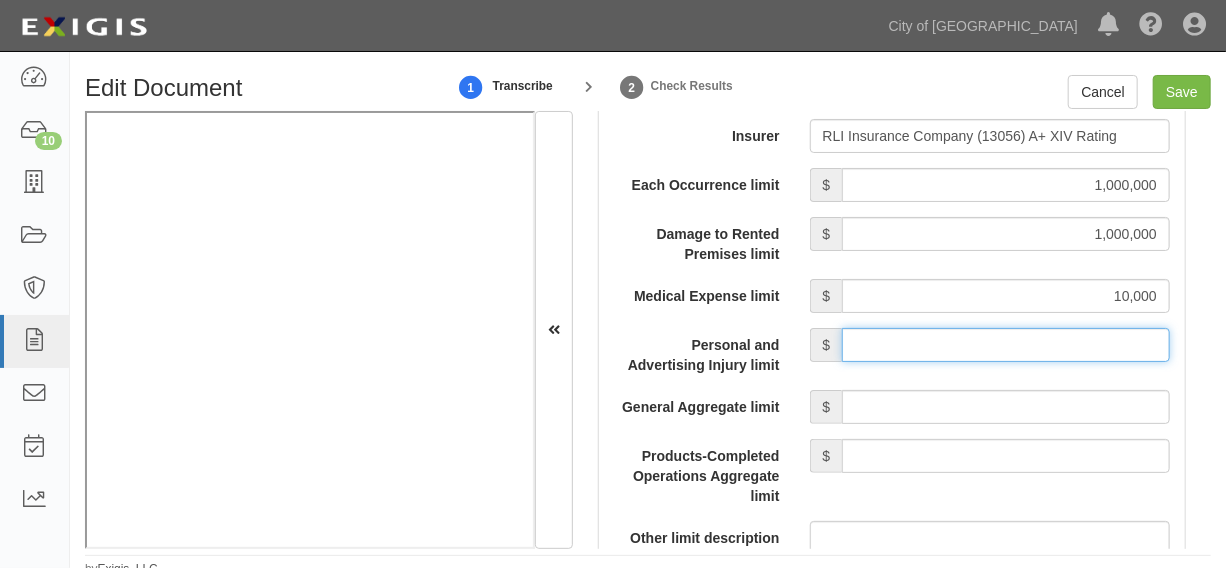 click on "Personal and Advertising Injury limit" at bounding box center [1006, 345] 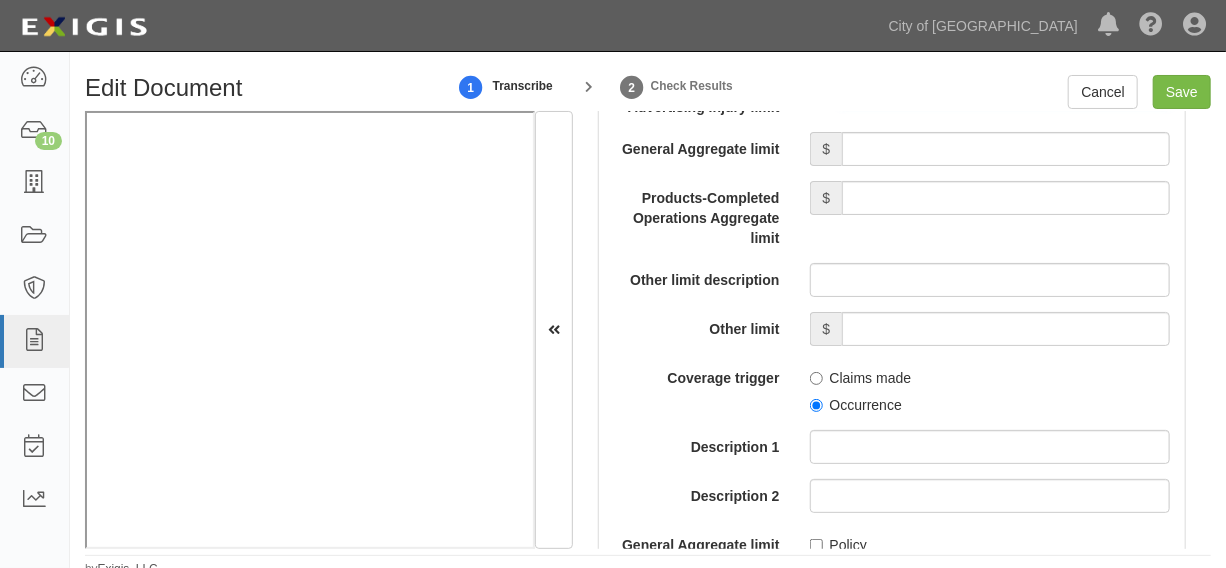 scroll, scrollTop: 2272, scrollLeft: 0, axis: vertical 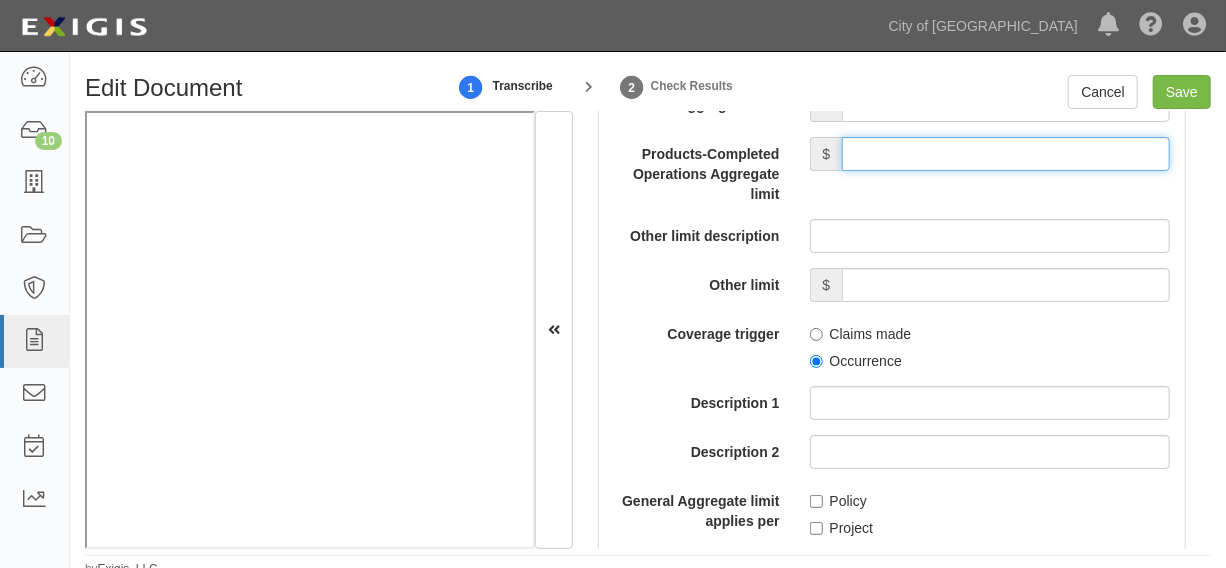 click on "Products-Completed Operations Aggregate limit" at bounding box center (1006, 154) 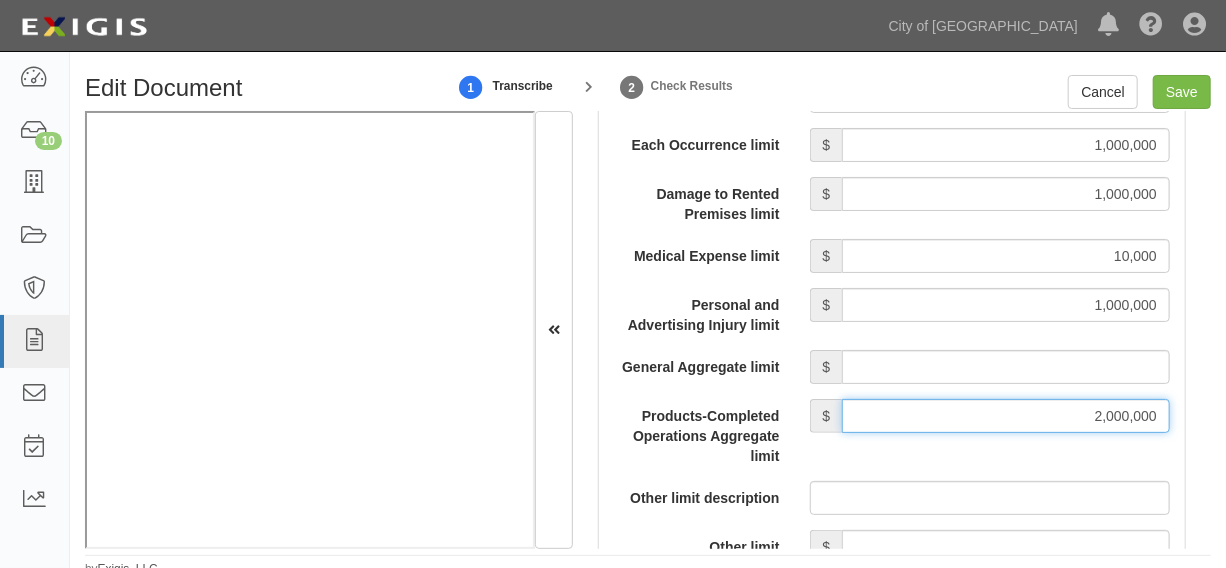 scroll, scrollTop: 1970, scrollLeft: 0, axis: vertical 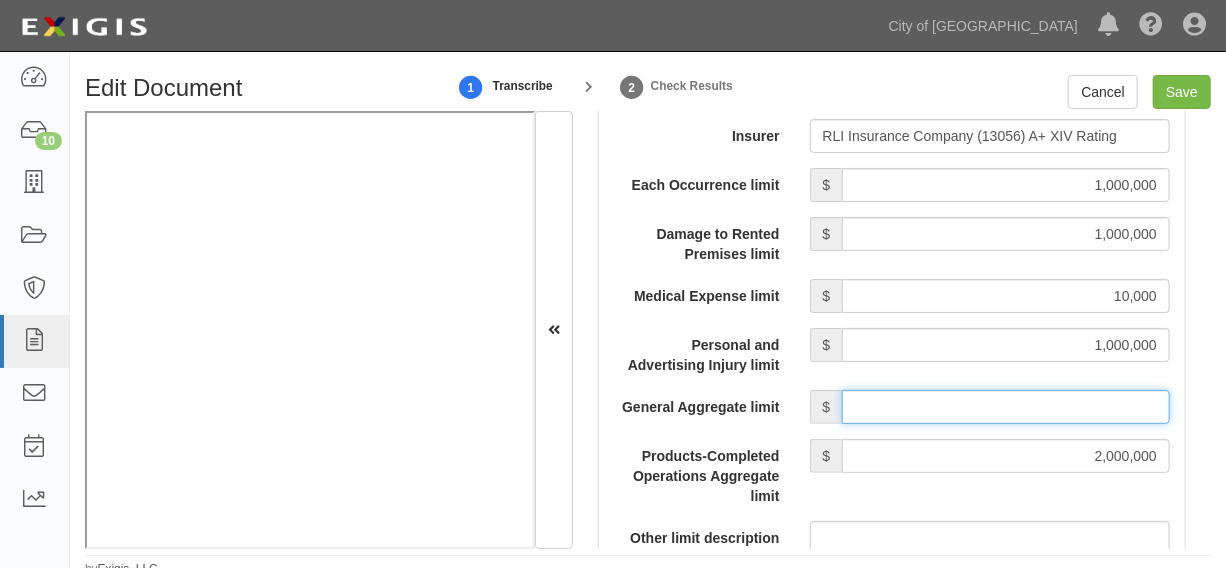 click on "General Aggregate limit" at bounding box center [1006, 407] 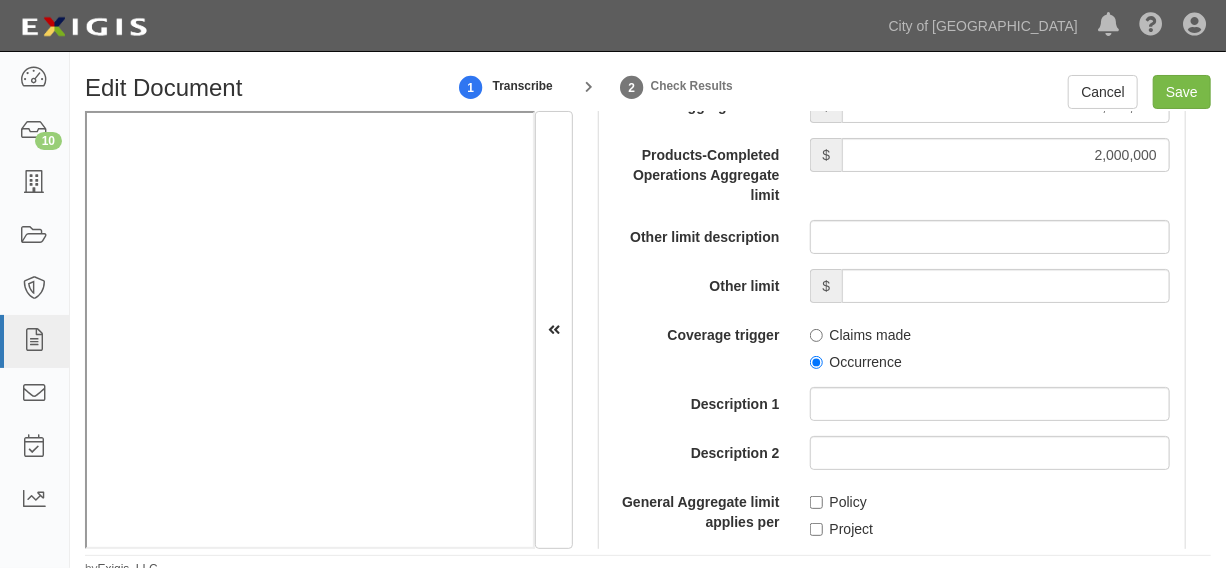 scroll, scrollTop: 2272, scrollLeft: 0, axis: vertical 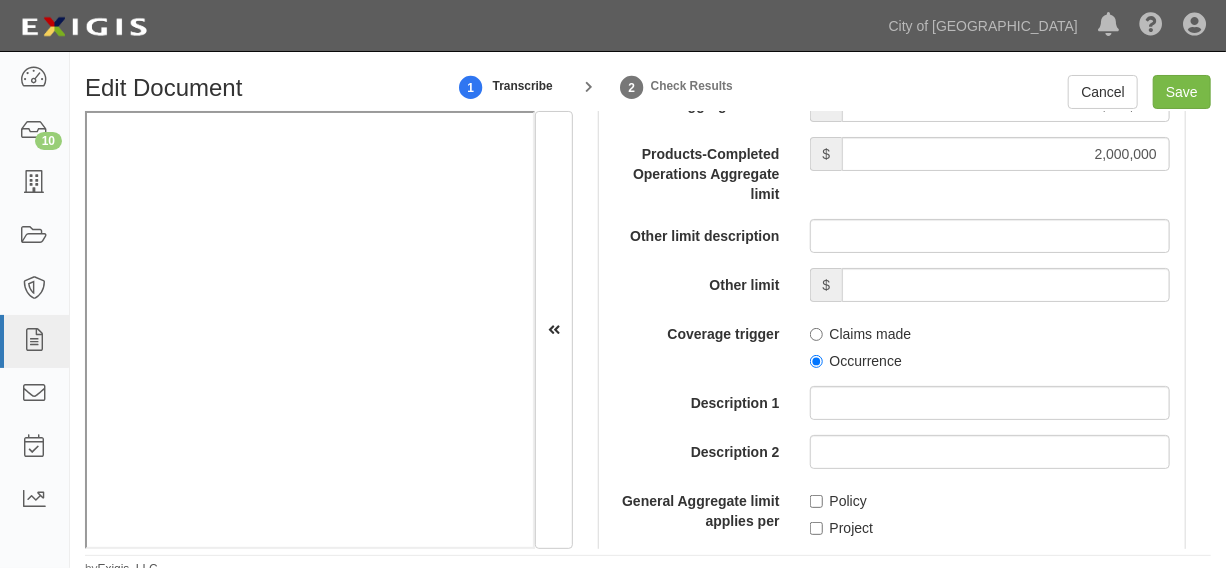 click on "Occurrence" at bounding box center (856, 361) 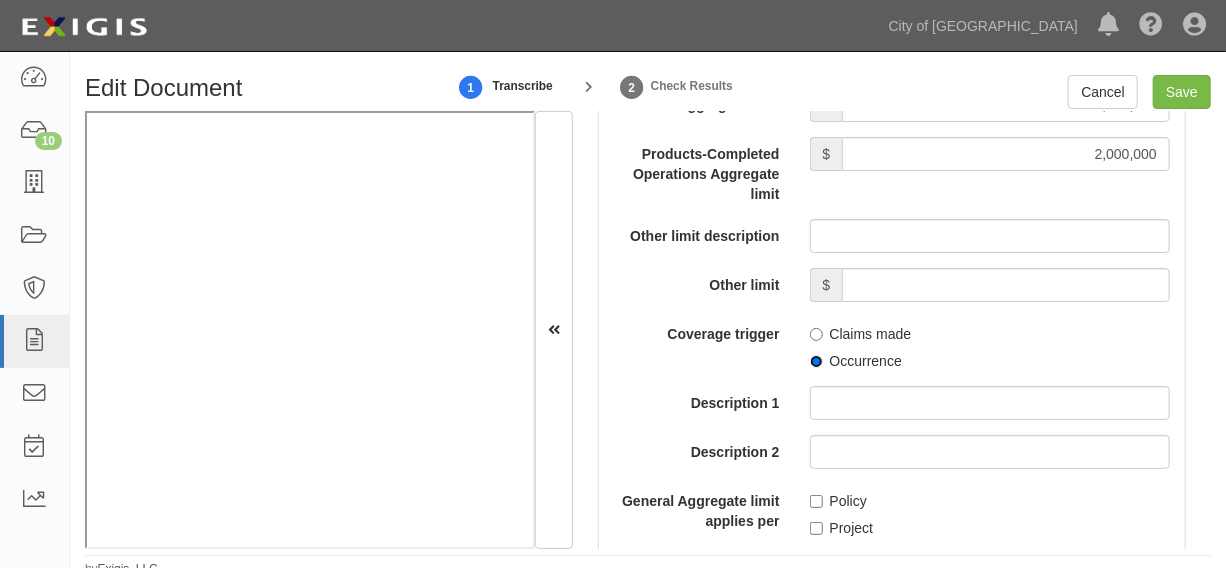 click on "Occurrence" at bounding box center (816, 361) 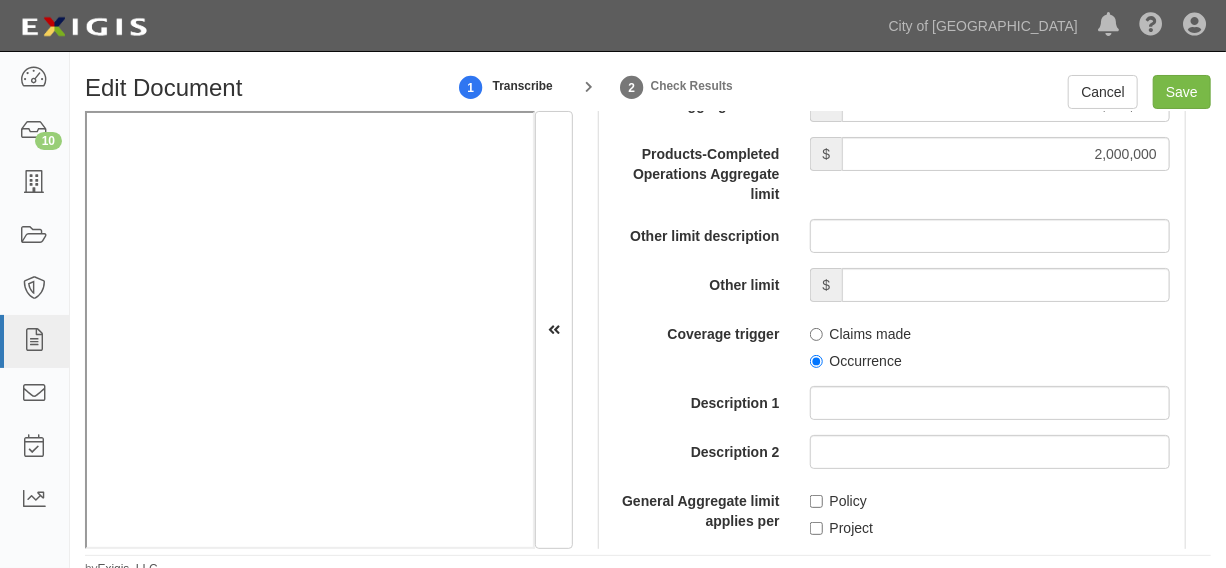 click on "Project" at bounding box center (842, 528) 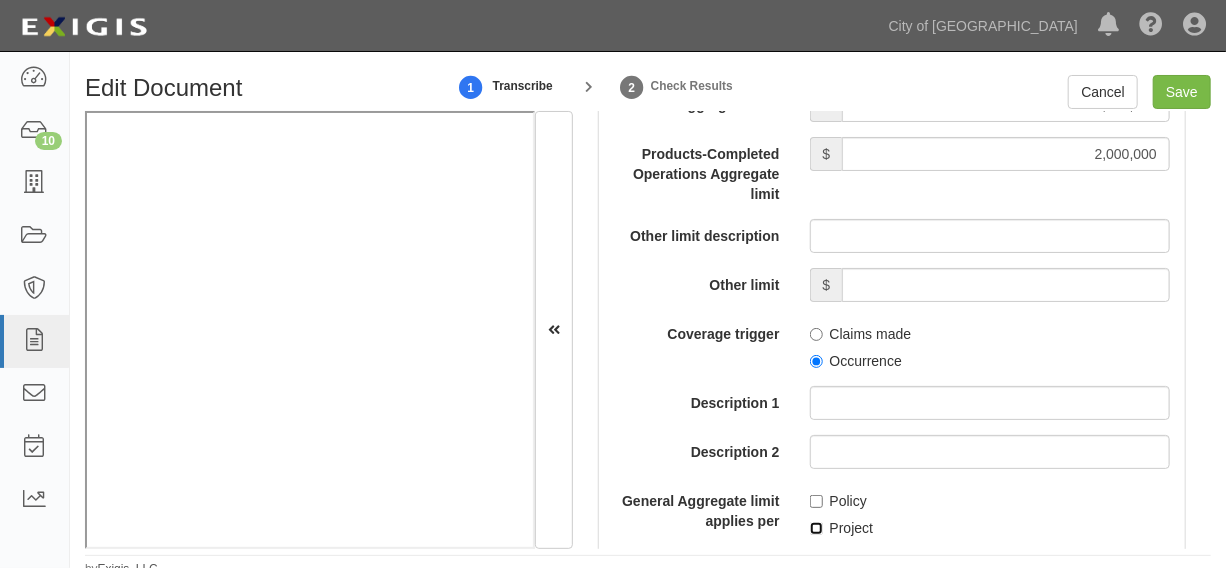 click on "Project" at bounding box center [816, 528] 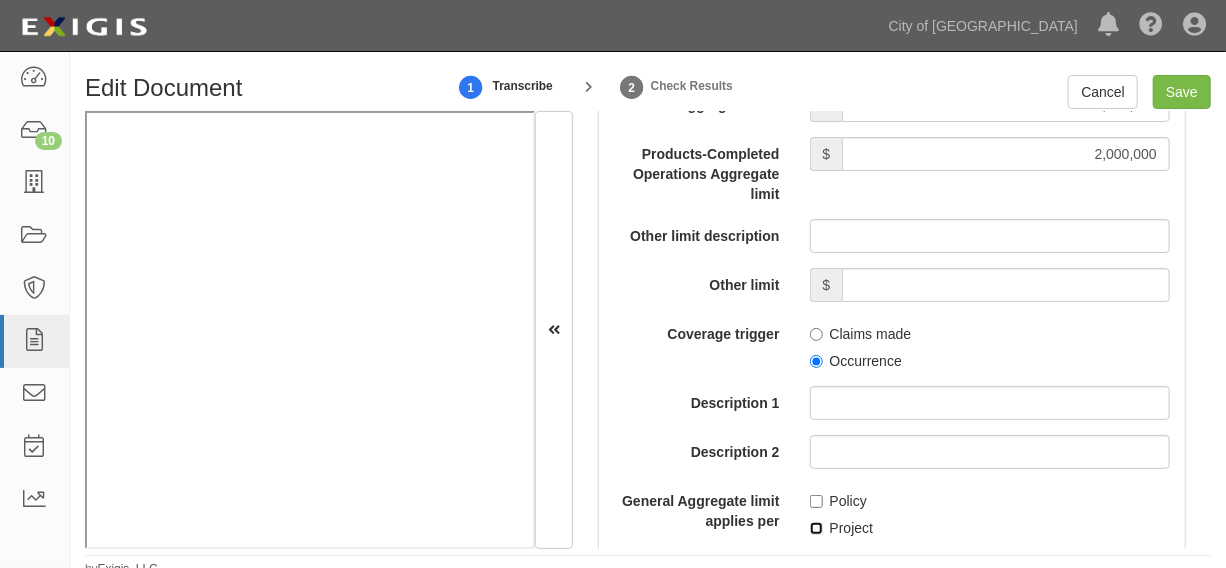 checkbox on "true" 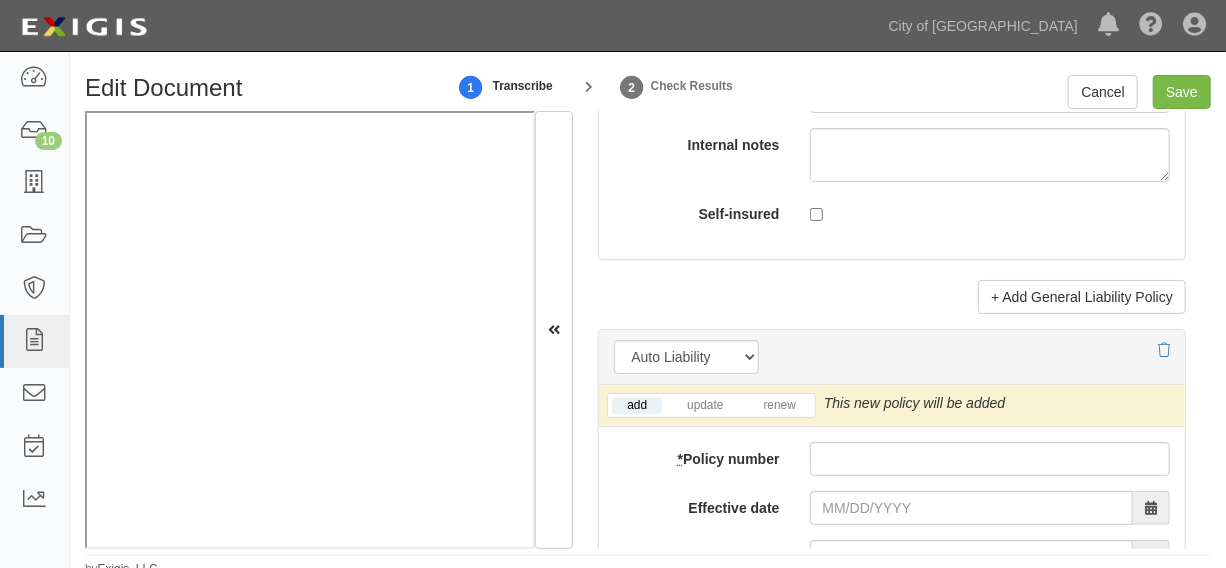 scroll, scrollTop: 3030, scrollLeft: 0, axis: vertical 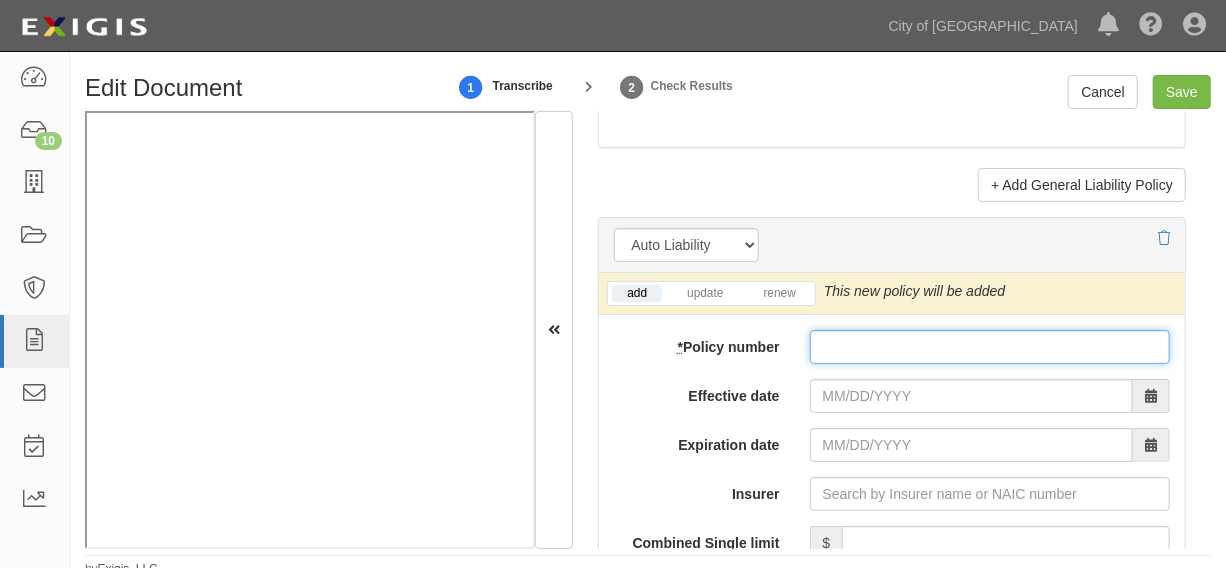 drag, startPoint x: 955, startPoint y: 357, endPoint x: 938, endPoint y: 364, distance: 18.384777 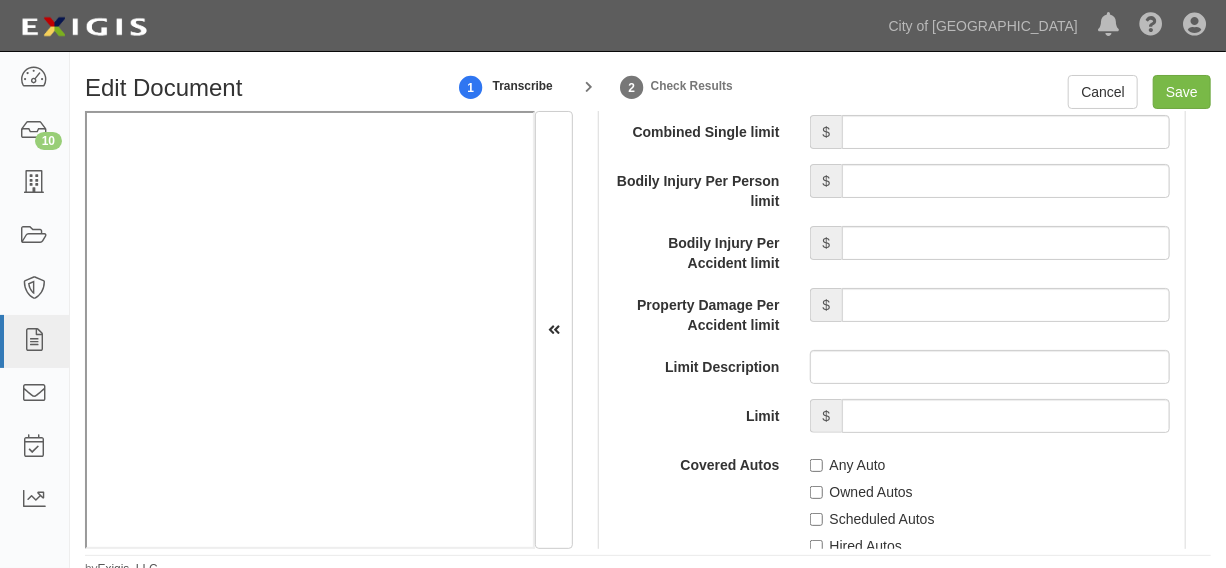 scroll, scrollTop: 3484, scrollLeft: 0, axis: vertical 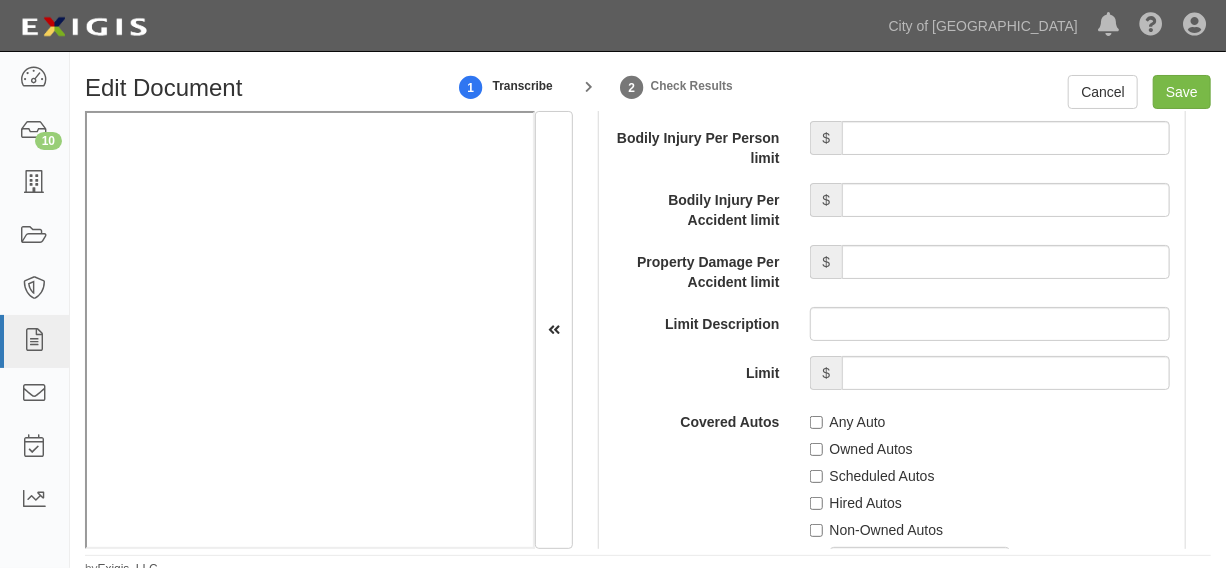 type on "PSA0001331" 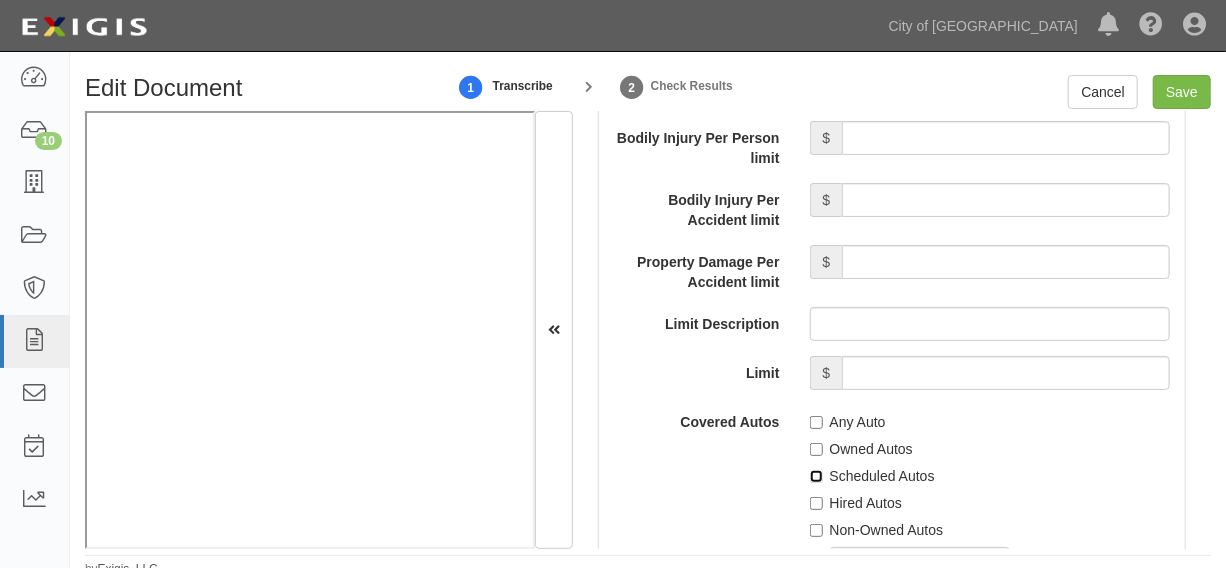 click on "Scheduled Autos" at bounding box center (816, 476) 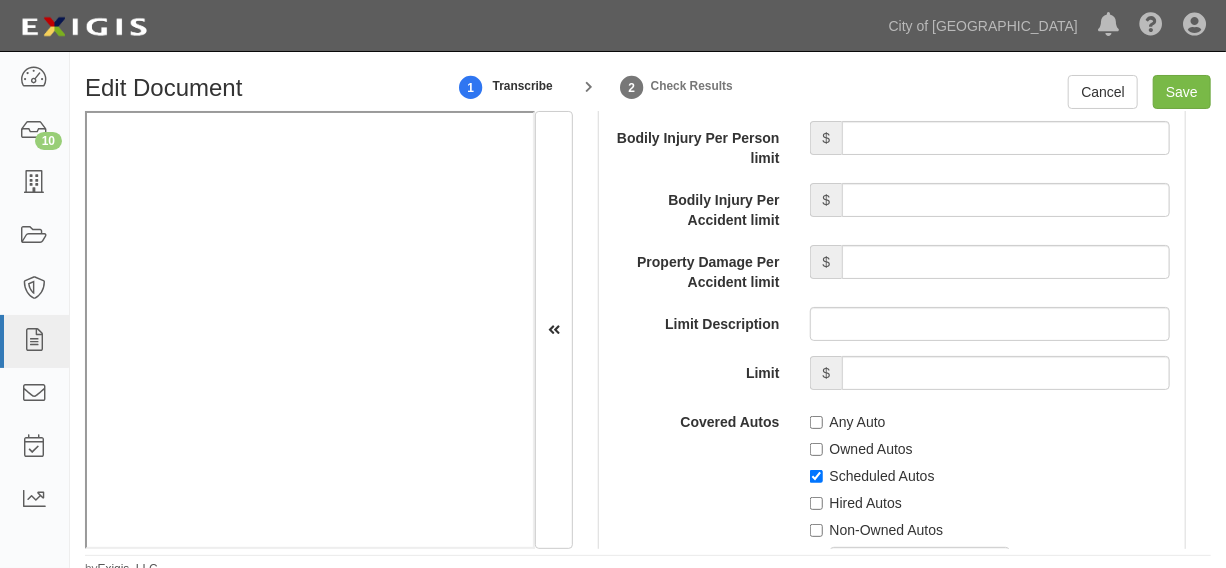 click on "Hired Autos" at bounding box center (856, 503) 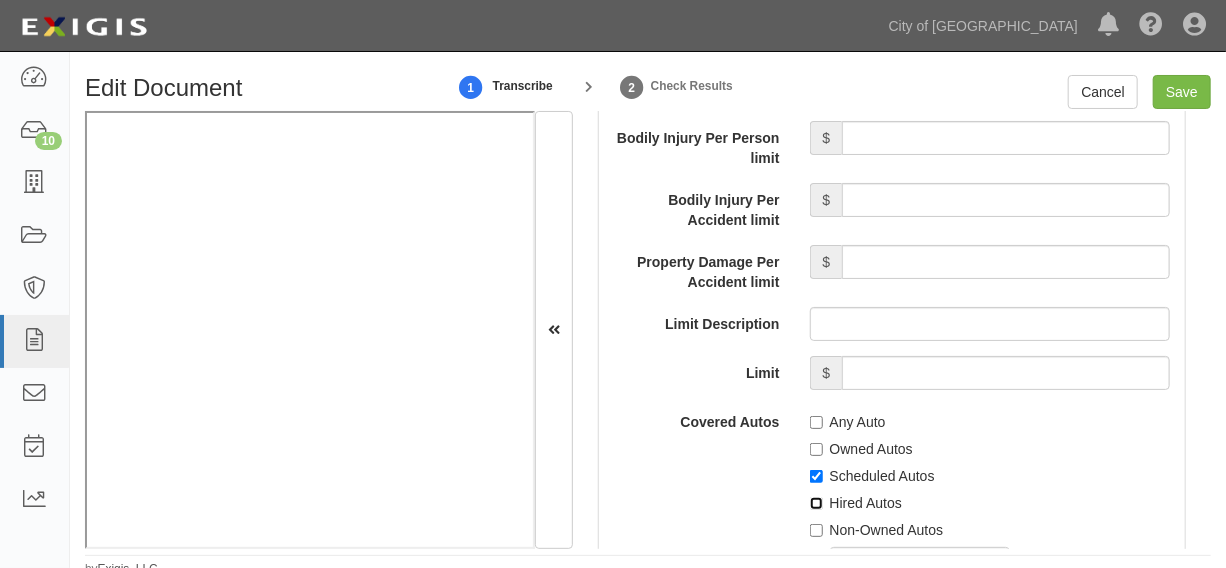 click on "Hired Autos" at bounding box center [816, 503] 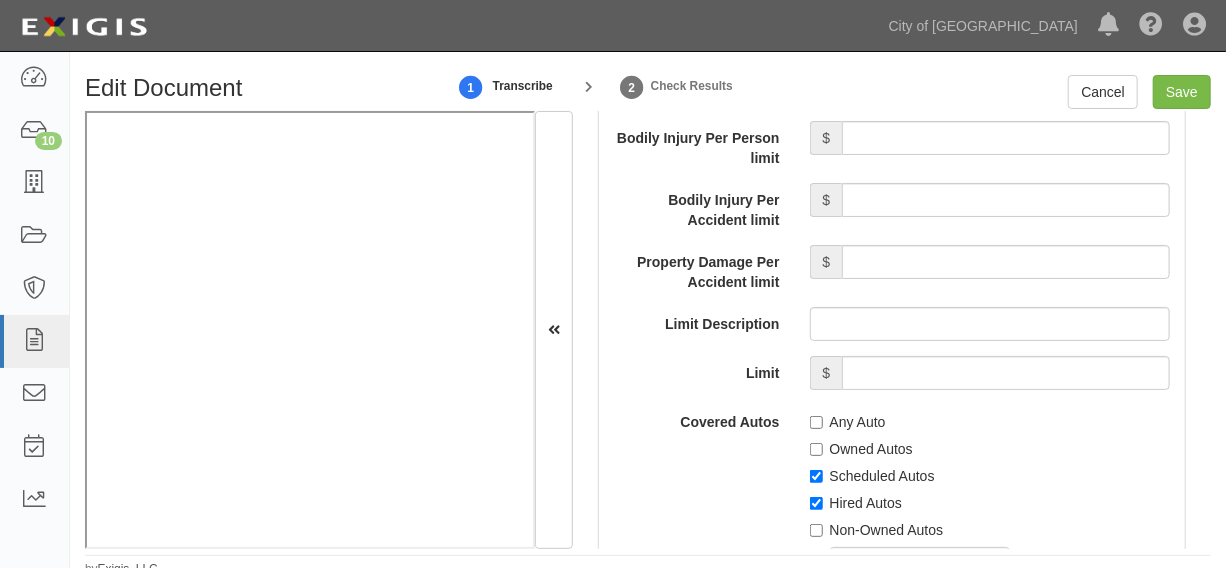click on "Non-Owned Autos" at bounding box center [877, 530] 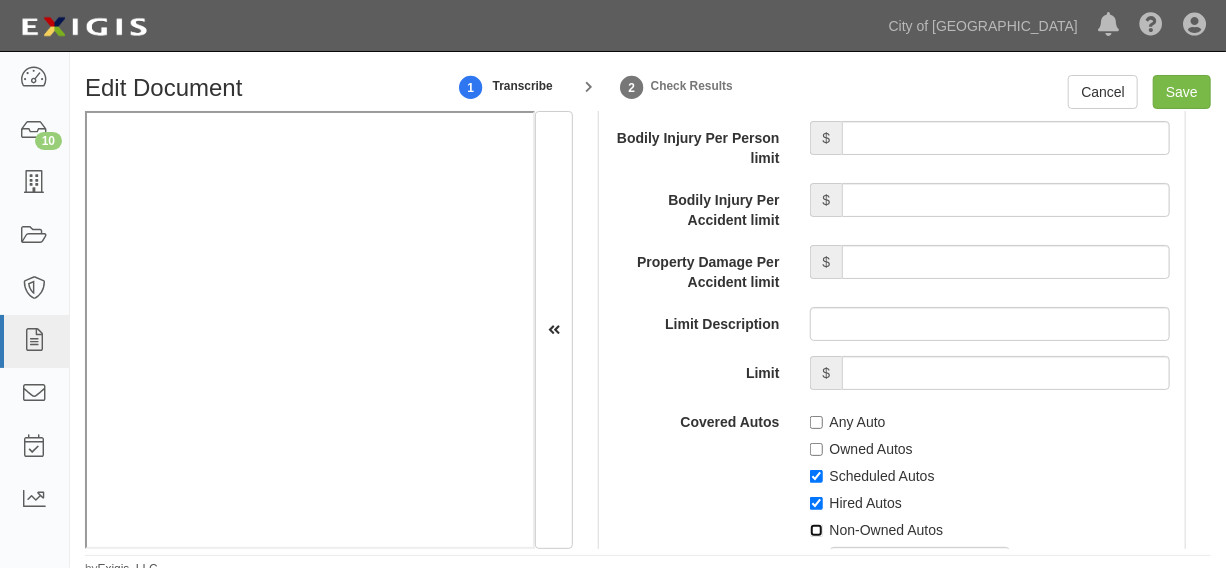 click on "Non-Owned Autos" at bounding box center (816, 530) 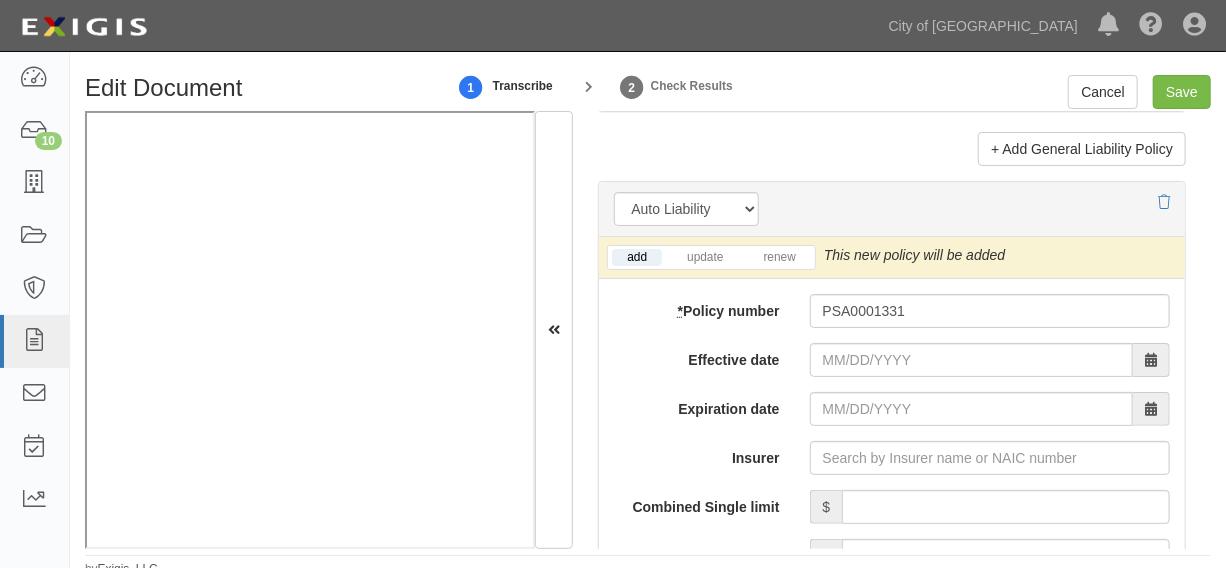 scroll, scrollTop: 3030, scrollLeft: 0, axis: vertical 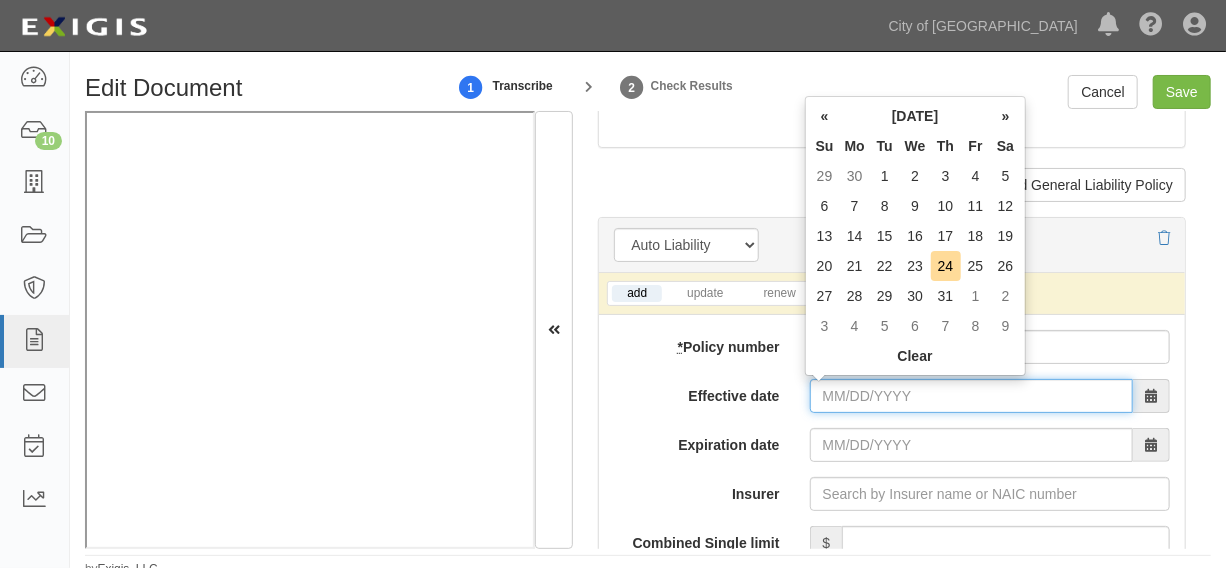 click on "Effective date" at bounding box center [971, 396] 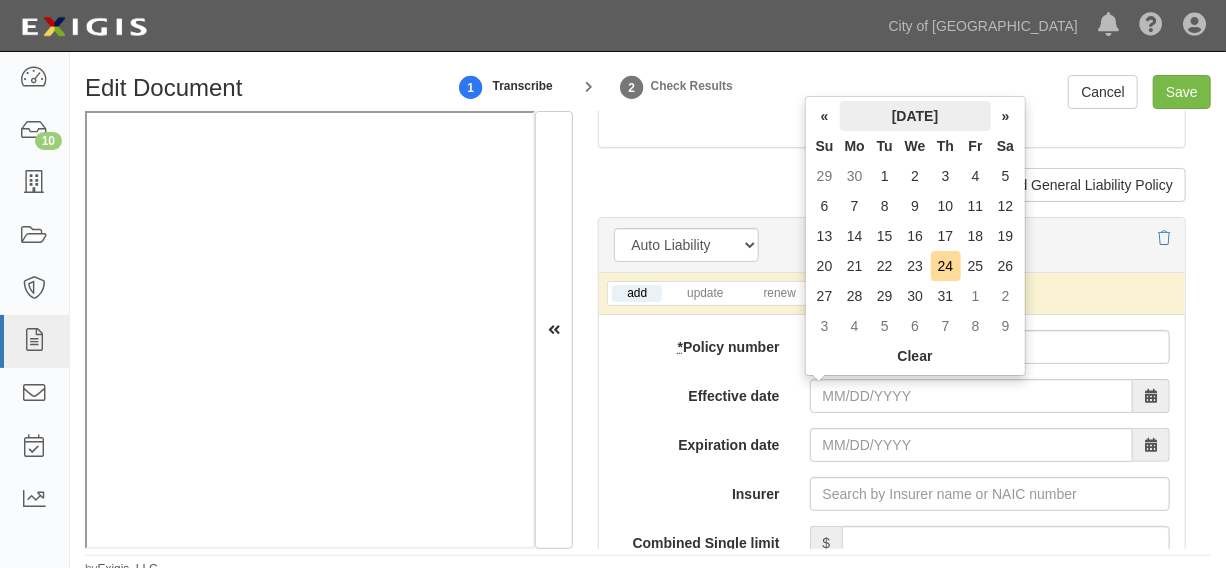 click on "July 2025" at bounding box center [915, 116] 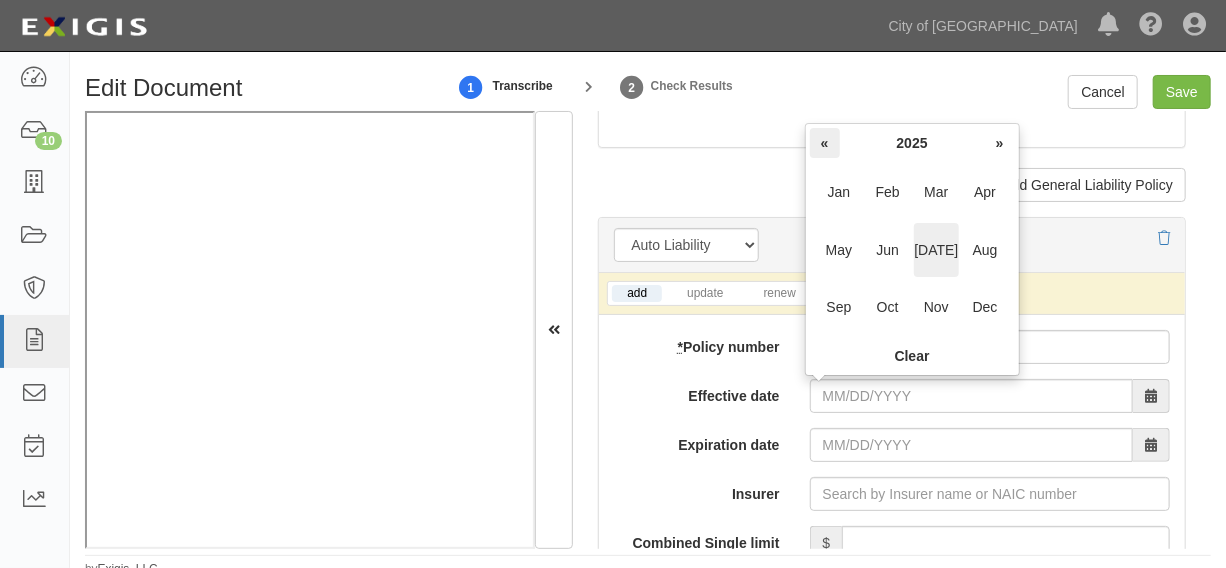 click on "«" at bounding box center [825, 143] 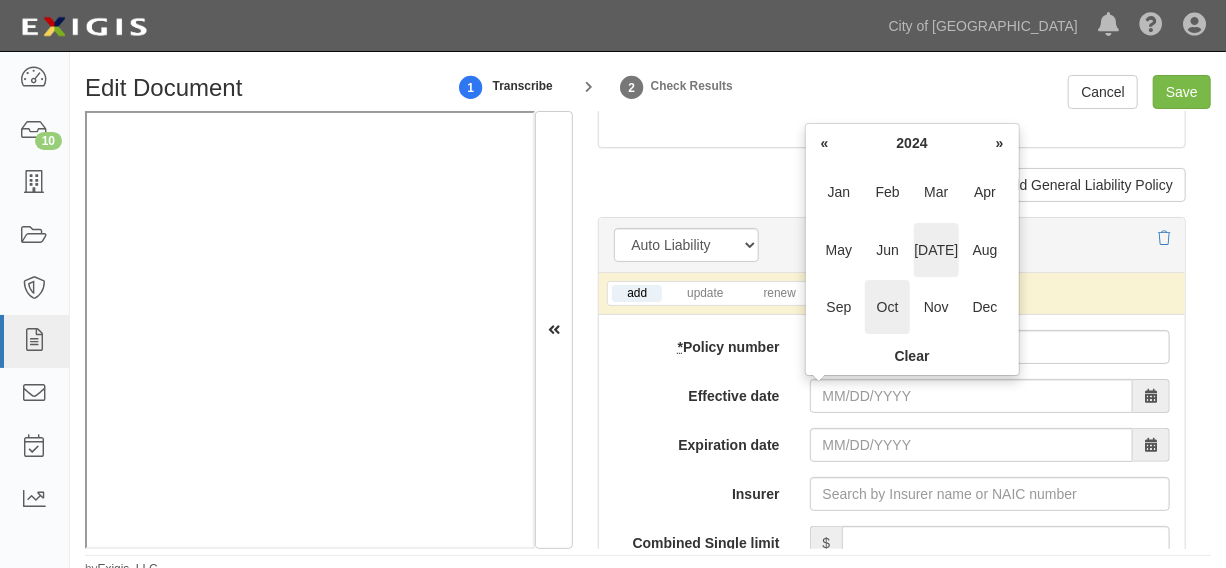 click on "Oct" at bounding box center [887, 307] 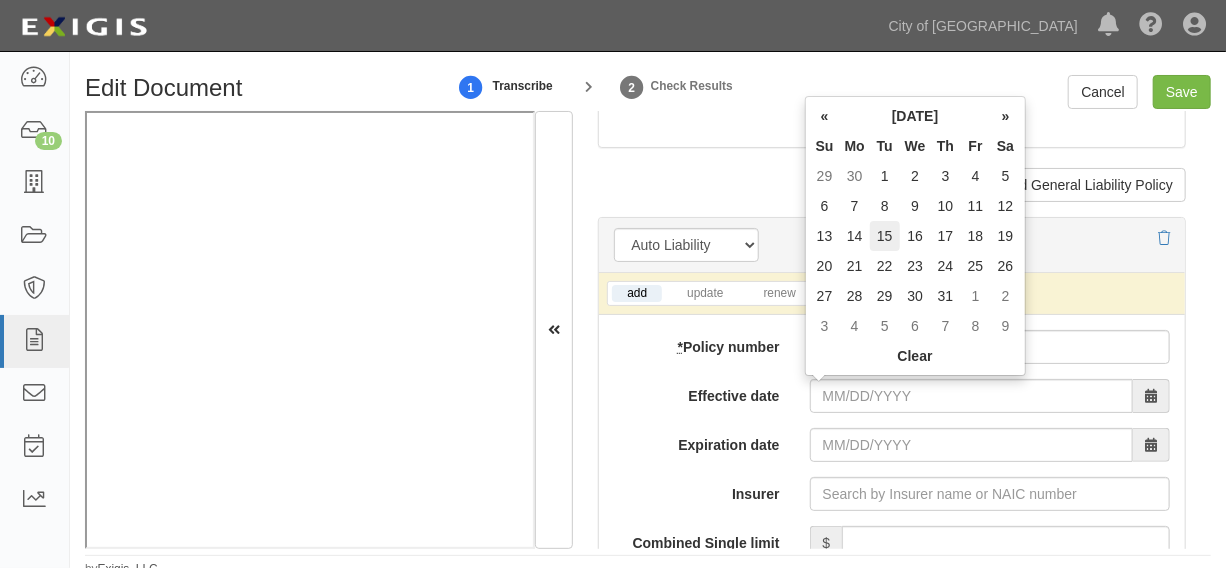 click on "15" at bounding box center [885, 236] 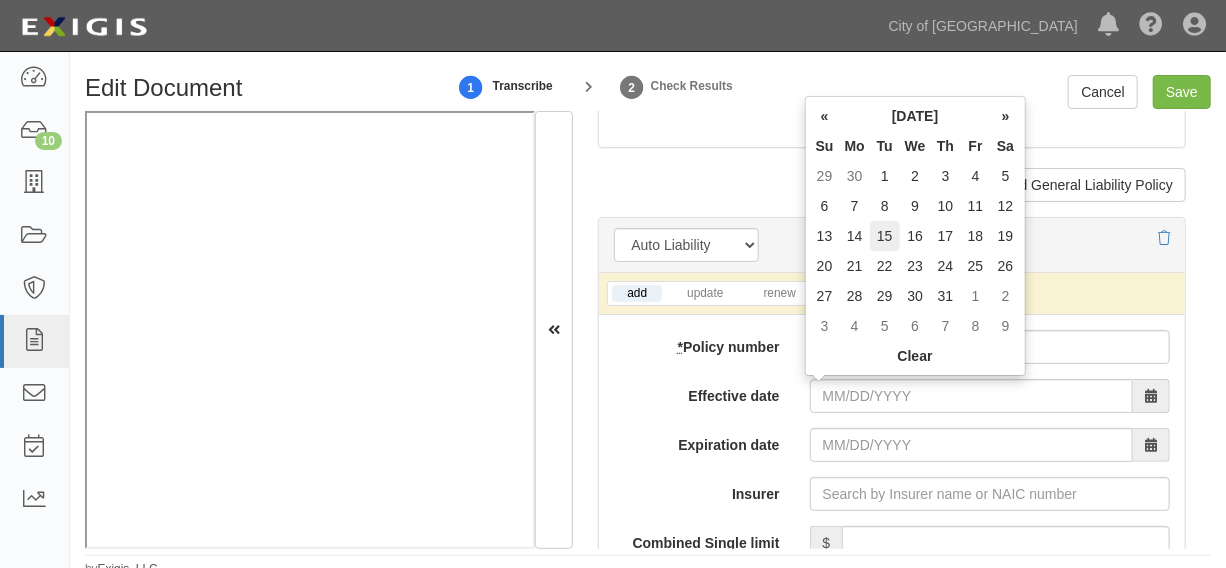 type on "10/15/2024" 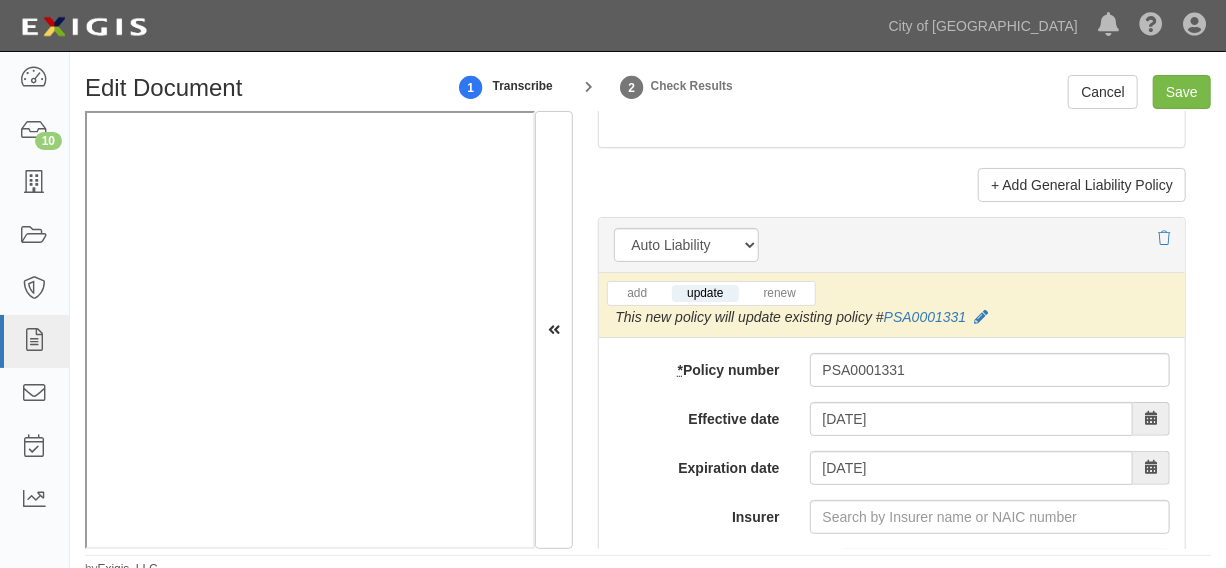 scroll, scrollTop: 3181, scrollLeft: 0, axis: vertical 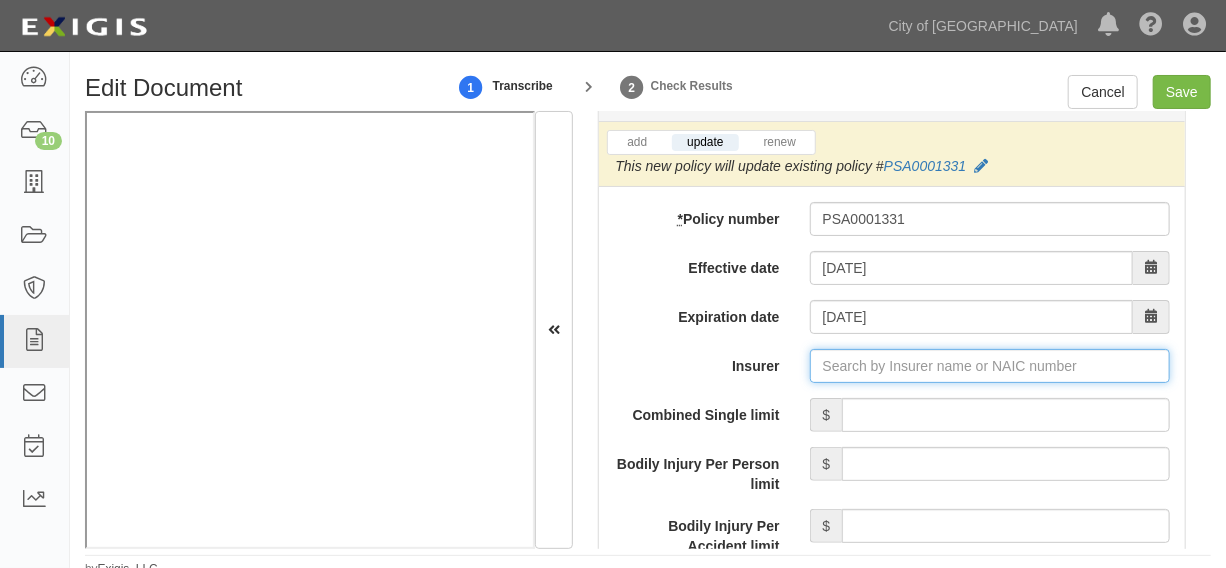 click on "Insurer" at bounding box center [990, 366] 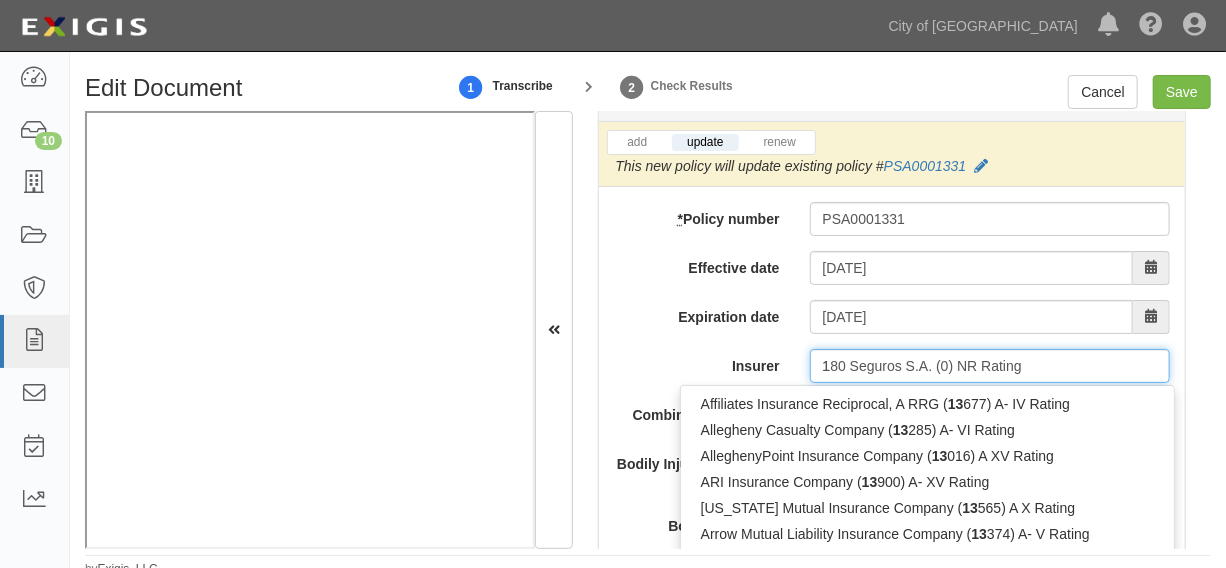type on "13" 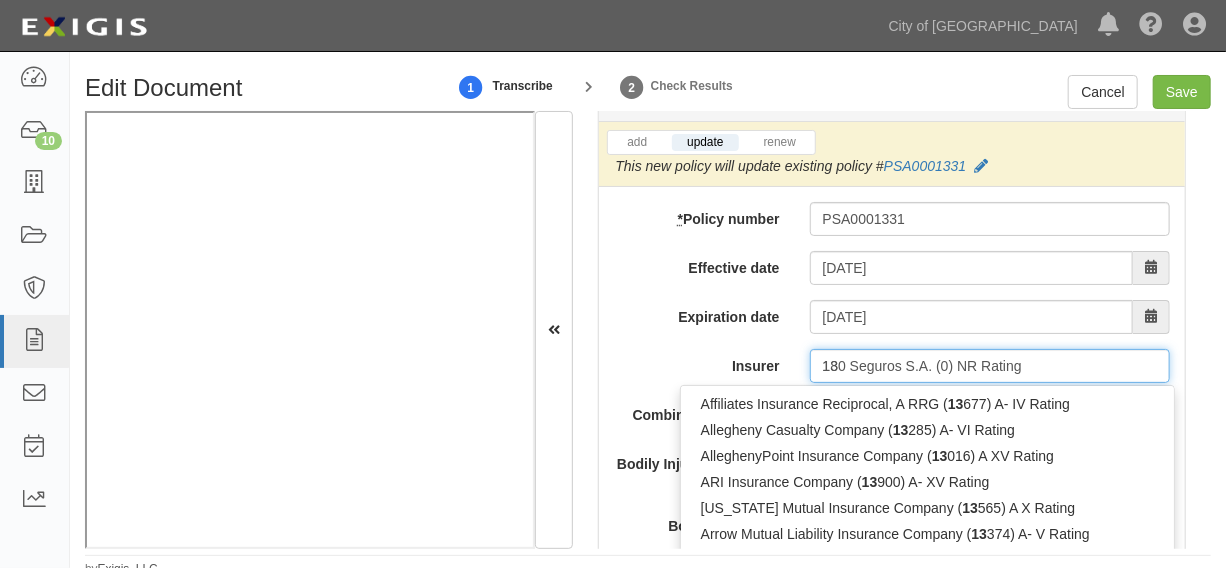 type 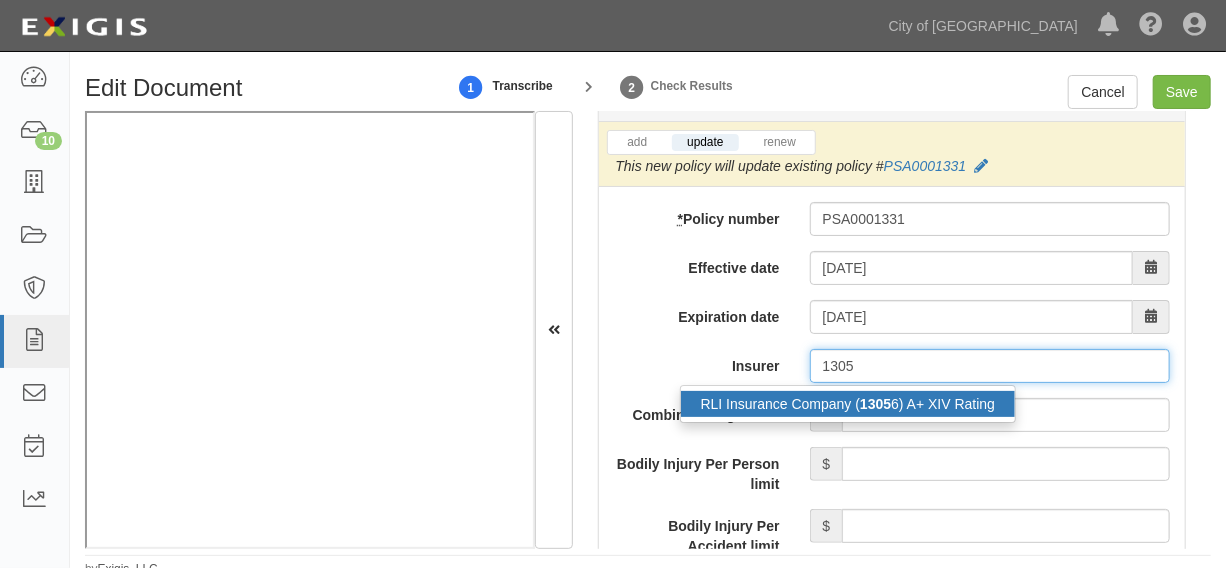 click on "1305" at bounding box center [875, 404] 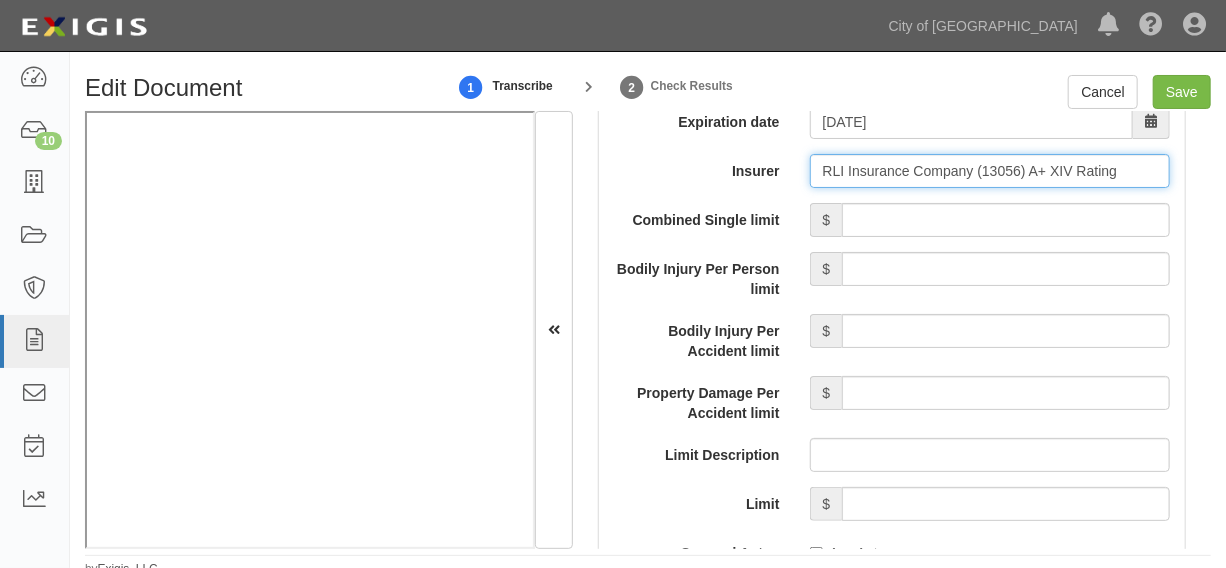 scroll, scrollTop: 3333, scrollLeft: 0, axis: vertical 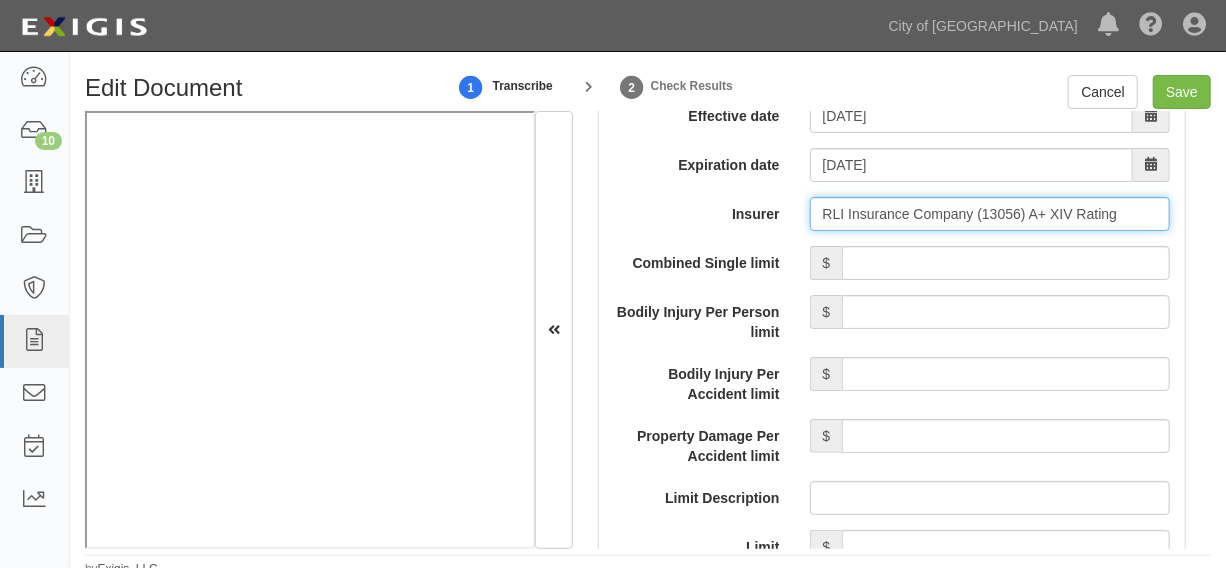 type on "RLI Insurance Company (13056) A+ XIV Rating" 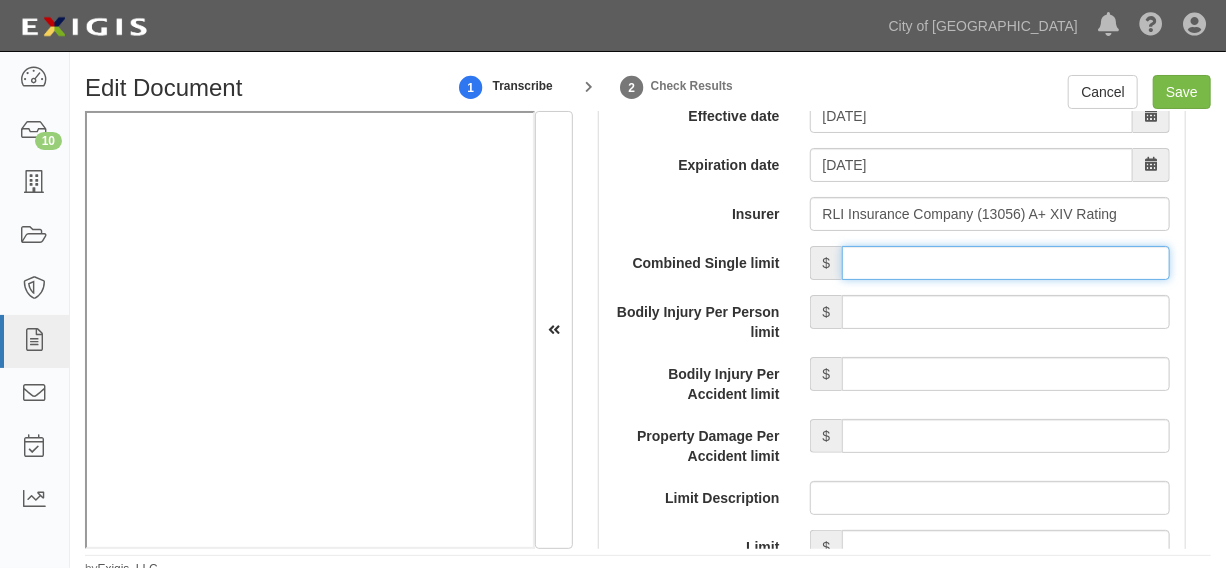 drag, startPoint x: 963, startPoint y: 269, endPoint x: 979, endPoint y: 278, distance: 18.35756 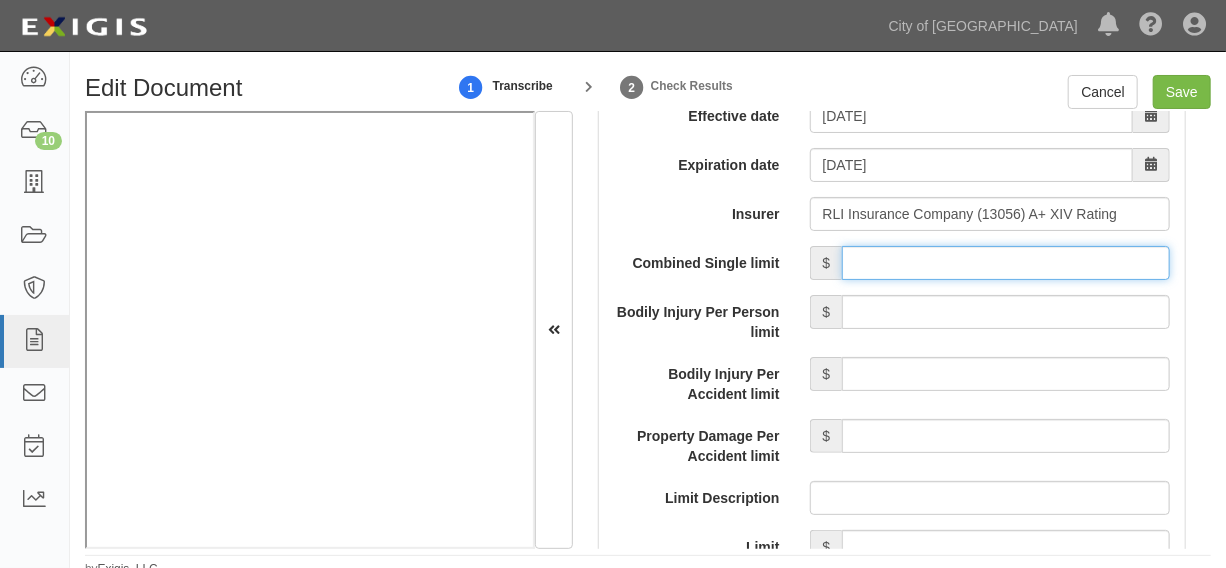type on "1,000,000" 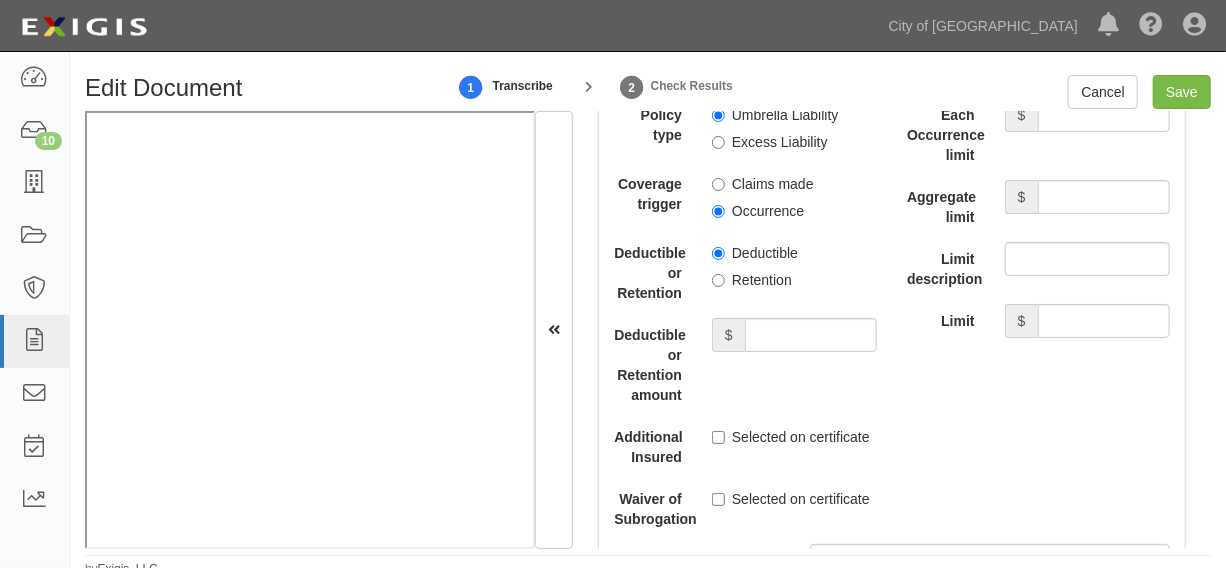 scroll, scrollTop: 4697, scrollLeft: 0, axis: vertical 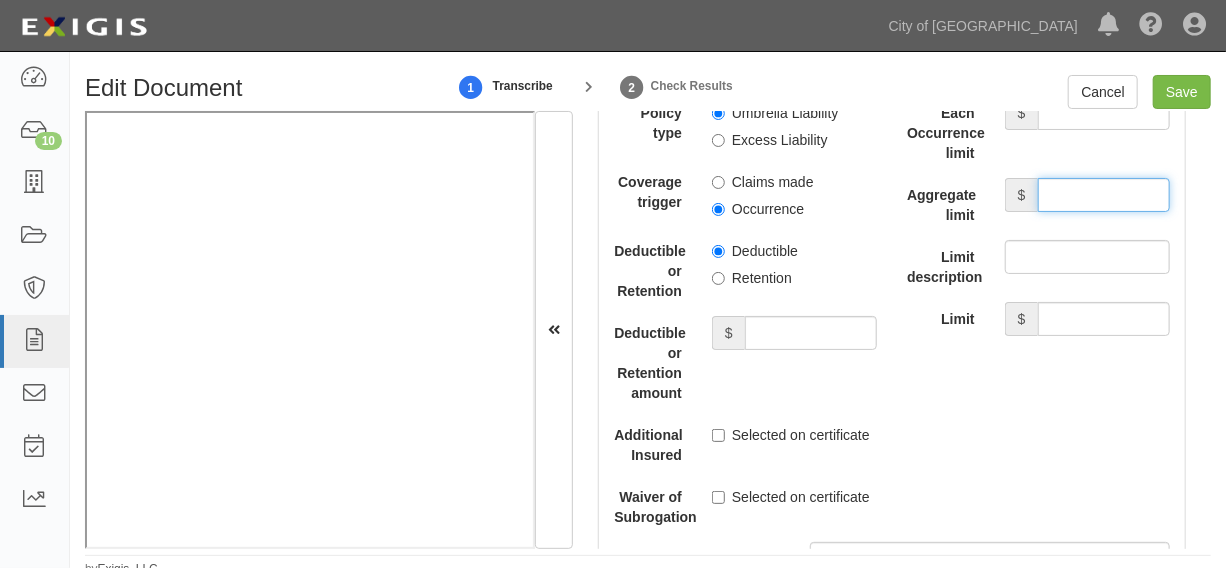 click on "Aggregate limit" at bounding box center (1104, 195) 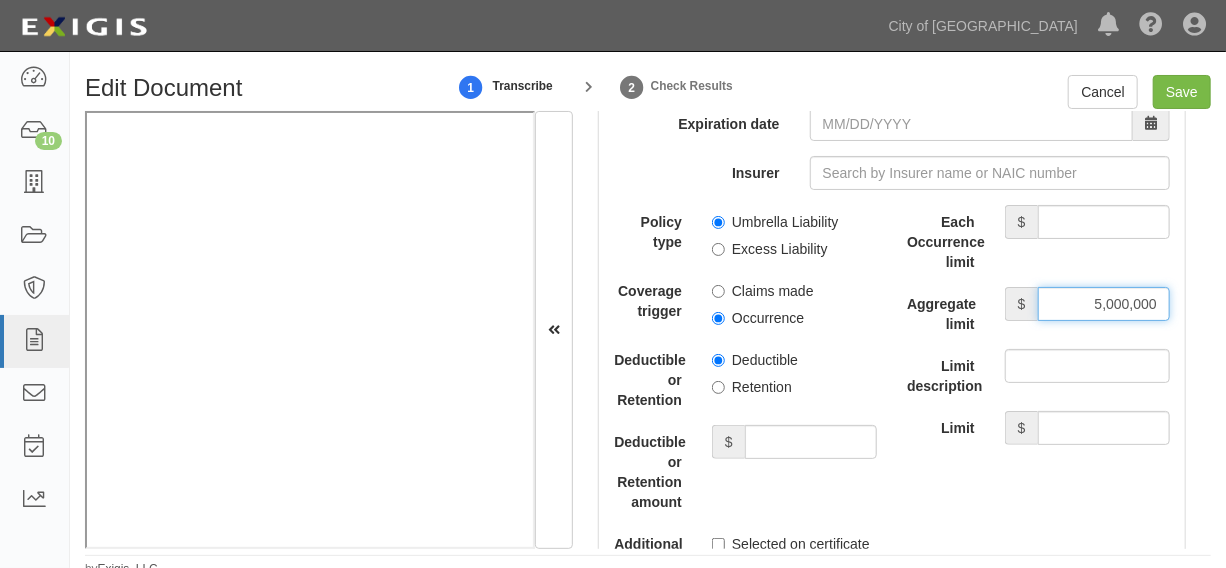 scroll, scrollTop: 4545, scrollLeft: 0, axis: vertical 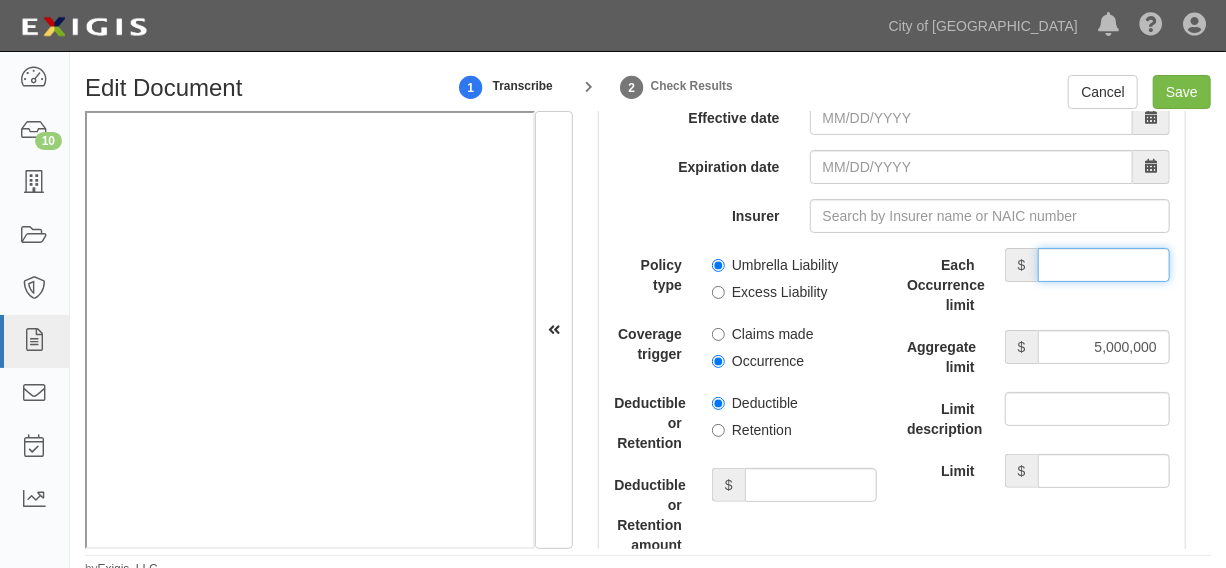 click on "Each Occurrence limit" at bounding box center [1104, 265] 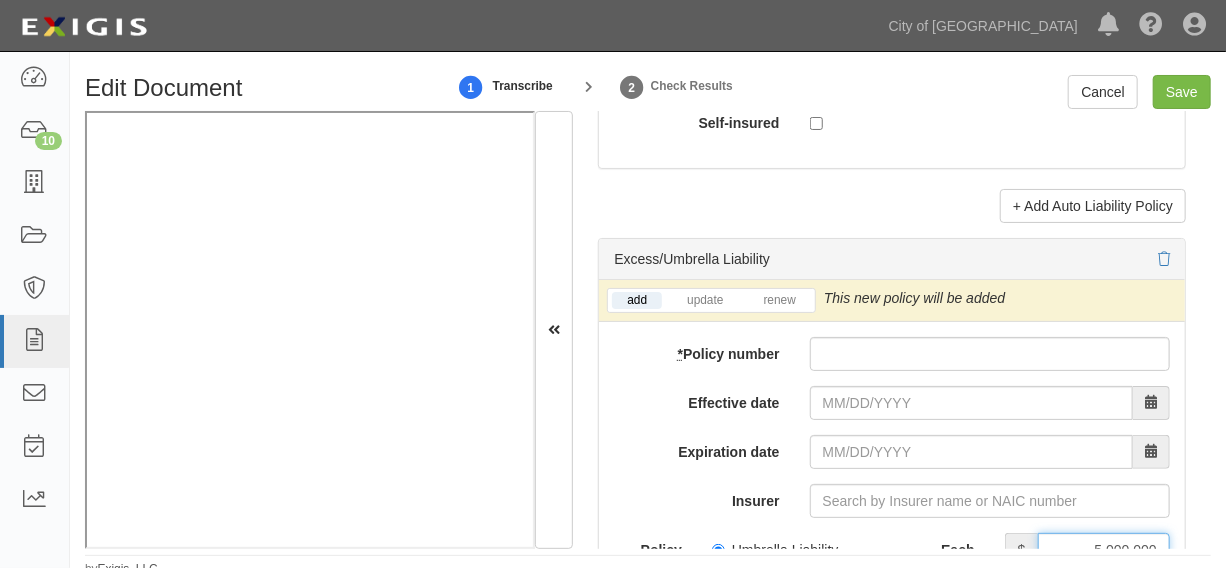 scroll, scrollTop: 4242, scrollLeft: 0, axis: vertical 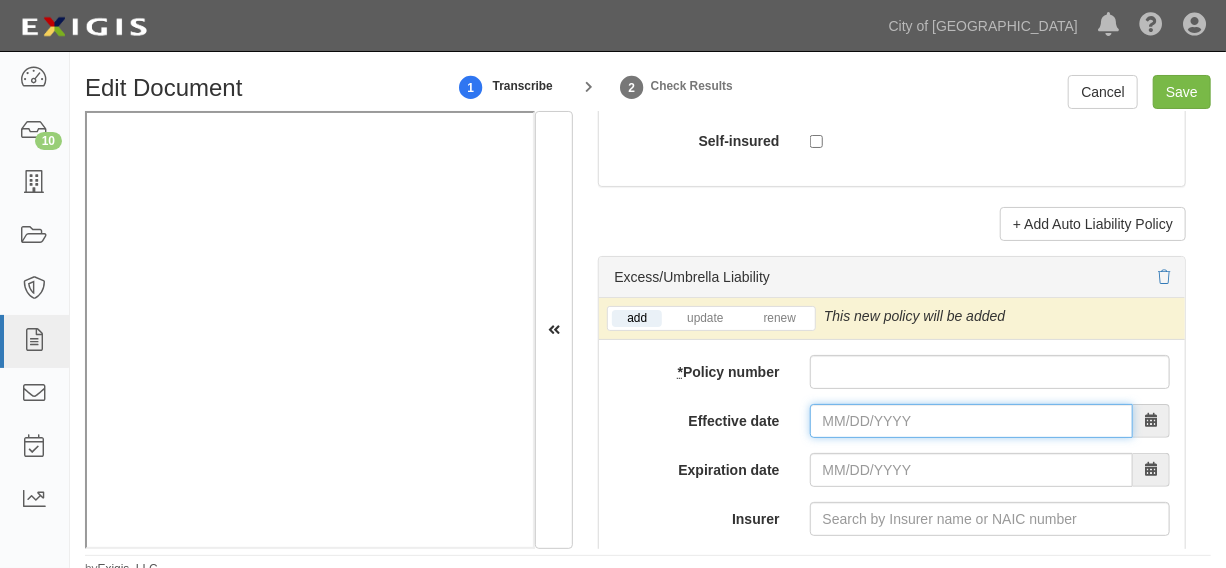 drag, startPoint x: 859, startPoint y: 427, endPoint x: 864, endPoint y: 415, distance: 13 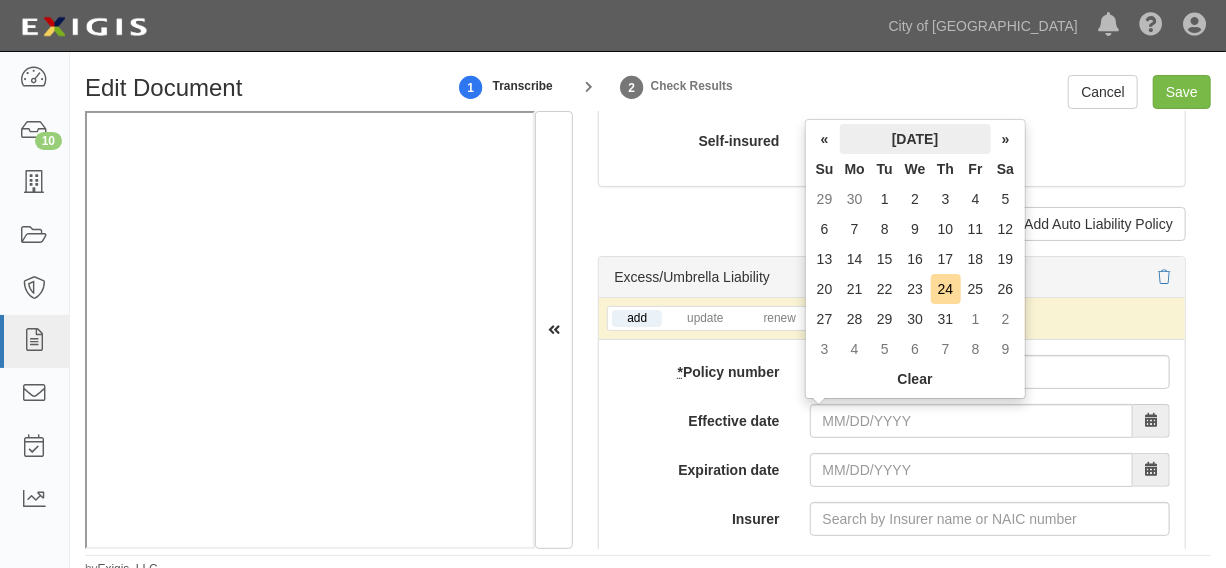 click on "July 2025" at bounding box center [915, 139] 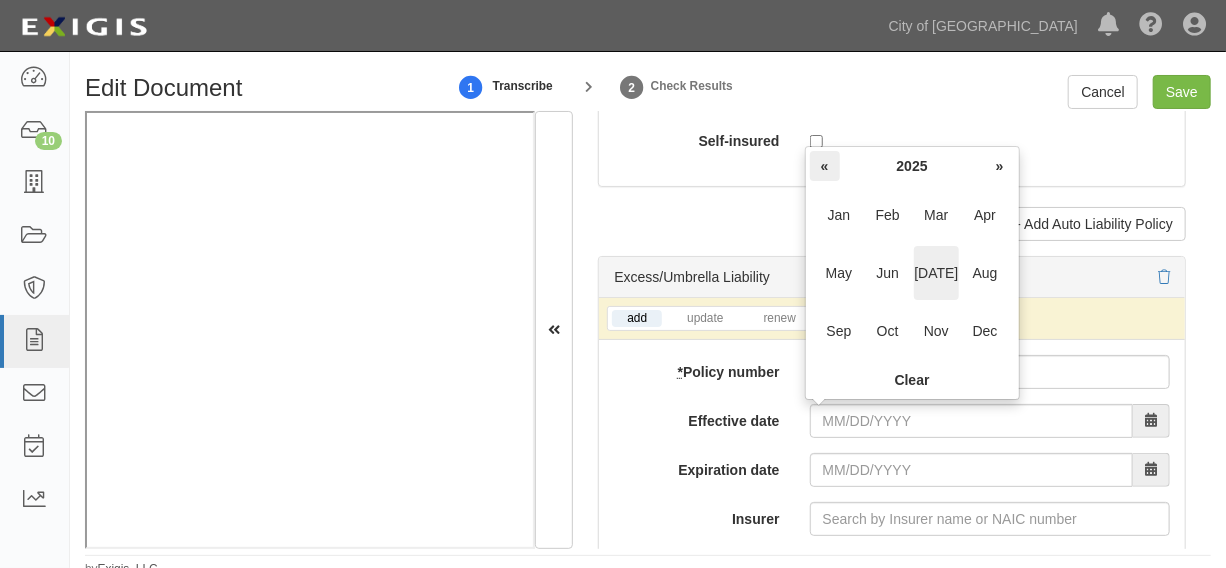 click on "«" at bounding box center [825, 166] 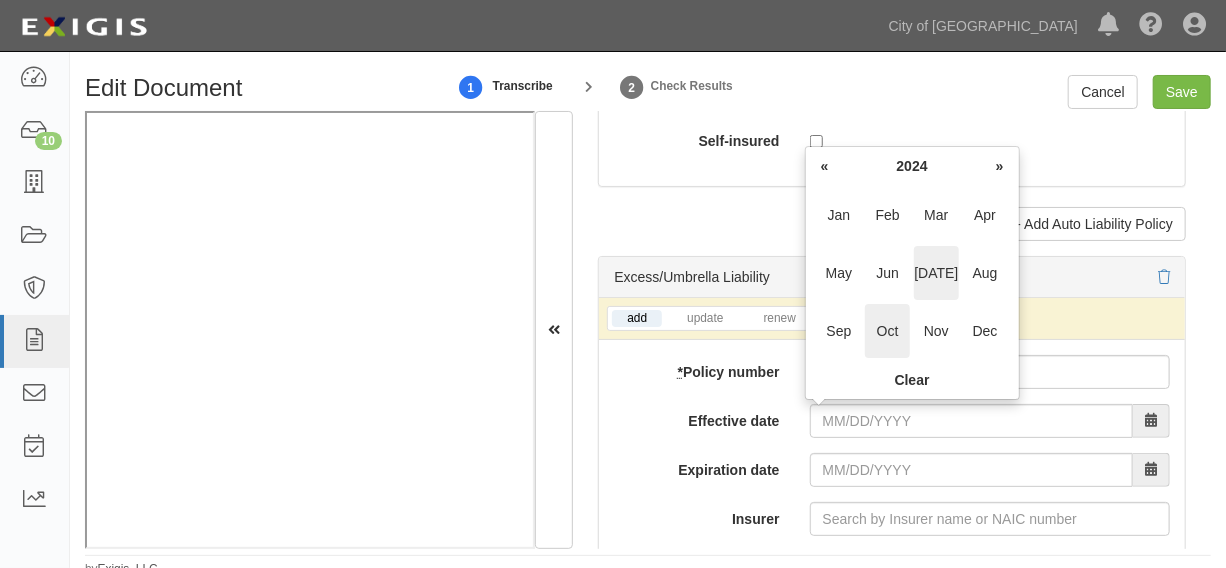 click on "Oct" at bounding box center (887, 331) 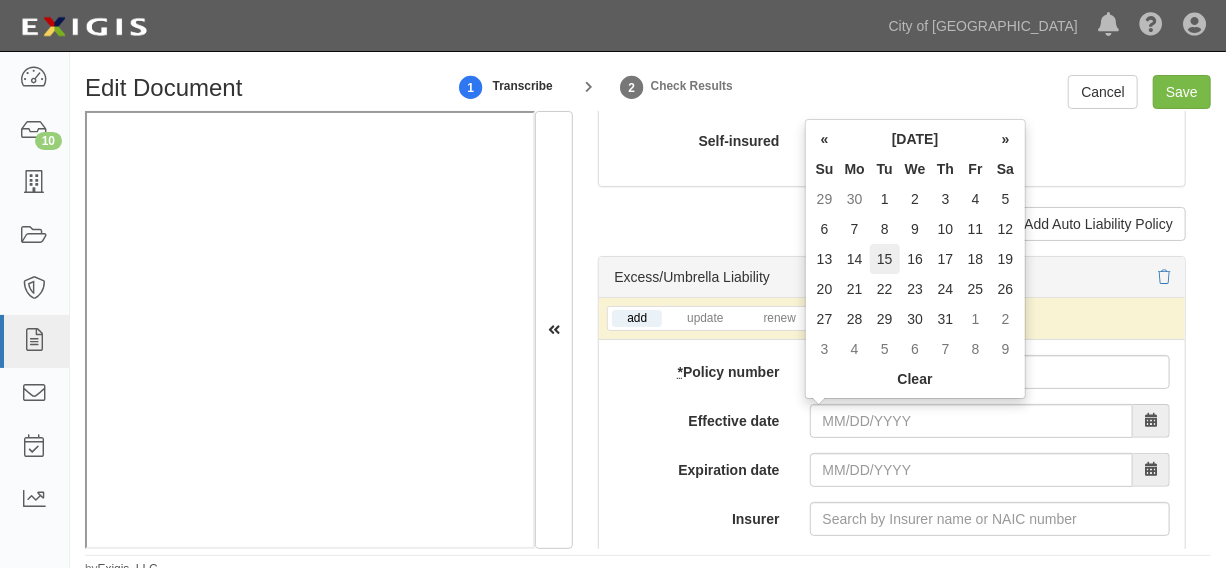 click on "15" at bounding box center (885, 259) 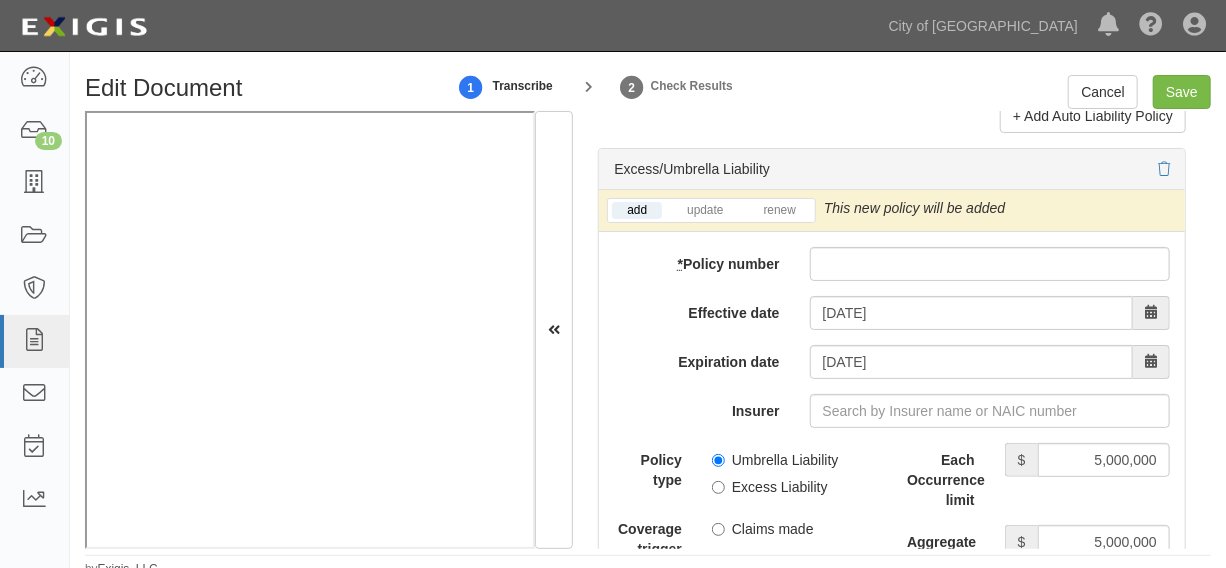 scroll, scrollTop: 4393, scrollLeft: 0, axis: vertical 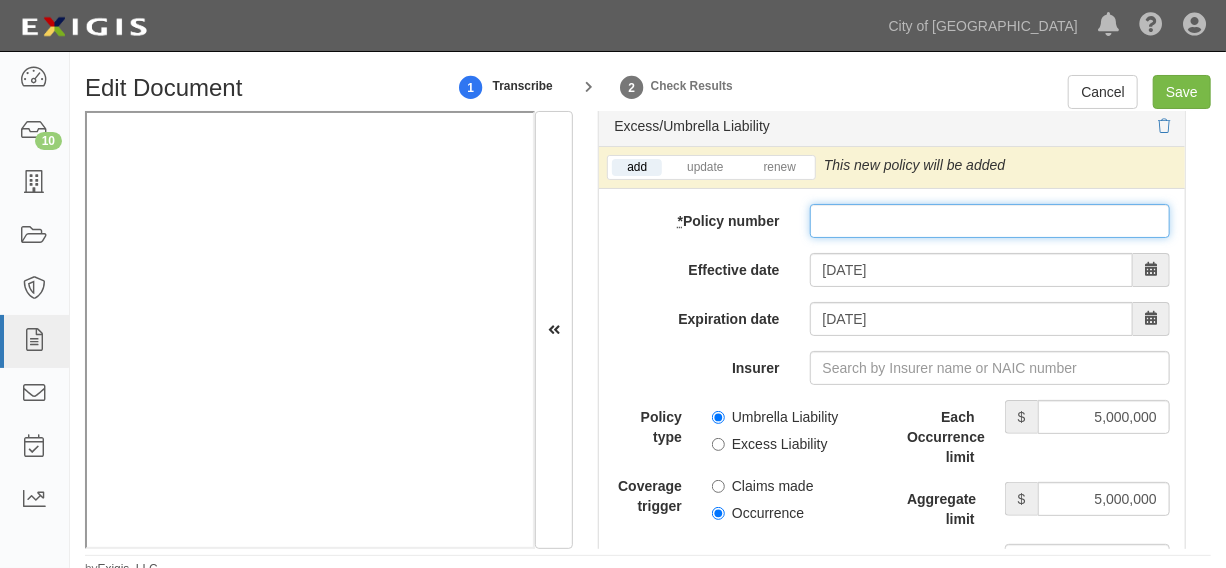 paste on "PSE0002183" 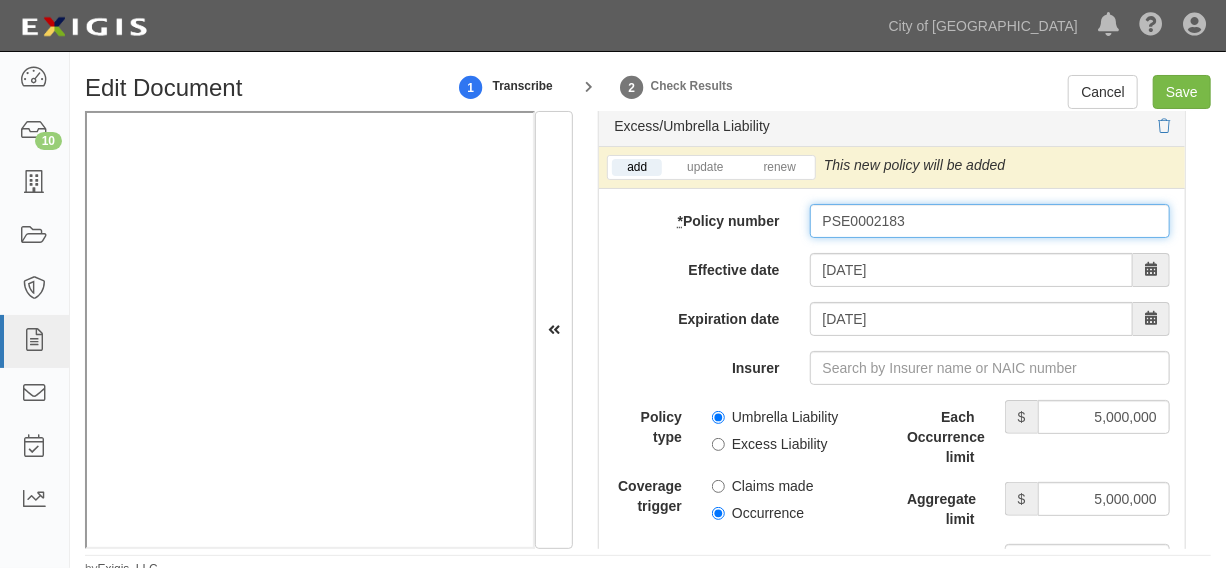 type on "PSE0002183" 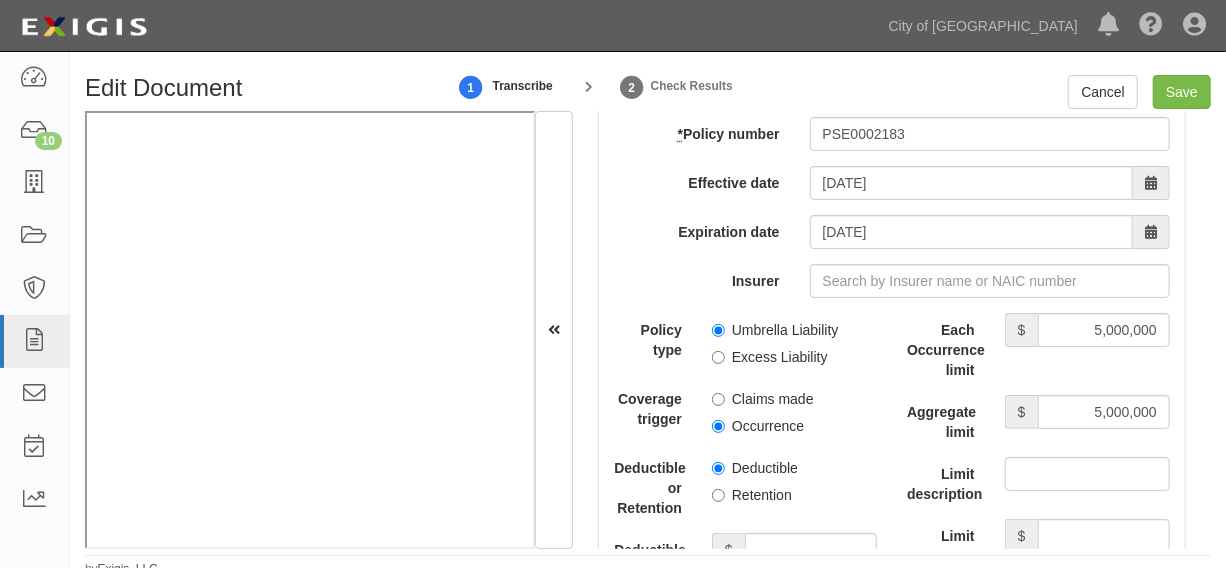 scroll, scrollTop: 4545, scrollLeft: 0, axis: vertical 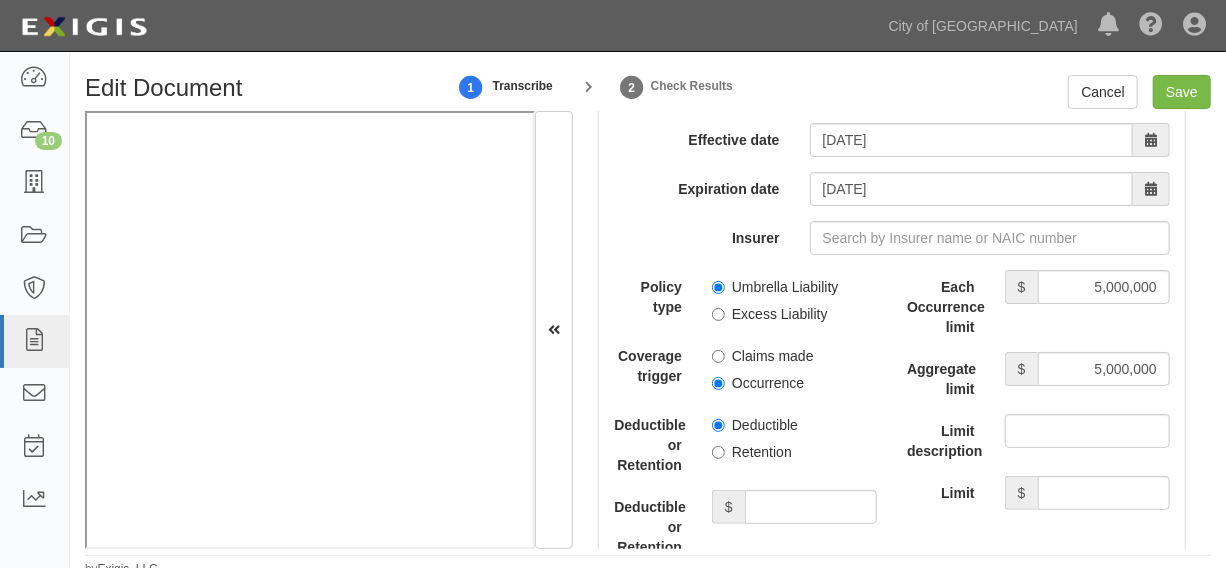 click on "Excess Liability" at bounding box center [770, 314] 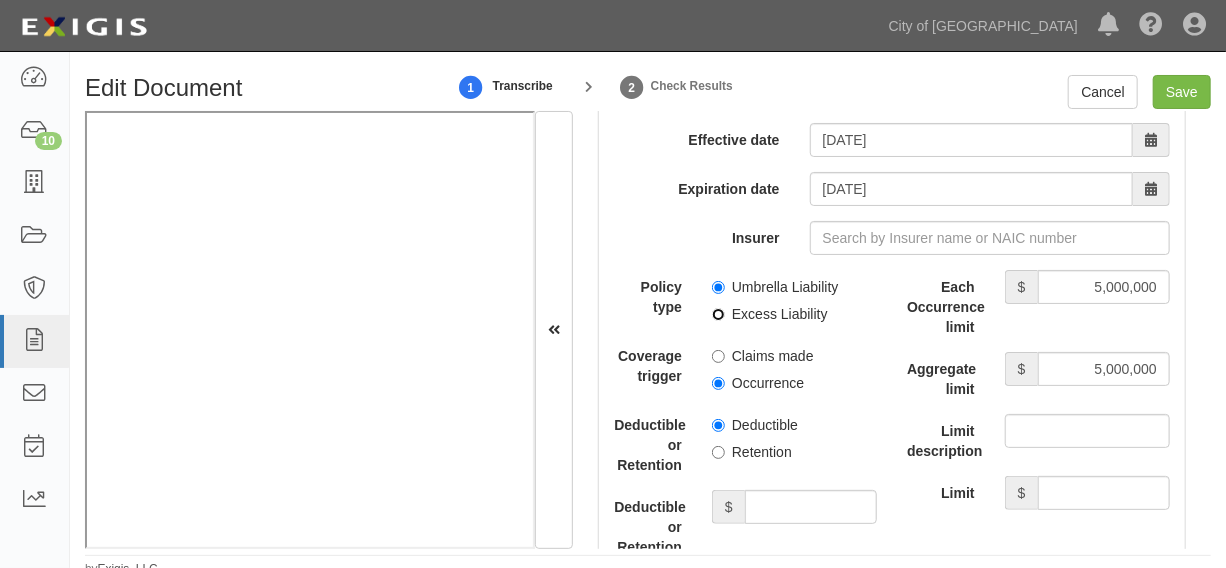 click on "Excess Liability" at bounding box center [718, 314] 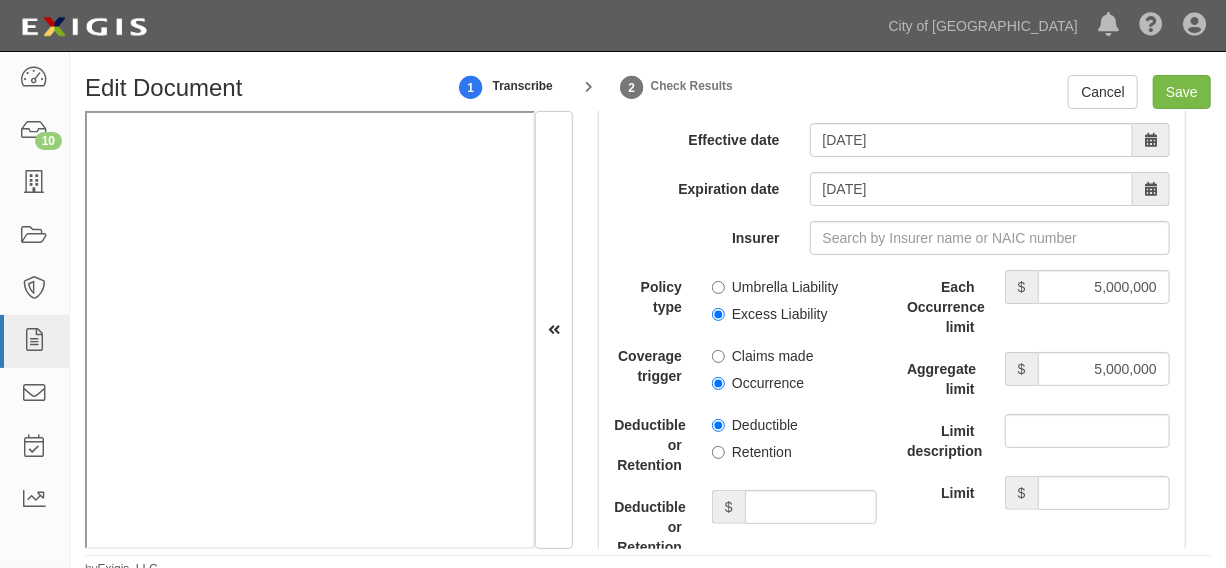 click on "Occurrence" at bounding box center (758, 383) 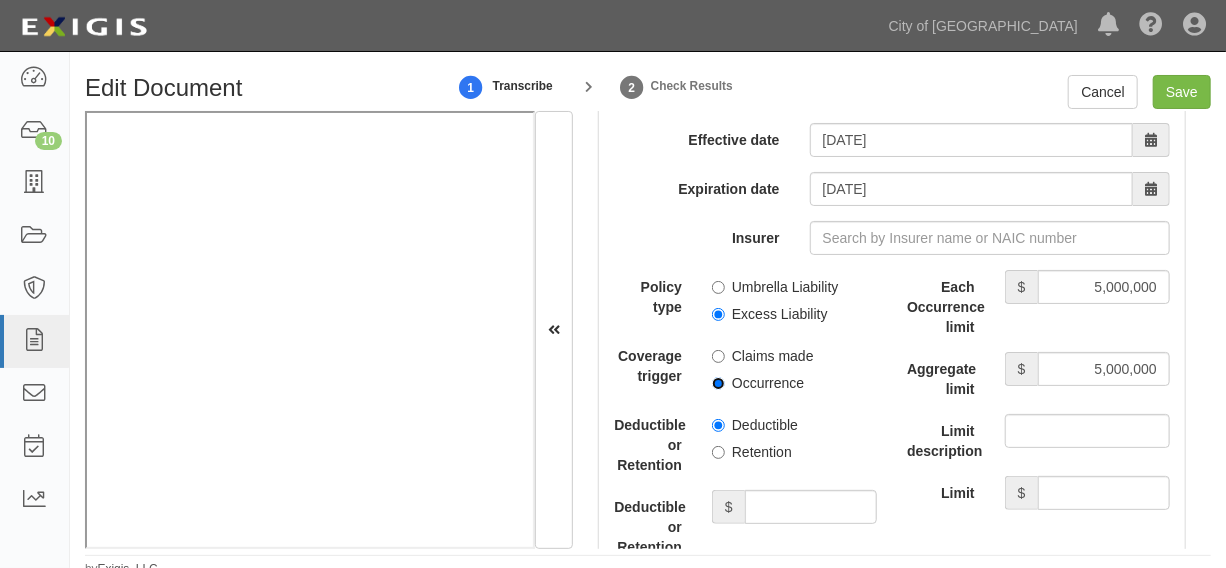 click on "Occurrence" at bounding box center (718, 383) 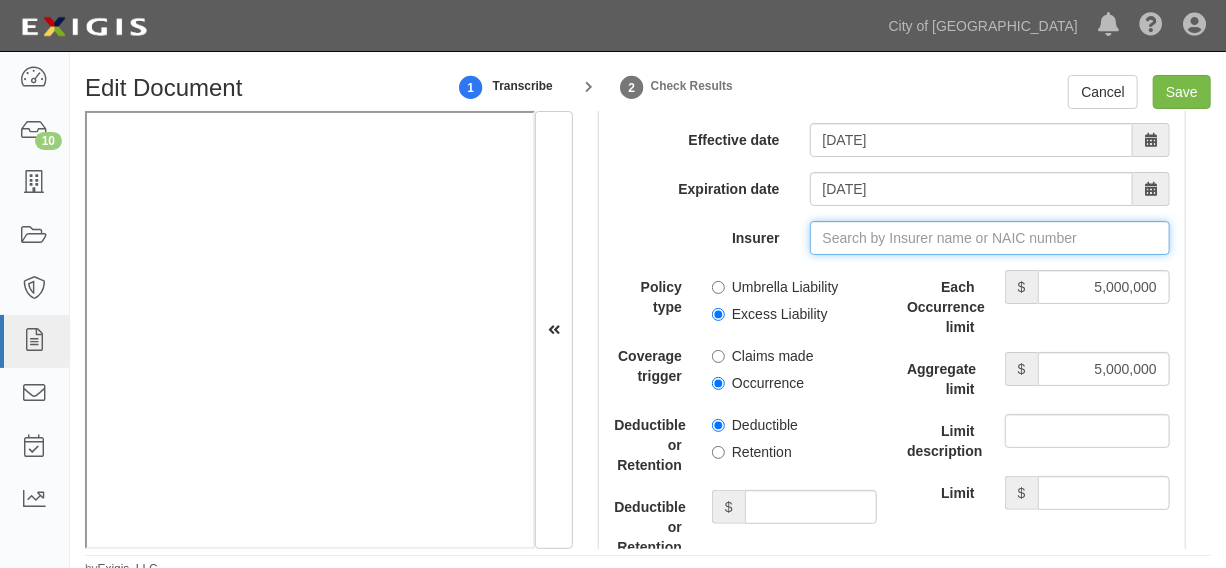click on "Insurer" at bounding box center [990, 238] 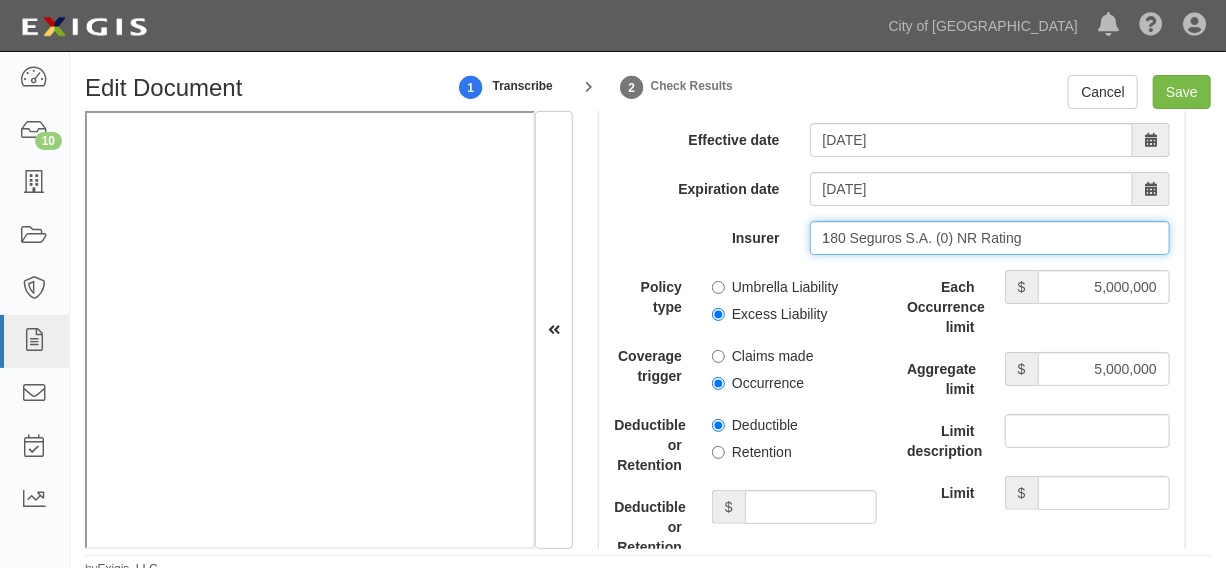 type 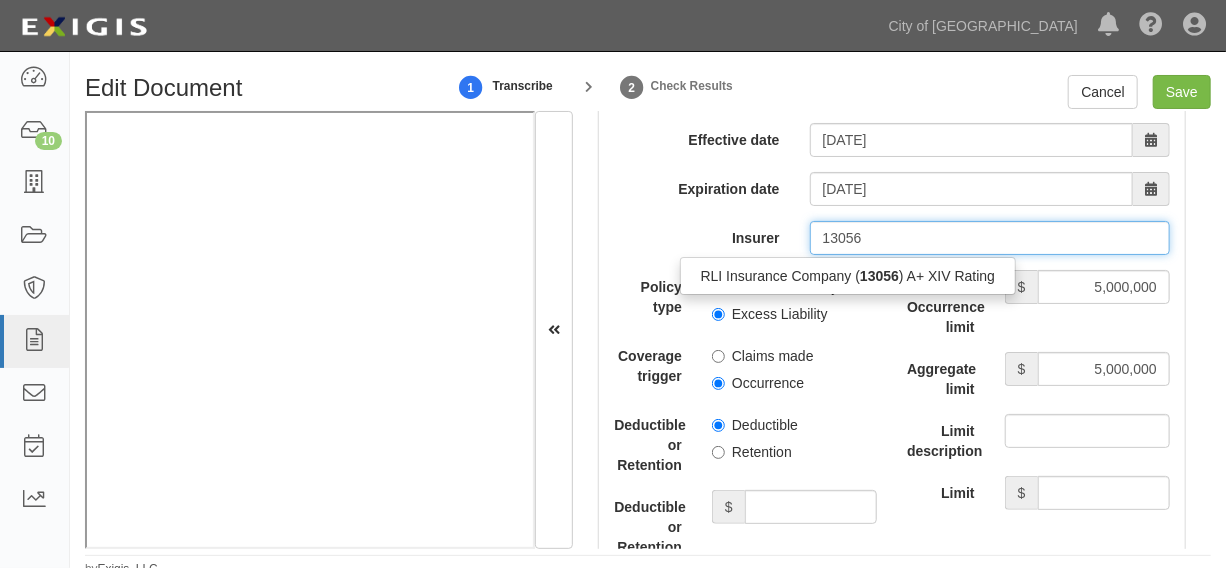 click on "RLI Insurance Company ( 13056 ) A+ XIV Rating" at bounding box center (848, 276) 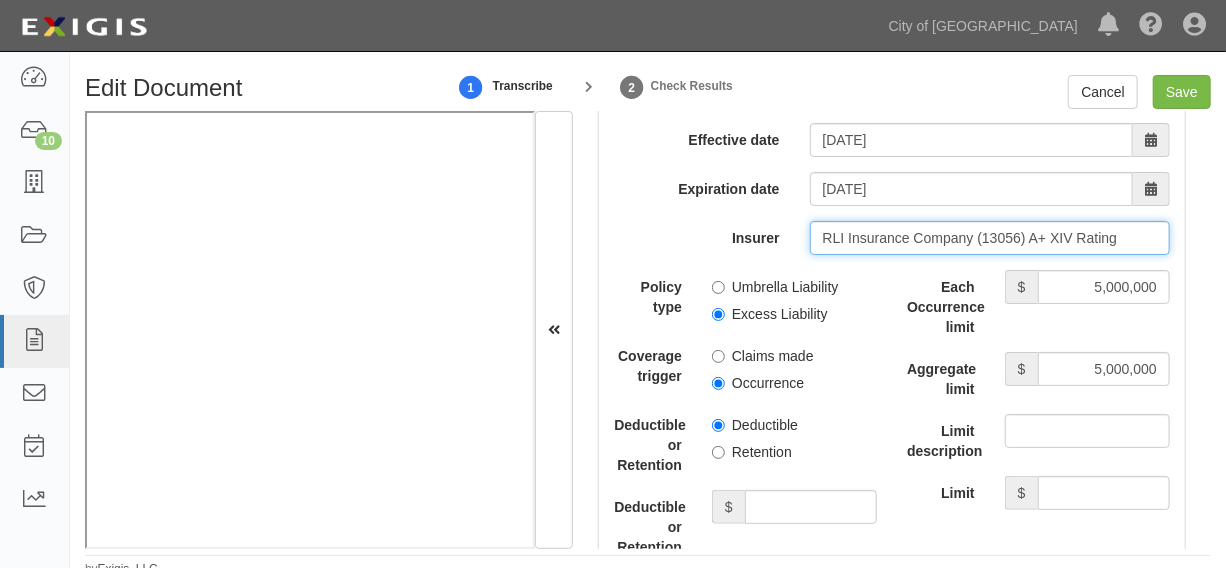 type on "RLI Insurance Company (13056) A+ XIV Rating" 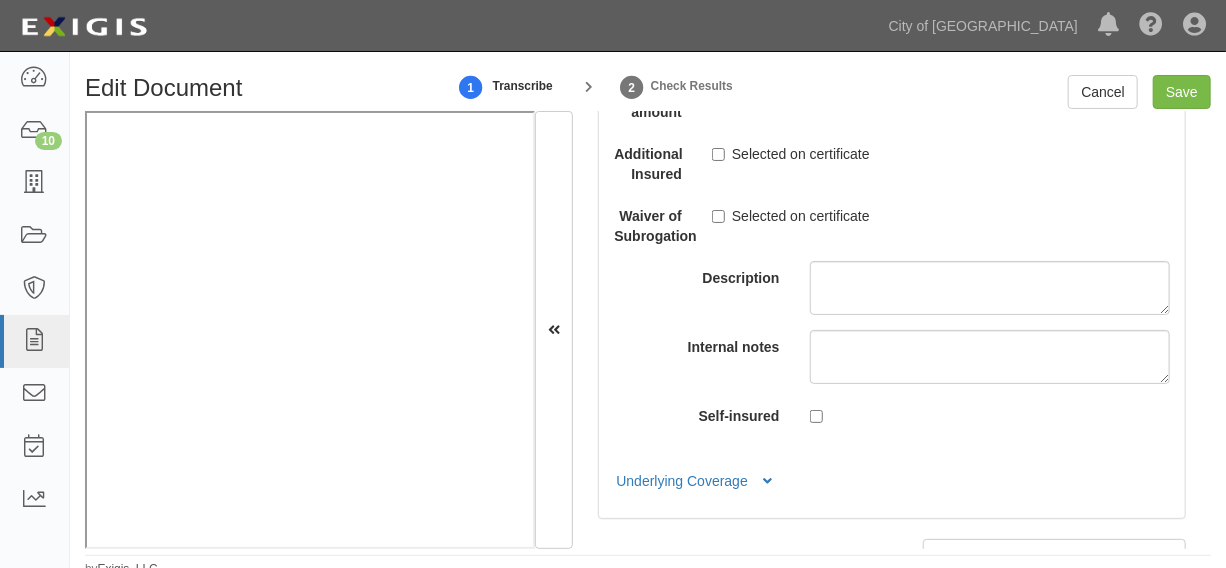 scroll, scrollTop: 5302, scrollLeft: 0, axis: vertical 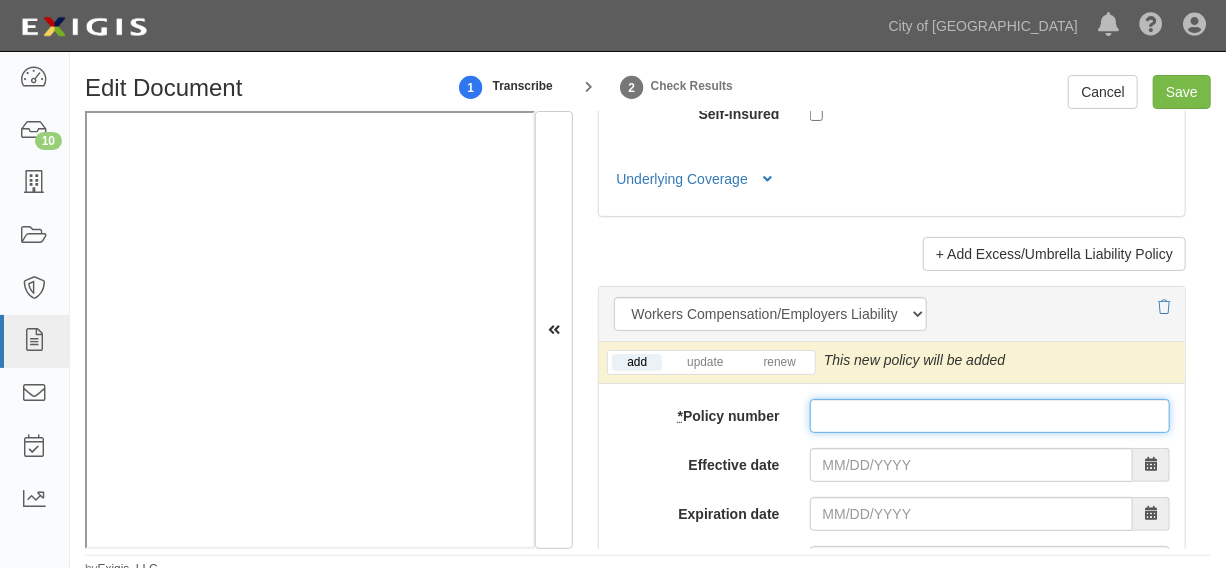 click on "*  Policy number" at bounding box center [990, 416] 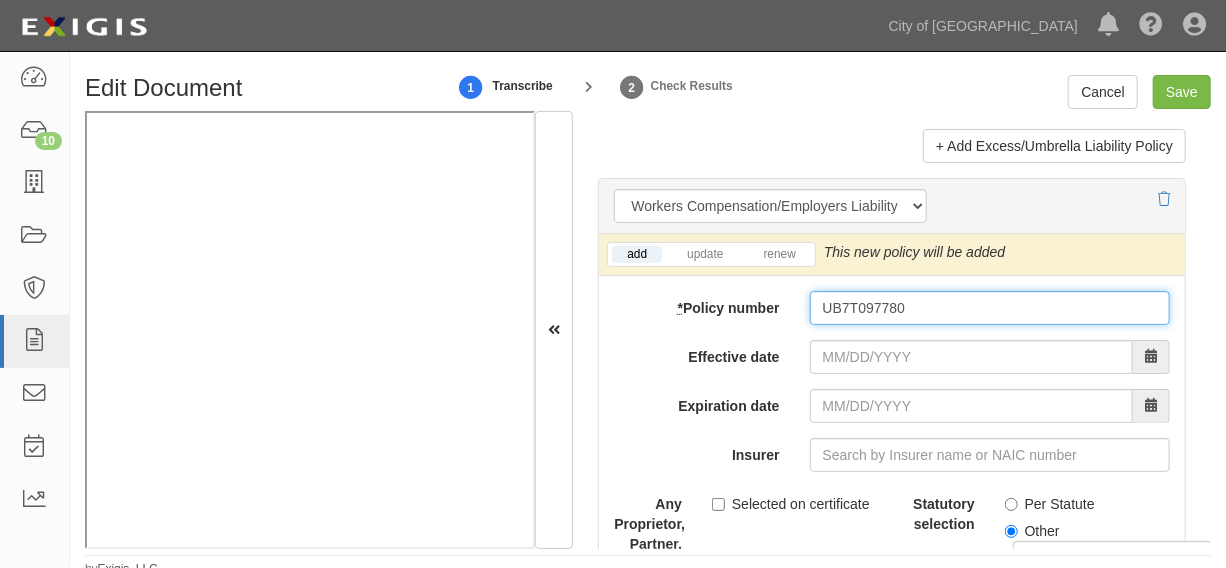 scroll, scrollTop: 5454, scrollLeft: 0, axis: vertical 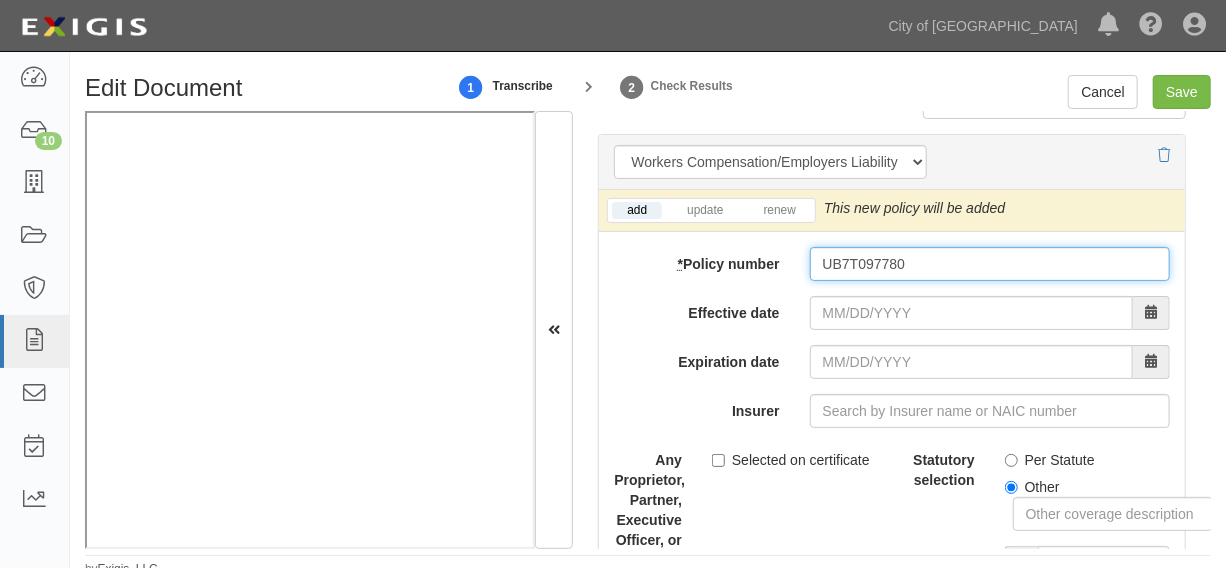 type on "UB7T097780" 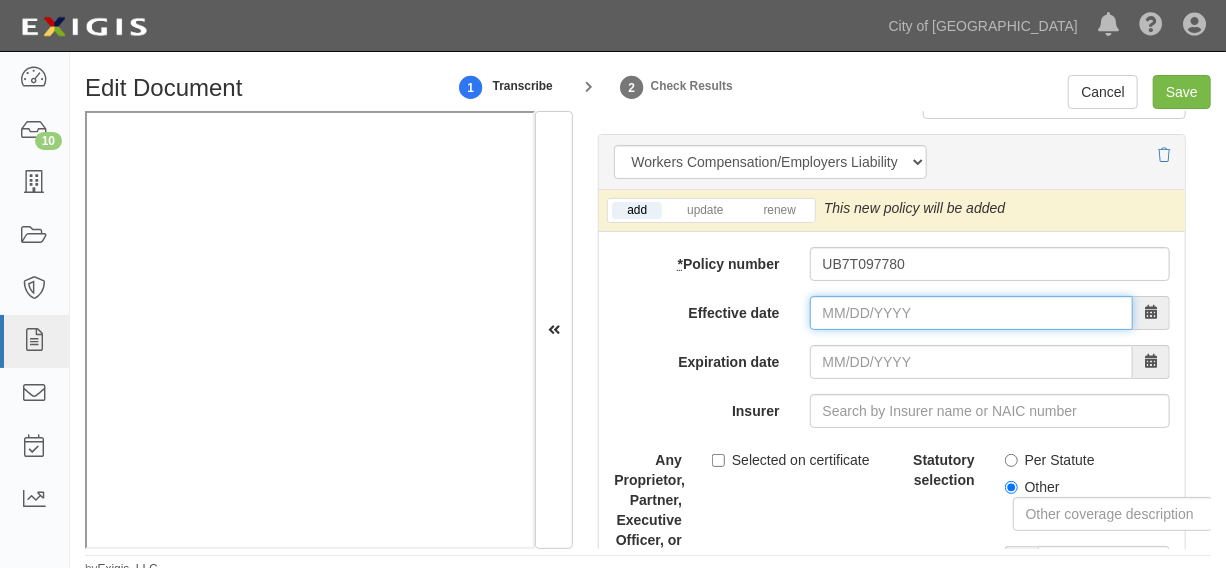 click on "Effective date" at bounding box center [971, 313] 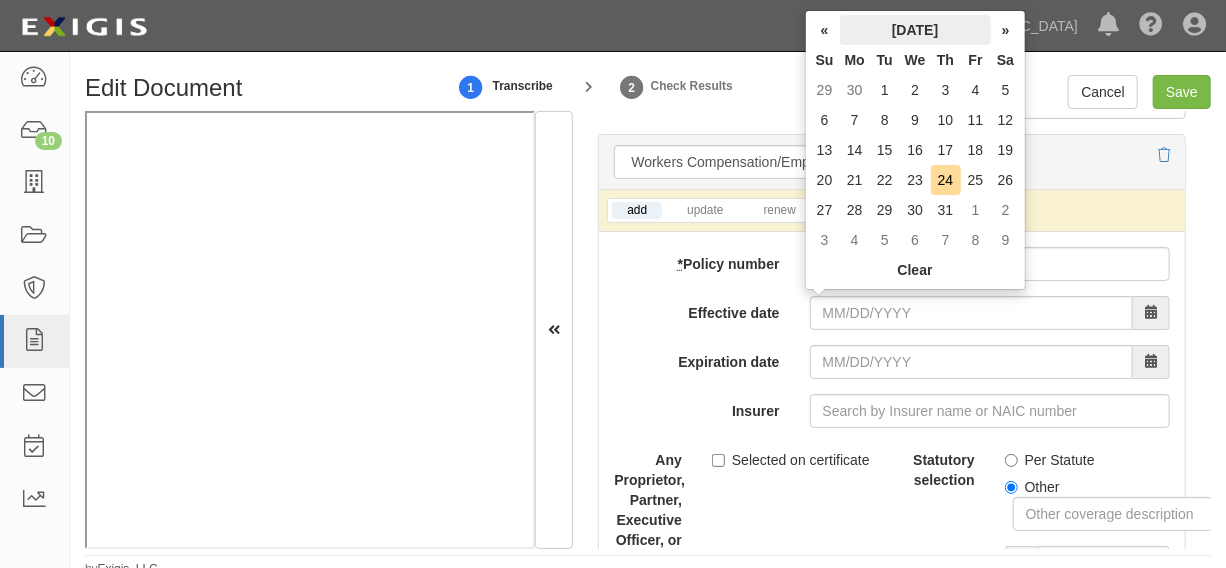 click on "July 2025" at bounding box center (915, 30) 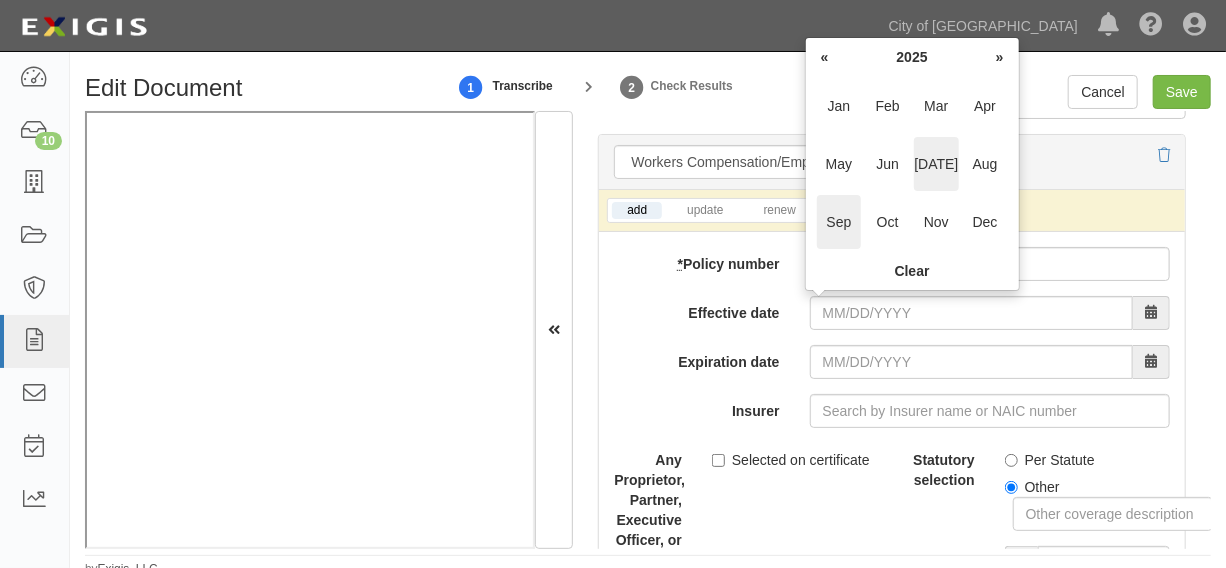 click on "Sep" at bounding box center (839, 222) 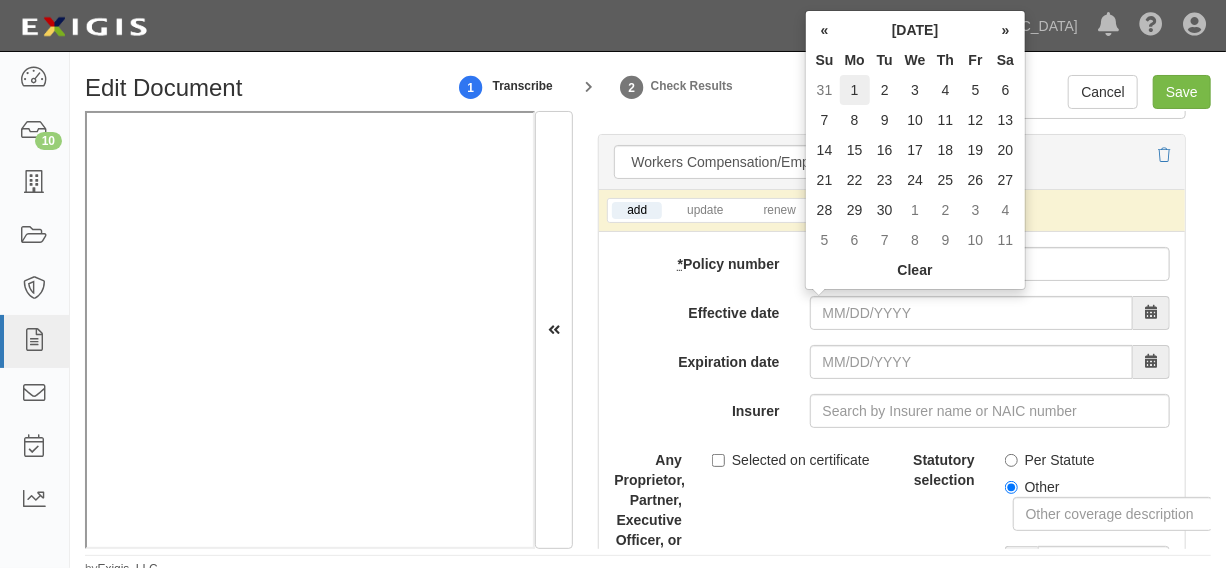 click on "1" at bounding box center [855, 90] 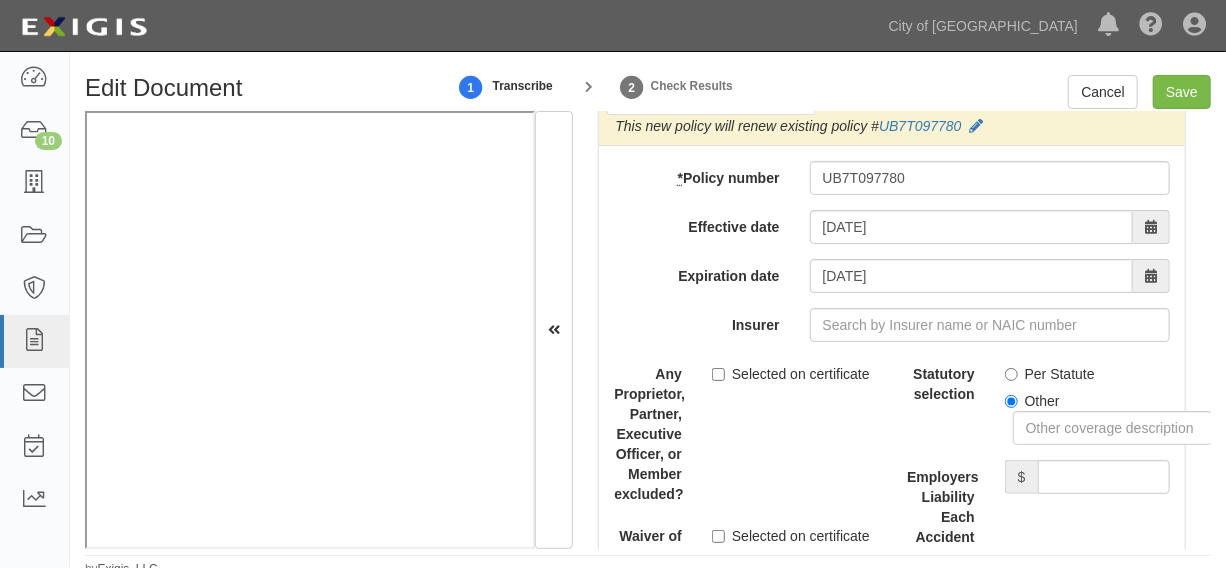 scroll, scrollTop: 5606, scrollLeft: 0, axis: vertical 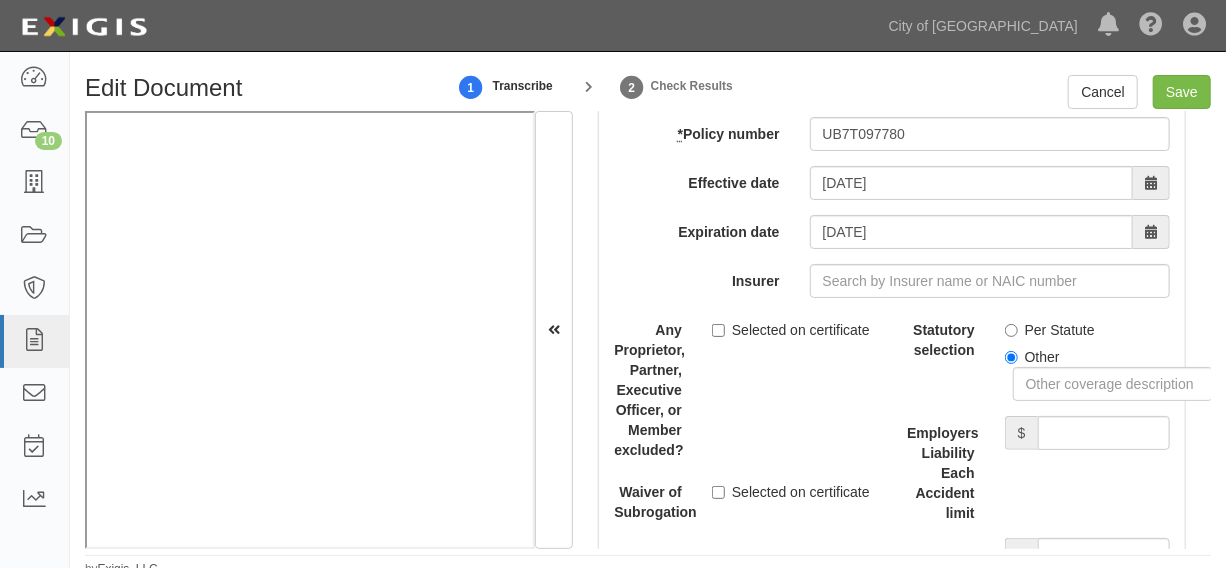 click on "Per Statute" at bounding box center (1050, 330) 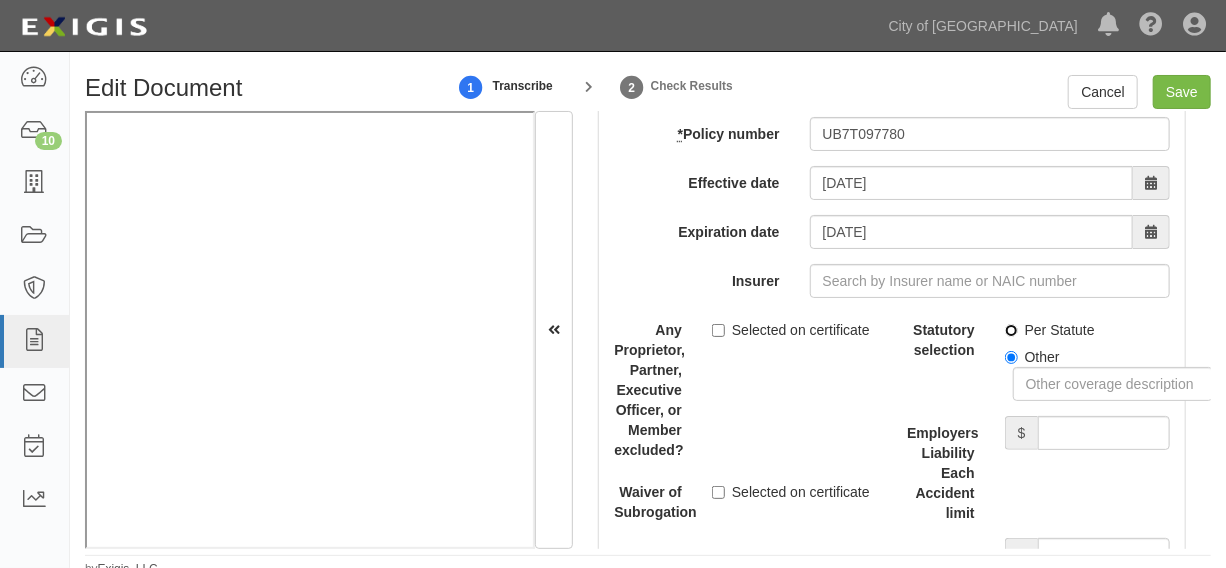 click on "Per Statute" at bounding box center (1011, 330) 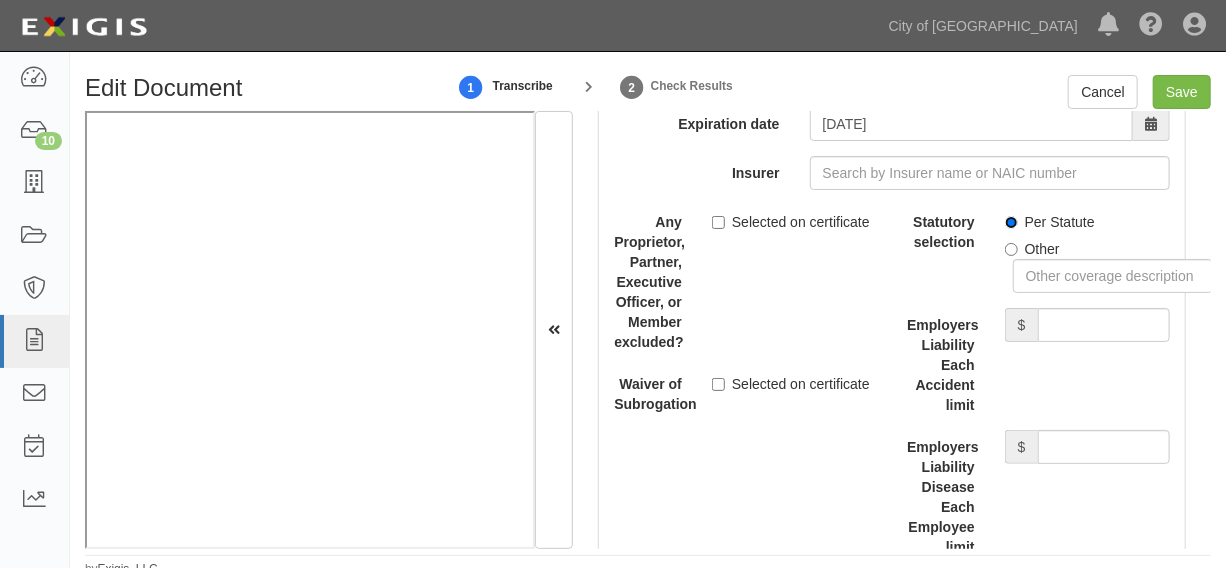 scroll, scrollTop: 5757, scrollLeft: 0, axis: vertical 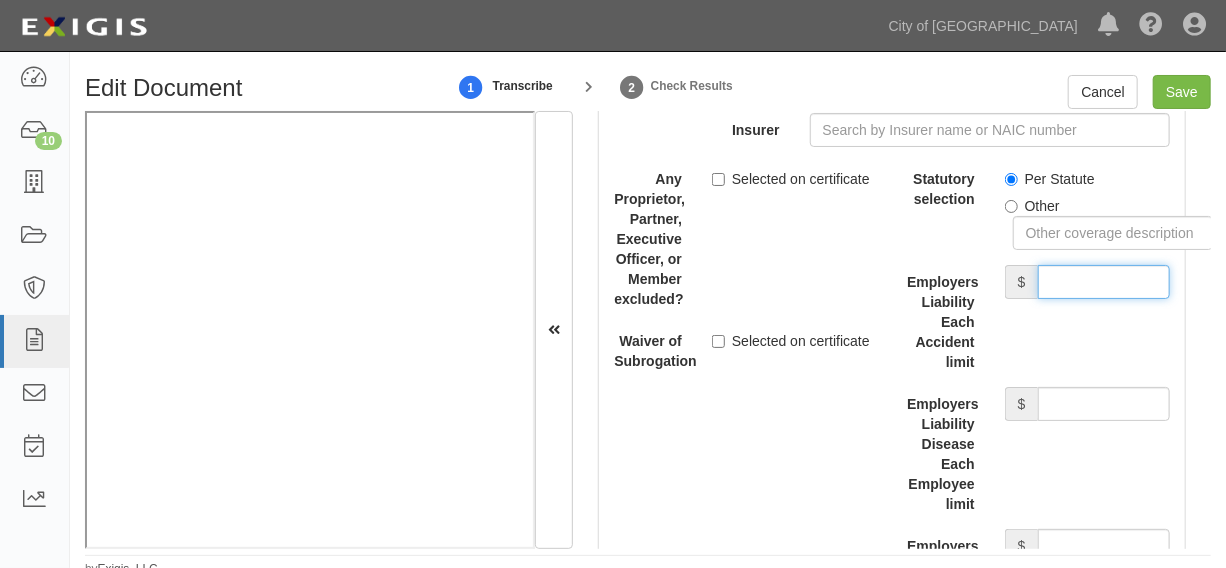 click on "Employers Liability Each Accident limit" at bounding box center [1104, 282] 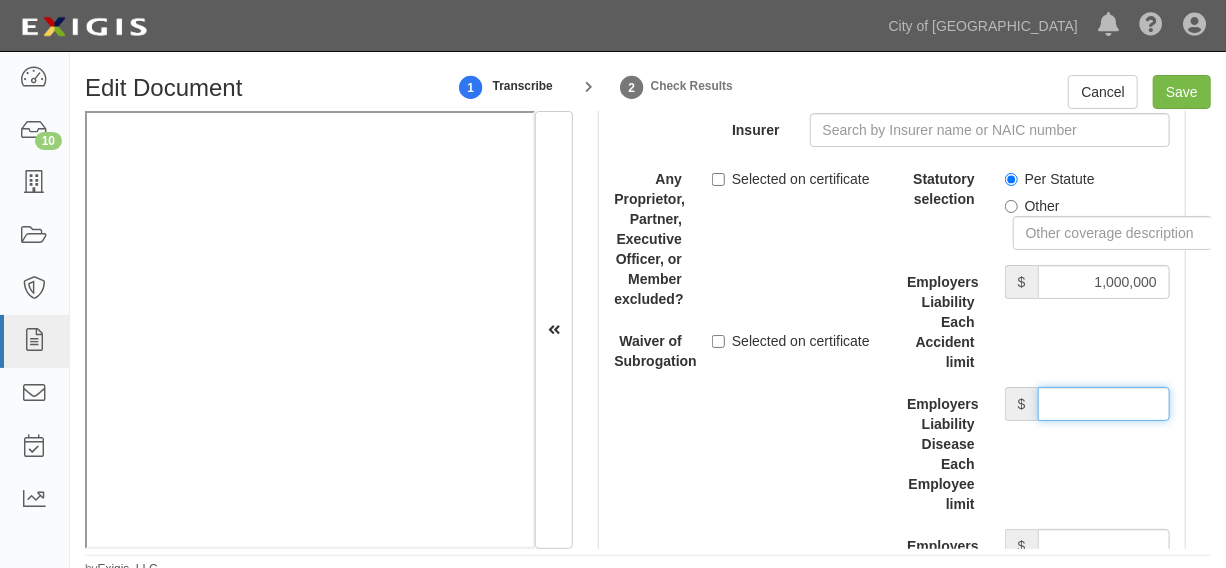 drag, startPoint x: 1073, startPoint y: 400, endPoint x: 1073, endPoint y: 412, distance: 12 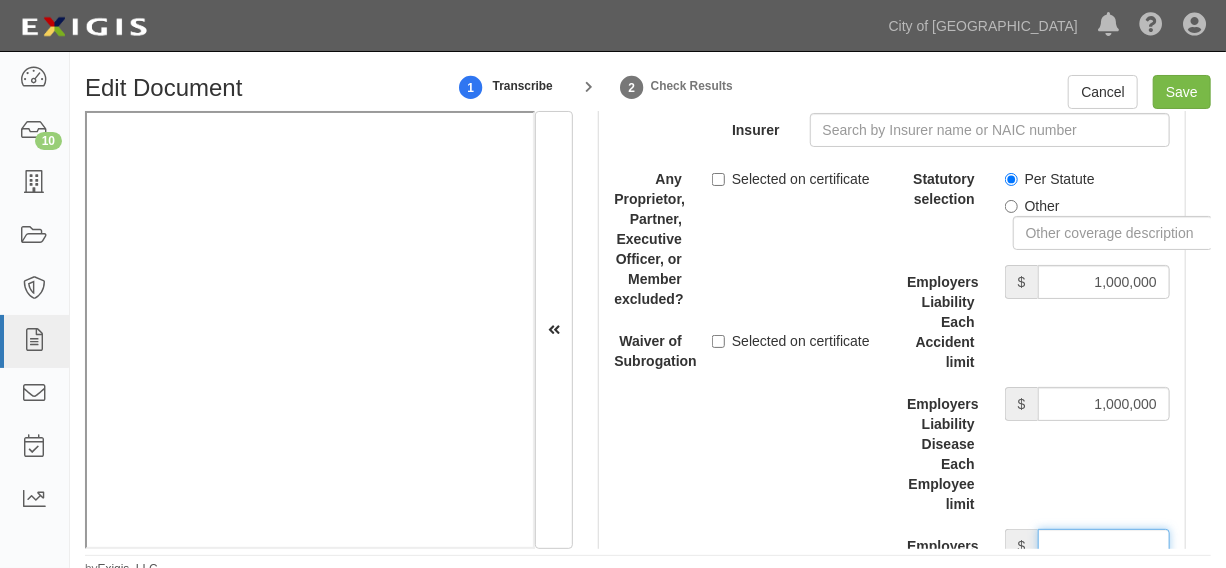 click on "Employers Liability Disease Policy limit" at bounding box center [1104, 546] 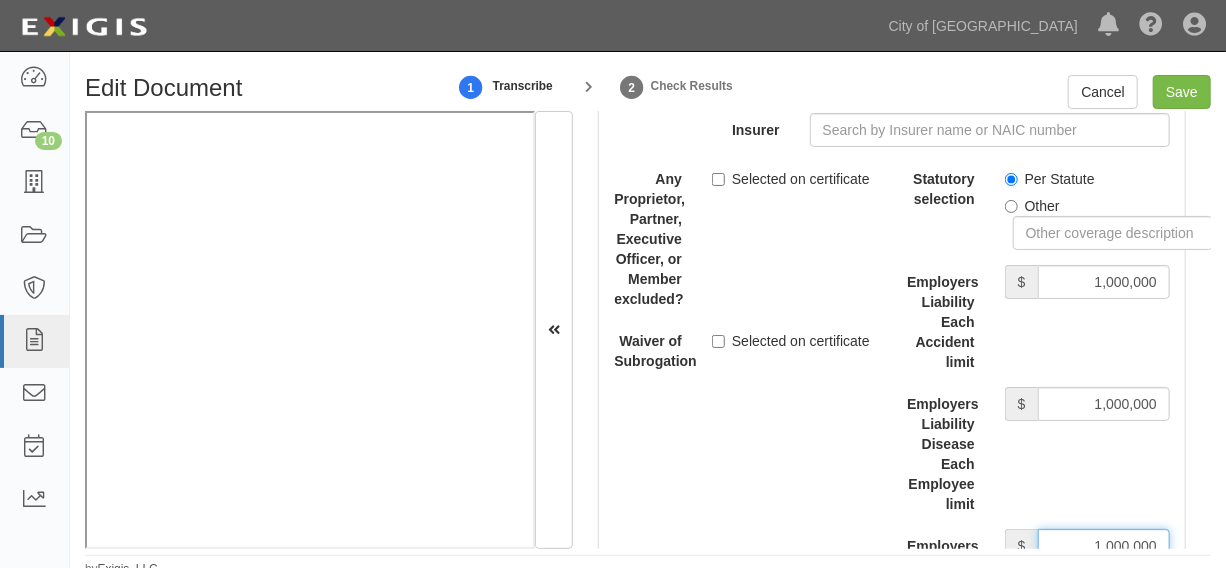 scroll, scrollTop: 5606, scrollLeft: 0, axis: vertical 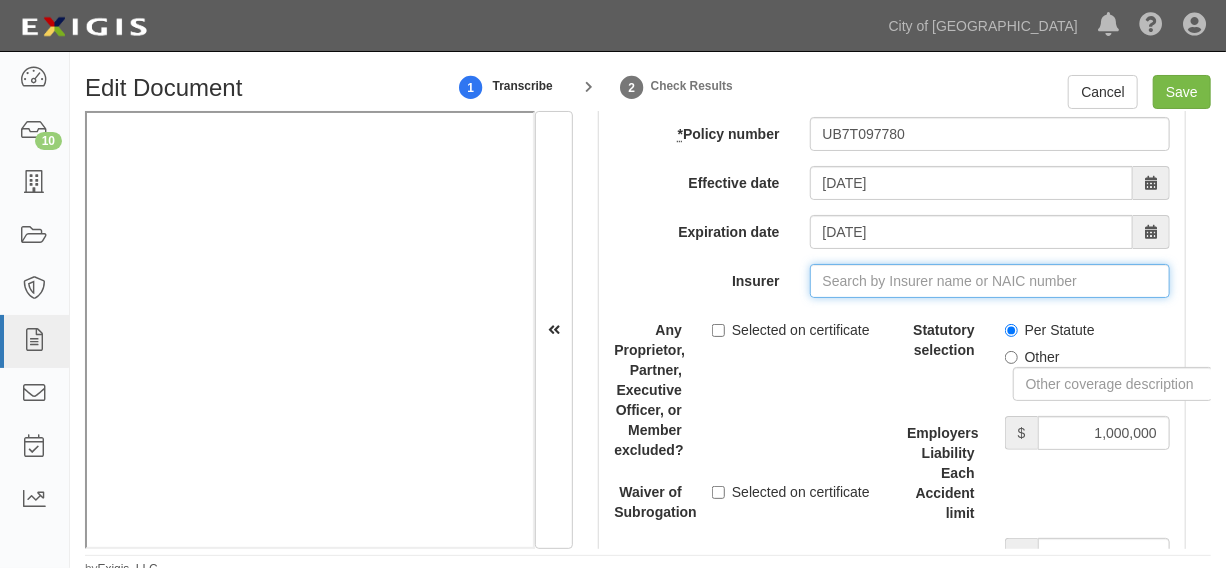 click on "Insurer" at bounding box center (990, 281) 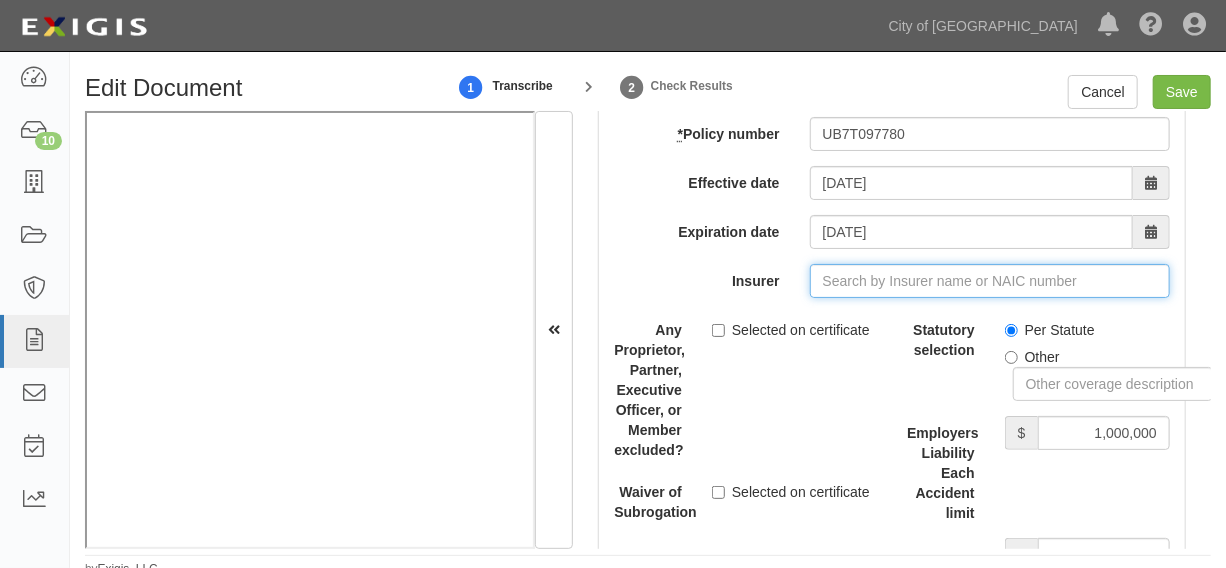 type on "21st Century Advantage Insurance Company (25232) NR Rating" 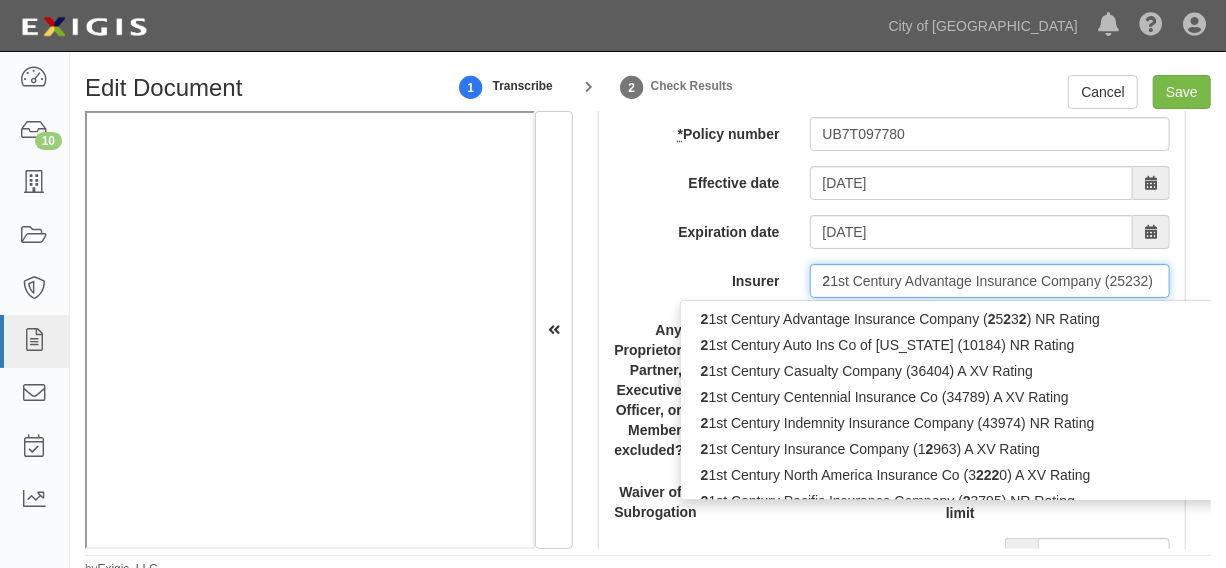 type 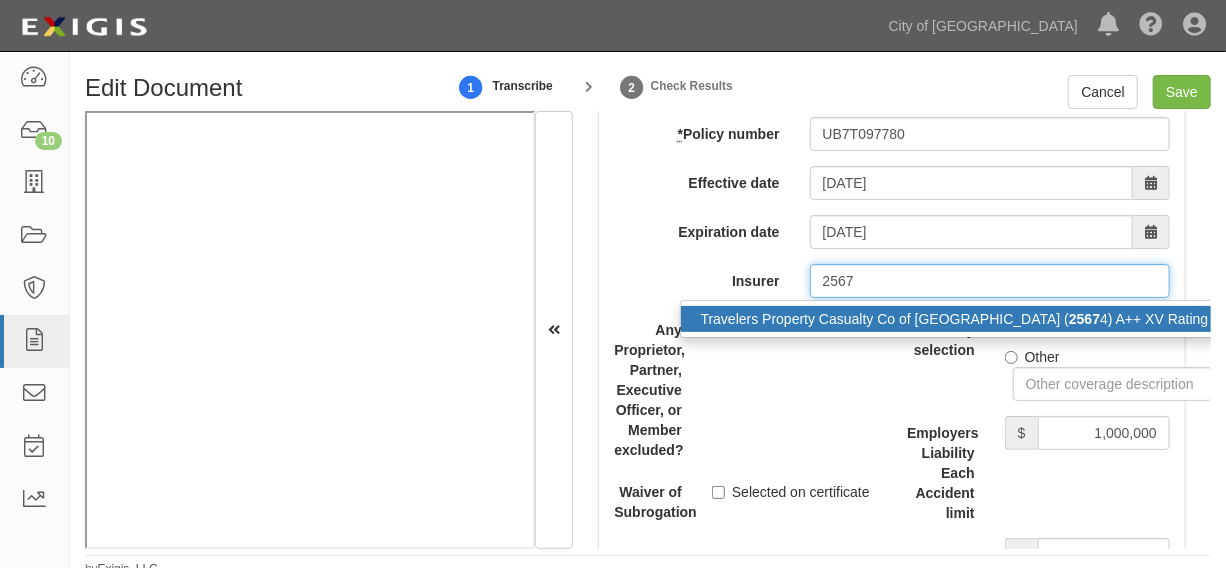 click on "Travelers Property Casualty Co of Amer ( 2567 4) A++ XV Rating" at bounding box center [955, 319] 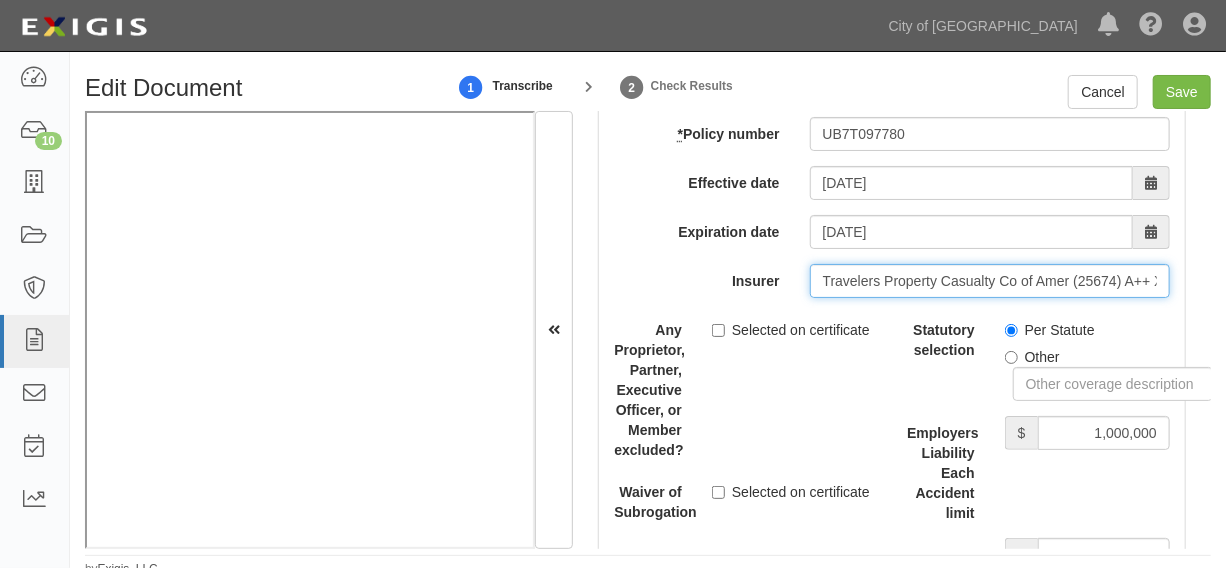 type on "Travelers Property Casualty Co of Amer (25674) A++ XV Rating" 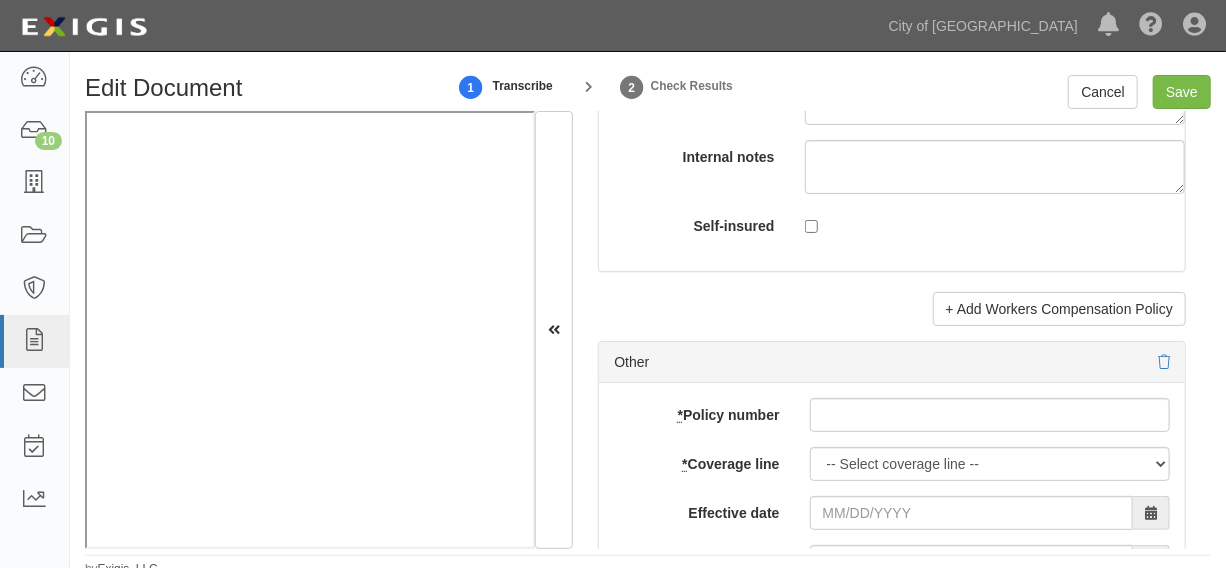scroll, scrollTop: 6515, scrollLeft: 0, axis: vertical 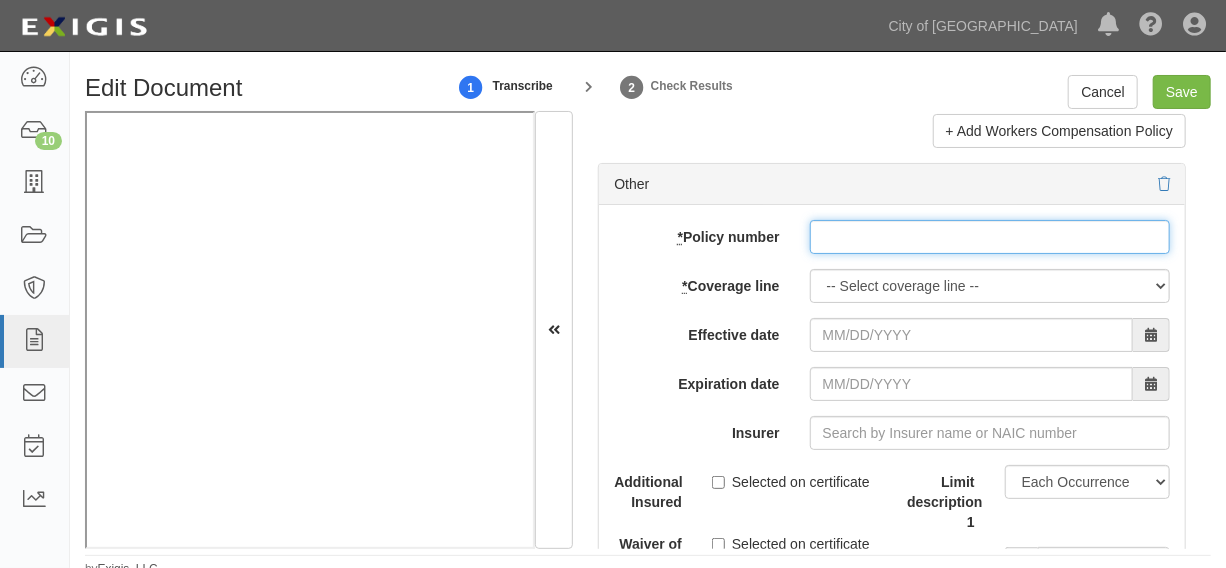 click on "*  Policy number" at bounding box center [990, 237] 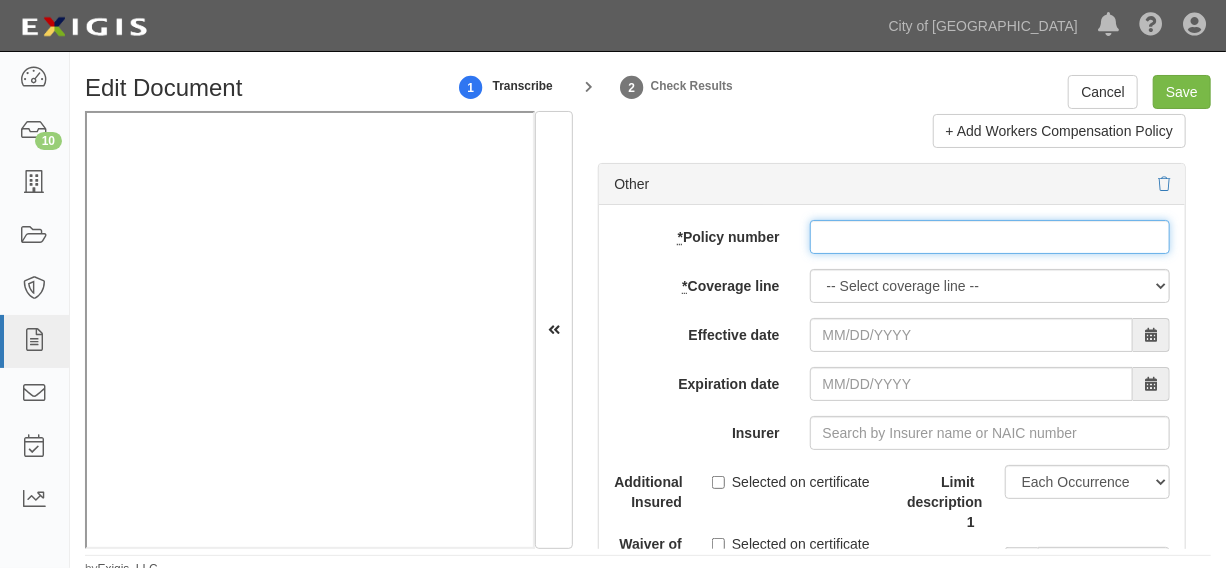 paste on "PAAEP0157402" 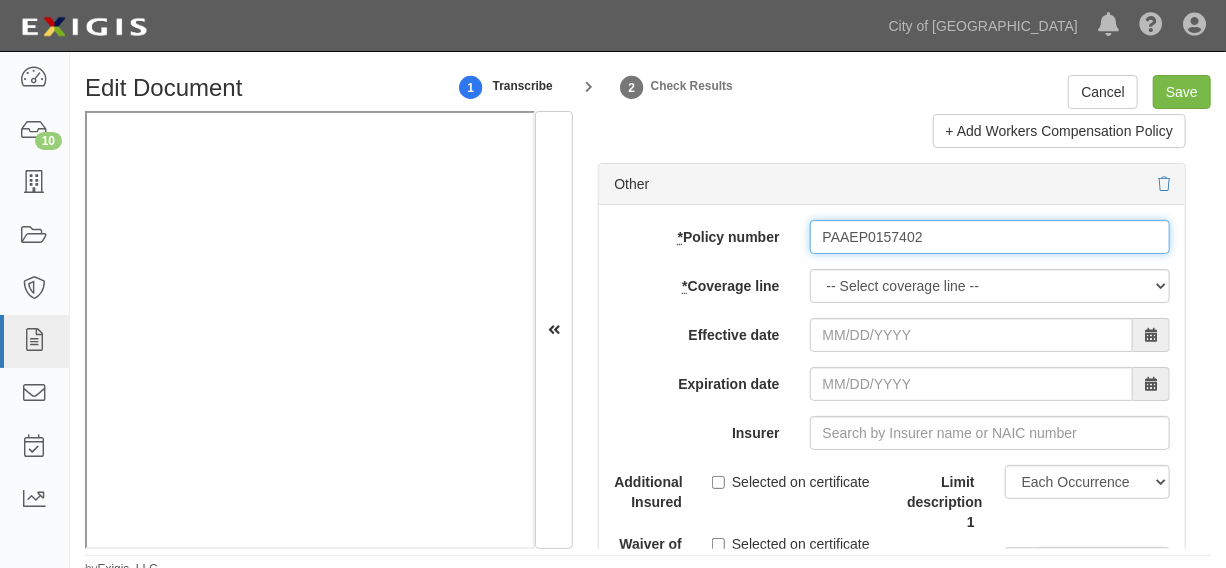 click on "PAAEP0157402" at bounding box center (990, 237) 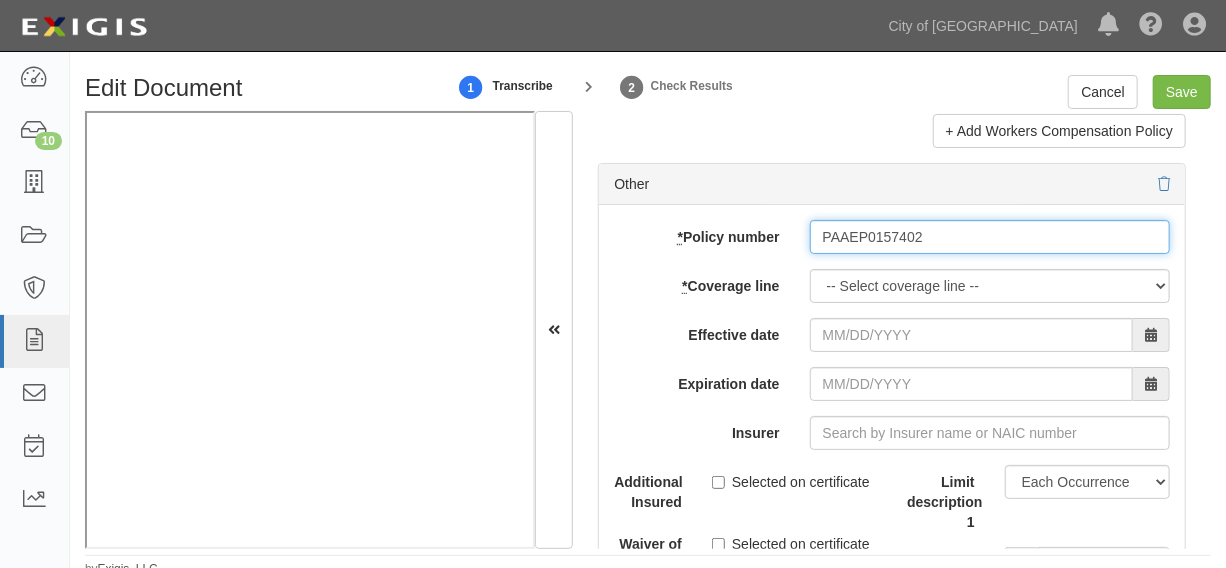 type on "PAAEP0157402" 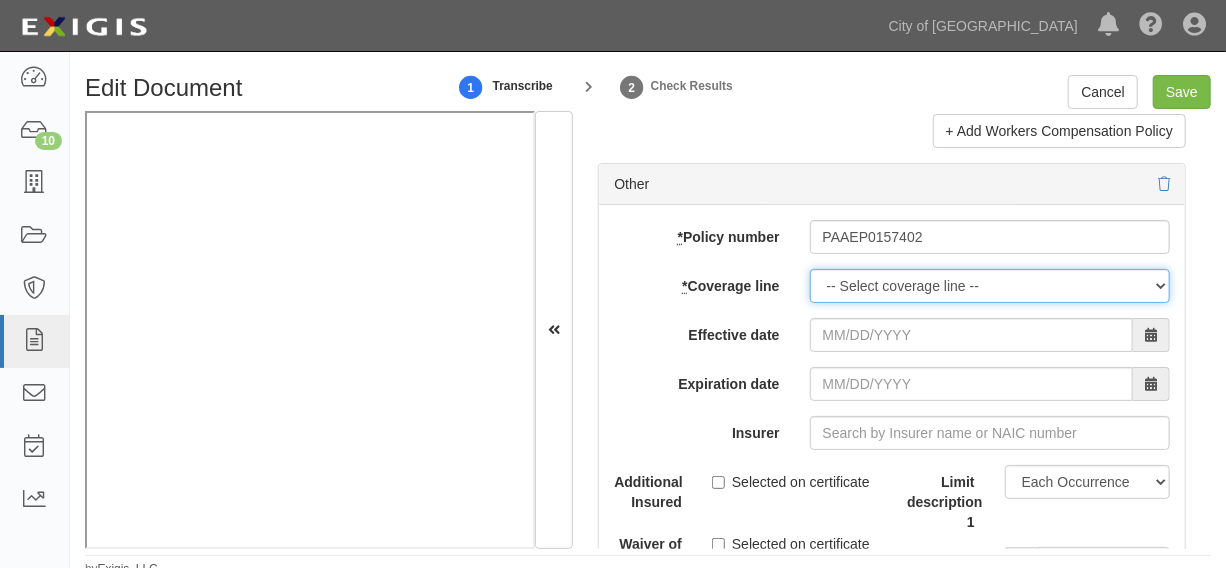 click on "-- Select coverage line --
Asbestos Abatement
Auto Physical Damage
Boiler & Machinery
Builders Risk
Building
Business Income
Business Interruption
Business Owner's Policy
Business Personal Property
Cargo
Contractors Pollution Liability
Contractors Professional Liability
Crime
Cyber Liability
Difference-In-Conditions
Directors and Officers
Earthquake
EDP Hardware
Employee Dishonesty
Employment Practices Liability
Equipment Floater
Errors and Omissions
Extra Expense
Fiduciary Liability
Fine Arts
Flood
Other
Owners Protective Professional Indemnity
Disability Benefits
Garage Keepers Liability
Garage Liability
Hazardous Transporters
Inland Marine
Installation Floater
Kidnap and Ransom
Leased/Rented Equipment
Liquor Liability
Marine Protection & Indemnity Liability
Owners and Contractors Protective
Pollution Liability
Product Liability
Professional Liability
Professional/Pollution Liability
Property" at bounding box center (990, 286) 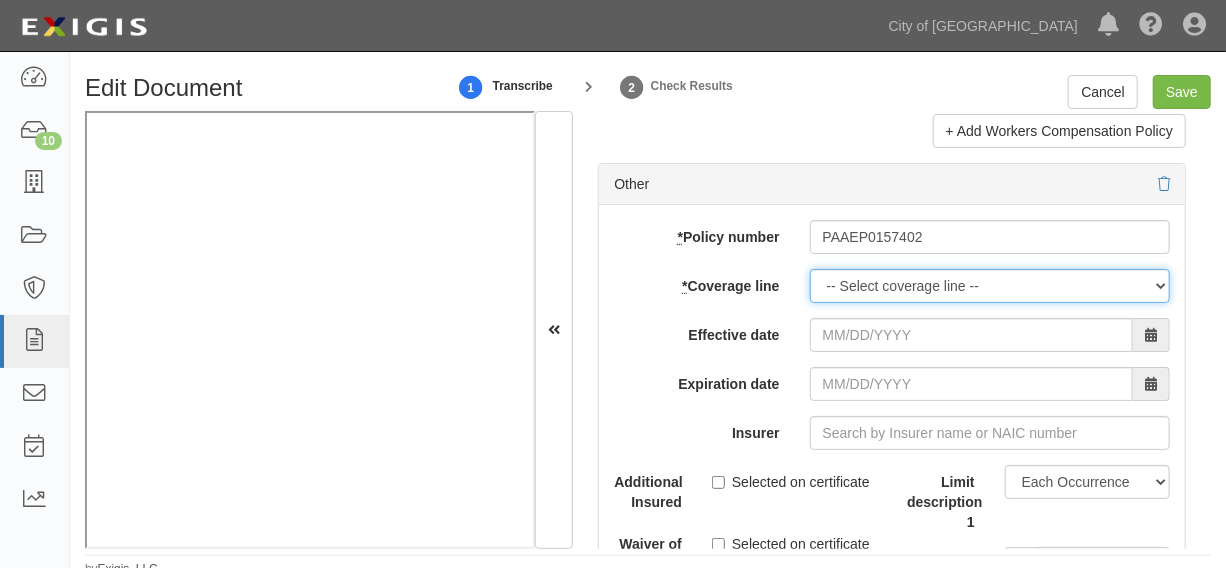 select on "26" 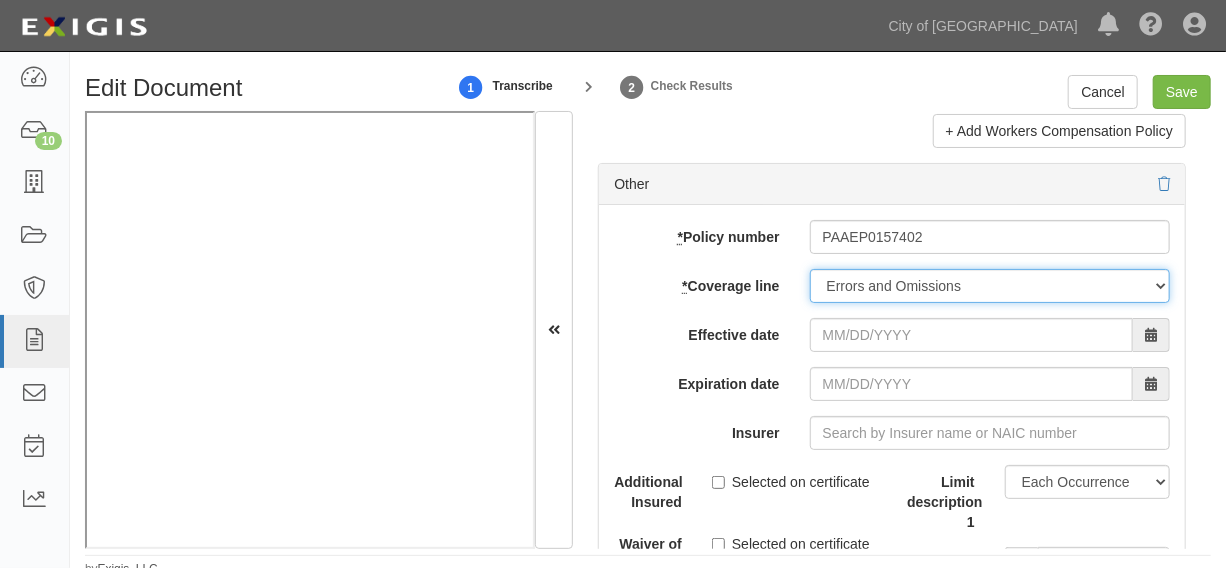 click on "-- Select coverage line --
Asbestos Abatement
Auto Physical Damage
Boiler & Machinery
Builders Risk
Building
Business Income
Business Interruption
Business Owner's Policy
Business Personal Property
Cargo
Contractors Pollution Liability
Contractors Professional Liability
Crime
Cyber Liability
Difference-In-Conditions
Directors and Officers
Earthquake
EDP Hardware
Employee Dishonesty
Employment Practices Liability
Equipment Floater
Errors and Omissions
Extra Expense
Fiduciary Liability
Fine Arts
Flood
Other
Owners Protective Professional Indemnity
Disability Benefits
Garage Keepers Liability
Garage Liability
Hazardous Transporters
Inland Marine
Installation Floater
Kidnap and Ransom
Leased/Rented Equipment
Liquor Liability
Marine Protection & Indemnity Liability
Owners and Contractors Protective
Pollution Liability
Product Liability
Professional Liability
Professional/Pollution Liability
Property" at bounding box center (990, 286) 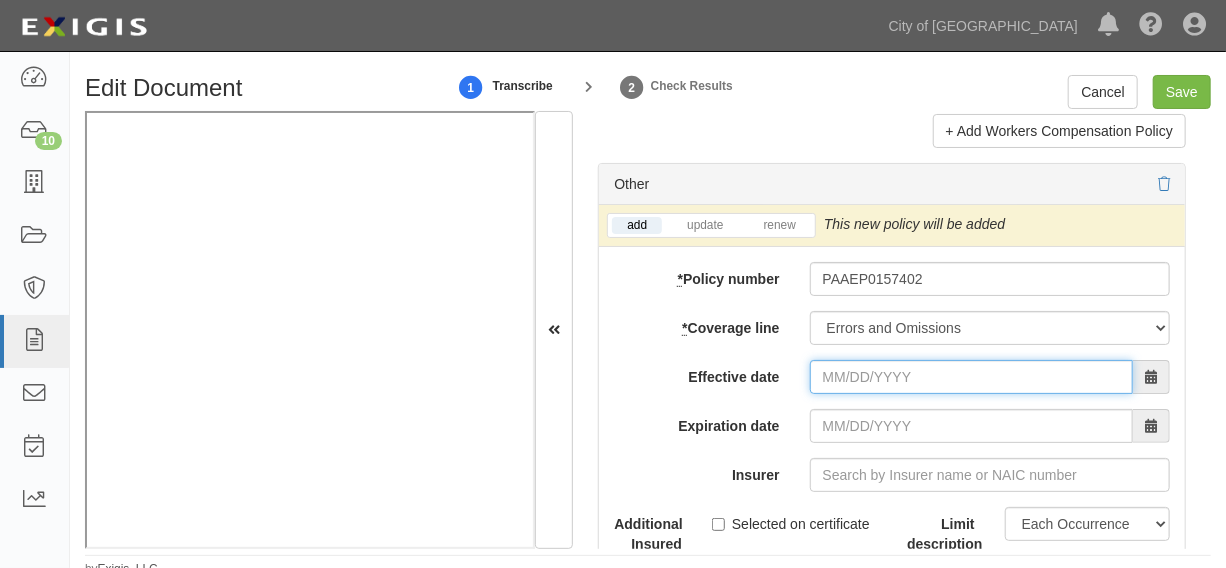 click on "Effective date" at bounding box center (971, 377) 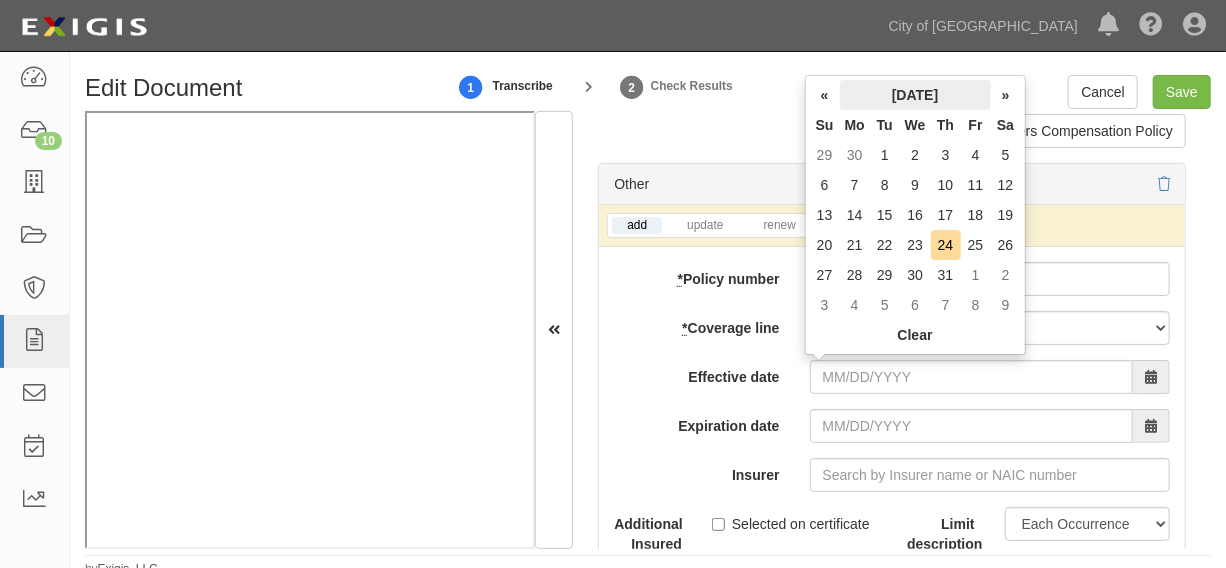 click on "July 2025" at bounding box center (915, 95) 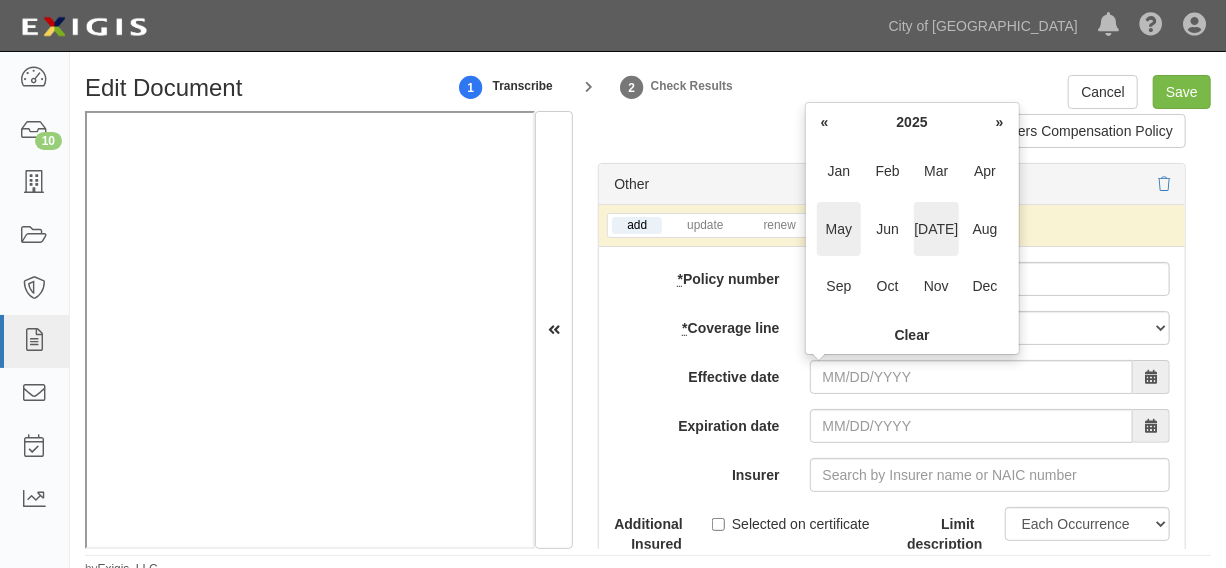 click on "May" at bounding box center (839, 229) 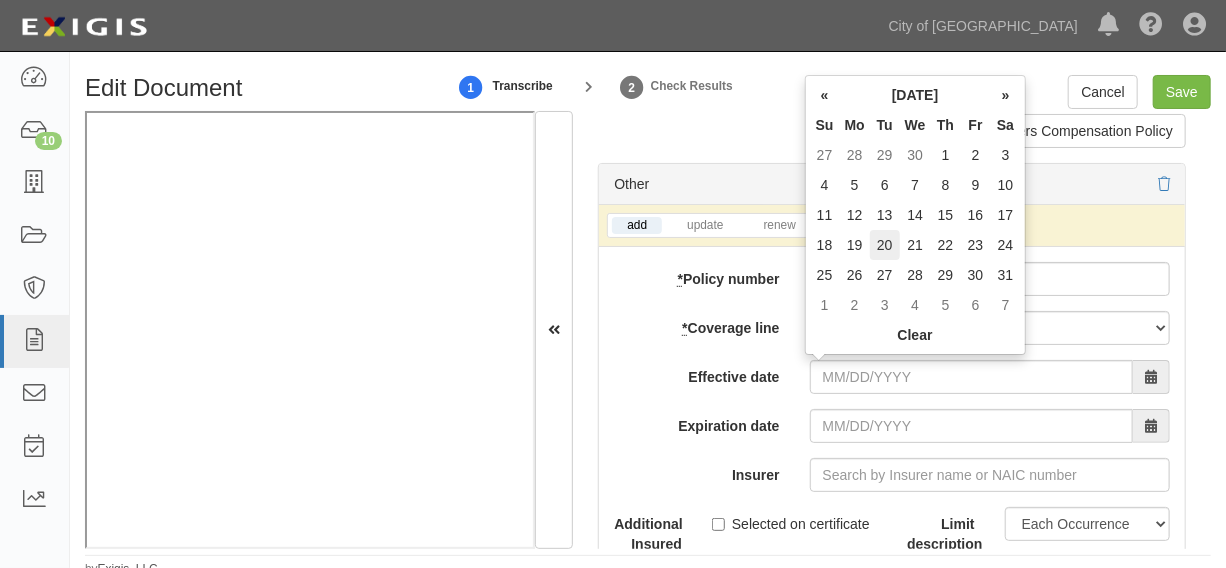 click on "20" at bounding box center (885, 245) 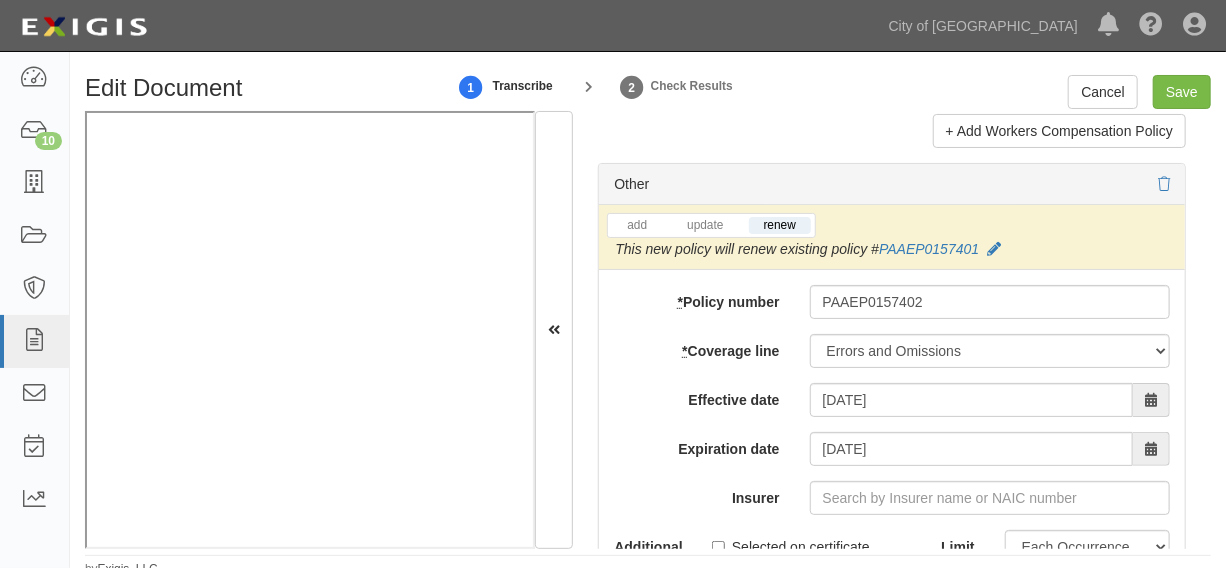 scroll, scrollTop: 6666, scrollLeft: 0, axis: vertical 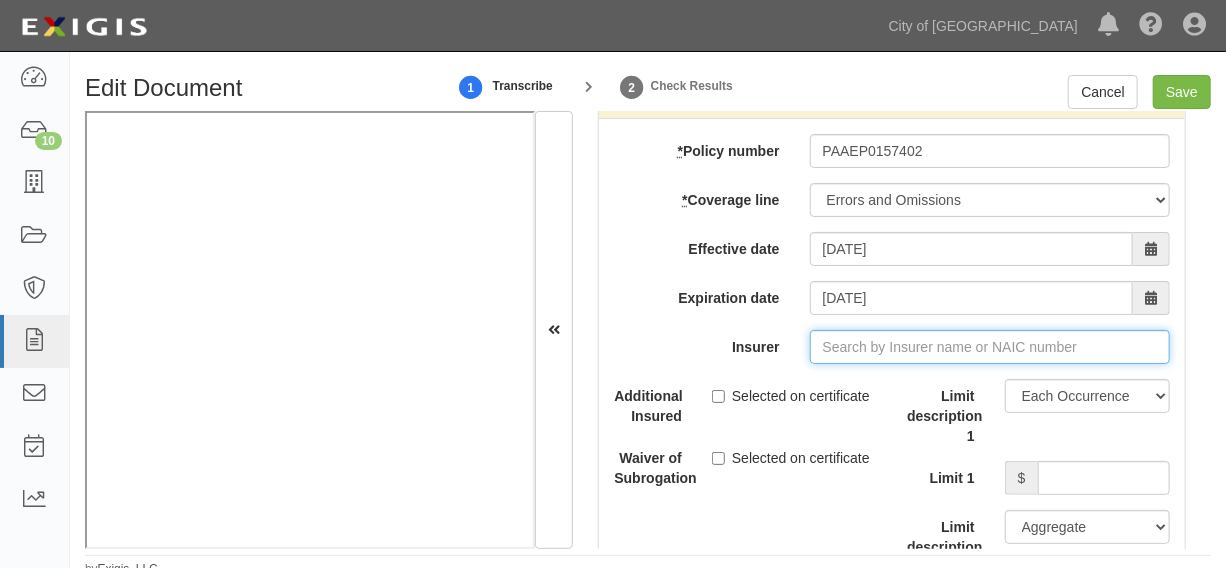 click on "Insurer" at bounding box center (990, 347) 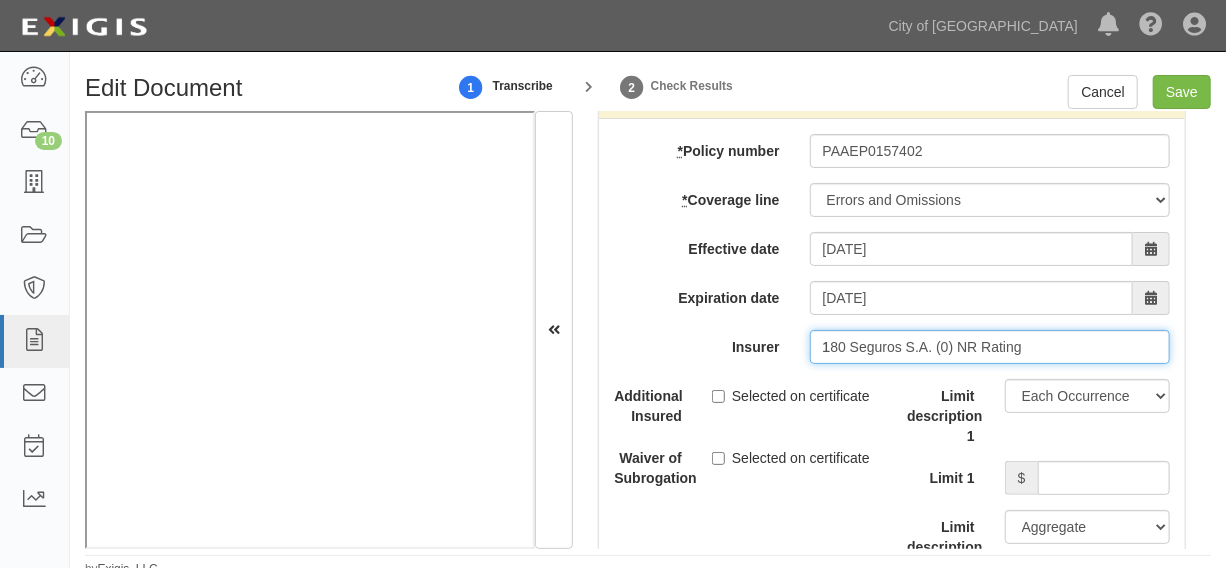 type 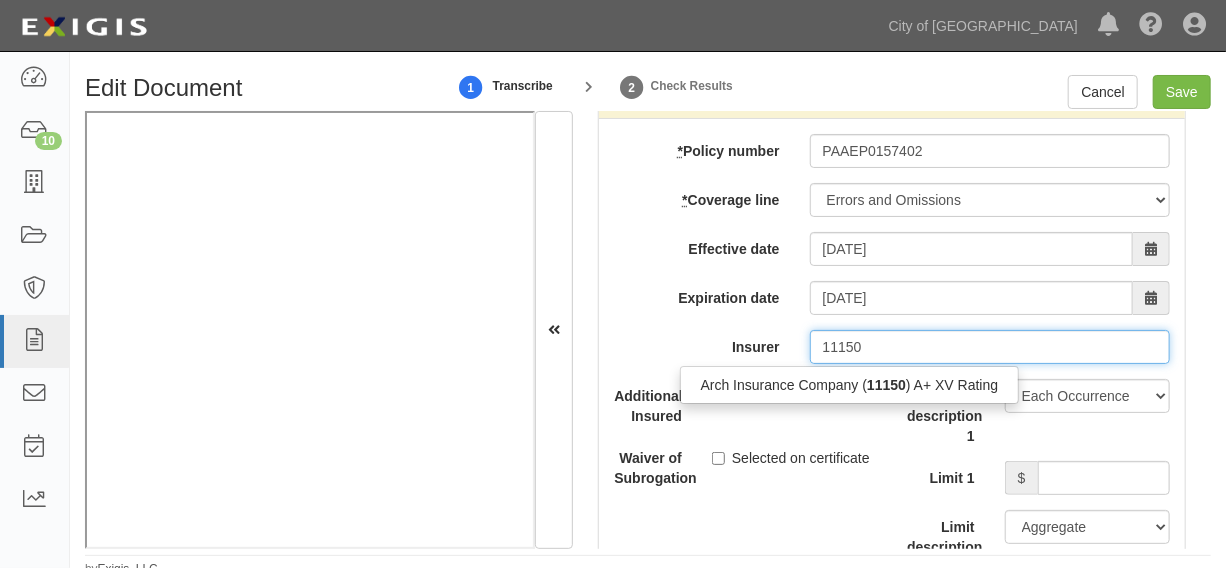 click on "Arch Insurance Company ( 11150 ) A+ XV Rating" at bounding box center [850, 385] 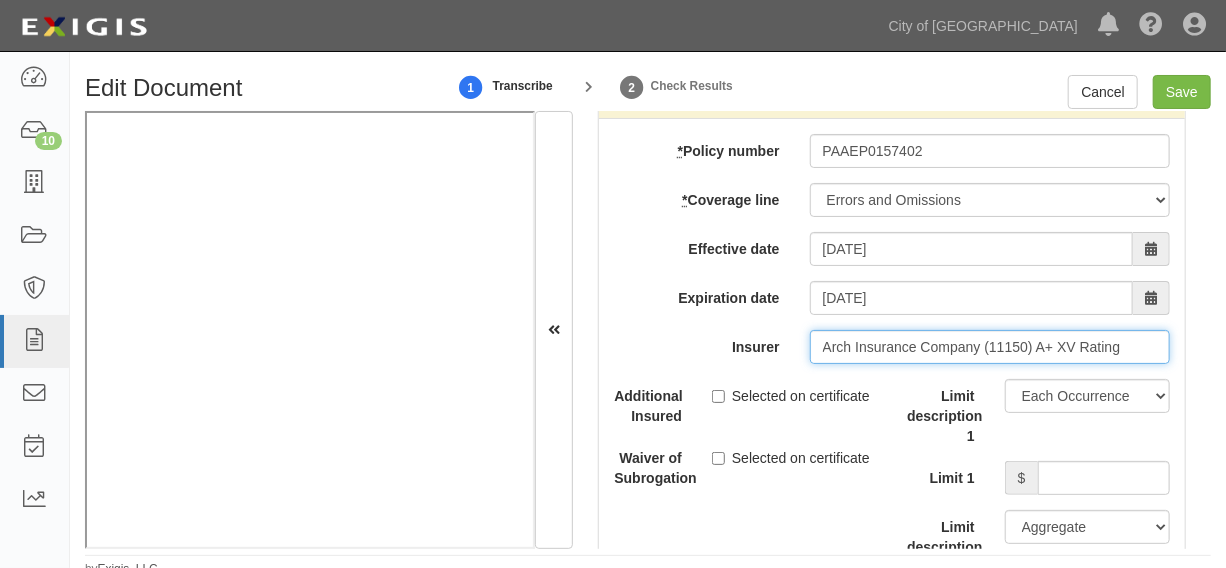 type on "Arch Insurance Company (11150) A+ XV Rating" 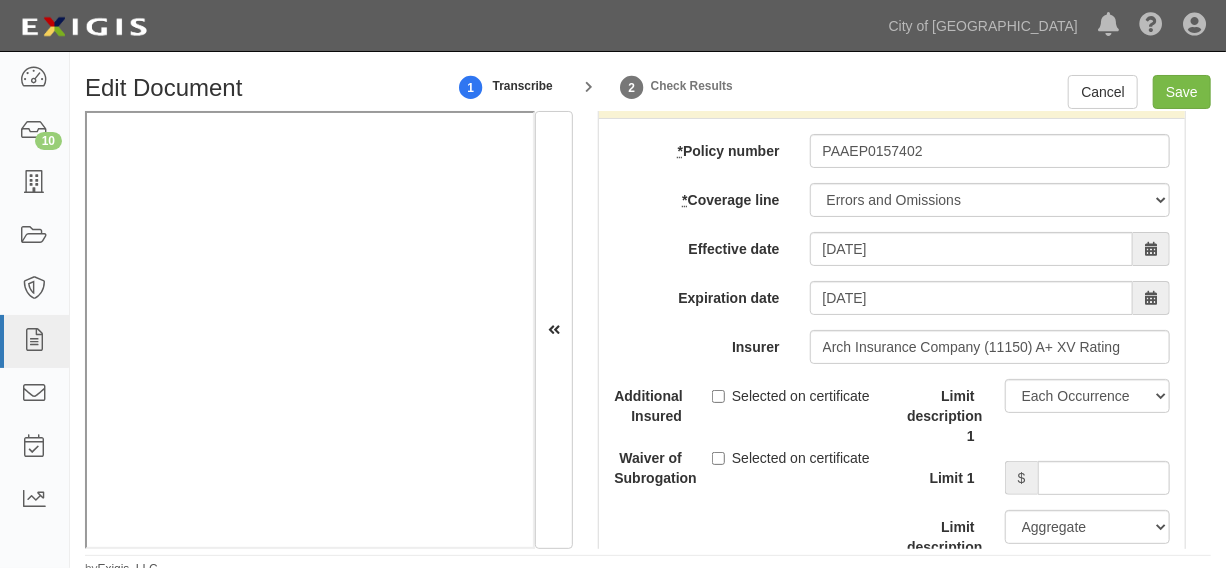 click on "Limit description 1 Limit
Each Occurrence
Each Claim
Aggregate
Deductible
Self-Insured Retention
Per Project Limit
Per Location Limit
Other Limit 1 $ Limit description 2 Limit
Each Occurrence
Each Claim
Aggregate
Deductible
Self-Insured Retention
Per Project Limit
Per Location Limit
Other Limit 2 $" at bounding box center [1038, 502] 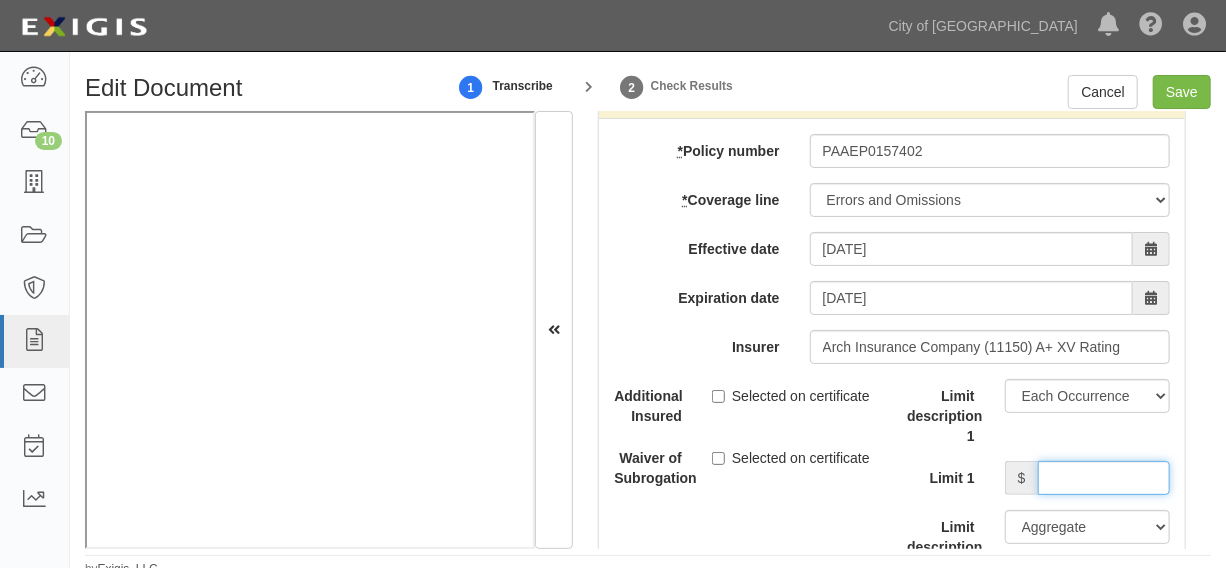 click on "Limit 1" at bounding box center (1104, 478) 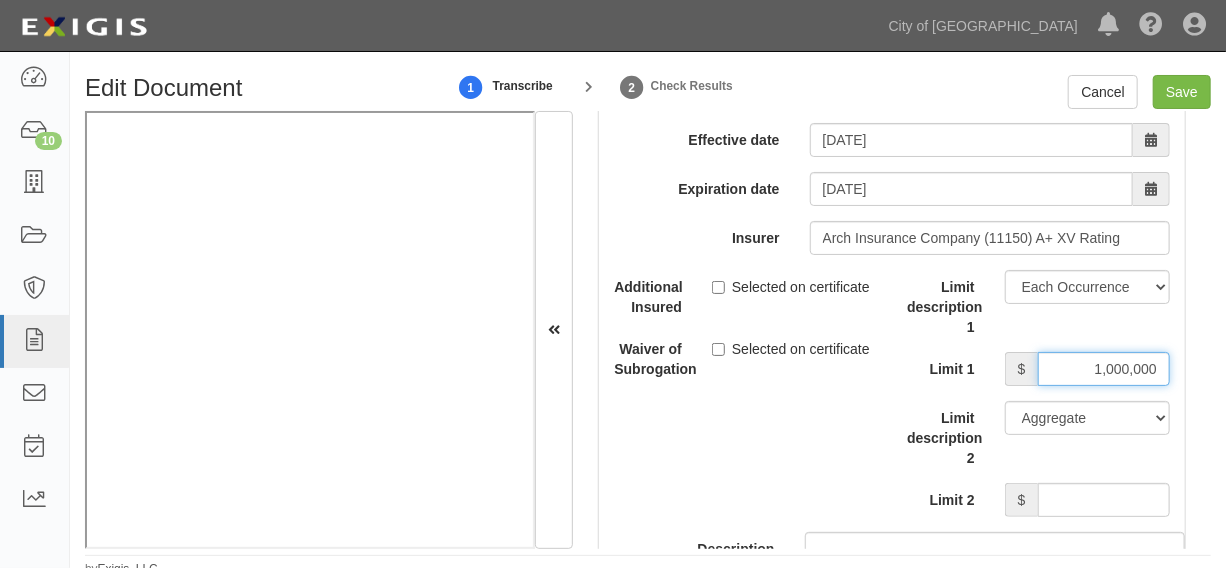 scroll, scrollTop: 6818, scrollLeft: 0, axis: vertical 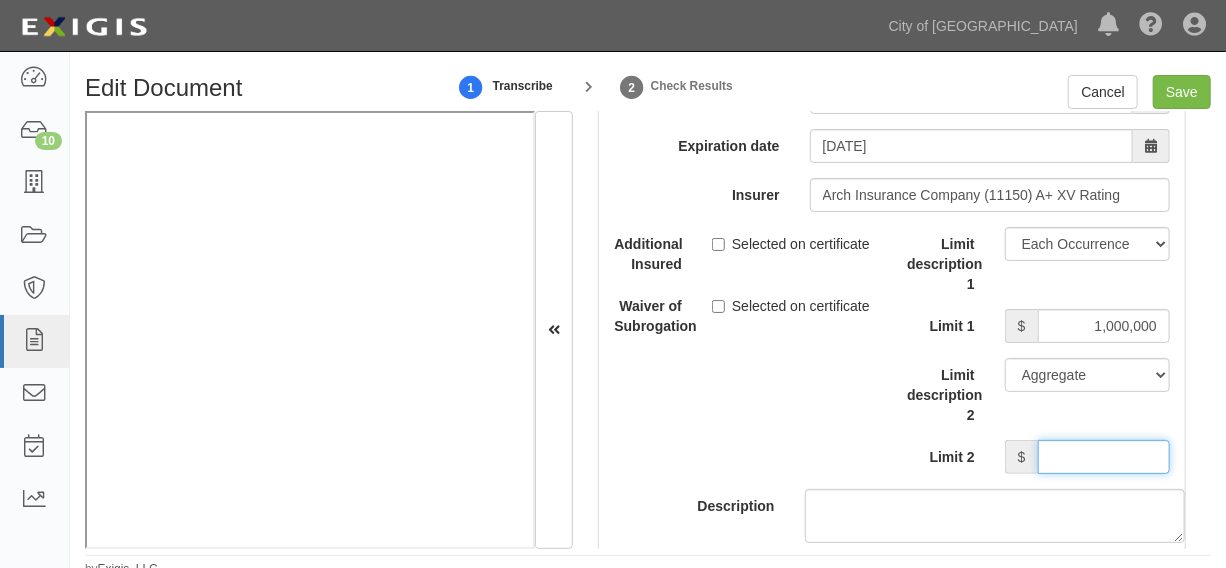 click on "Limit 2" at bounding box center [1104, 457] 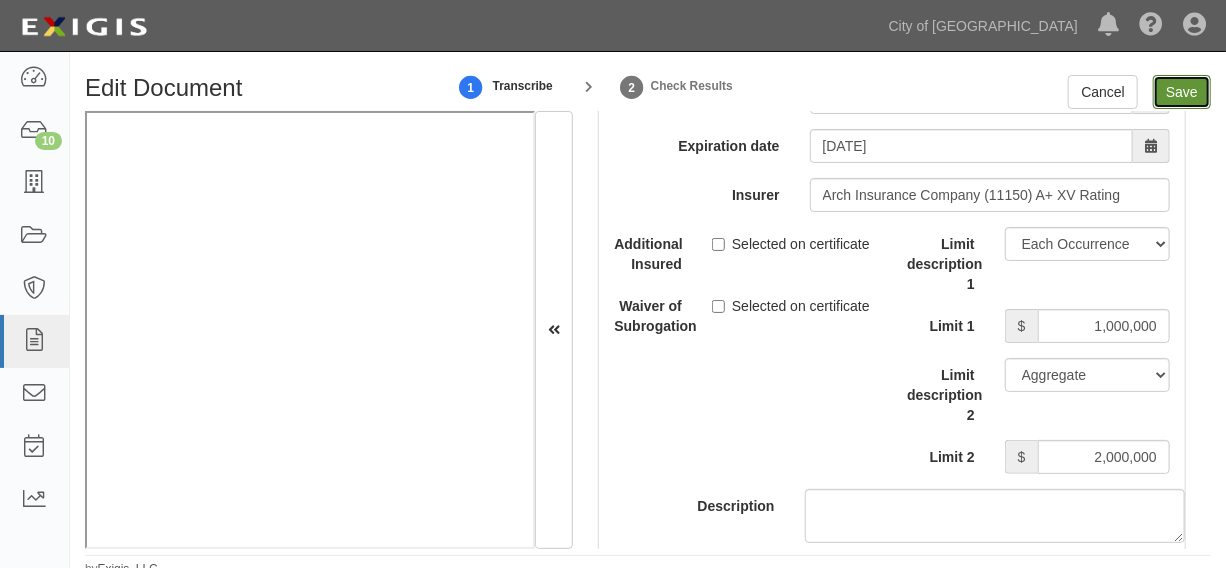 click on "Save" at bounding box center (1182, 92) 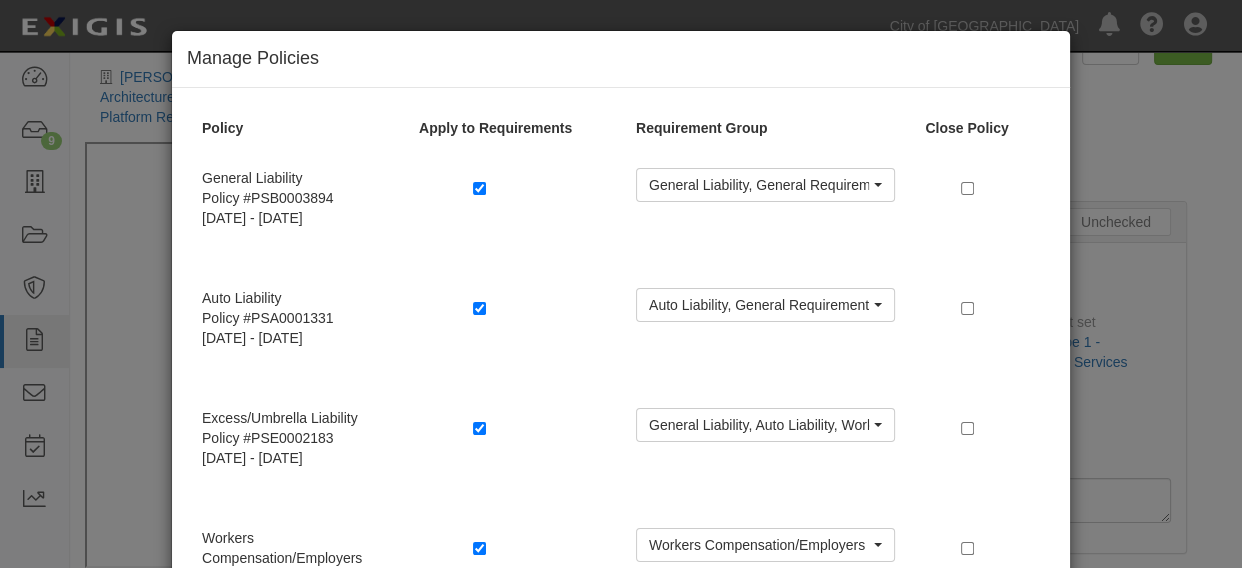 scroll, scrollTop: 44, scrollLeft: 0, axis: vertical 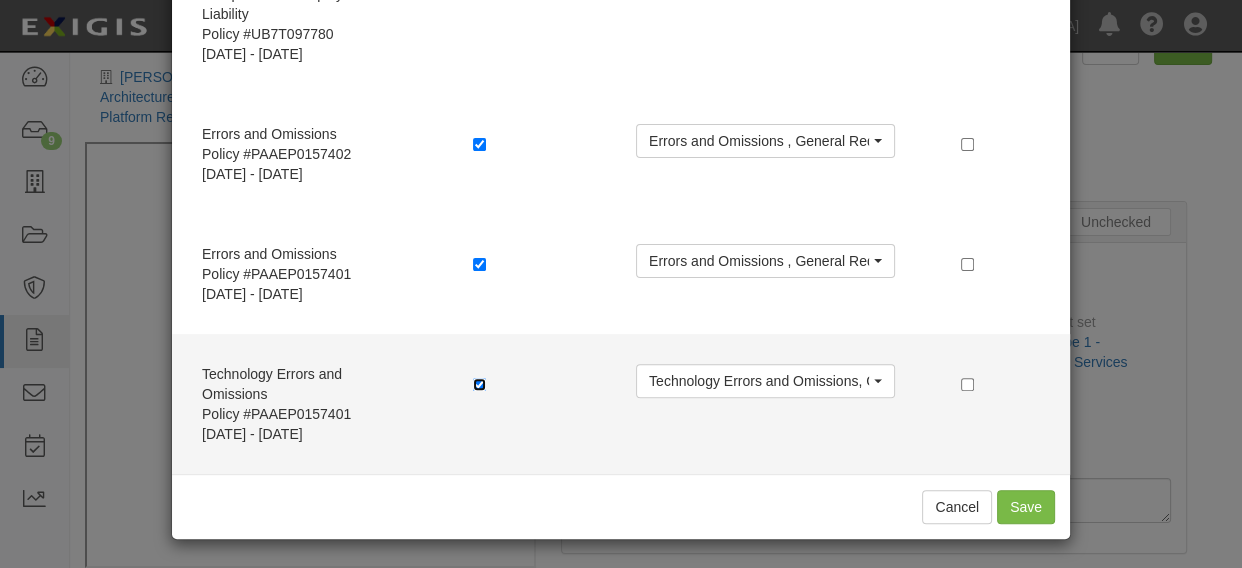 click at bounding box center (479, 384) 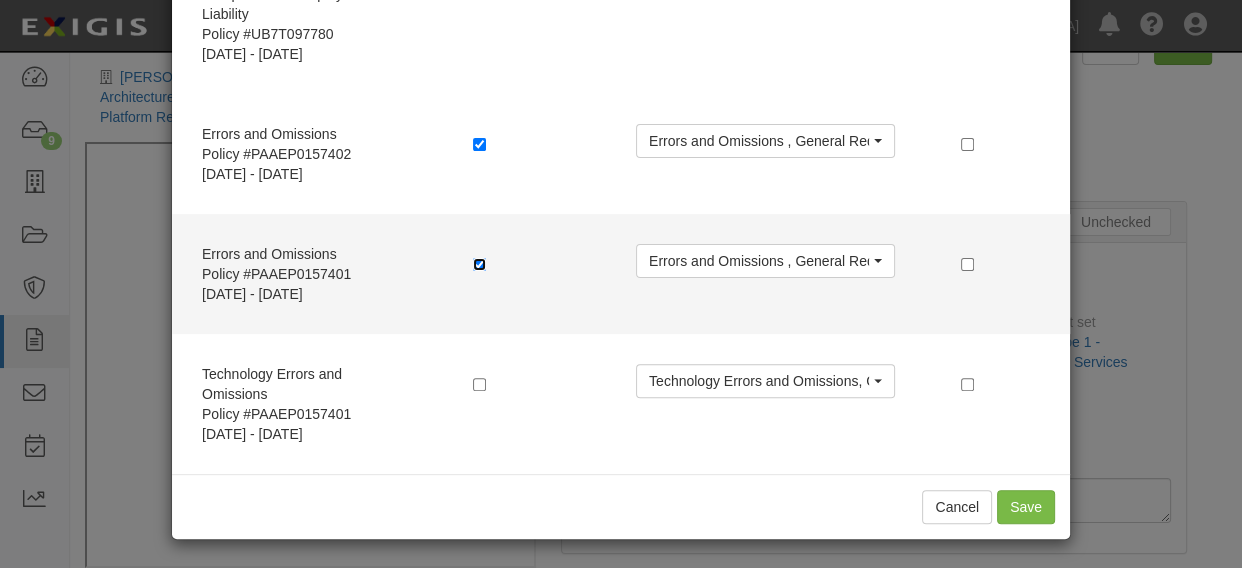 click at bounding box center (479, 264) 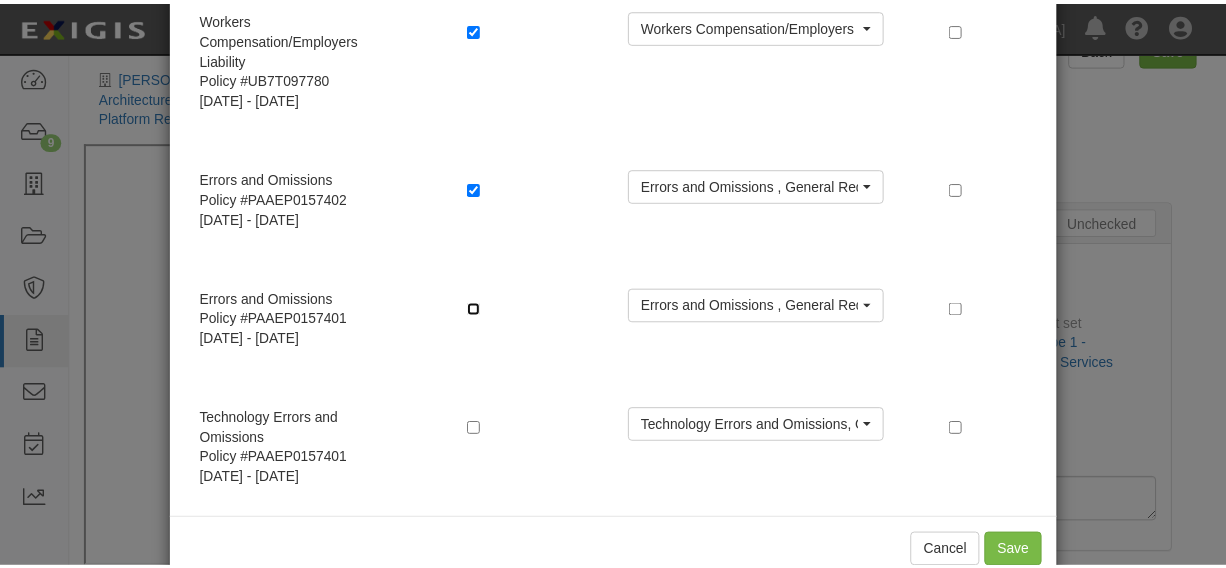 scroll, scrollTop: 564, scrollLeft: 0, axis: vertical 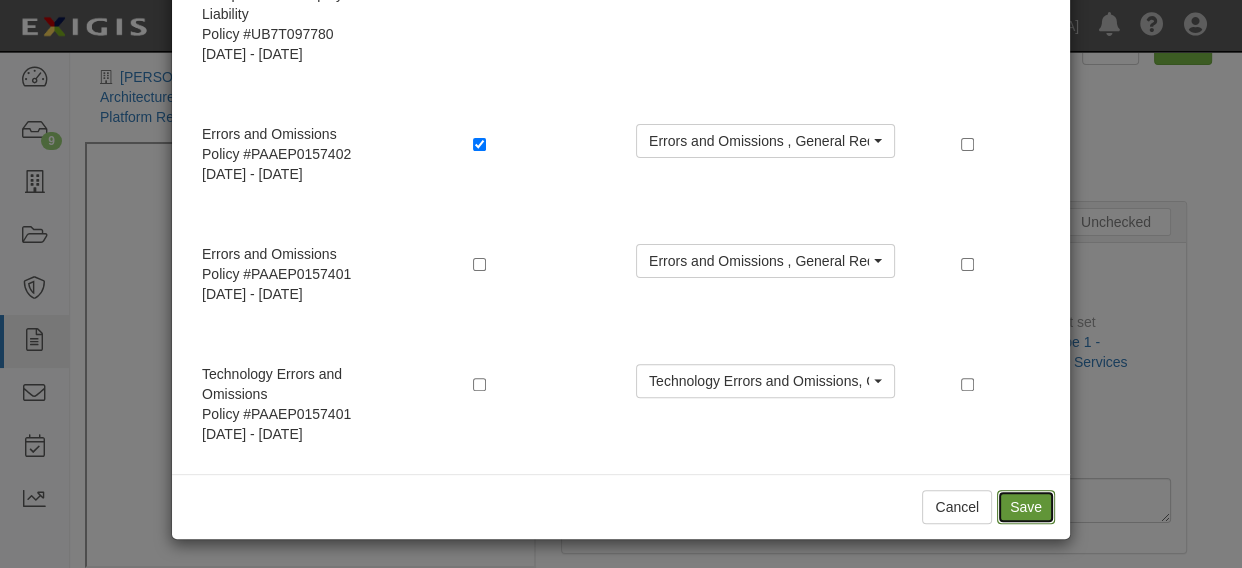 click on "Save" at bounding box center [1026, 507] 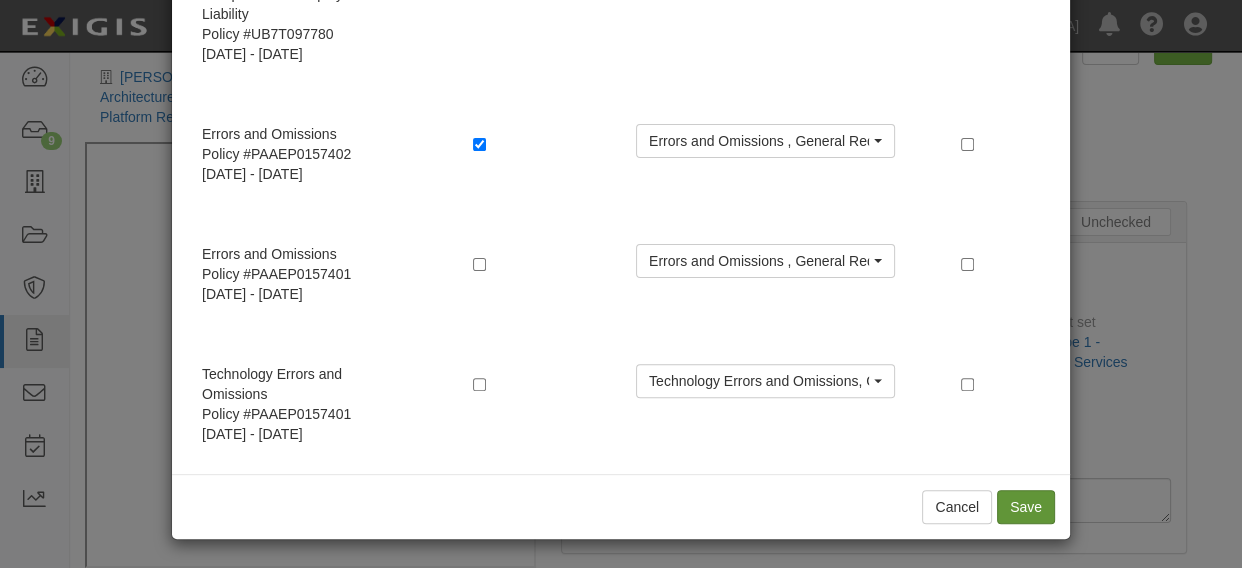 radio on "true" 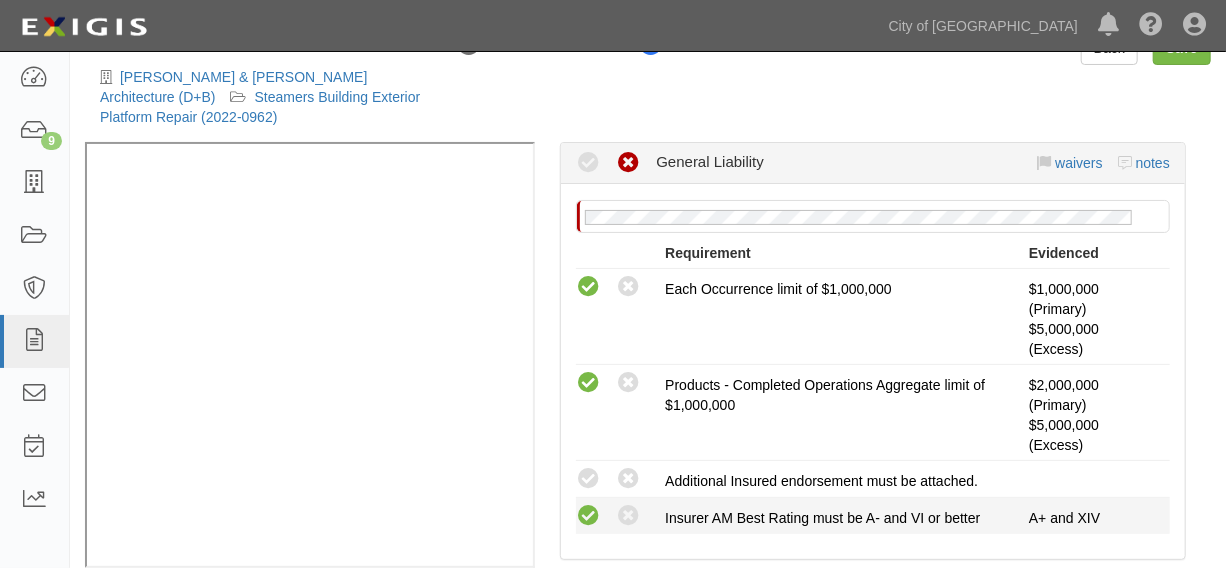 scroll, scrollTop: 454, scrollLeft: 0, axis: vertical 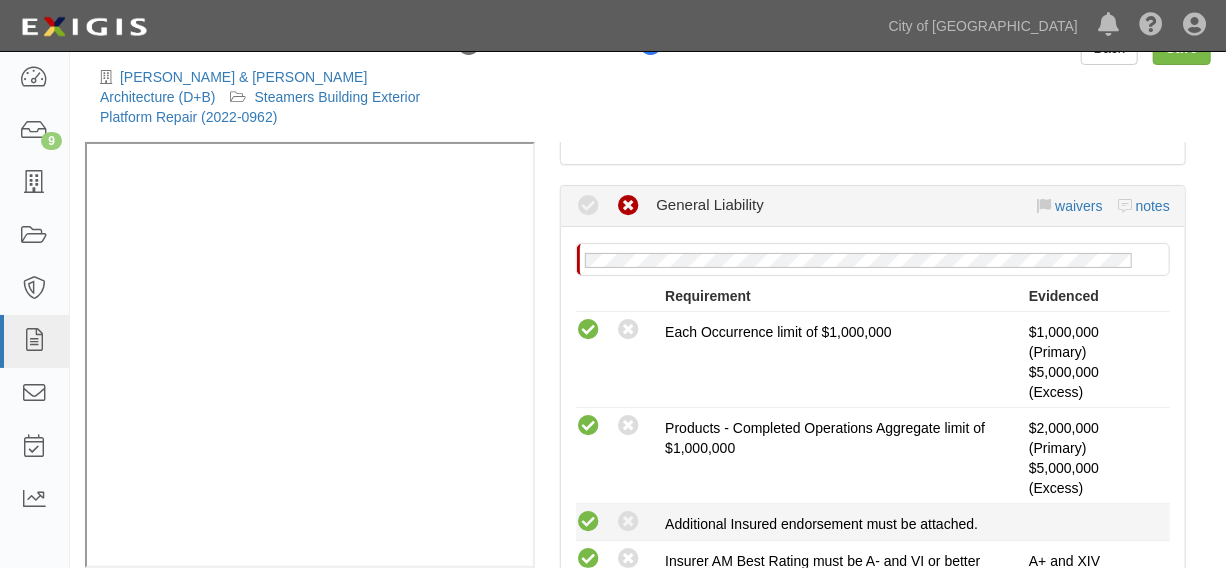 click at bounding box center [588, 522] 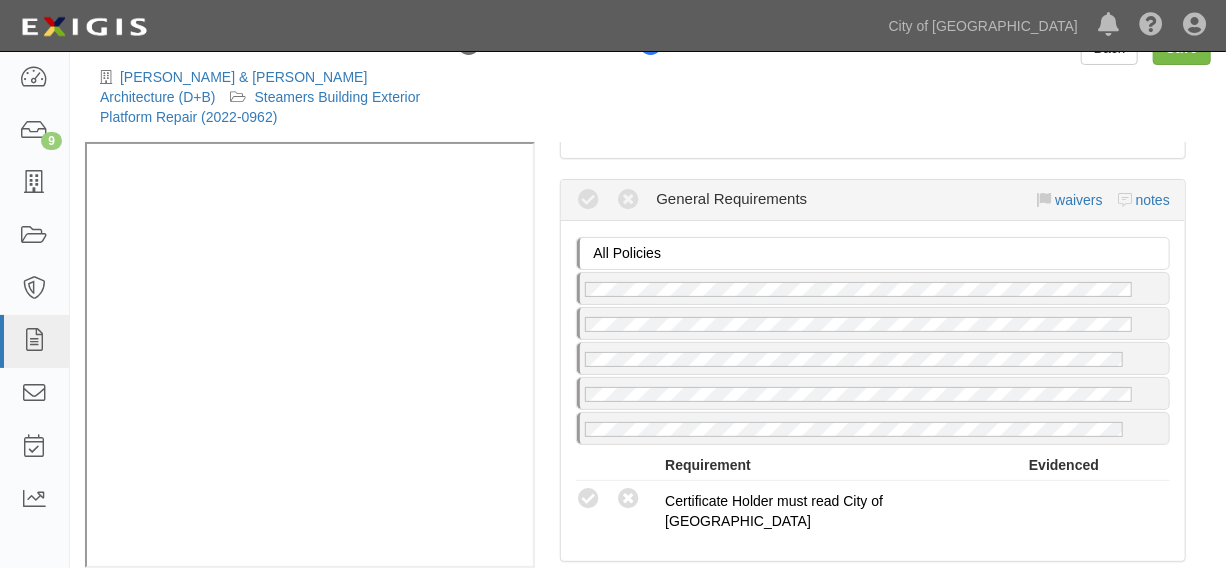 scroll, scrollTop: 2272, scrollLeft: 0, axis: vertical 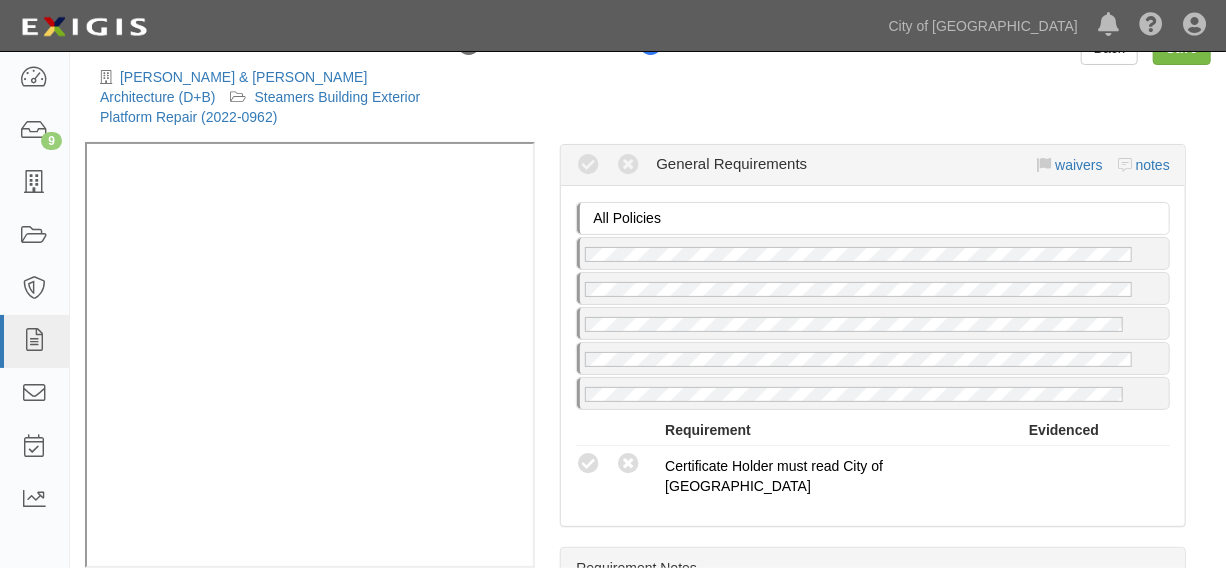 drag, startPoint x: 590, startPoint y: 461, endPoint x: 536, endPoint y: 444, distance: 56.61272 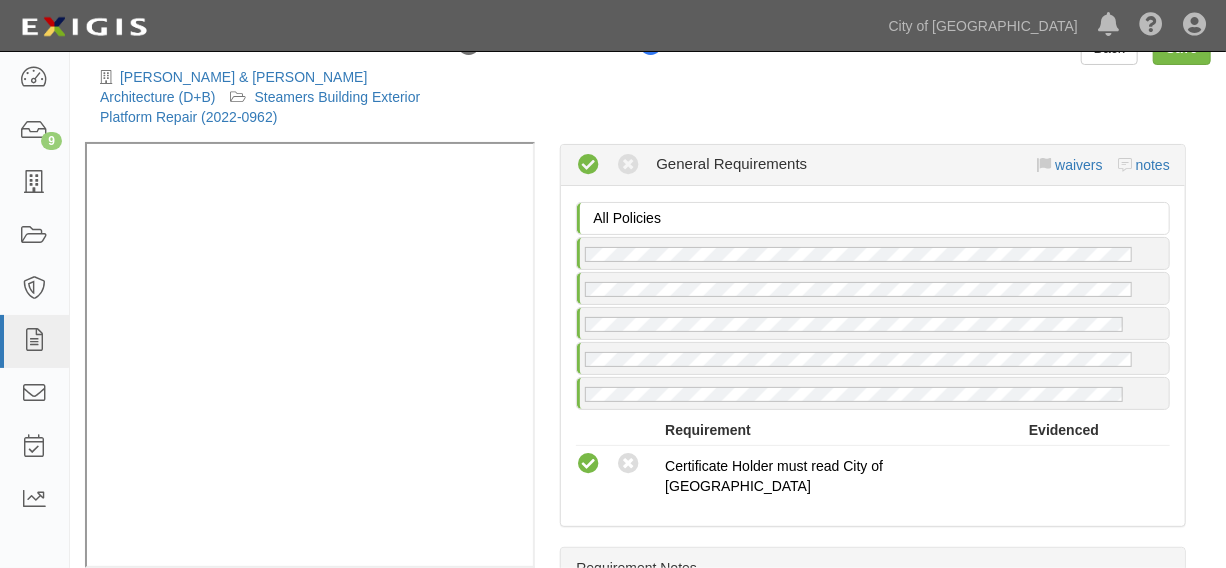 scroll, scrollTop: 73, scrollLeft: 0, axis: vertical 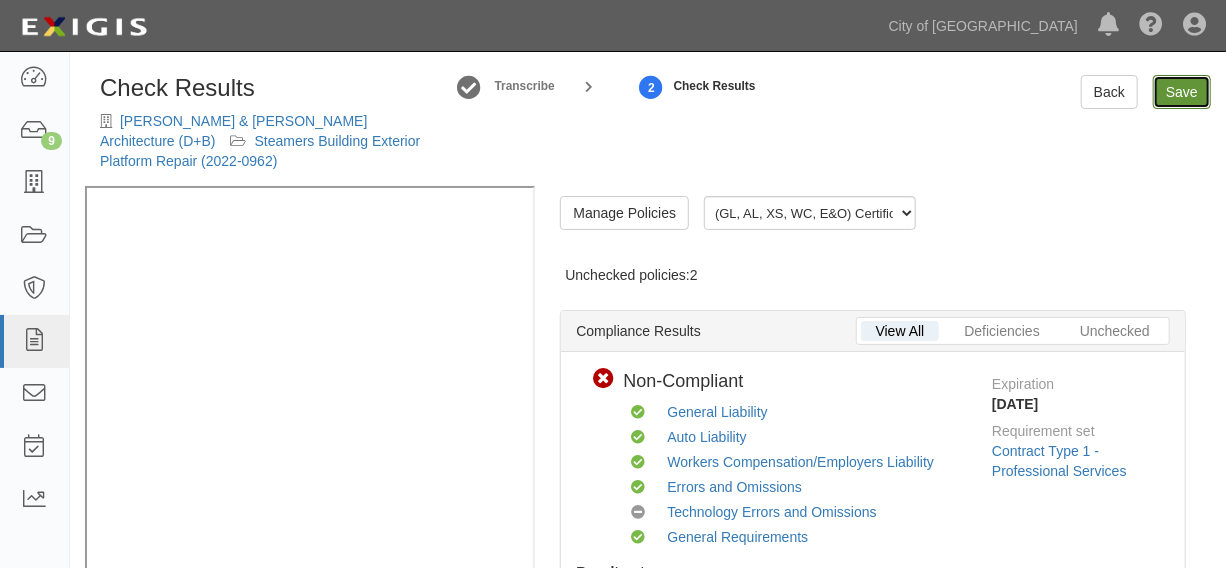 click on "Save" at bounding box center (1182, 92) 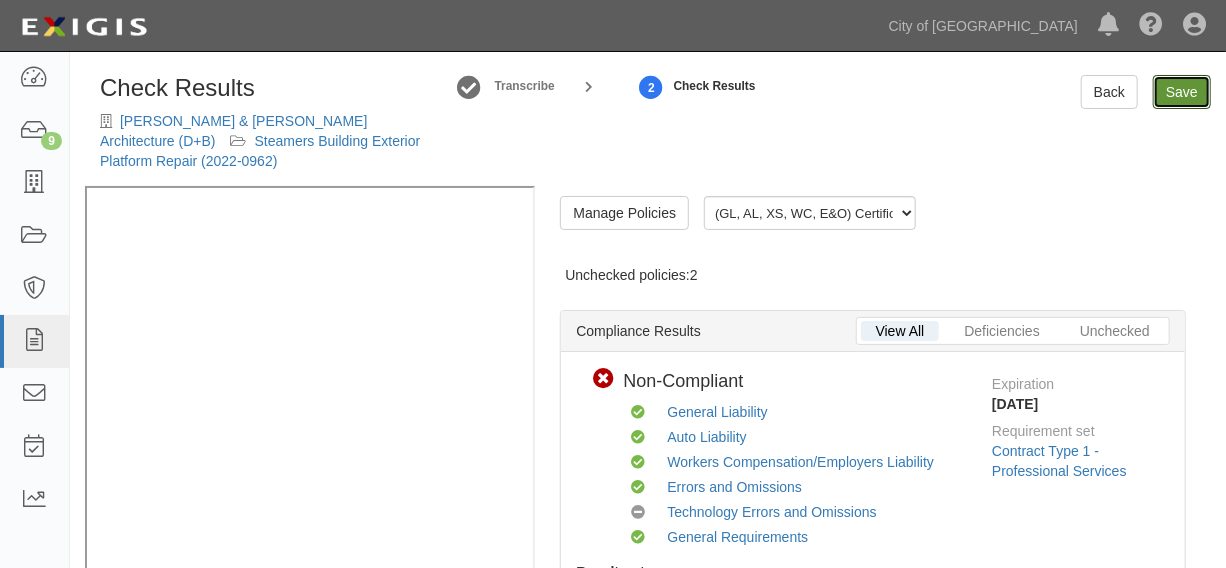 radio on "true" 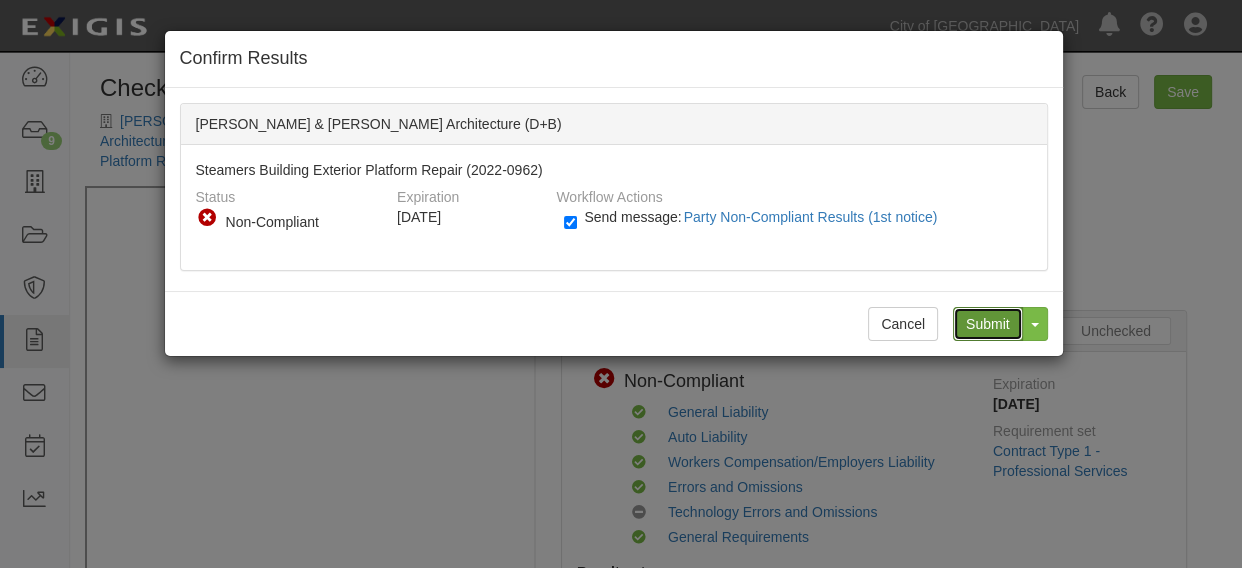 click on "Submit" at bounding box center [988, 324] 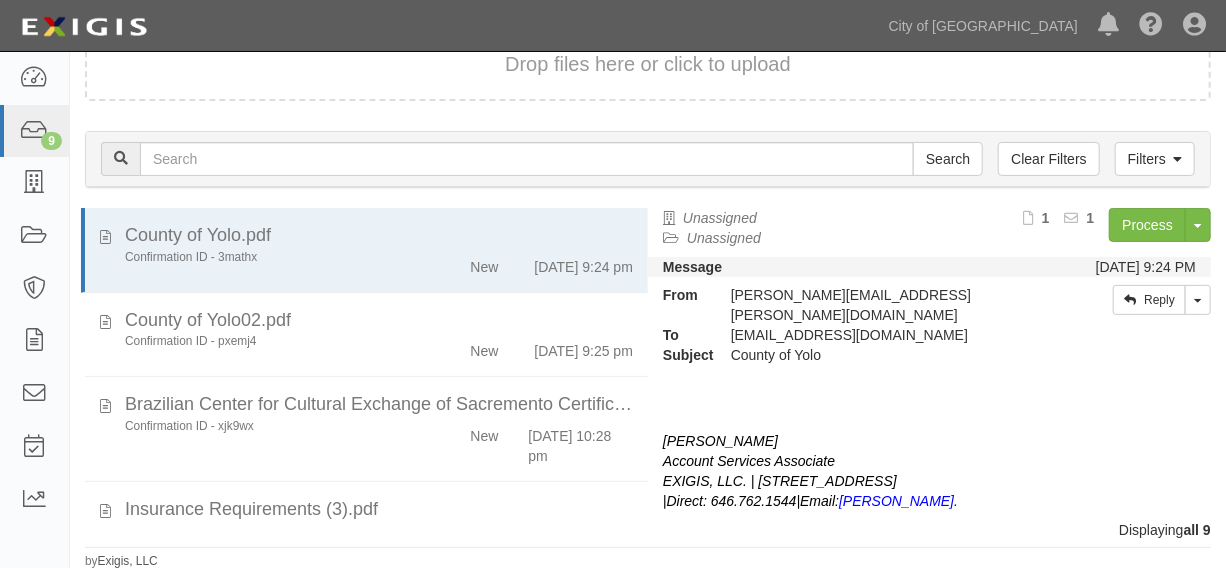scroll, scrollTop: 156, scrollLeft: 0, axis: vertical 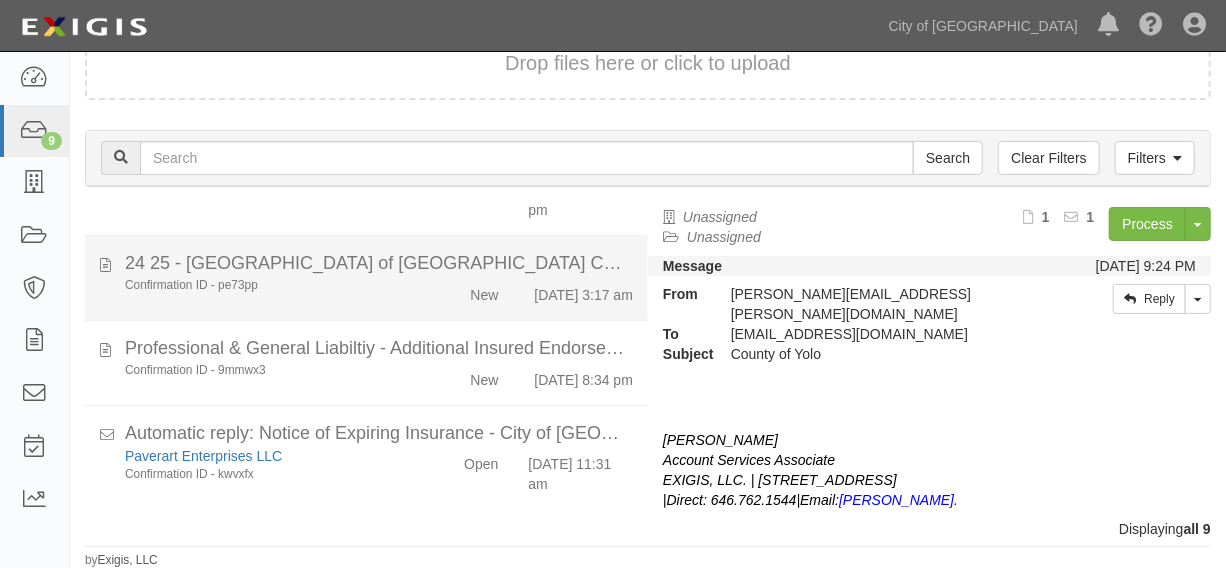 click on "Confirmation ID - pe73pp
New
[DATE] 3:17 am" 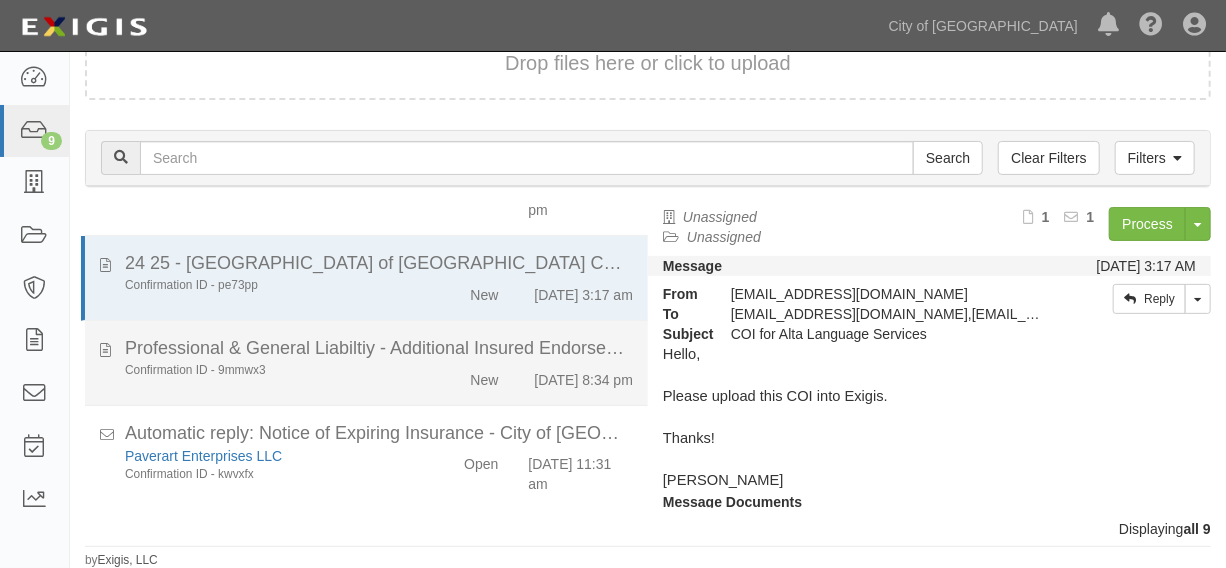 scroll, scrollTop: 486, scrollLeft: 0, axis: vertical 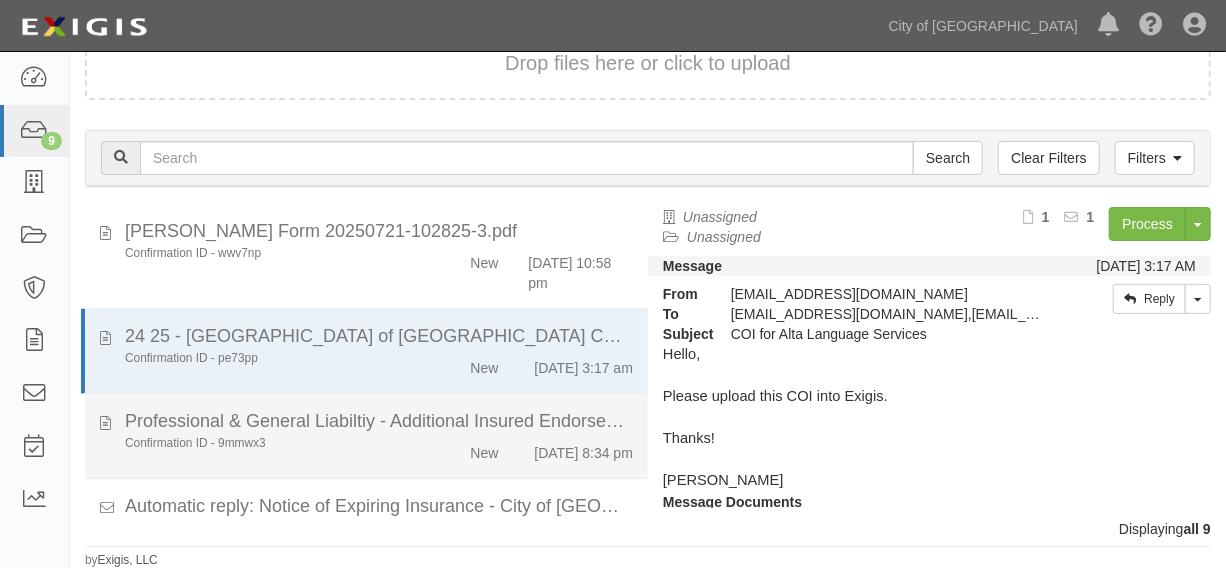 click on "New" 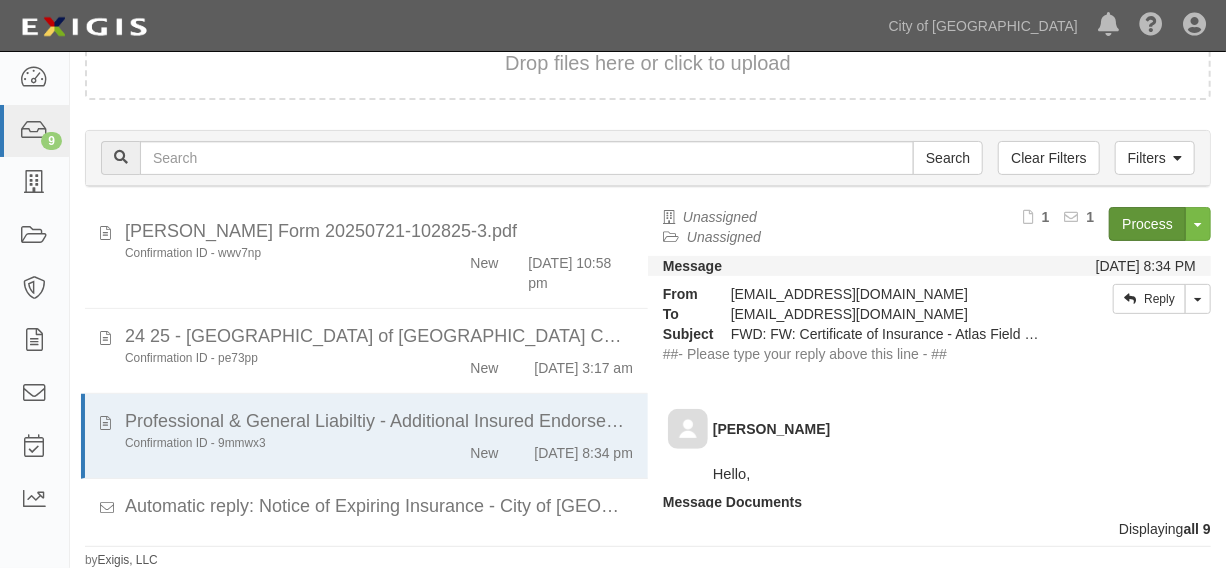 click on "Filters Clear Filters Search Filters Document Status New Transcribed Date Received Party/Agreement Assignment Party Unassigned Agreement Unassigned Sort by Received
Name  Ascending     Ascending   Descending Ascending
Descending Task Assignment My Tasks Unassigned Tasks All Tasks Apply Filters Clear Filters" at bounding box center (648, 161) 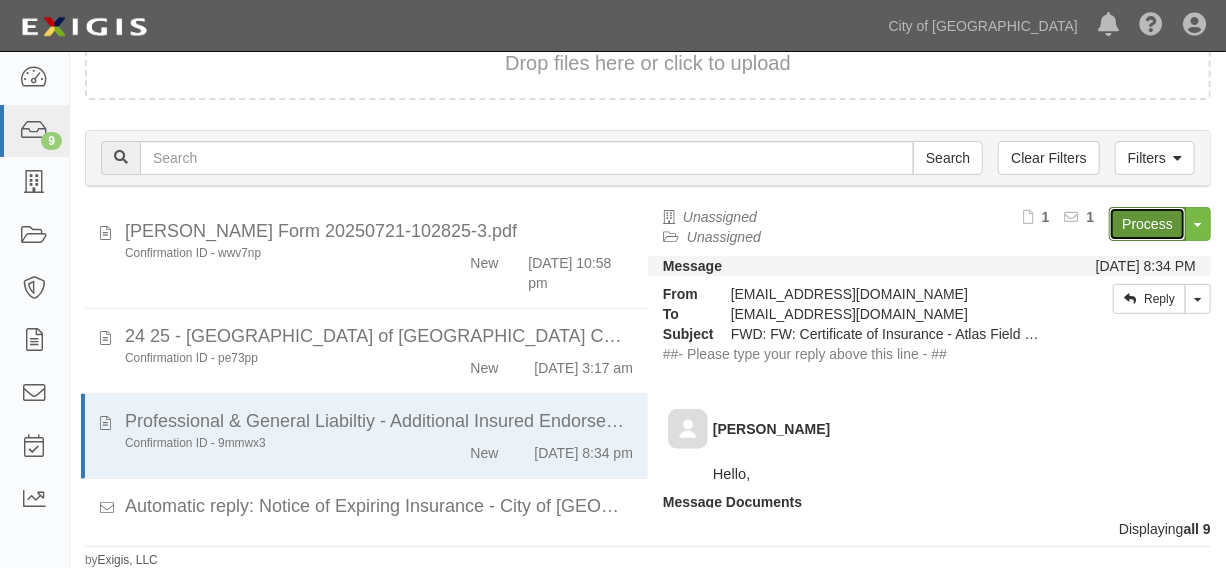click on "Process" at bounding box center (1147, 224) 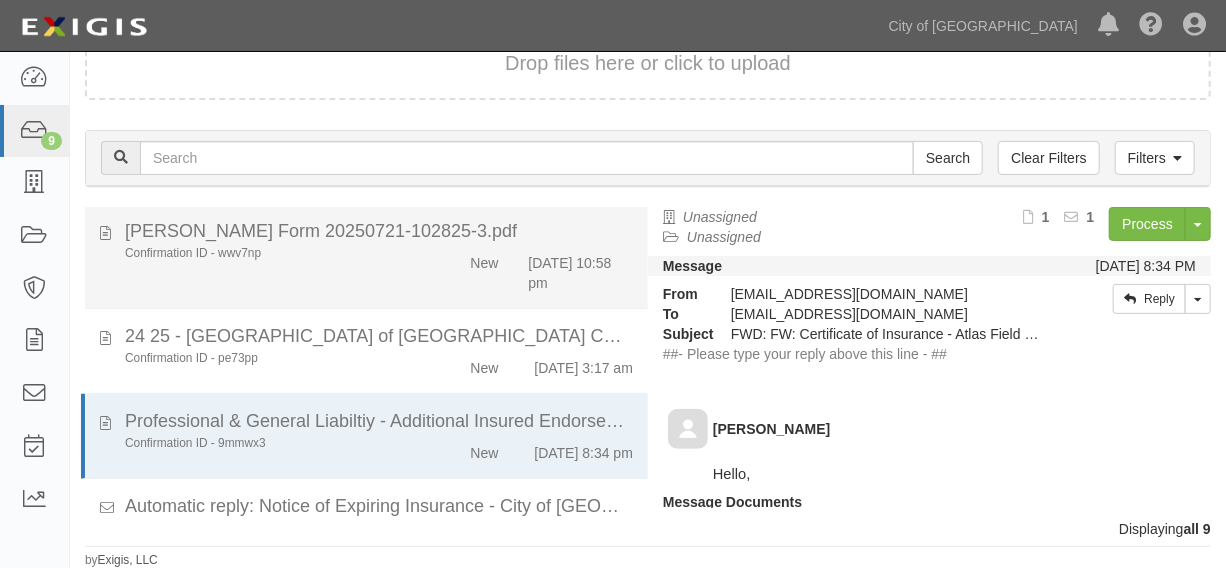 click on "Confirmation ID - wwv7np
New
[DATE] 10:58 pm" 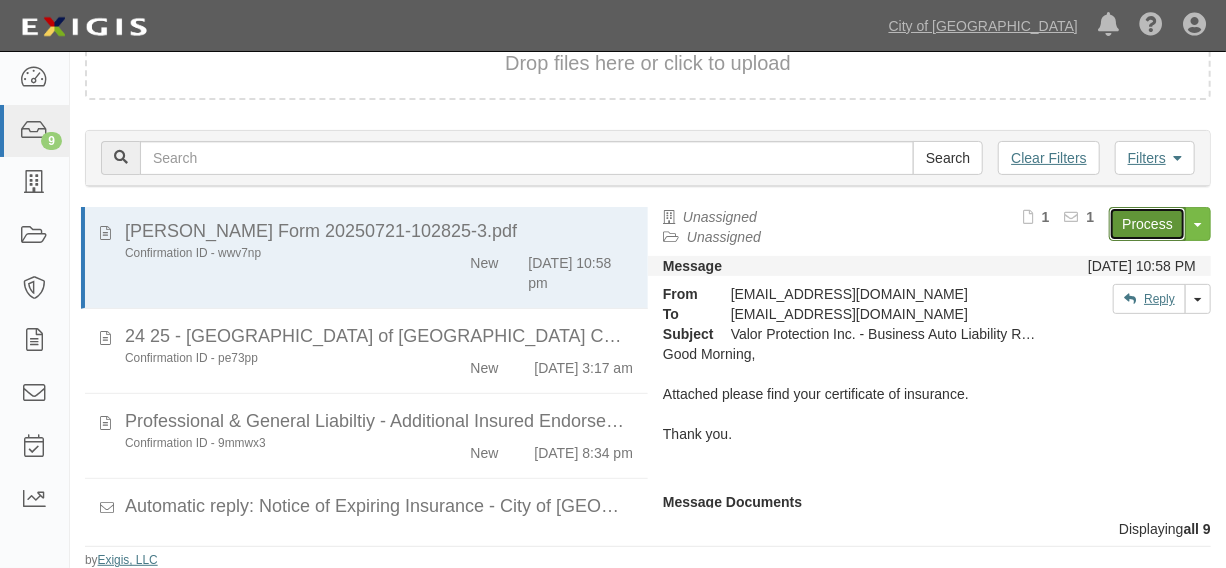 click on "Process" at bounding box center (1147, 224) 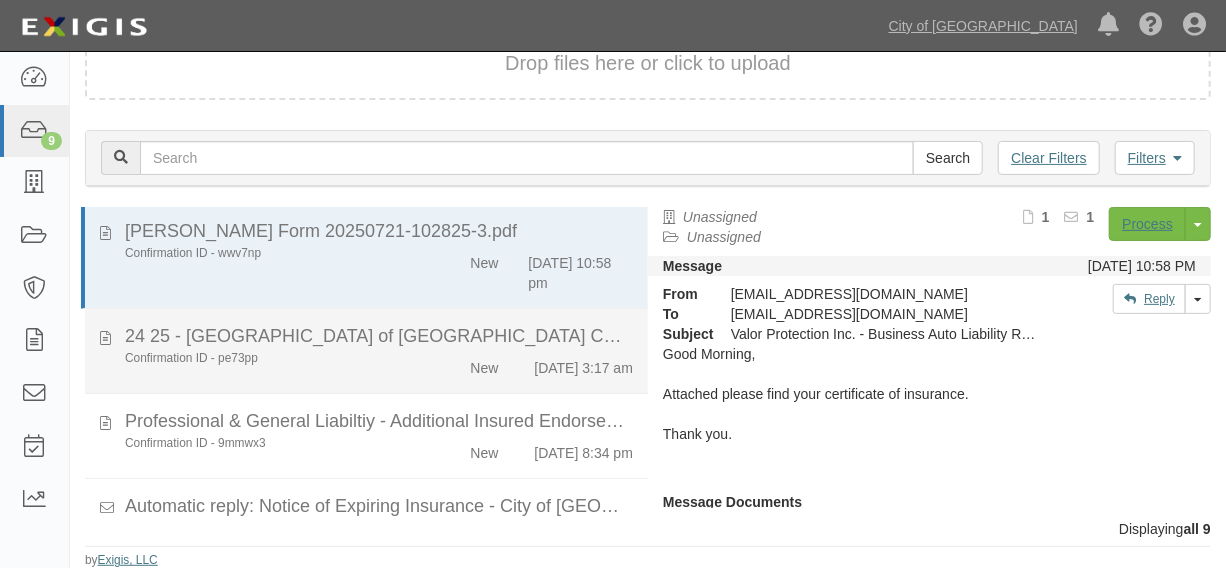 scroll, scrollTop: 335, scrollLeft: 0, axis: vertical 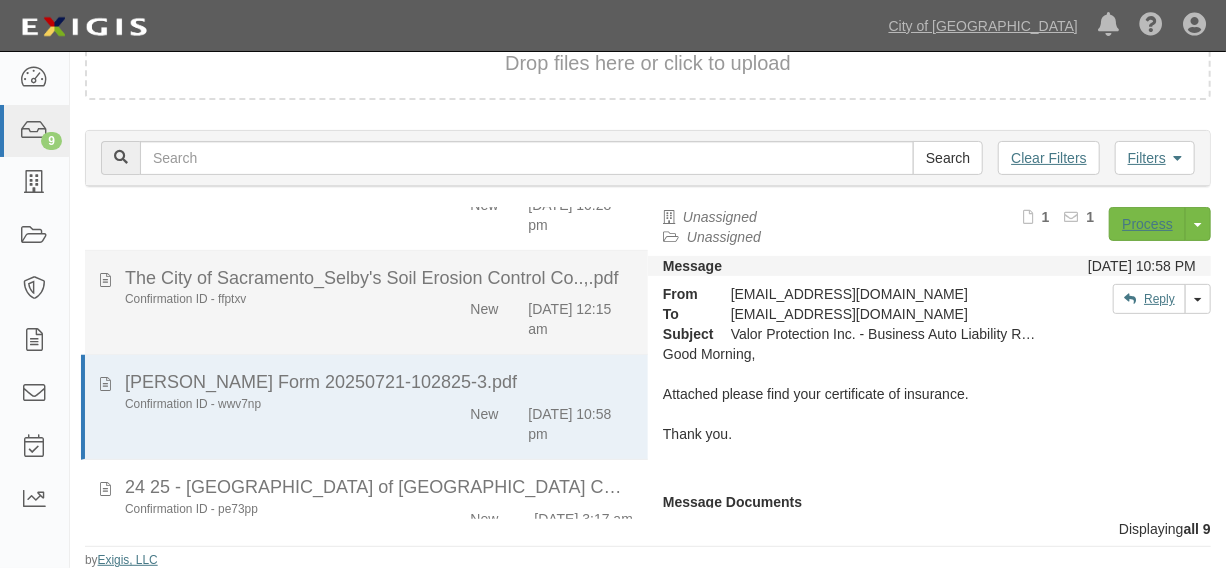 click on "The City of Sacramento_Selby's Soil Erosion Control Co..,.pdf
Confirmation ID - ffptxv
New
[DATE] 12:15 am" 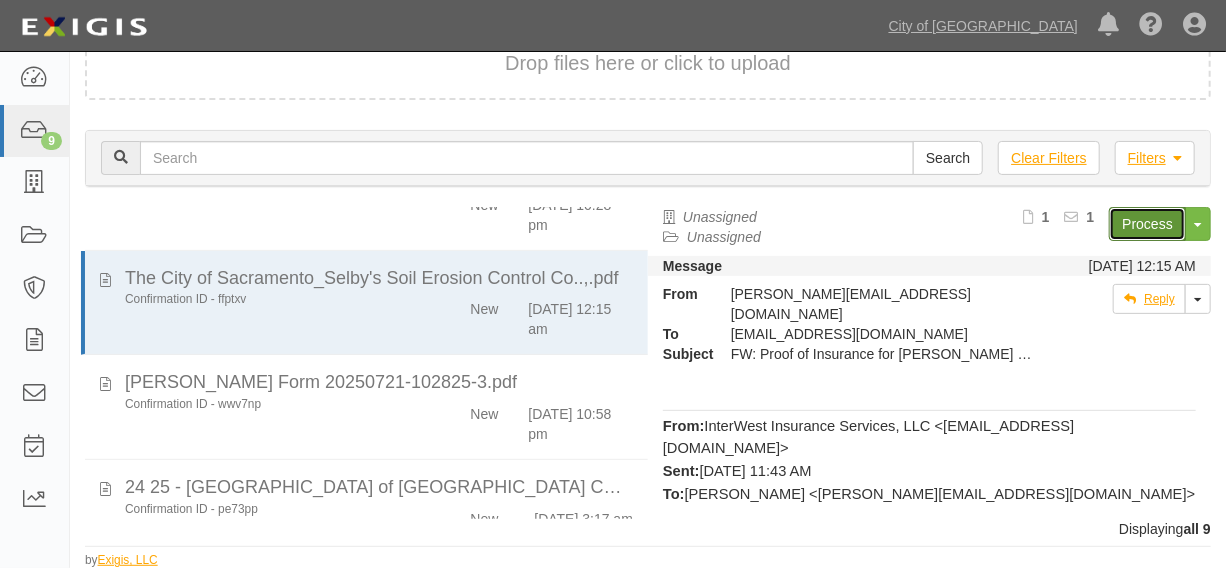 click on "Process" at bounding box center [1147, 224] 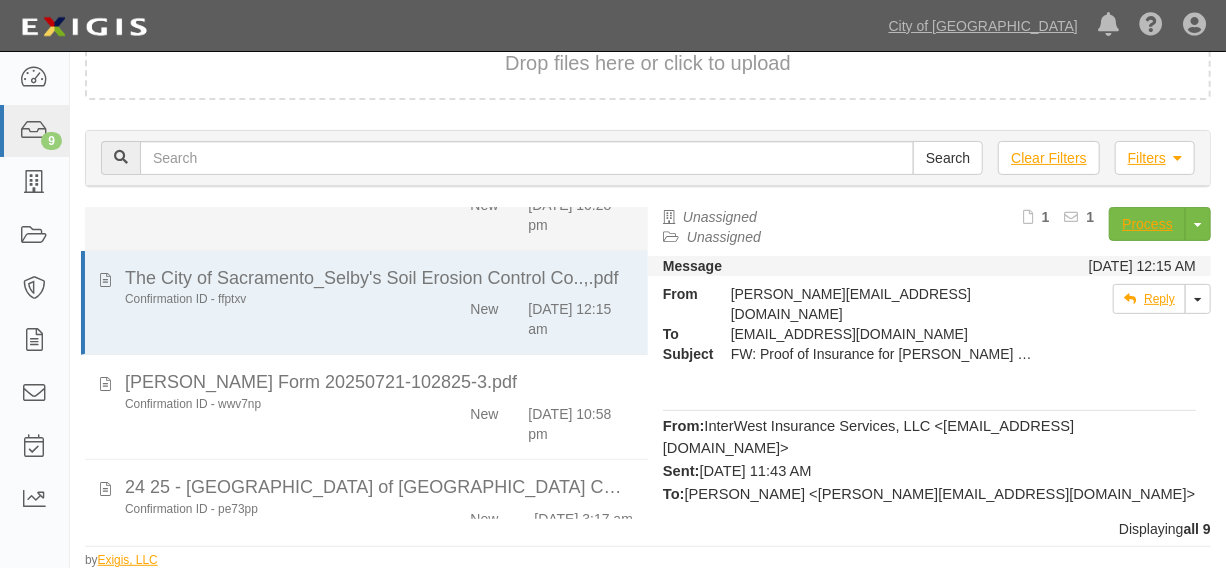 click on "Confirmation ID - xjk9wx
New
[DATE] 10:28 pm" 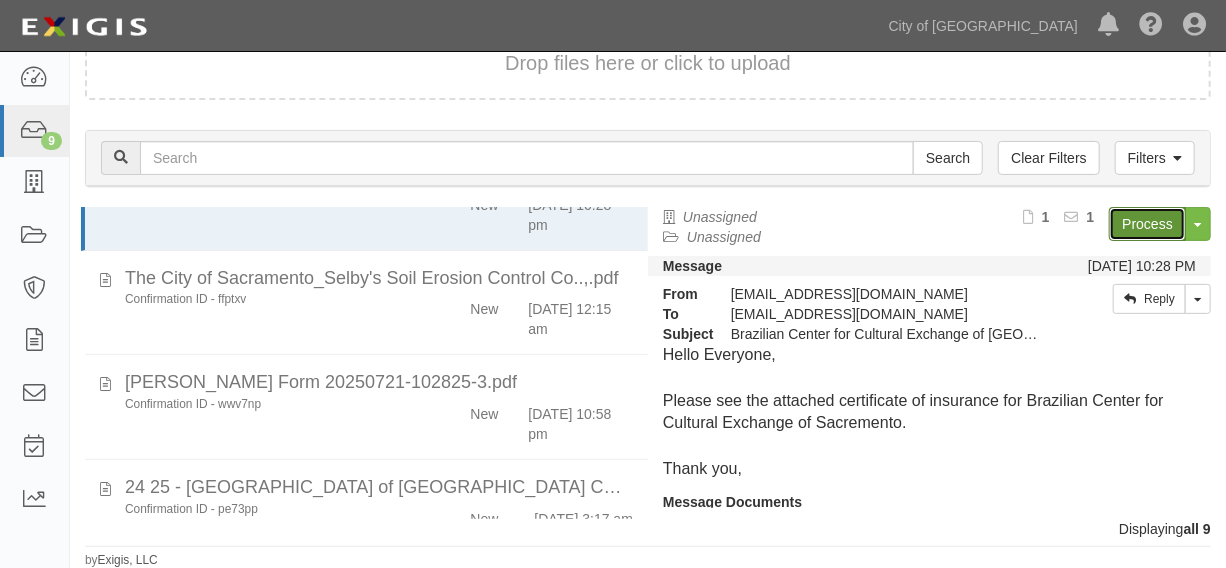 click on "Process" at bounding box center (1147, 224) 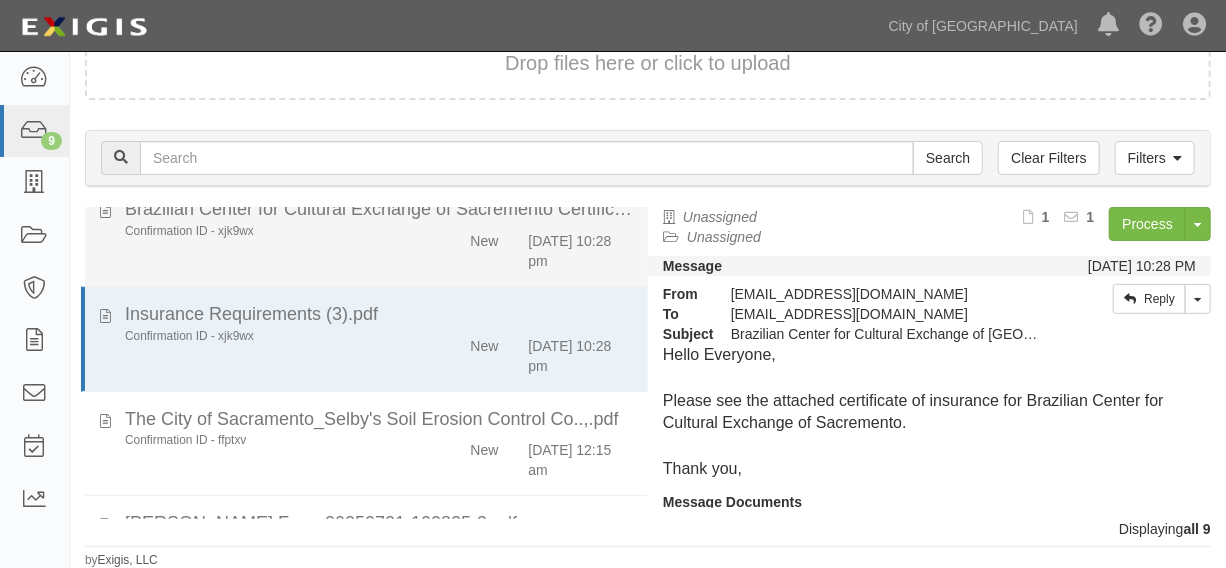 scroll, scrollTop: 151, scrollLeft: 0, axis: vertical 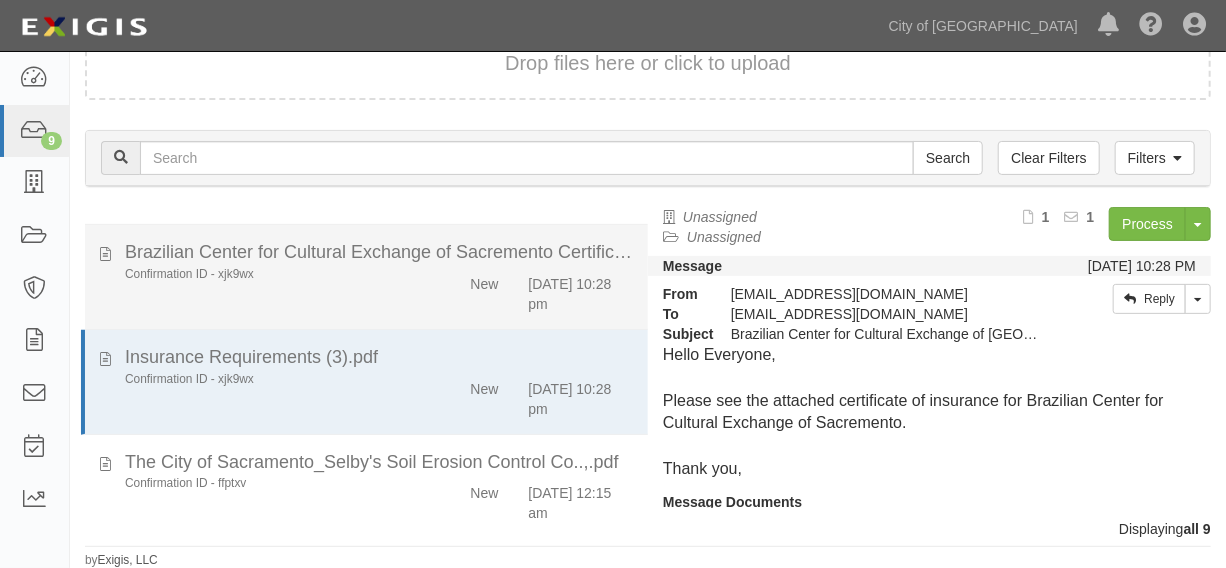 click on "Confirmation ID - xjk9wx
New
[DATE] 10:28 pm" 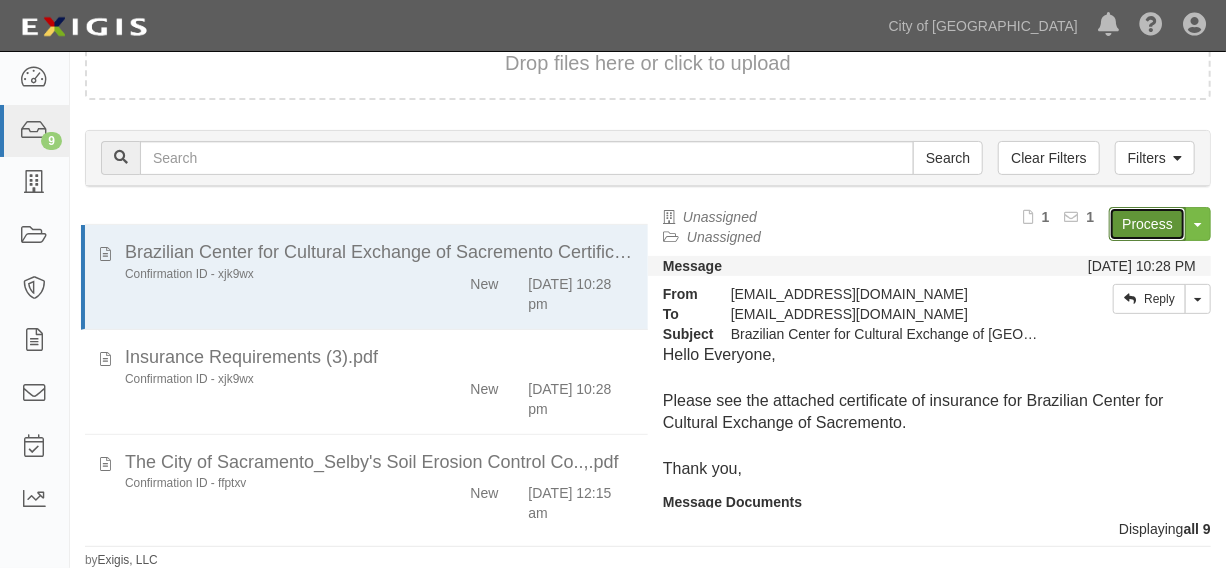 click on "Process" at bounding box center [1147, 224] 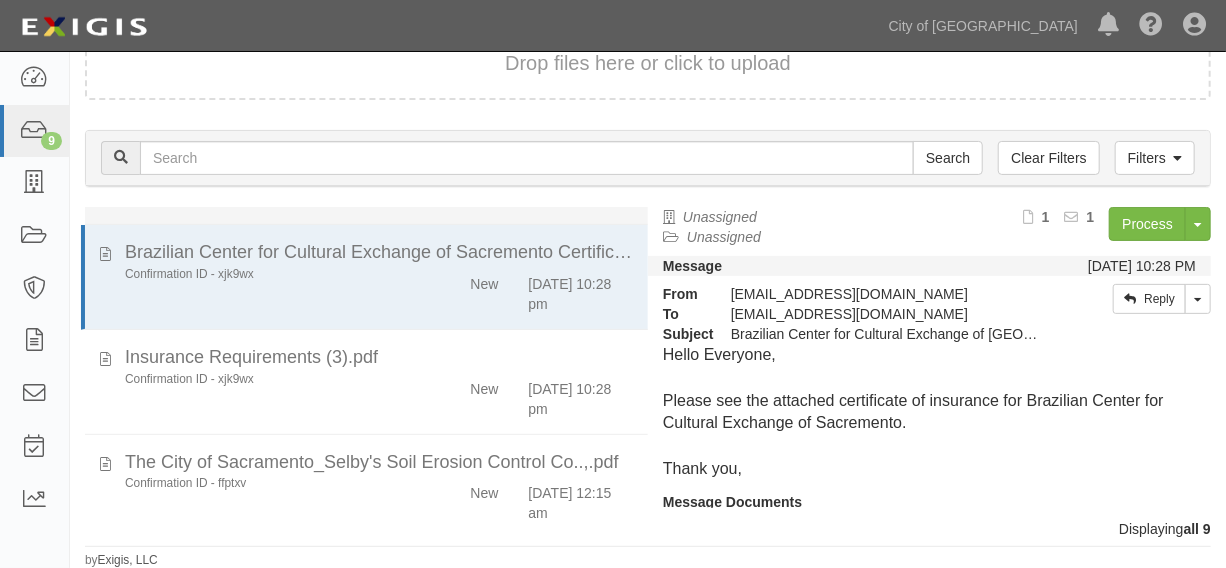 click on "[DATE] 9:25 pm" 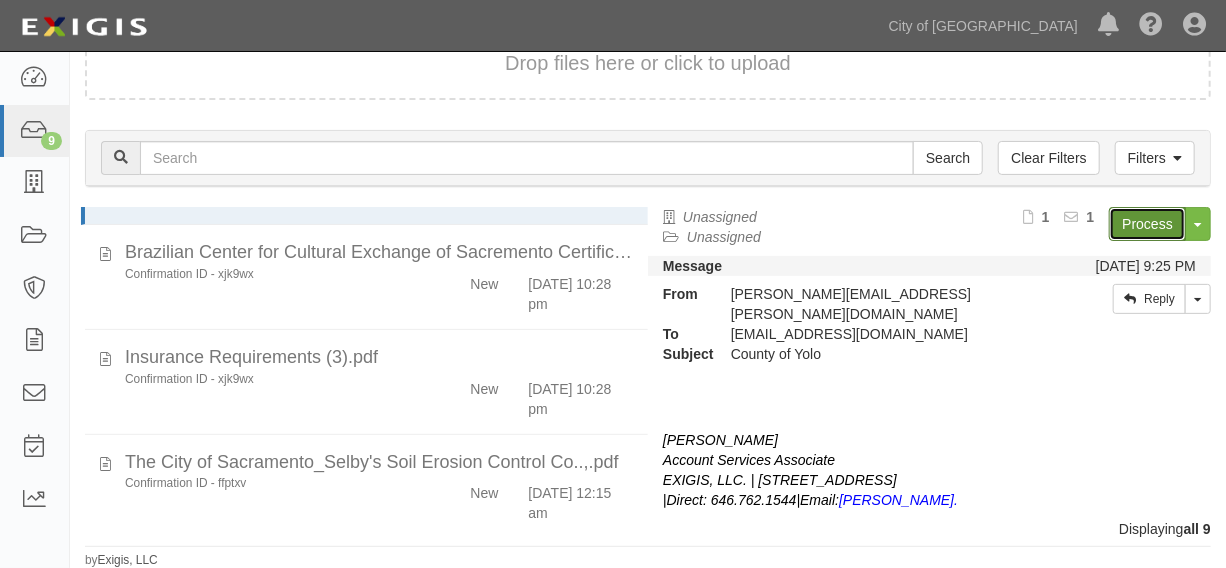 click on "Process" at bounding box center (1147, 224) 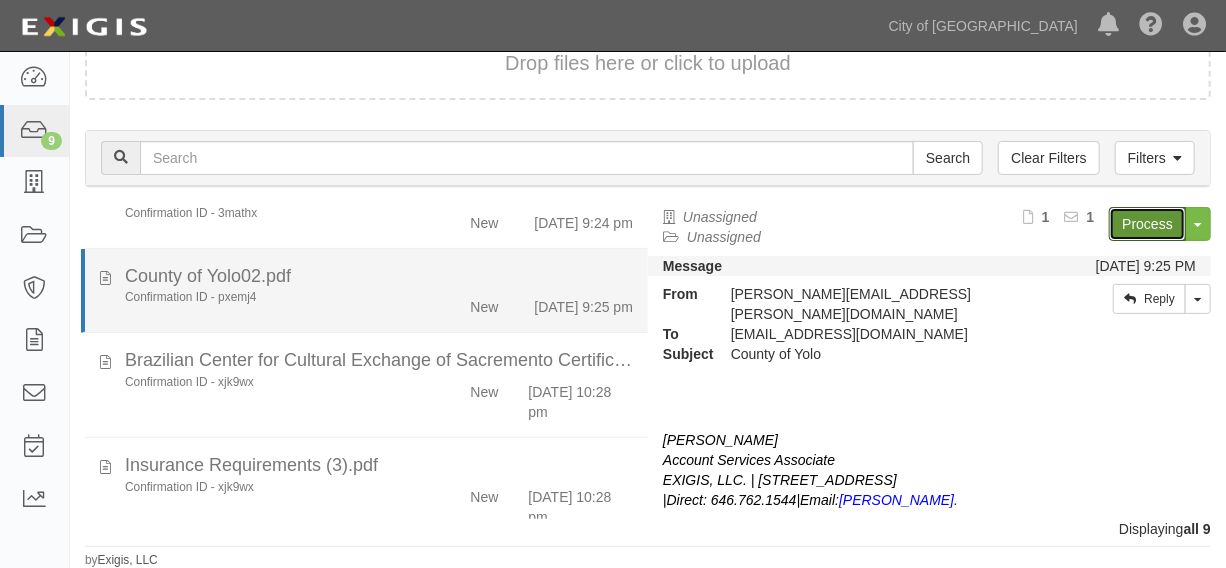 scroll, scrollTop: 0, scrollLeft: 0, axis: both 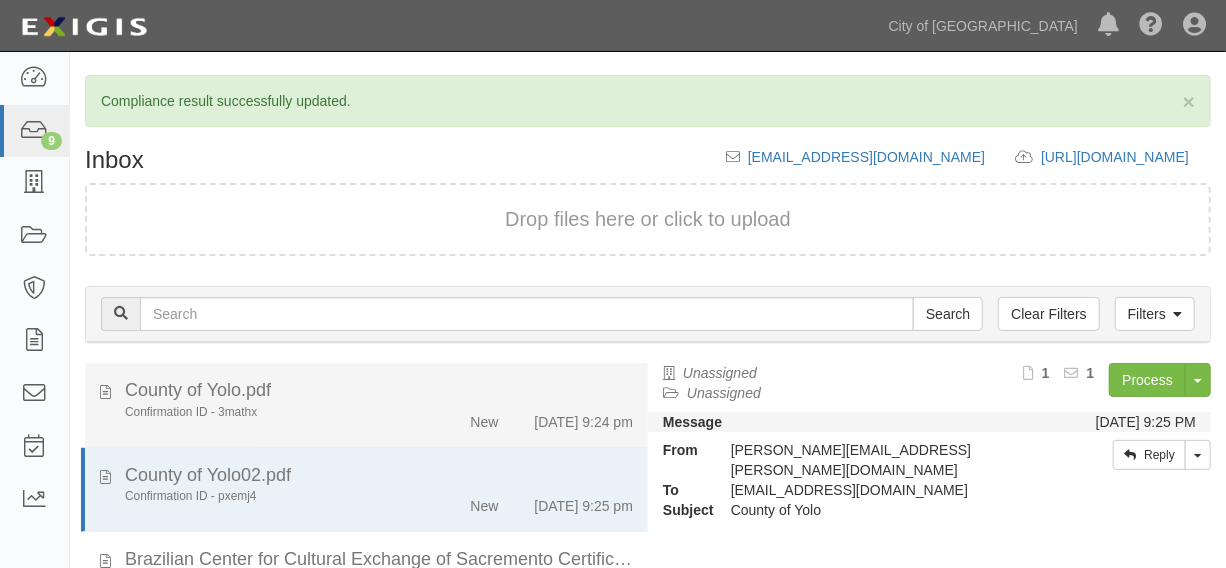 click on "New" 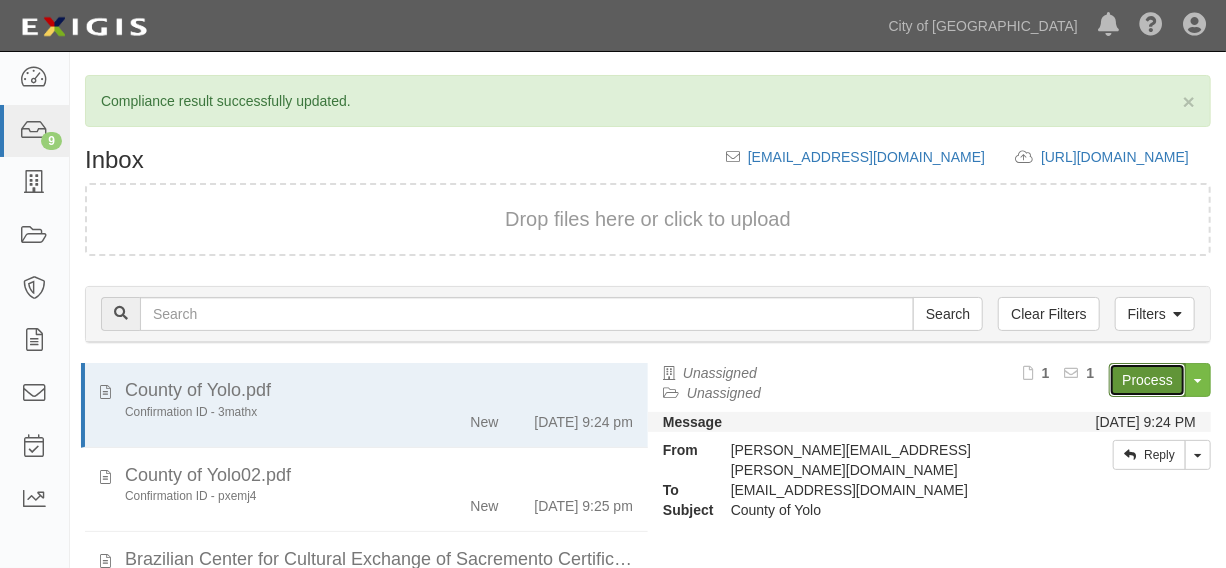 click on "Process" at bounding box center (1147, 380) 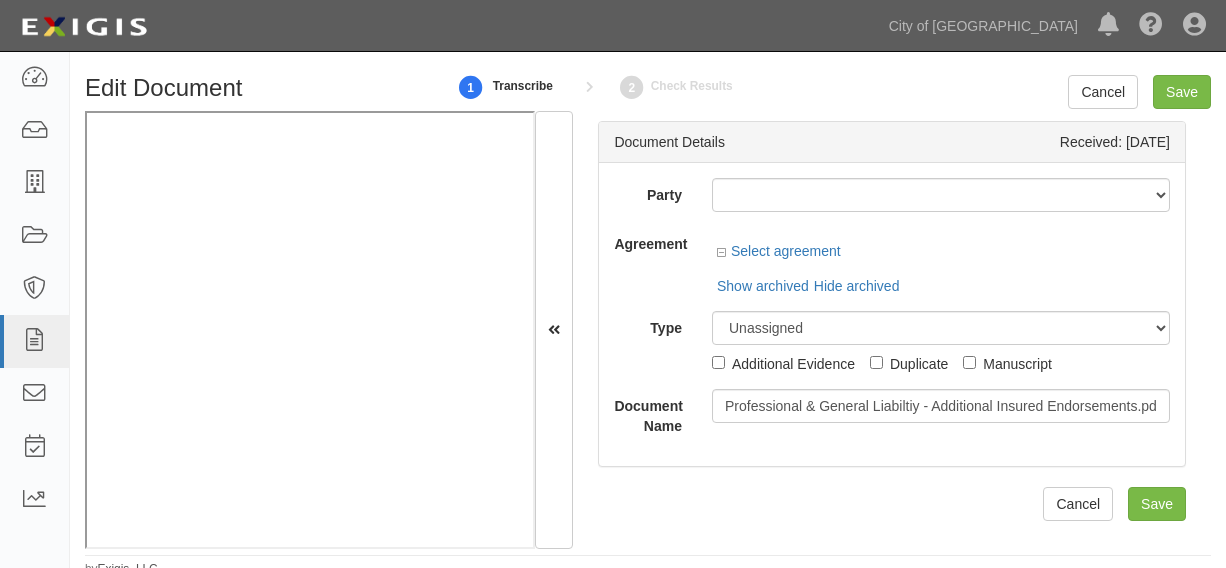 scroll, scrollTop: 0, scrollLeft: 0, axis: both 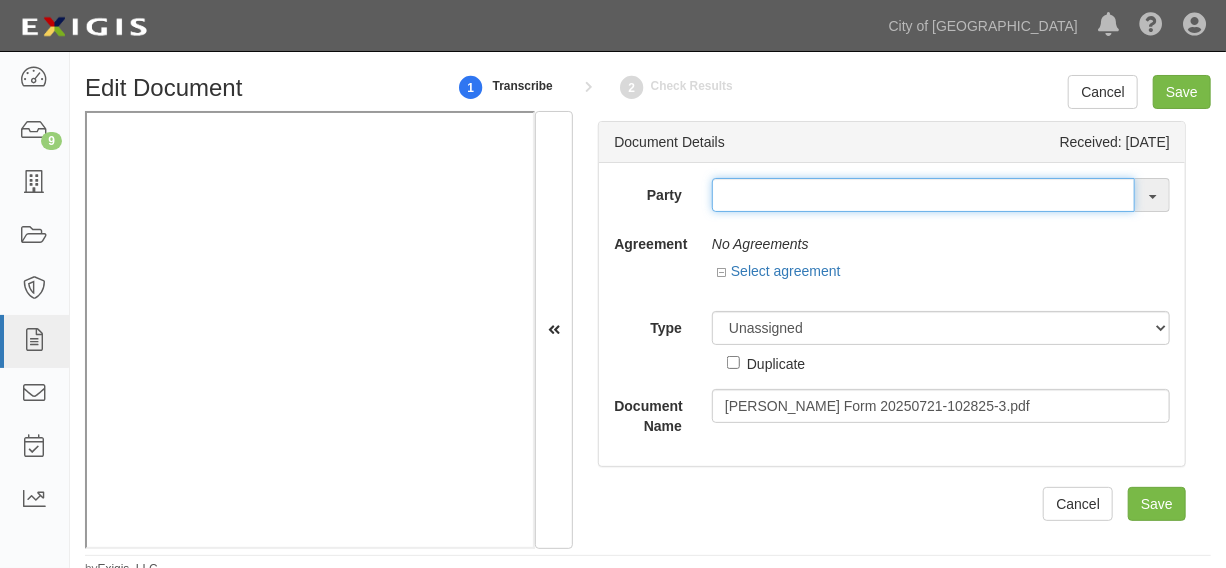 click at bounding box center (923, 195) 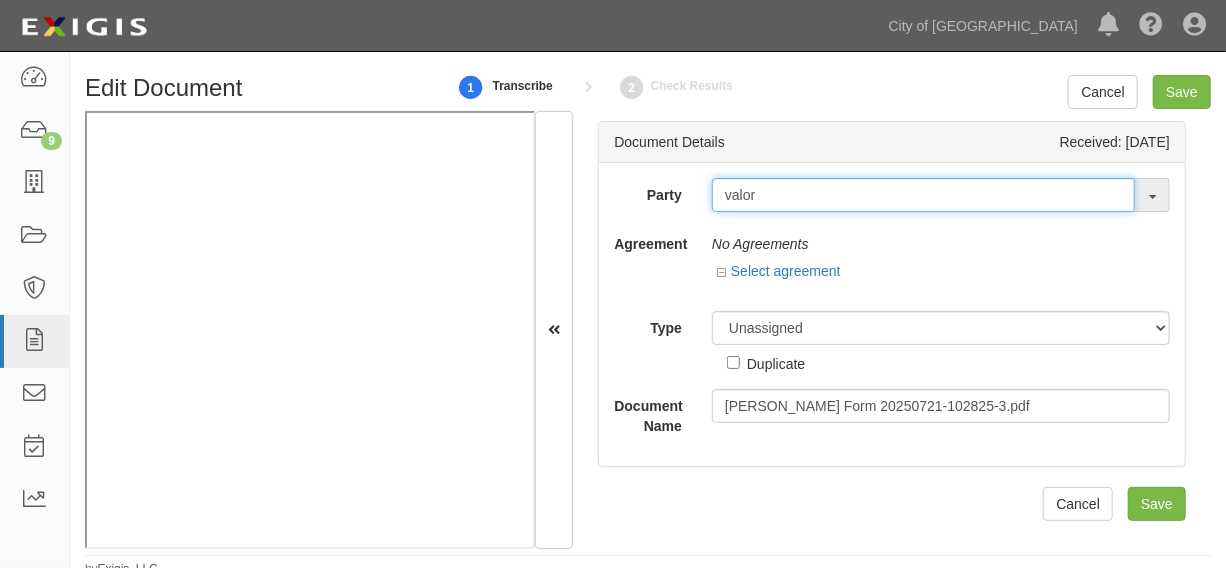 type on "valor" 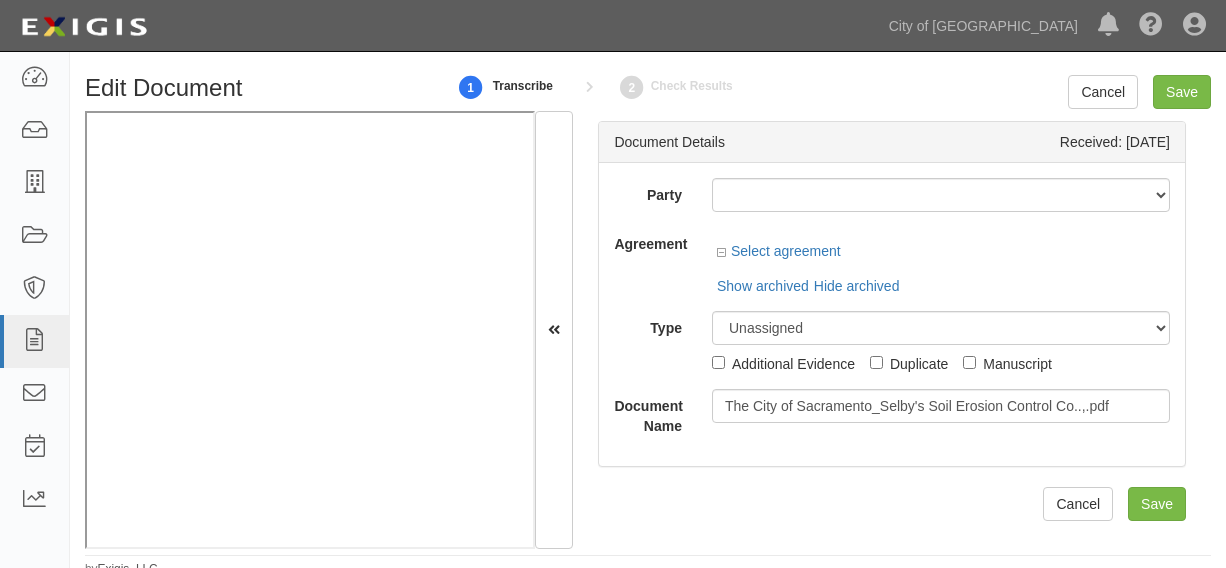 scroll, scrollTop: 0, scrollLeft: 0, axis: both 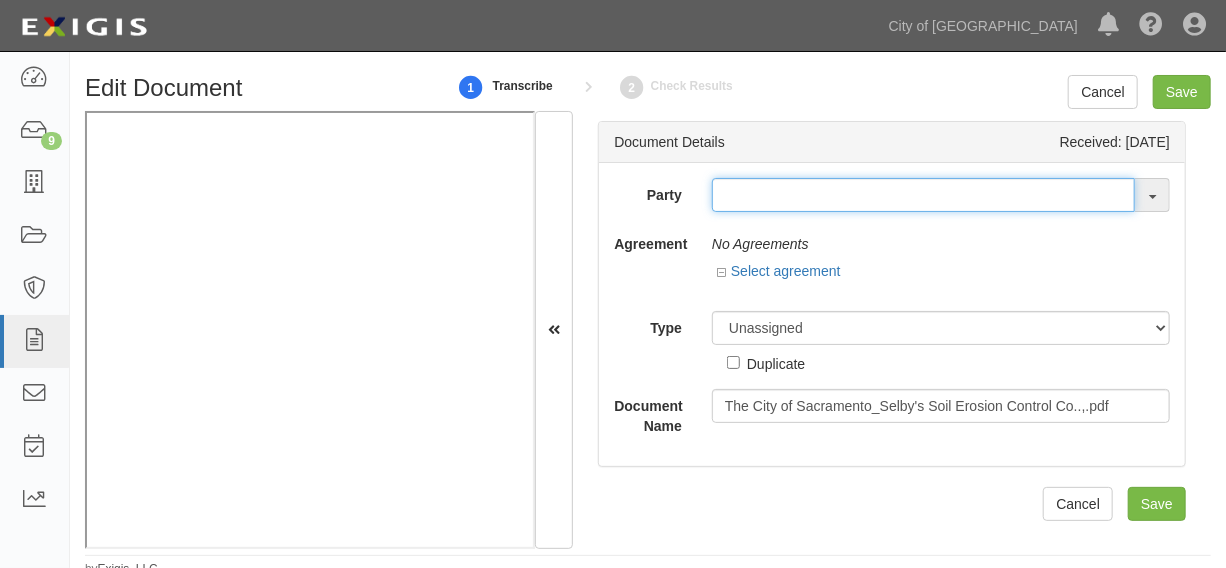 click at bounding box center [923, 195] 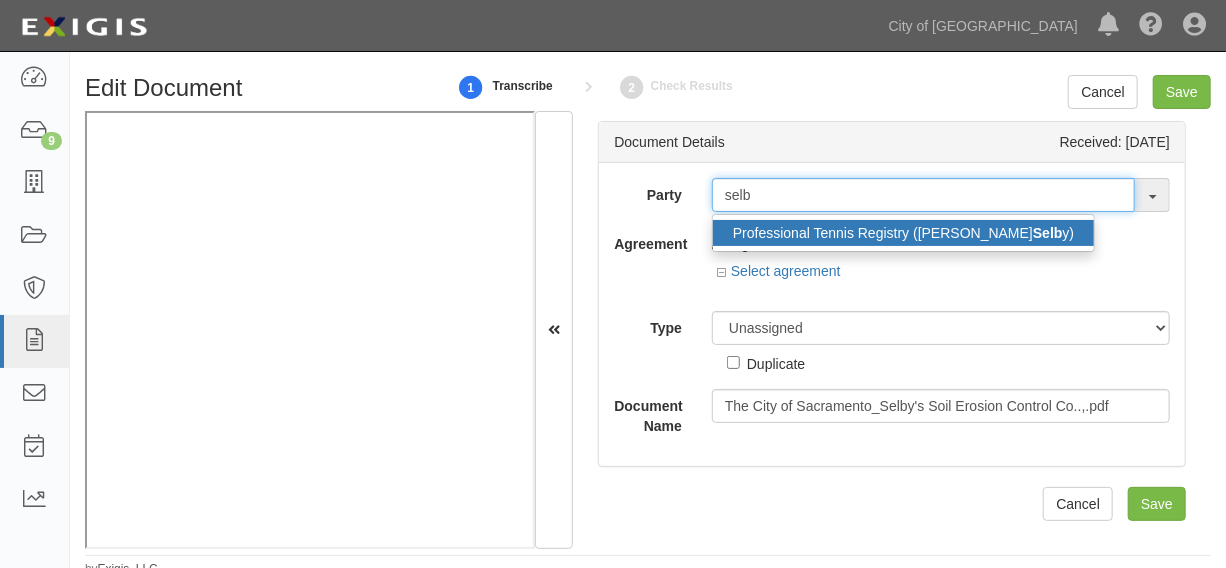 type on "[PERSON_NAME]" 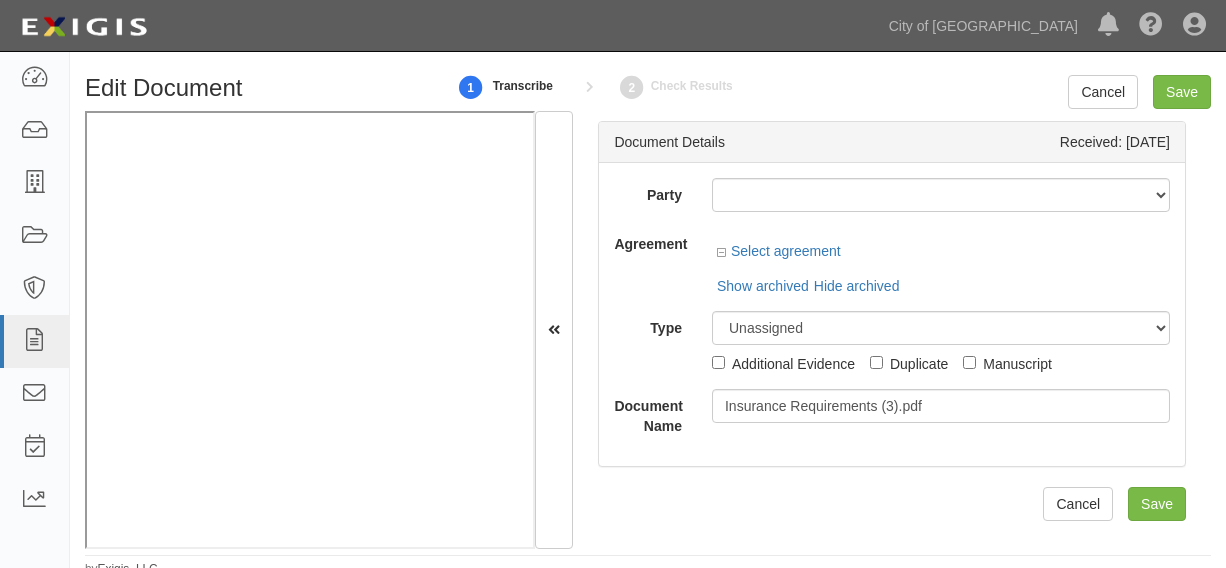 scroll, scrollTop: 0, scrollLeft: 0, axis: both 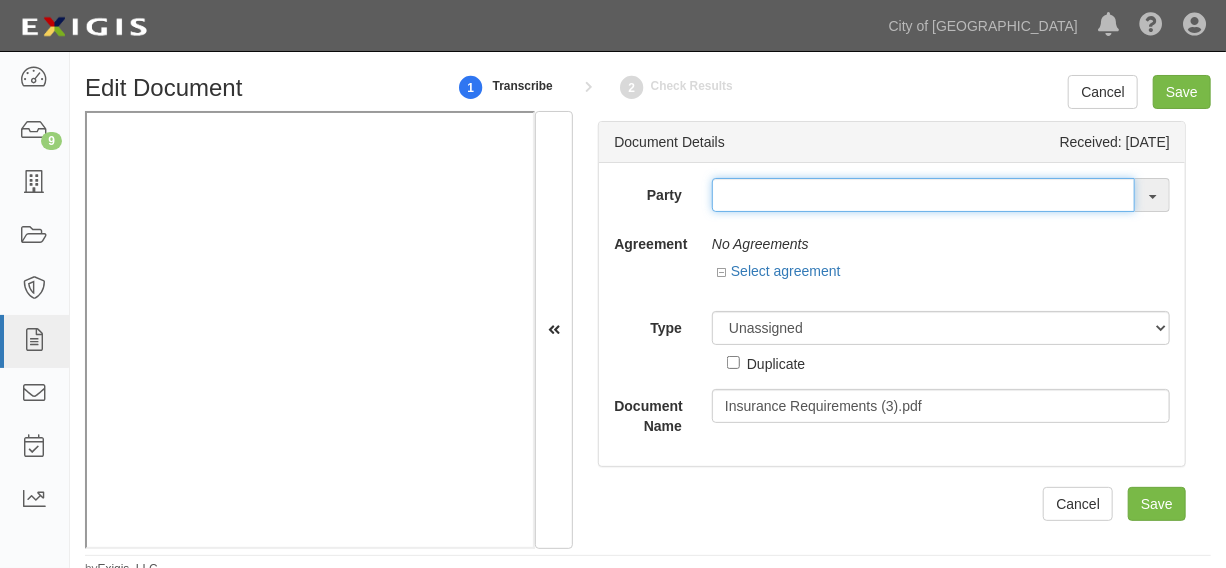 click at bounding box center [923, 195] 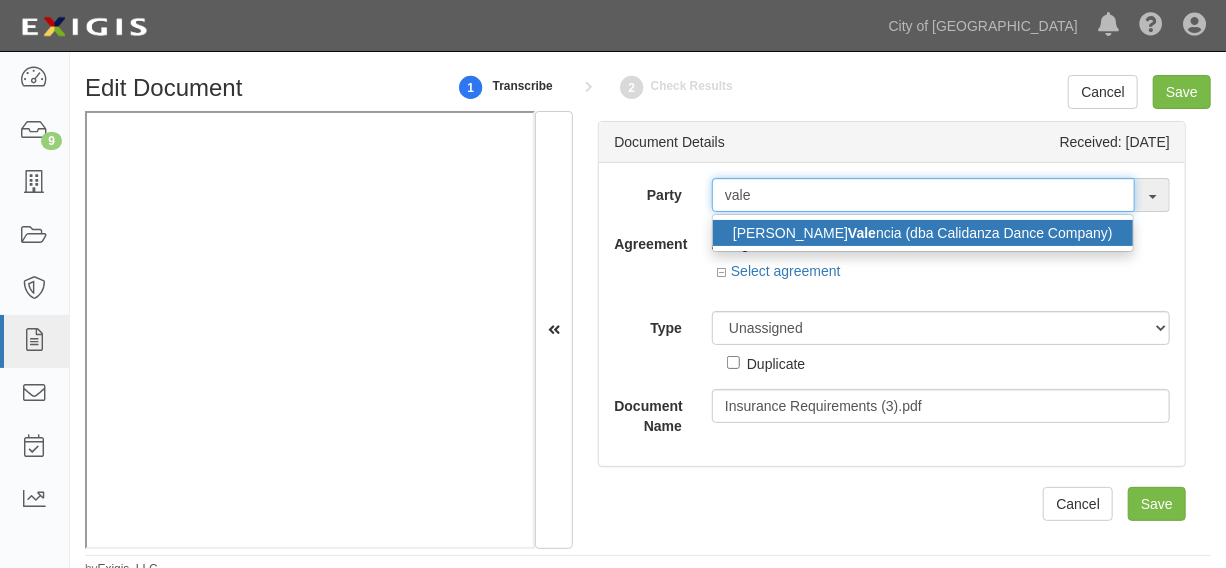 type on "valet" 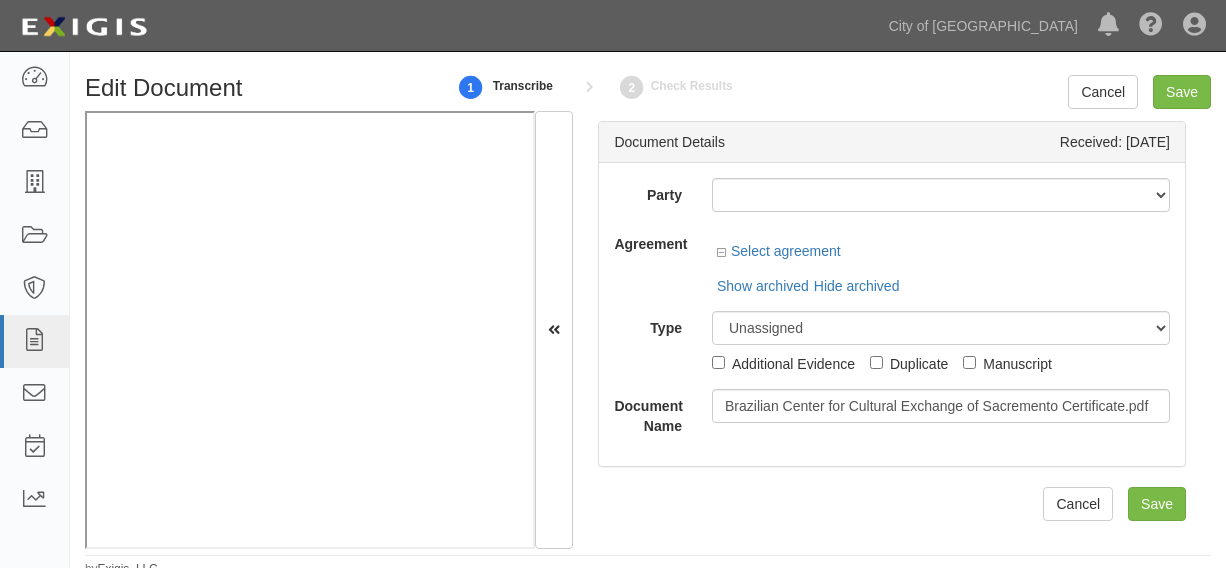 scroll, scrollTop: 0, scrollLeft: 0, axis: both 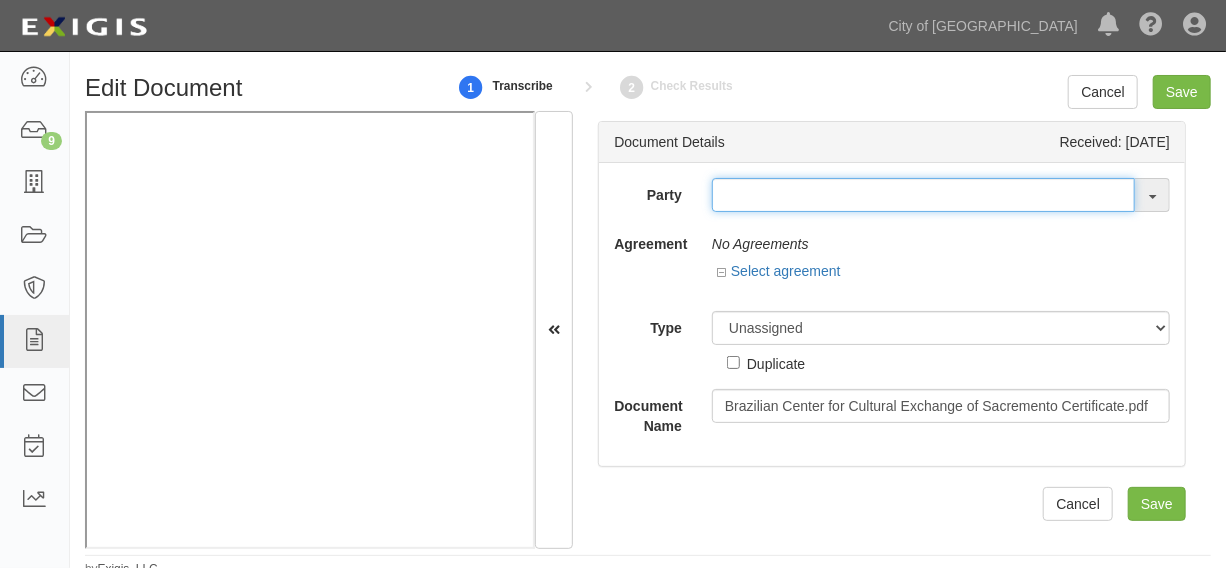 click at bounding box center [923, 195] 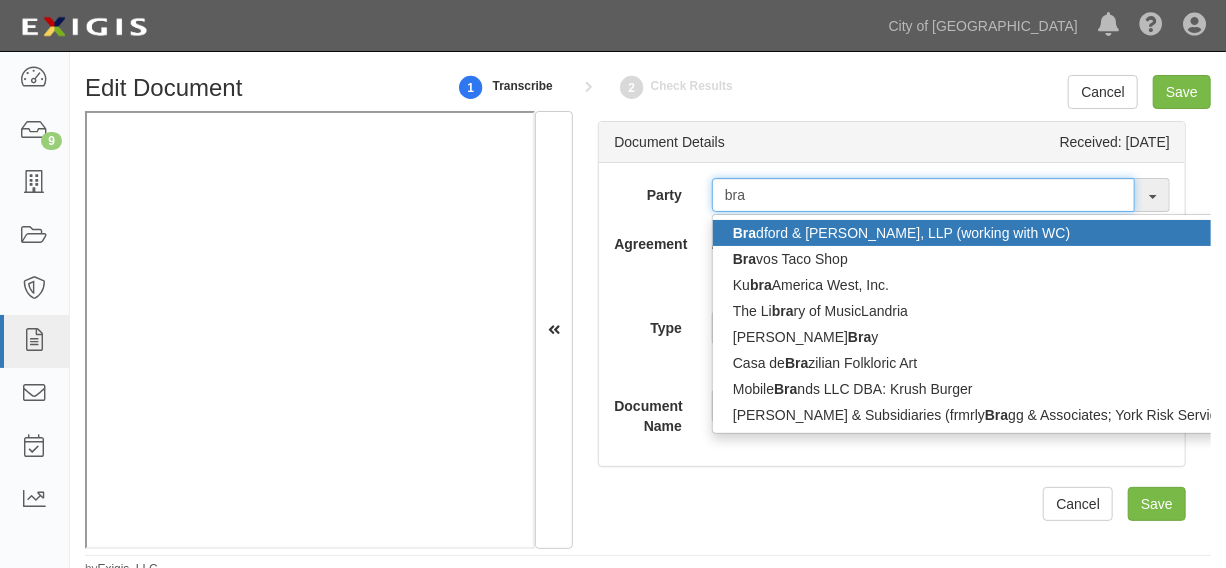 type on "bra" 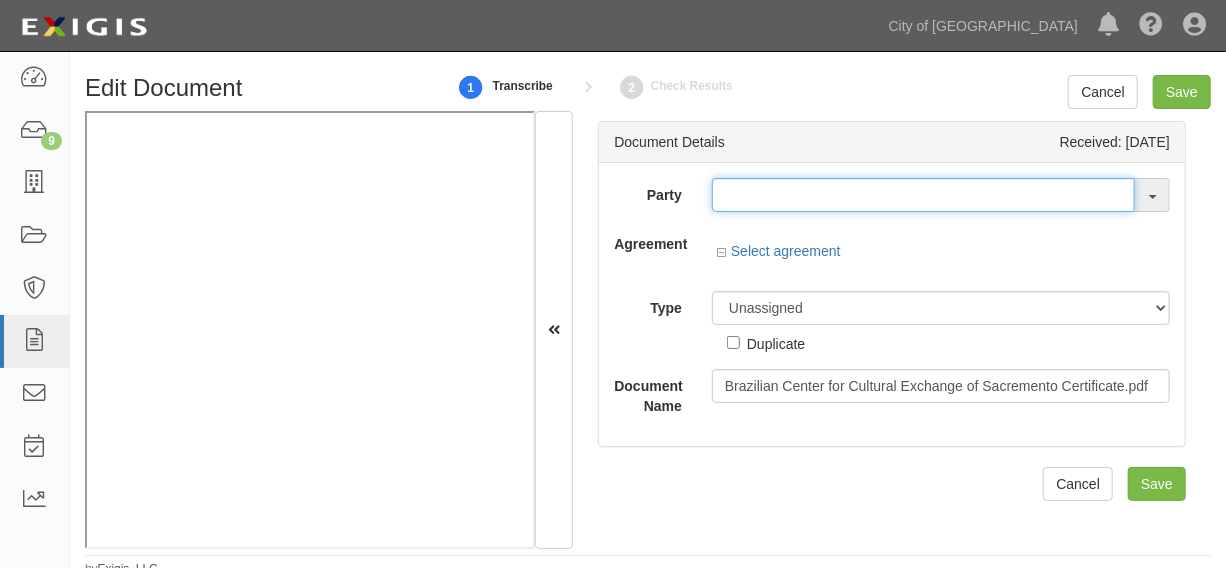 click at bounding box center [923, 195] 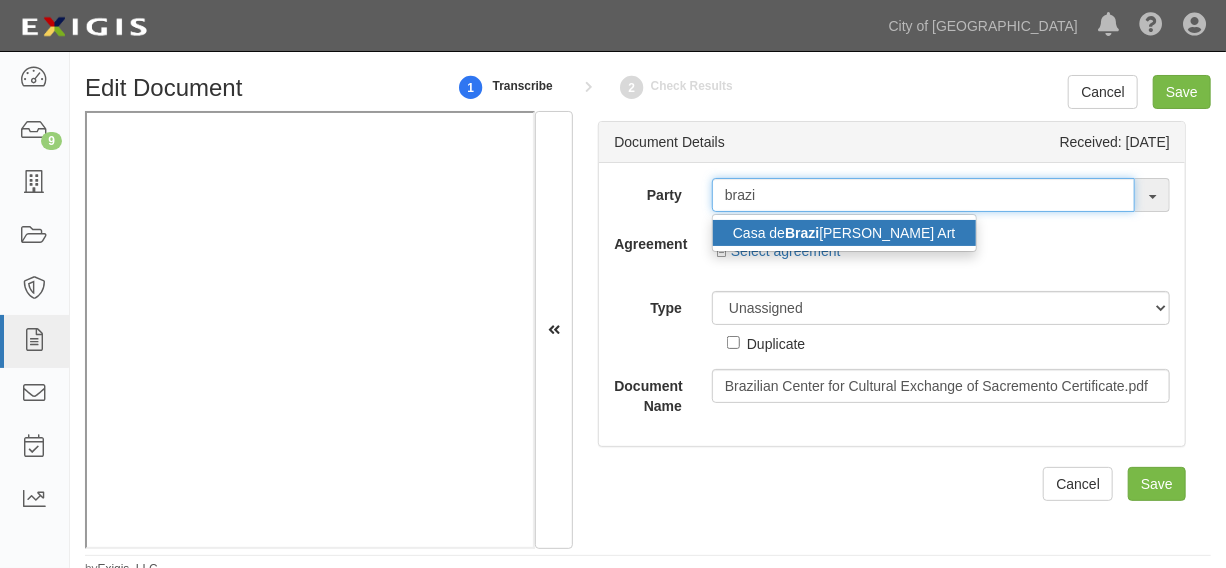type on "brazi" 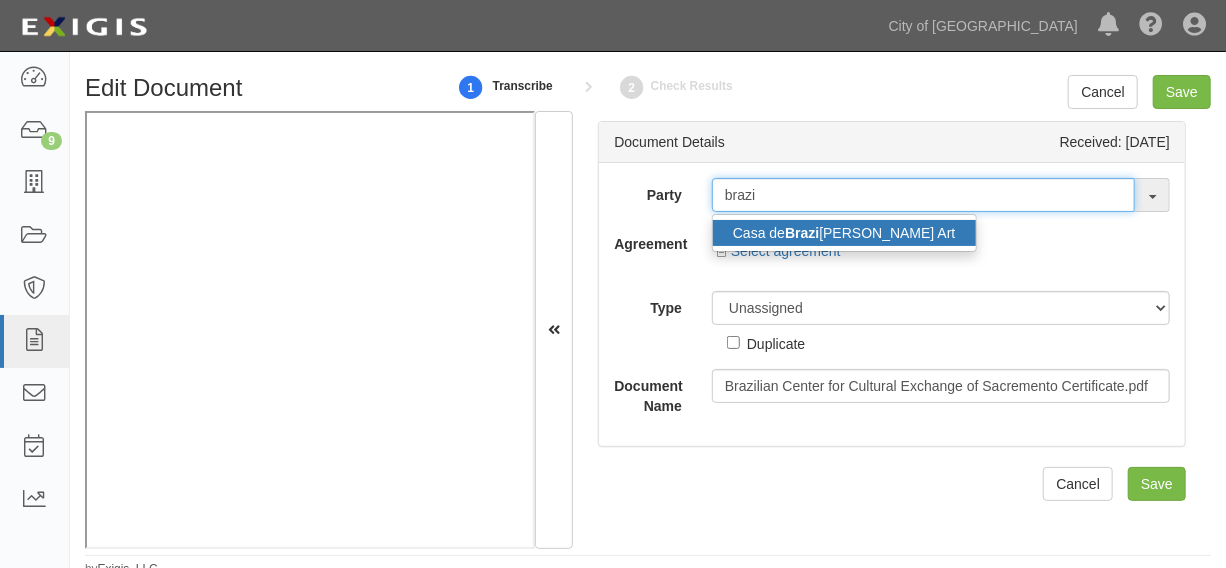 type 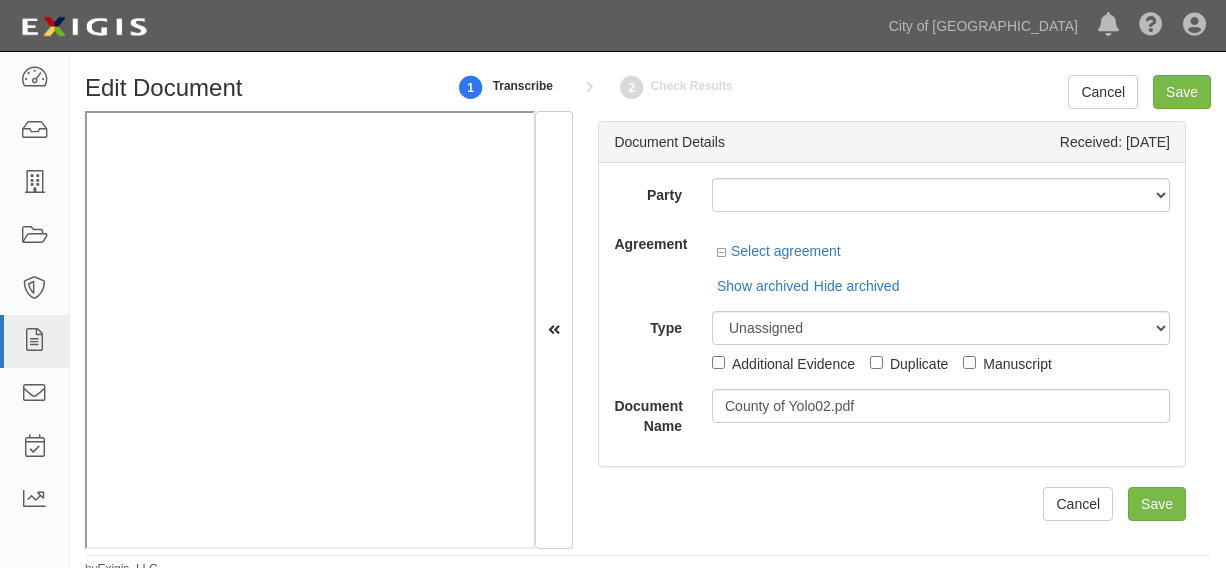 scroll, scrollTop: 0, scrollLeft: 0, axis: both 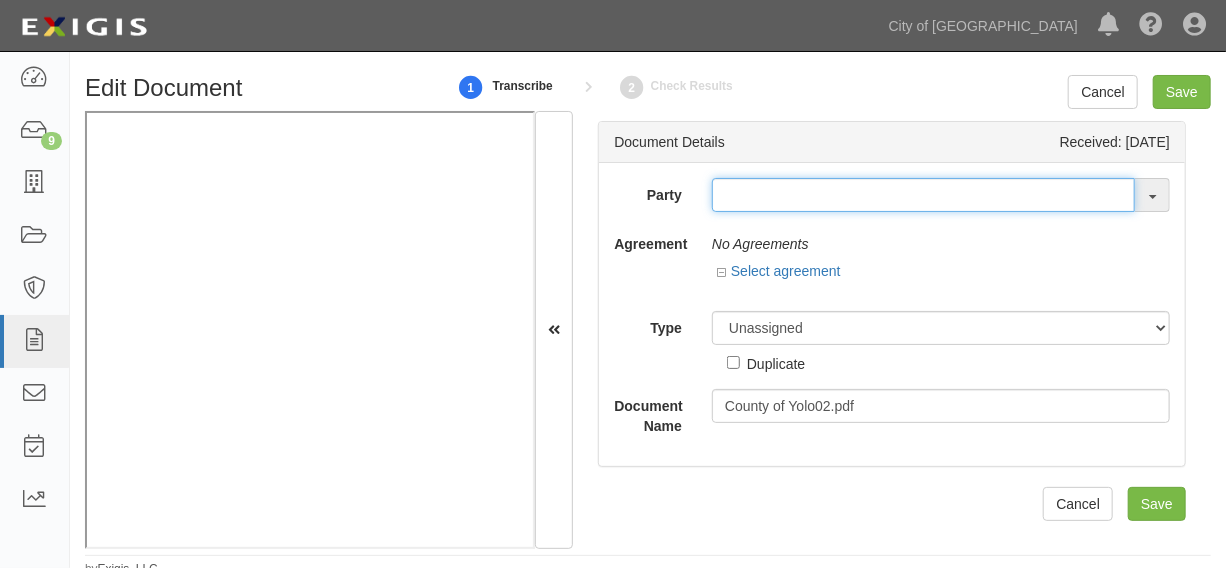click at bounding box center (923, 195) 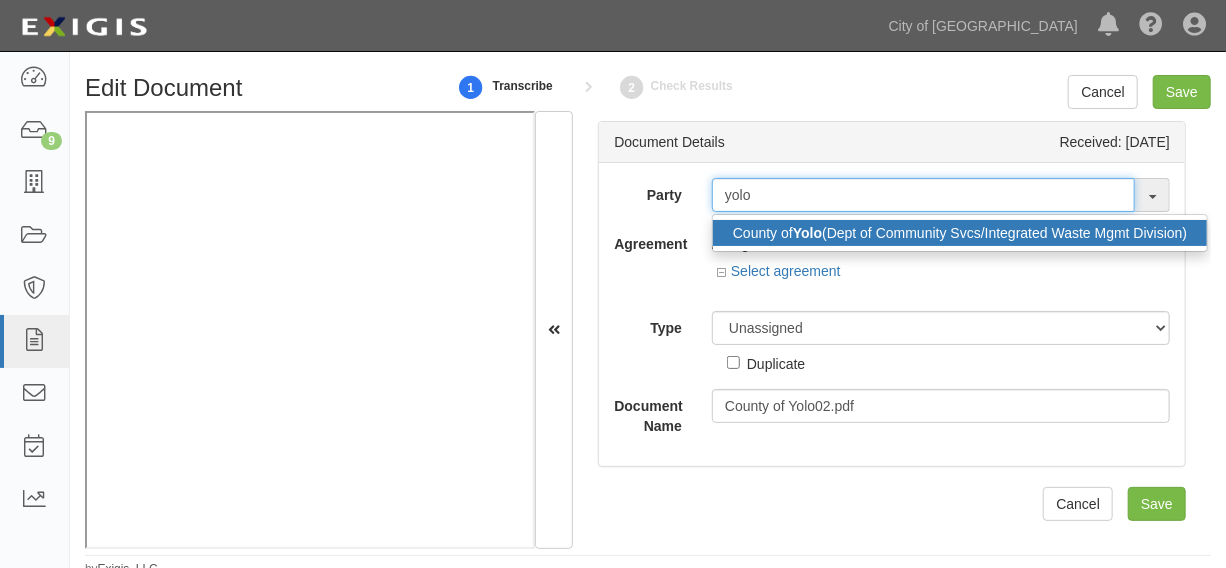 type on "yolo" 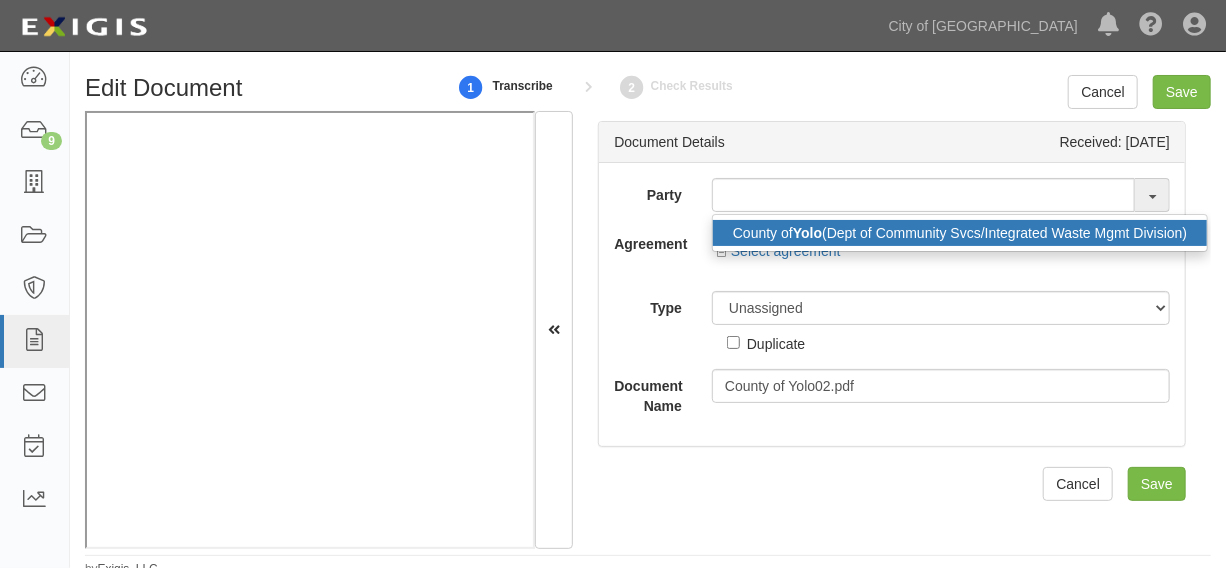 click on "County of  Yolo  (Dept of Community Svcs/Integrated Waste Mgmt Division)" at bounding box center (960, 233) 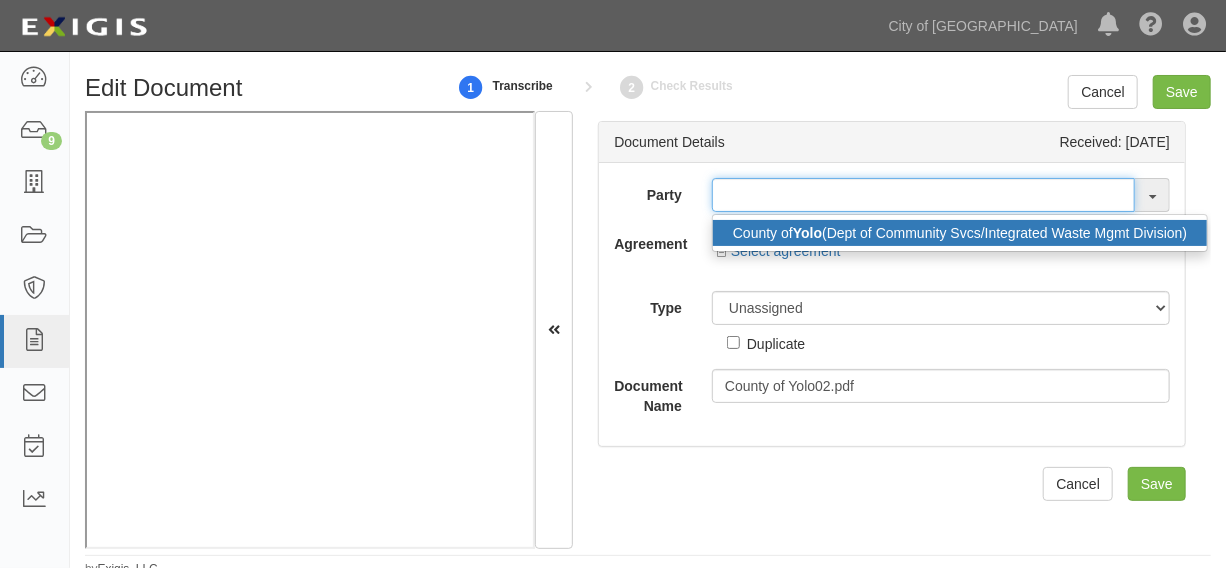 type on "County of Yolo (Dept of Community Svcs/Integrated Waste Mgmt Division)" 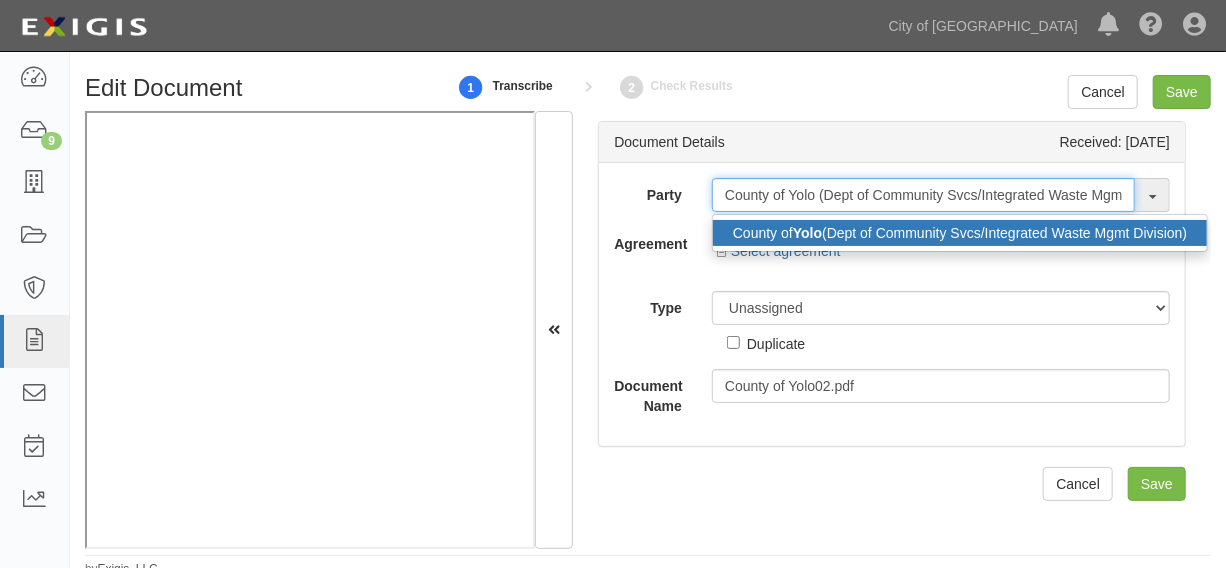 scroll, scrollTop: 0, scrollLeft: 78, axis: horizontal 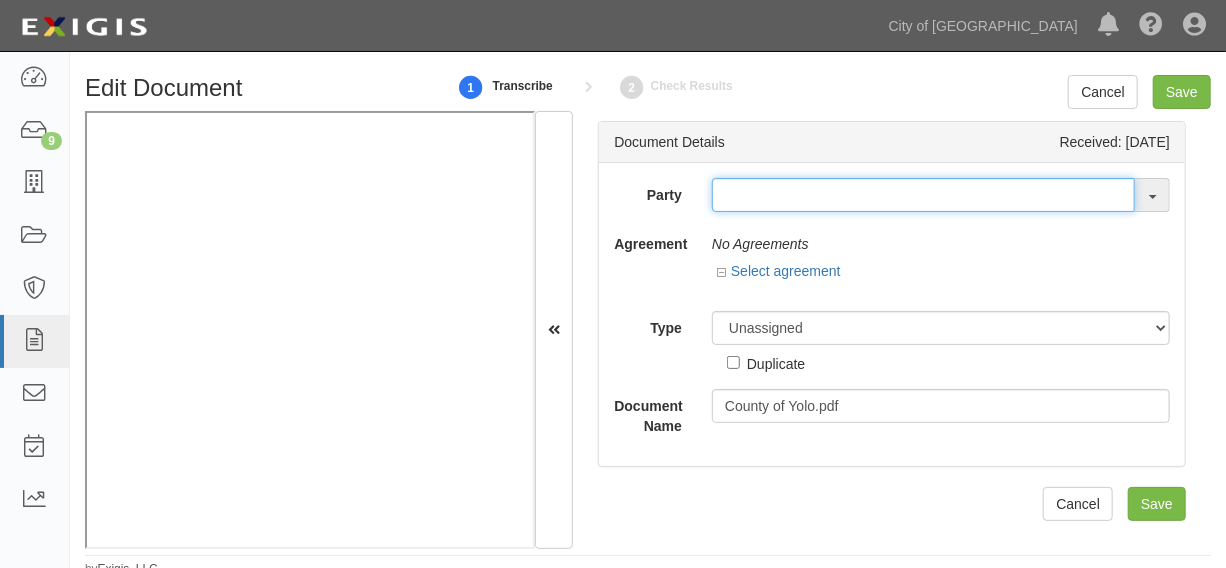 click at bounding box center [923, 195] 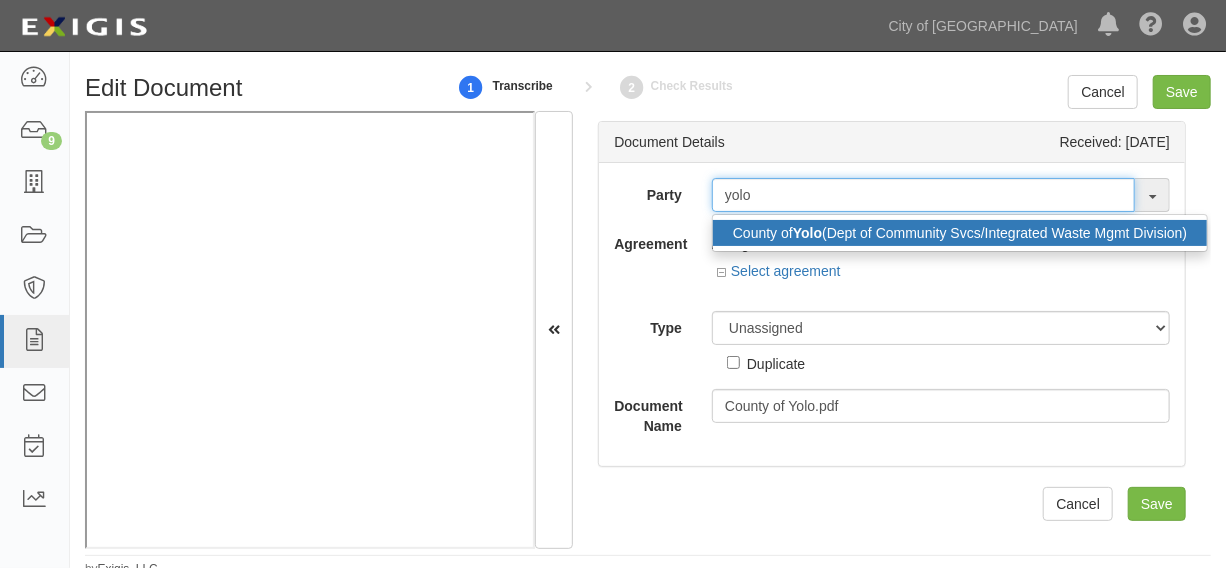 type on "yolo" 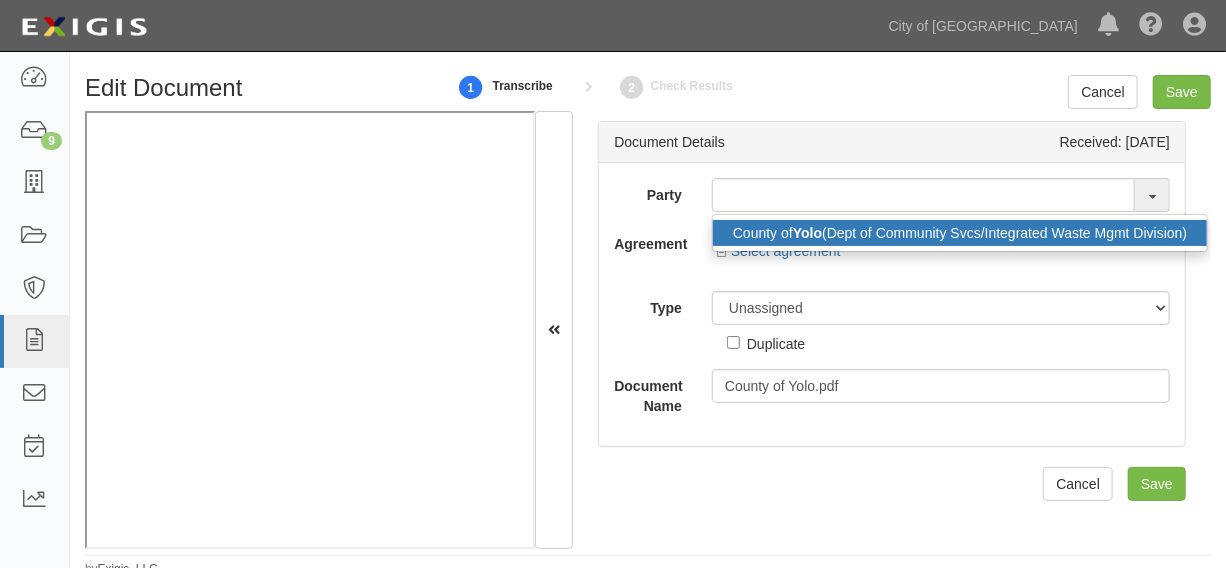 click on "County of  Yolo  (Dept of Community Svcs/Integrated Waste Mgmt Division)" at bounding box center (960, 233) 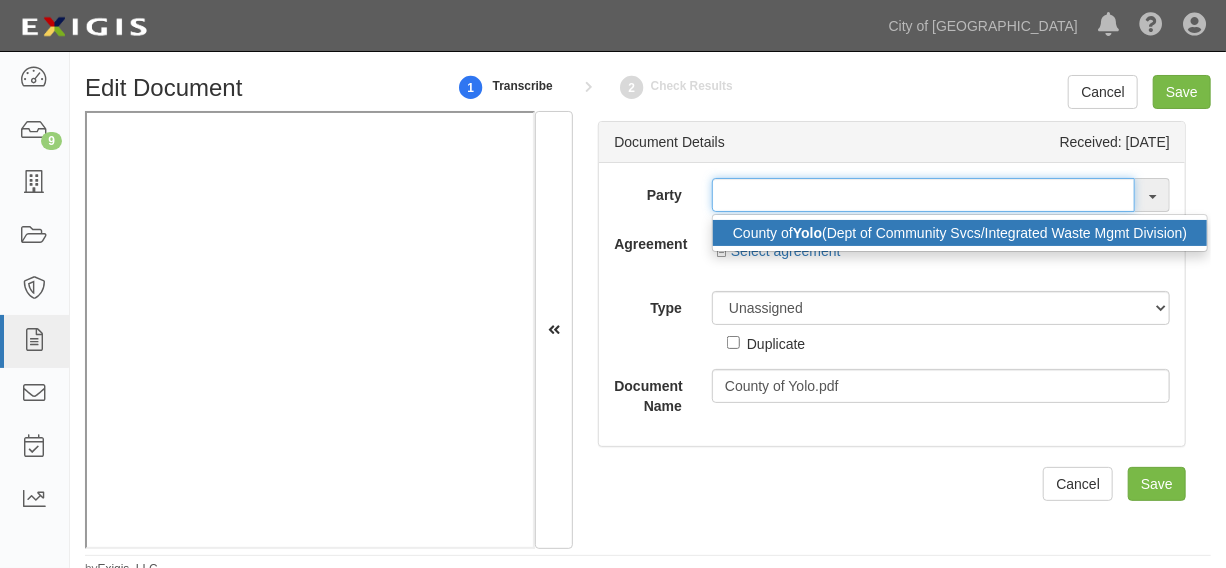 type on "County of Yolo (Dept of Community Svcs/Integrated Waste Mgmt Division)" 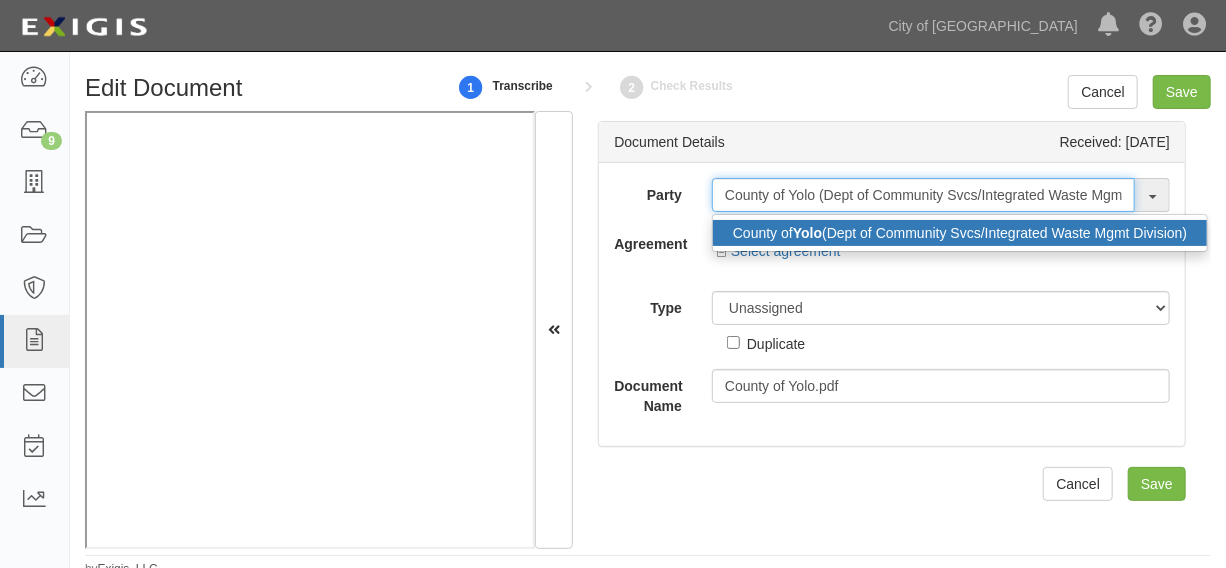 scroll, scrollTop: 0, scrollLeft: 78, axis: horizontal 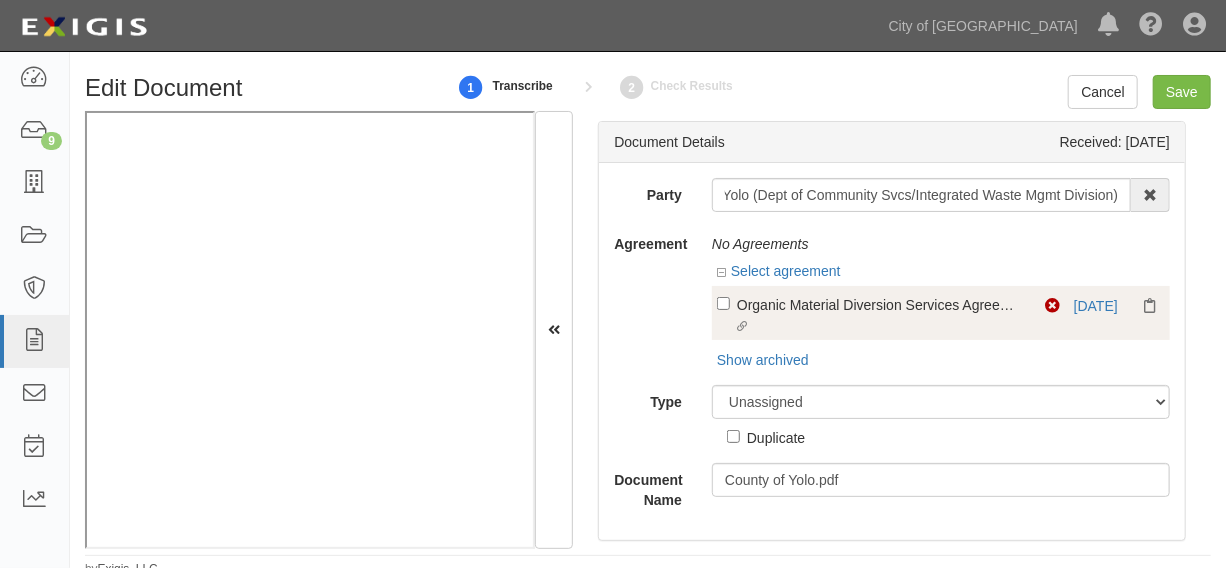 click on "Organic Material Diversion Services Agreement (2020-1397)" at bounding box center [880, 304] 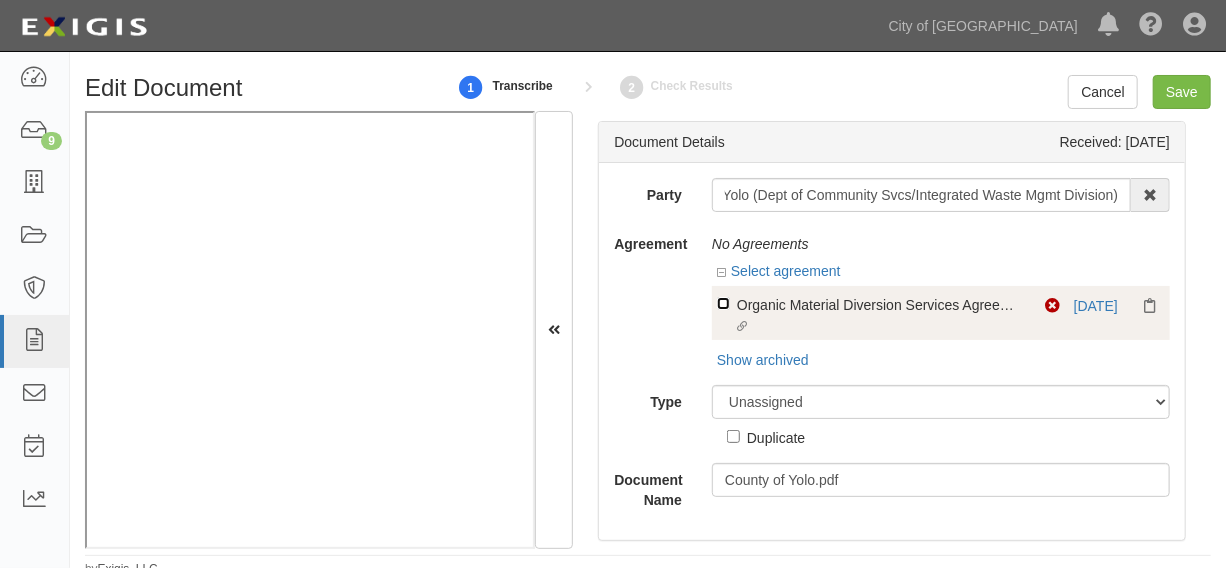 click on "Linked agreement
Organic Material Diversion Services Agreement (2020-1397)
Linked agreement" at bounding box center [723, 303] 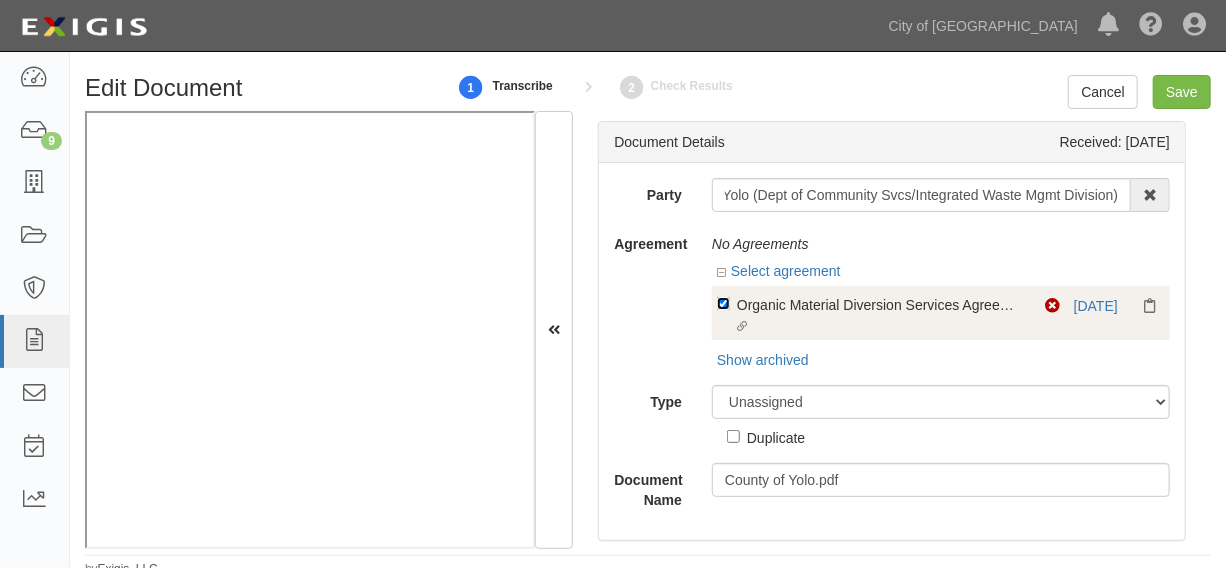 scroll, scrollTop: 0, scrollLeft: 0, axis: both 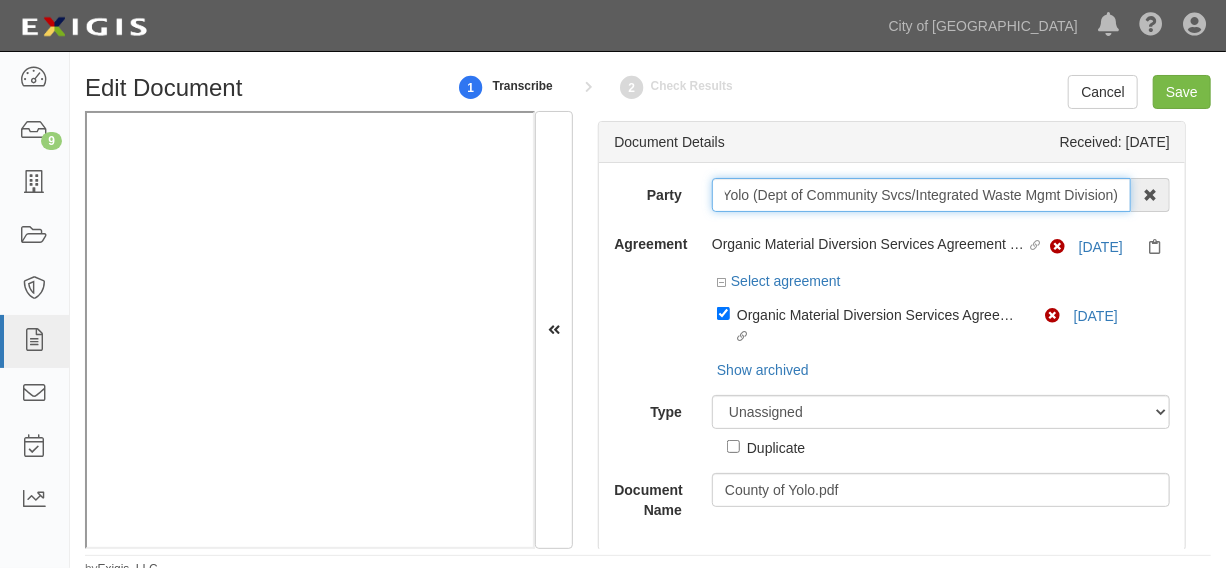 drag, startPoint x: 719, startPoint y: 196, endPoint x: 1190, endPoint y: 207, distance: 471.12842 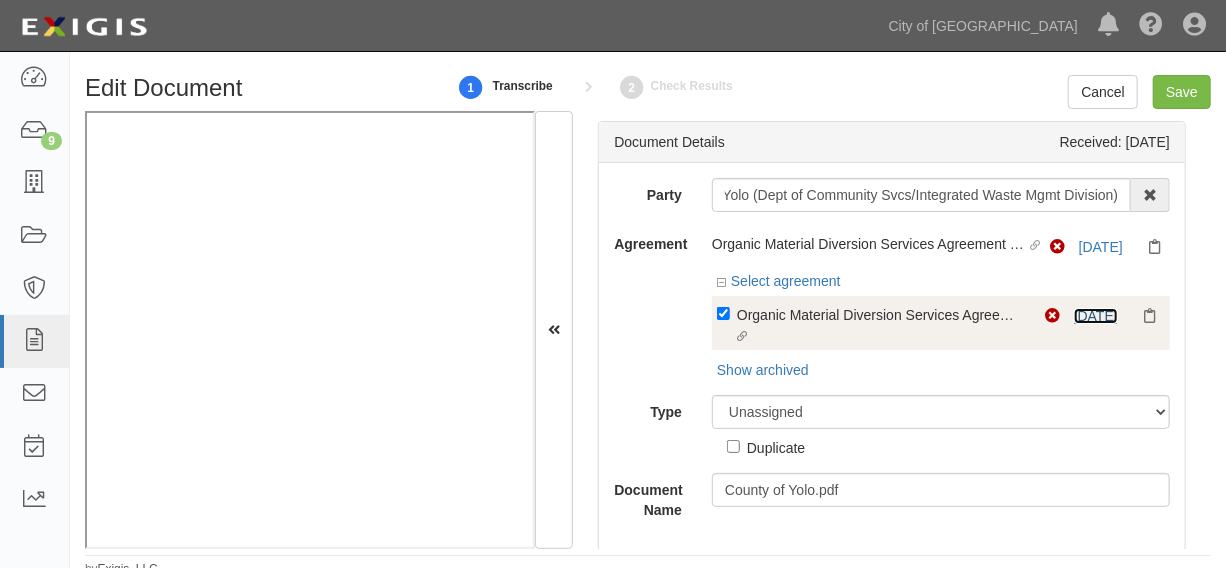 scroll, scrollTop: 0, scrollLeft: 0, axis: both 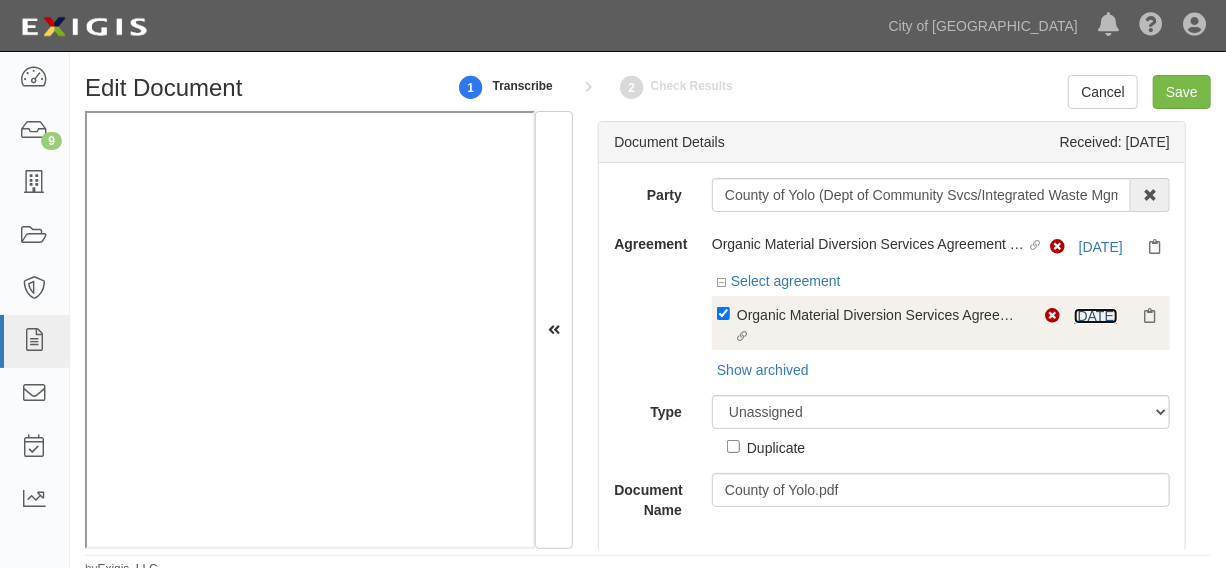 click on "7/1/25" at bounding box center (1096, 316) 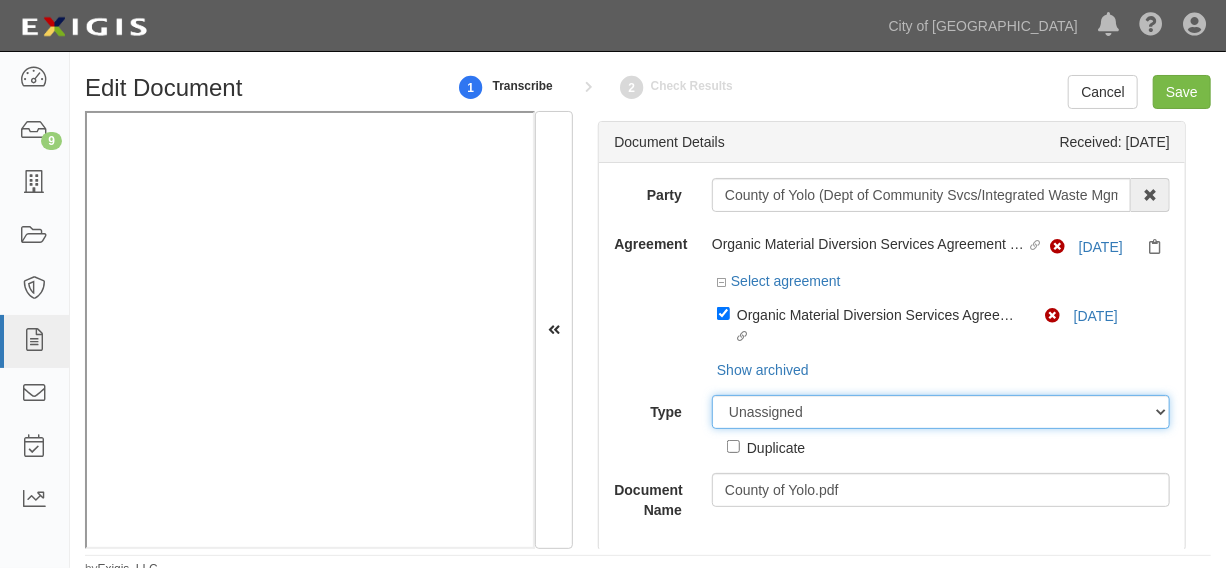click on "Unassigned
Binder
Cancellation Notice
Certificate
Contract
Endorsement
Insurance Policy
Junk
Other Document
Policy Declarations
Reinstatement Notice
Requirements
Waiver Request" at bounding box center (941, 412) 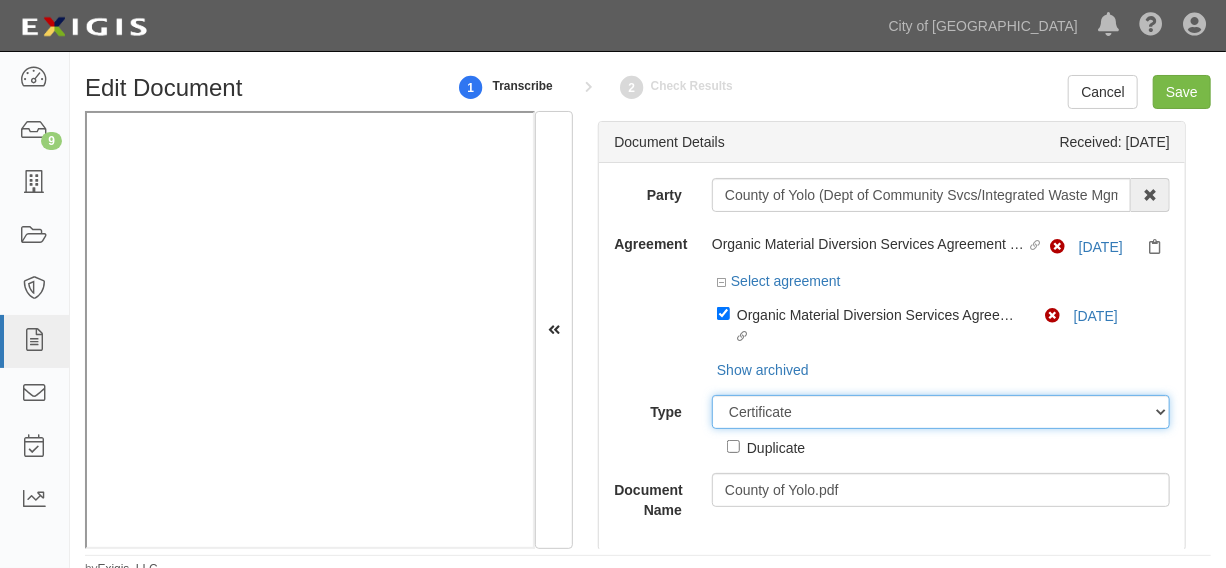 click on "Unassigned
Binder
Cancellation Notice
Certificate
Contract
Endorsement
Insurance Policy
Junk
Other Document
Policy Declarations
Reinstatement Notice
Requirements
Waiver Request" at bounding box center [941, 412] 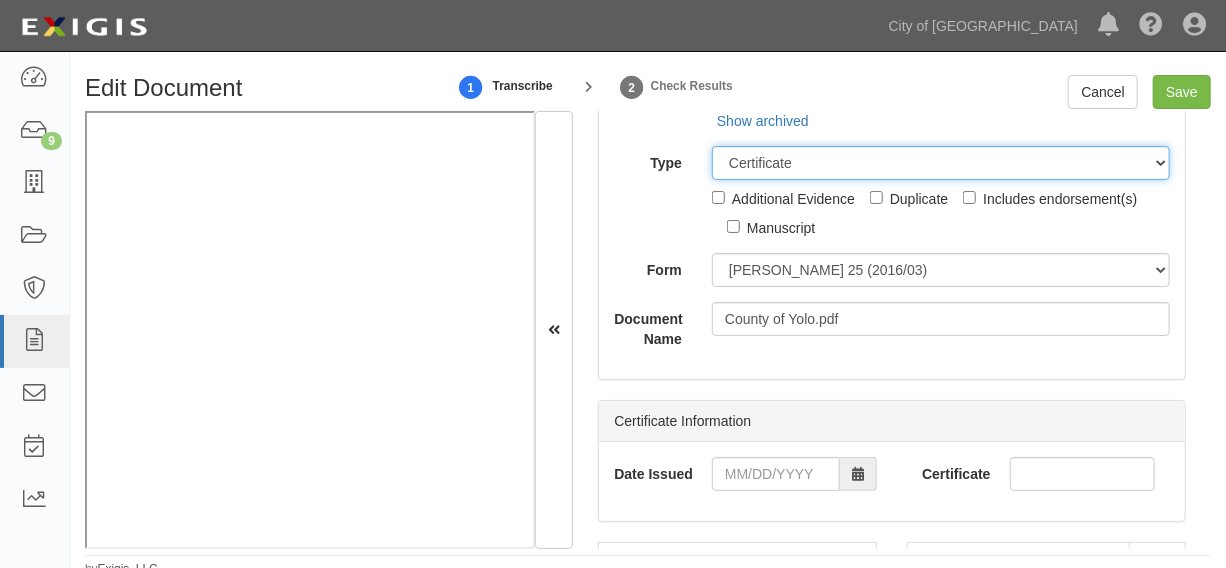 scroll, scrollTop: 302, scrollLeft: 0, axis: vertical 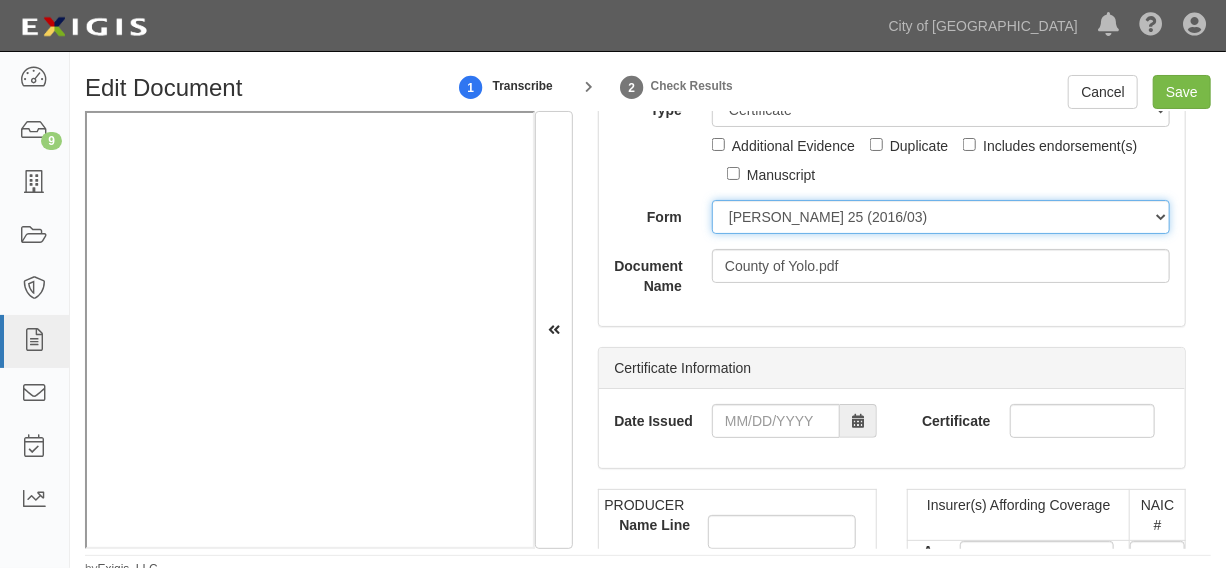 drag, startPoint x: 796, startPoint y: 210, endPoint x: 796, endPoint y: 233, distance: 23 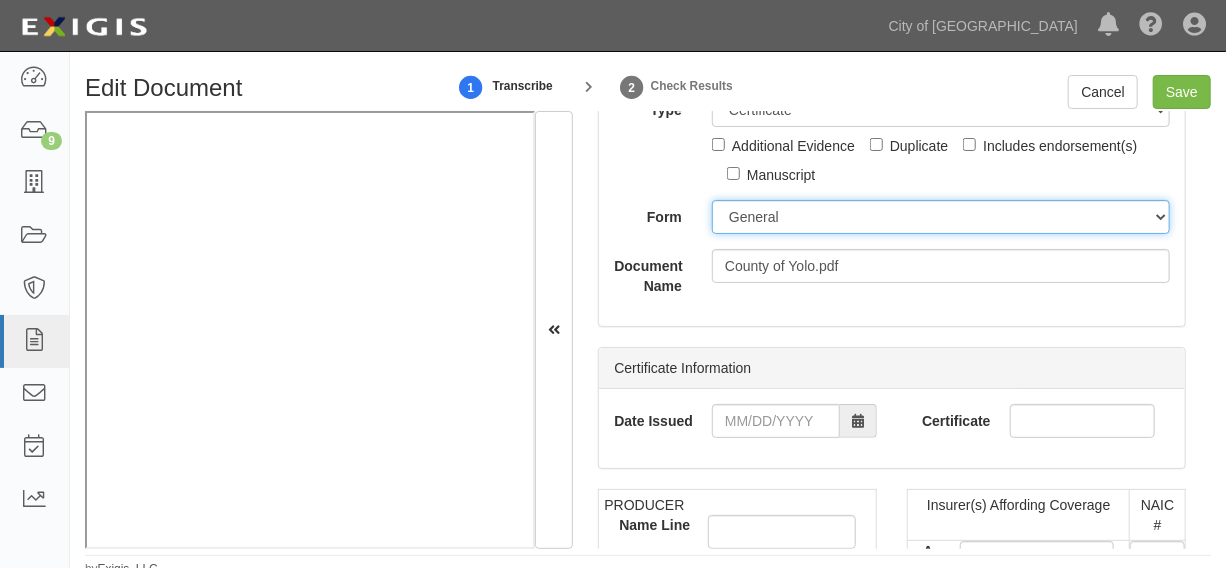 click on "ACORD 25 (2016/03)
ACORD 101
ACORD 855 NY (2014/05)
General" at bounding box center (941, 217) 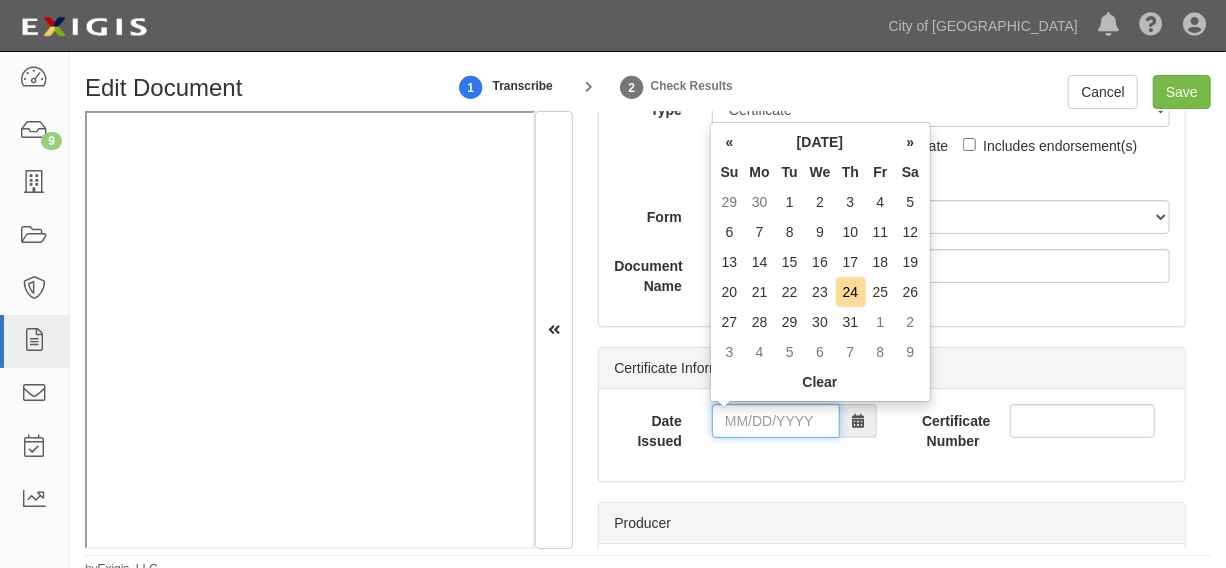 click on "Date Issued" at bounding box center (776, 421) 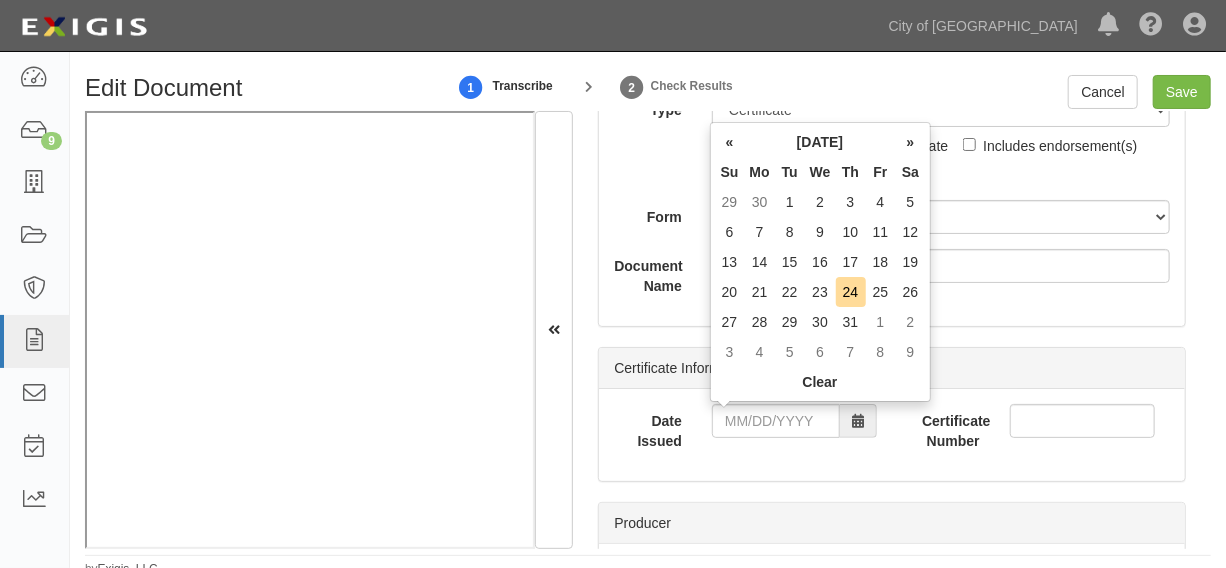 click on "Th" at bounding box center (851, 172) 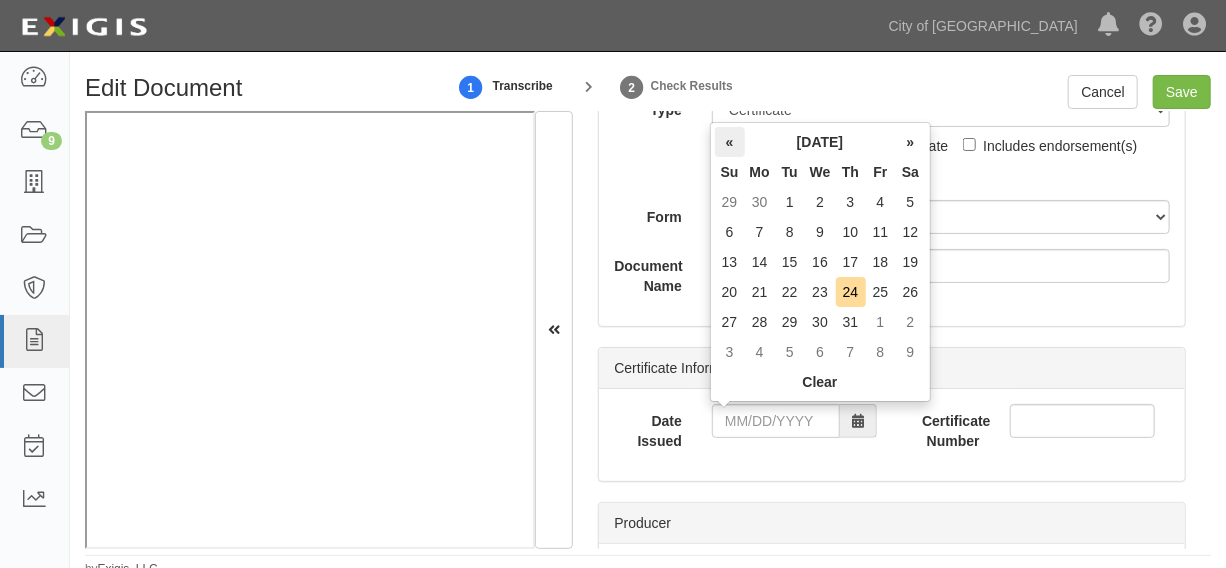 click on "«" at bounding box center [730, 142] 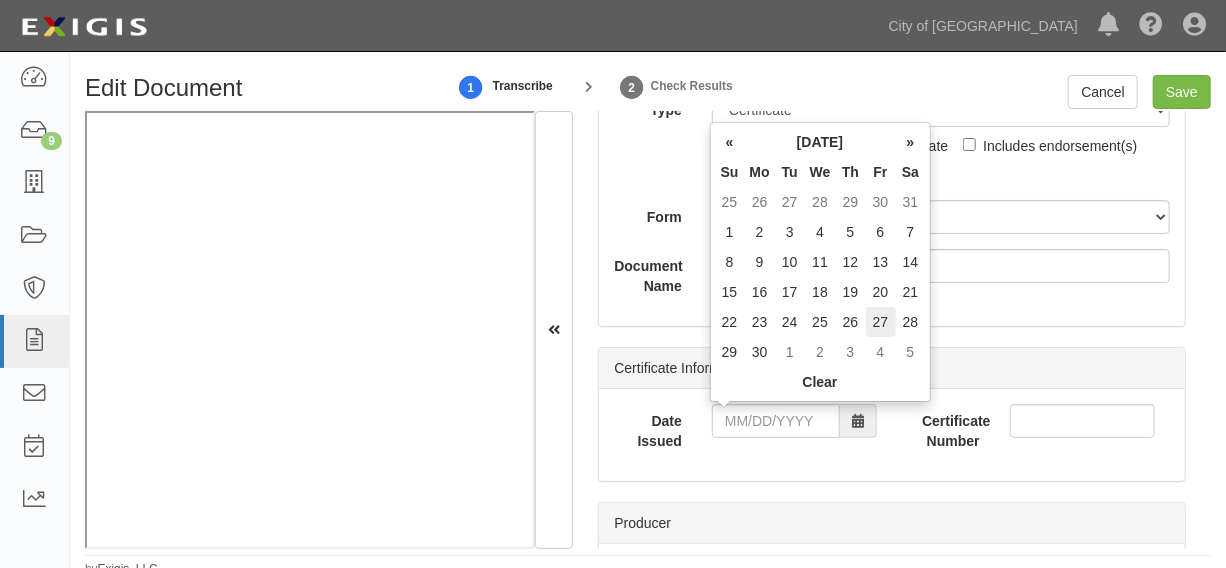 click on "27" at bounding box center [881, 322] 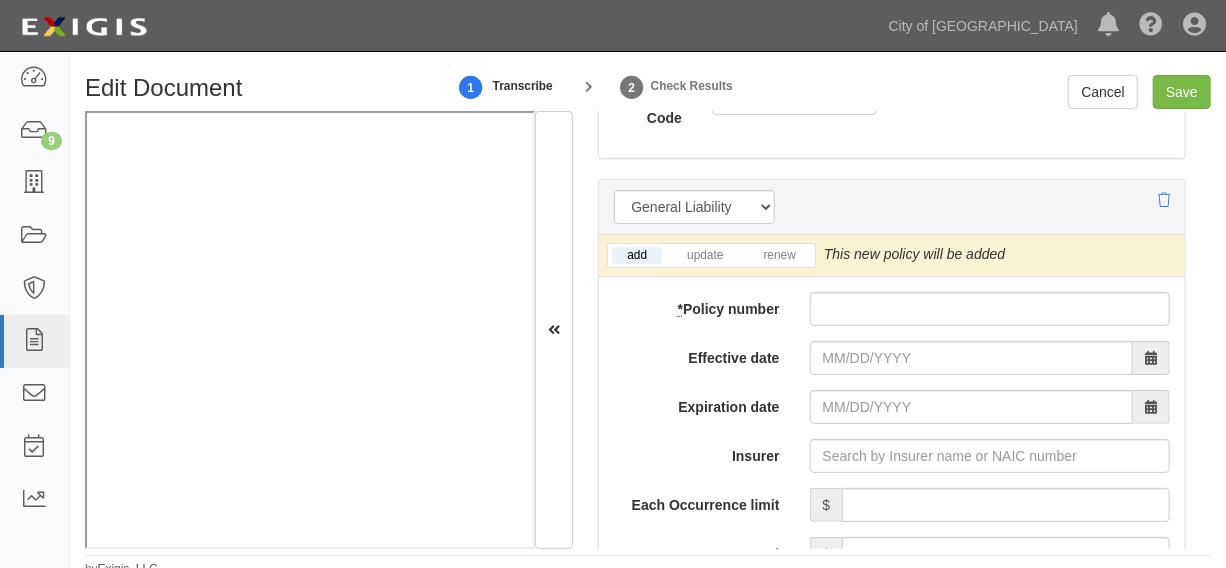 scroll, scrollTop: 1666, scrollLeft: 0, axis: vertical 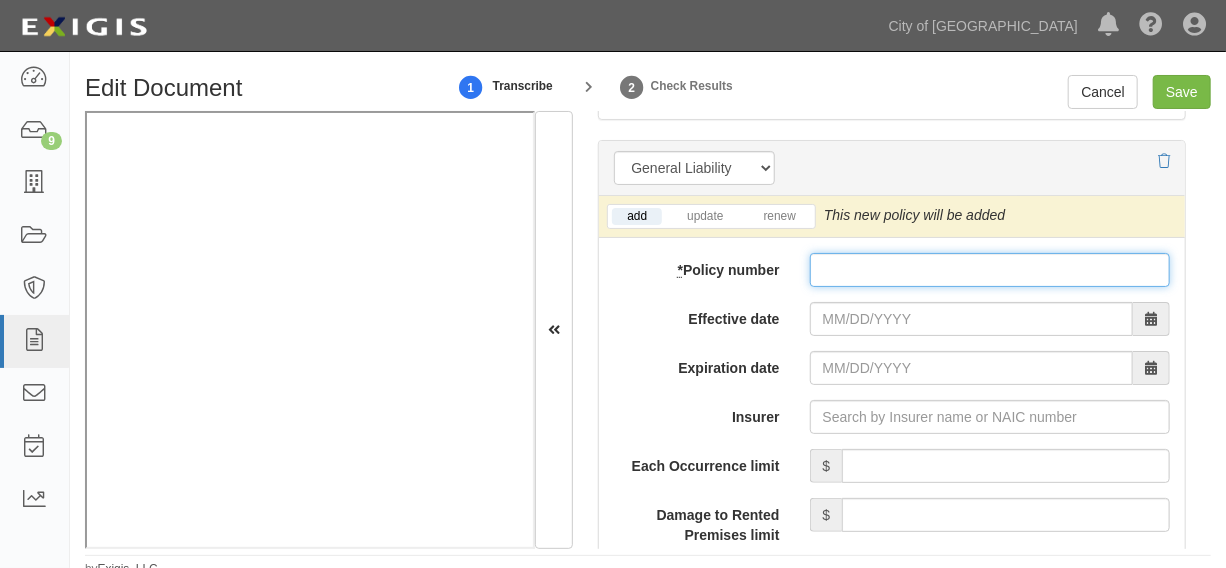 click on "*  Policy number" at bounding box center [990, 270] 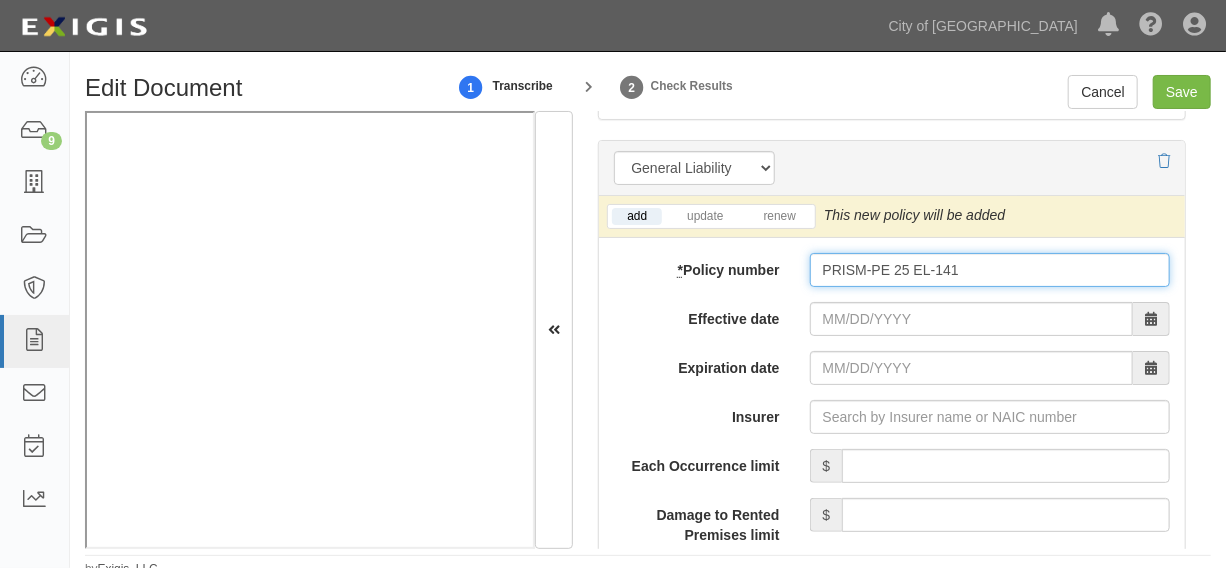 type on "PRISM-PE 25 EL-141" 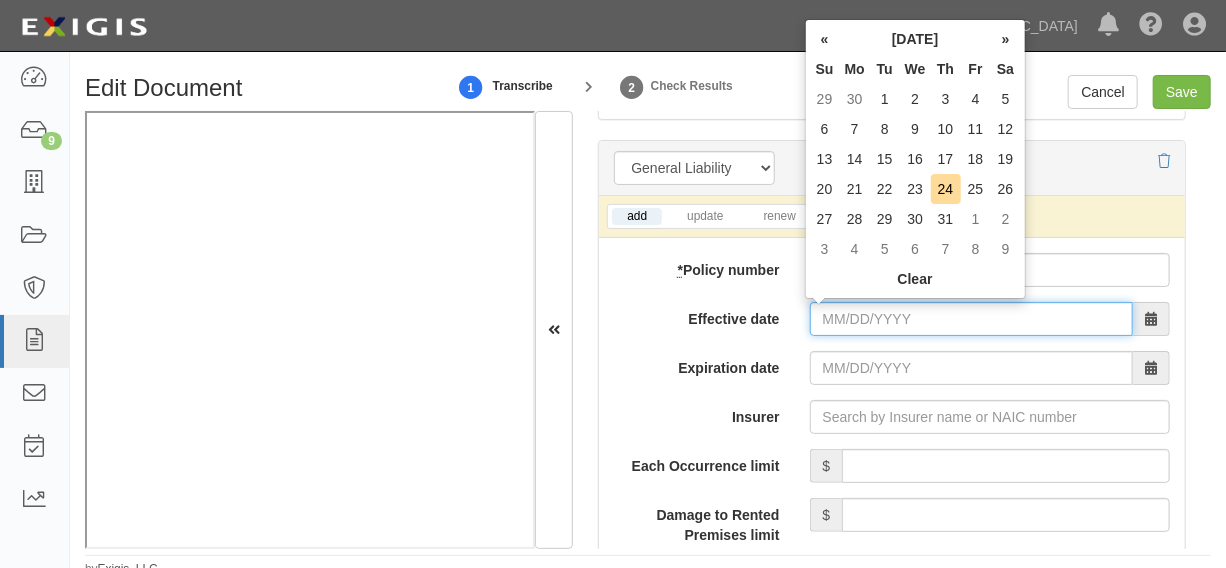 click on "Effective date" at bounding box center [971, 319] 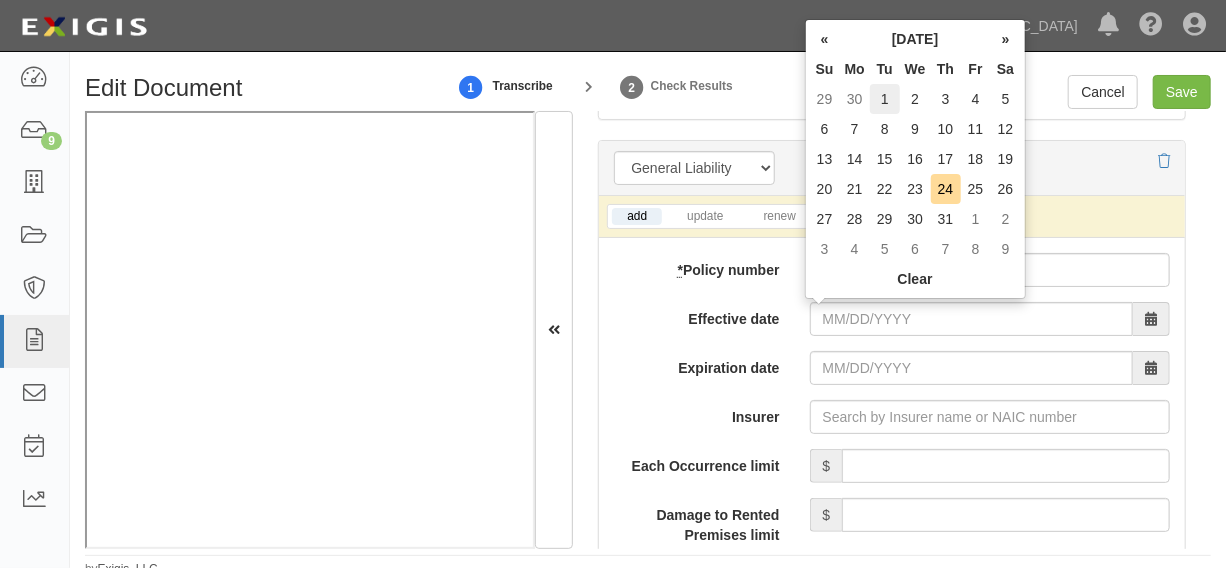 click on "1" at bounding box center (885, 99) 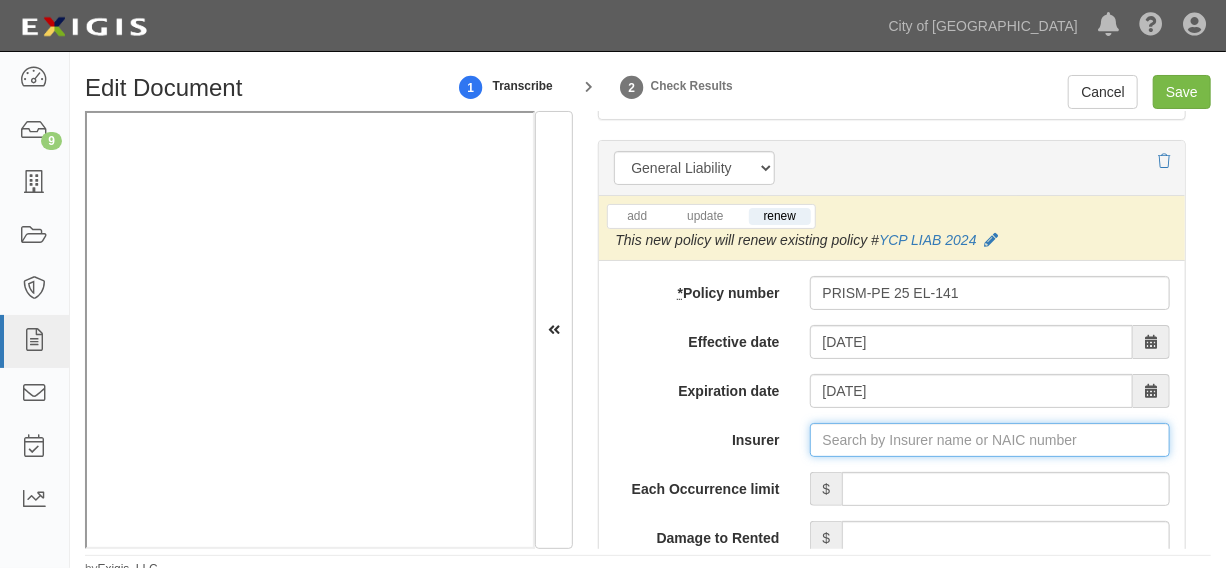 click on "Insurer" at bounding box center [990, 440] 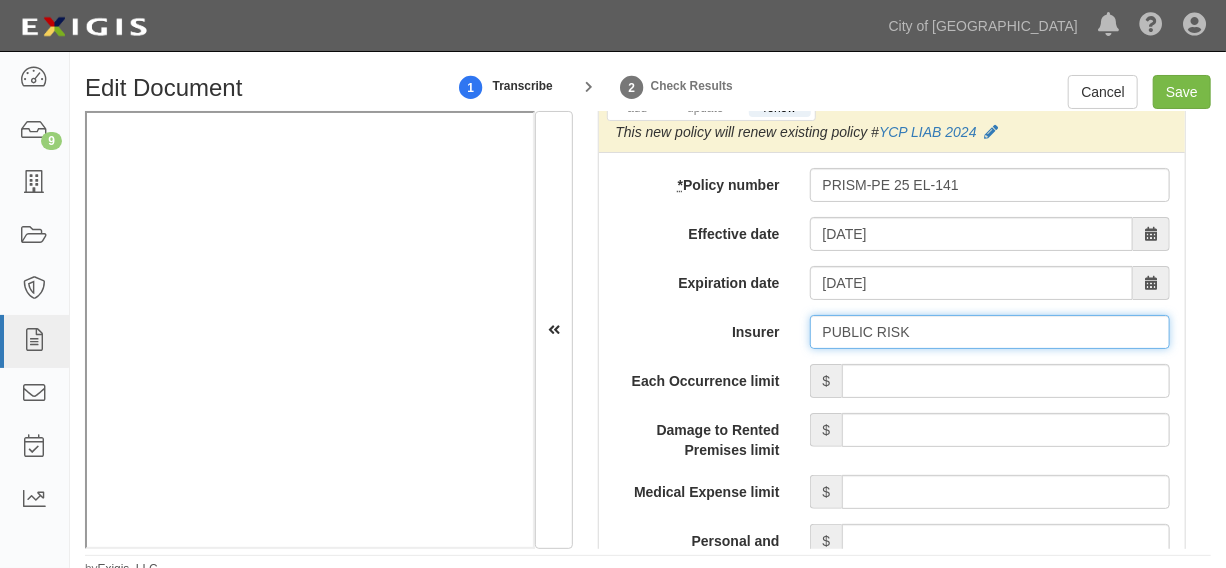 scroll, scrollTop: 1818, scrollLeft: 0, axis: vertical 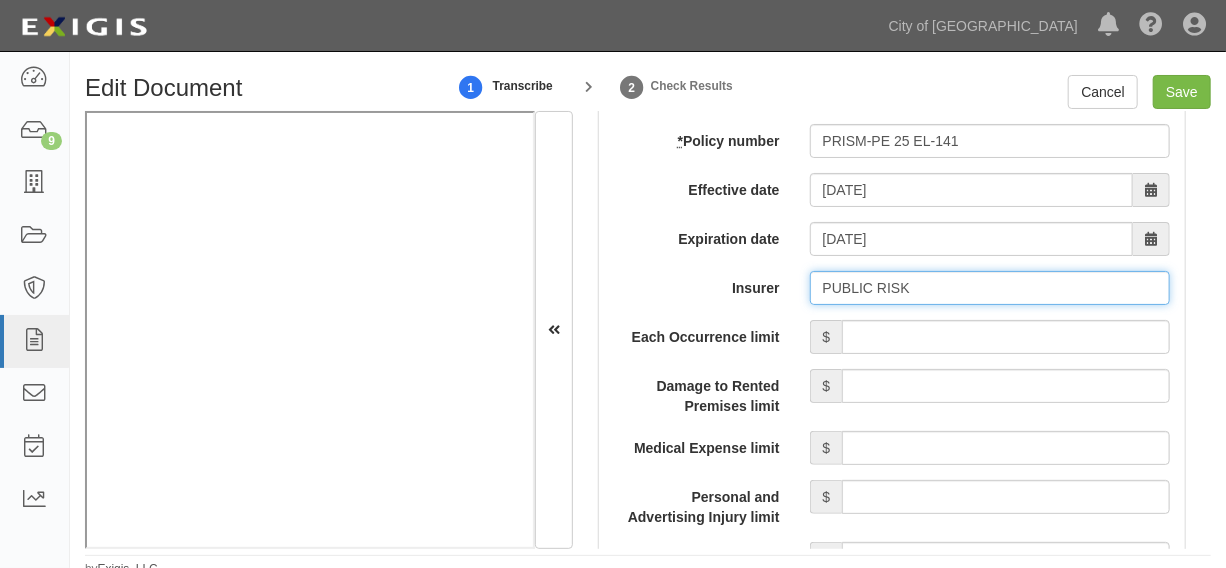 drag, startPoint x: 936, startPoint y: 283, endPoint x: 871, endPoint y: 287, distance: 65.12296 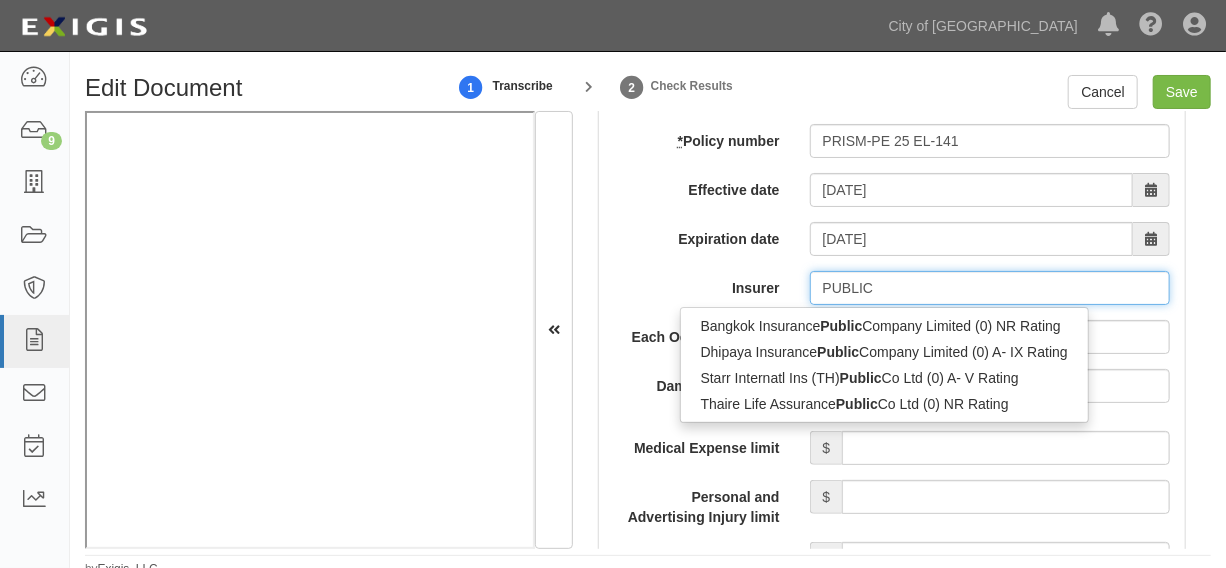drag, startPoint x: 869, startPoint y: 289, endPoint x: 770, endPoint y: 276, distance: 99.849884 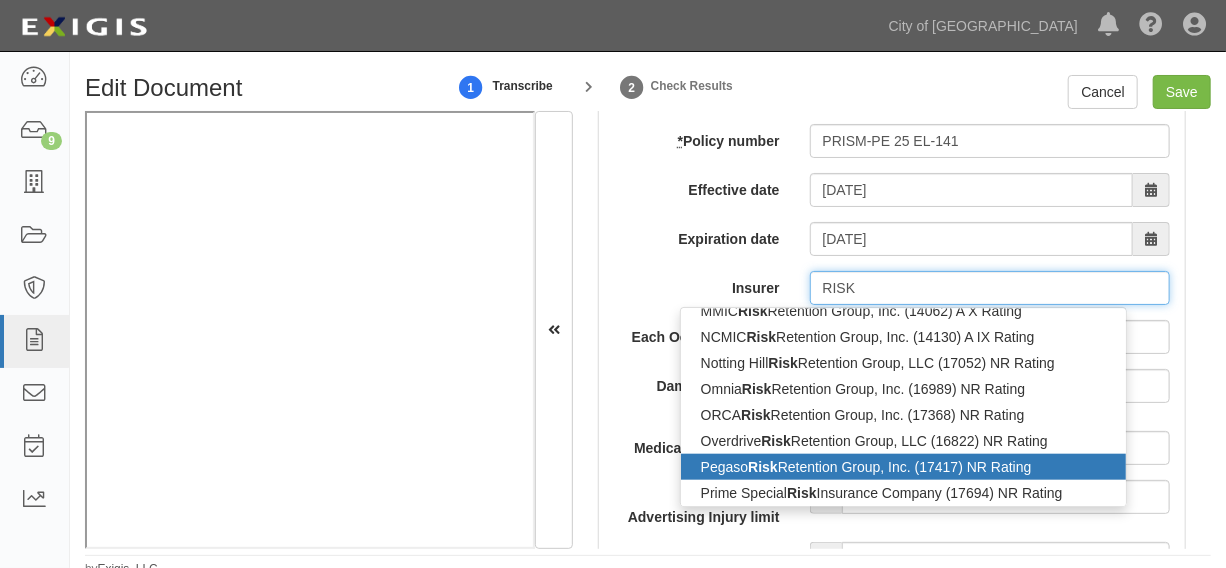 scroll, scrollTop: 909, scrollLeft: 0, axis: vertical 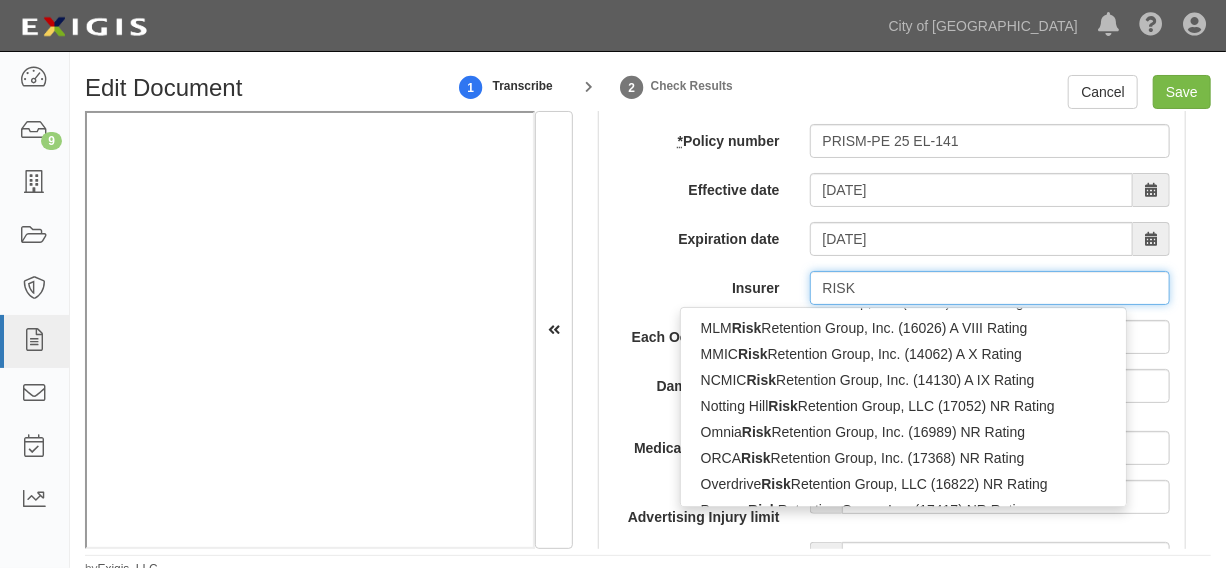 click on "RISK" at bounding box center [990, 288] 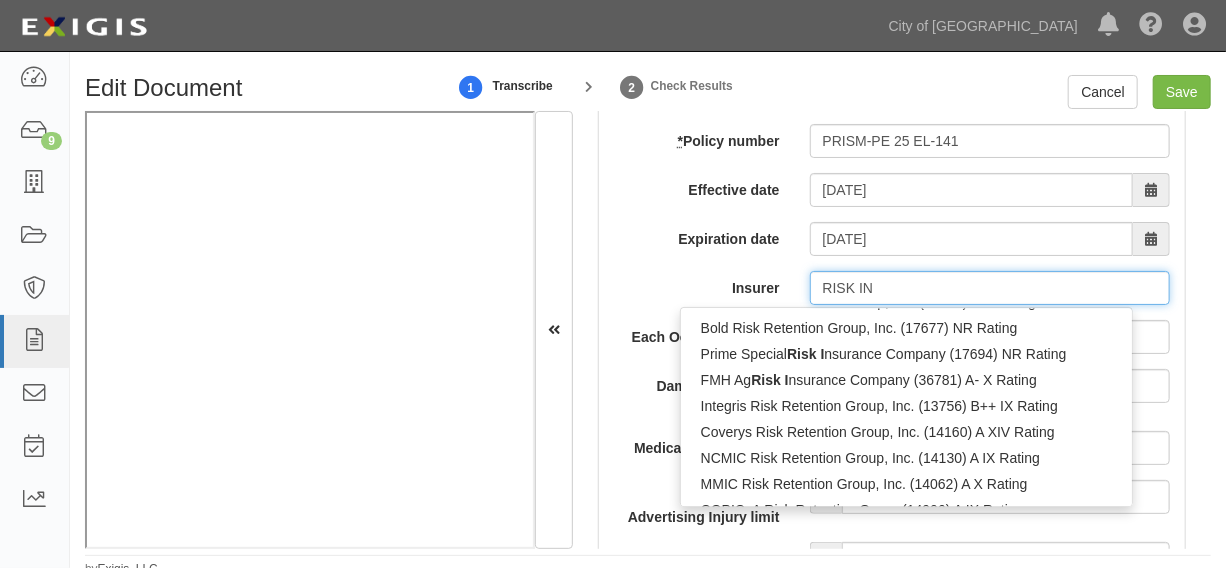 type on "RISK INN" 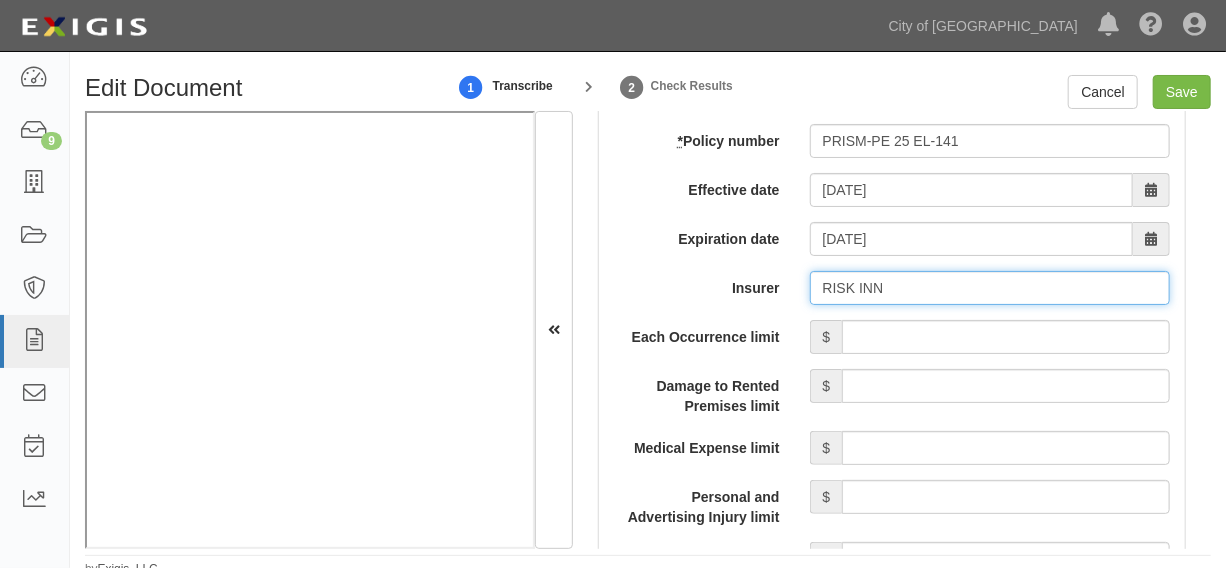 type 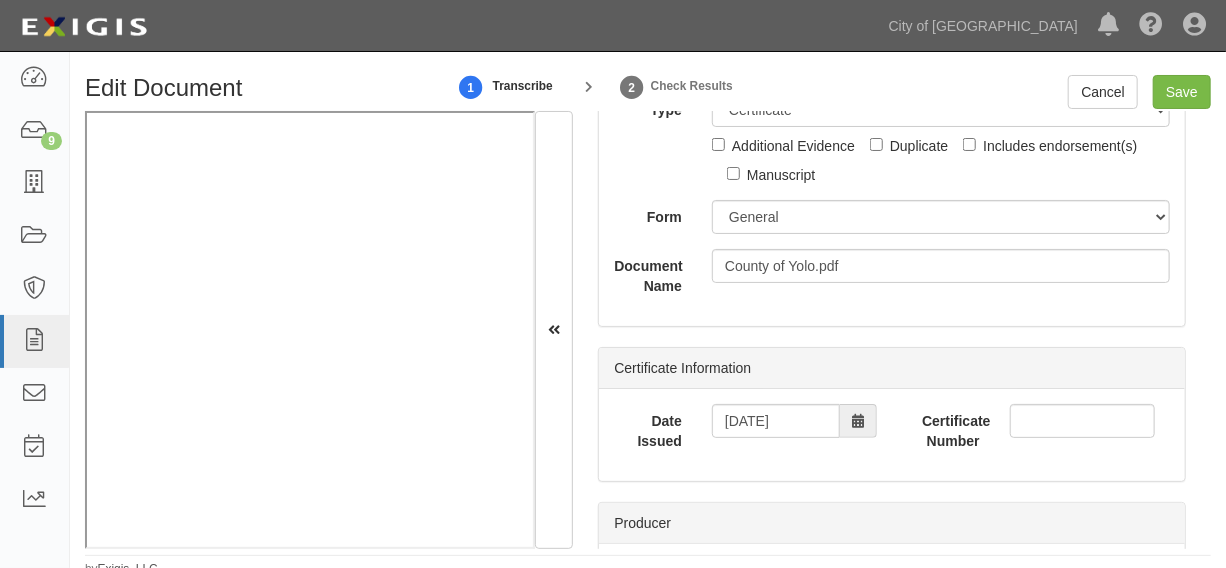 scroll, scrollTop: 0, scrollLeft: 0, axis: both 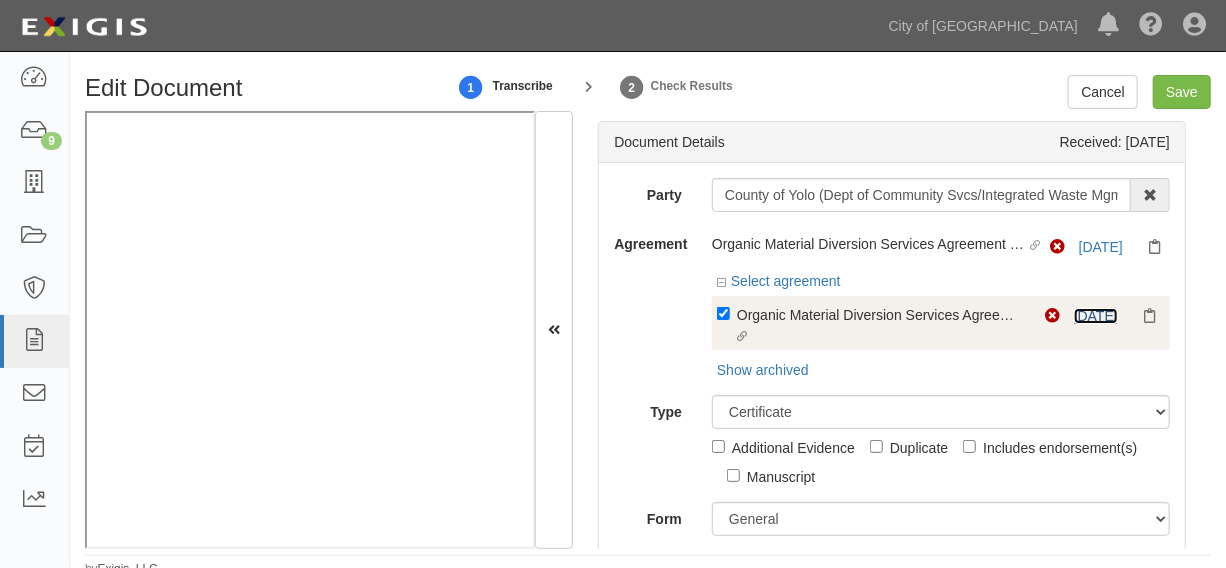click on "7/1/25" at bounding box center (1096, 316) 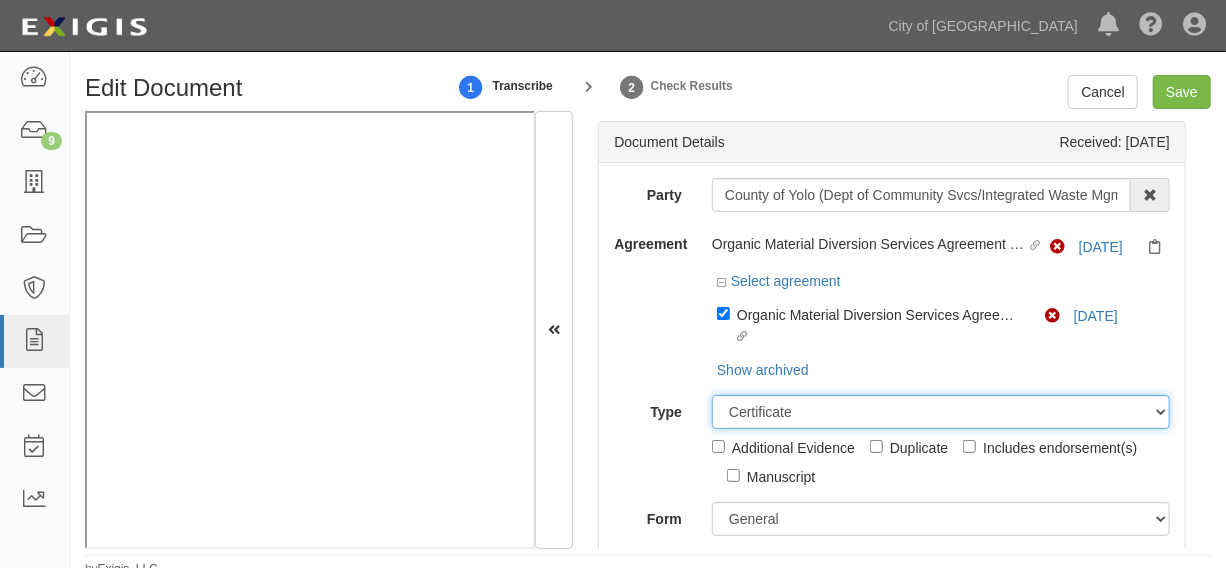 click on "Unassigned
Binder
Cancellation Notice
Certificate
Contract
Endorsement
Insurance Policy
Junk
Other Document
Policy Declarations
Reinstatement Notice
Requirements
Waiver Request" at bounding box center [941, 412] 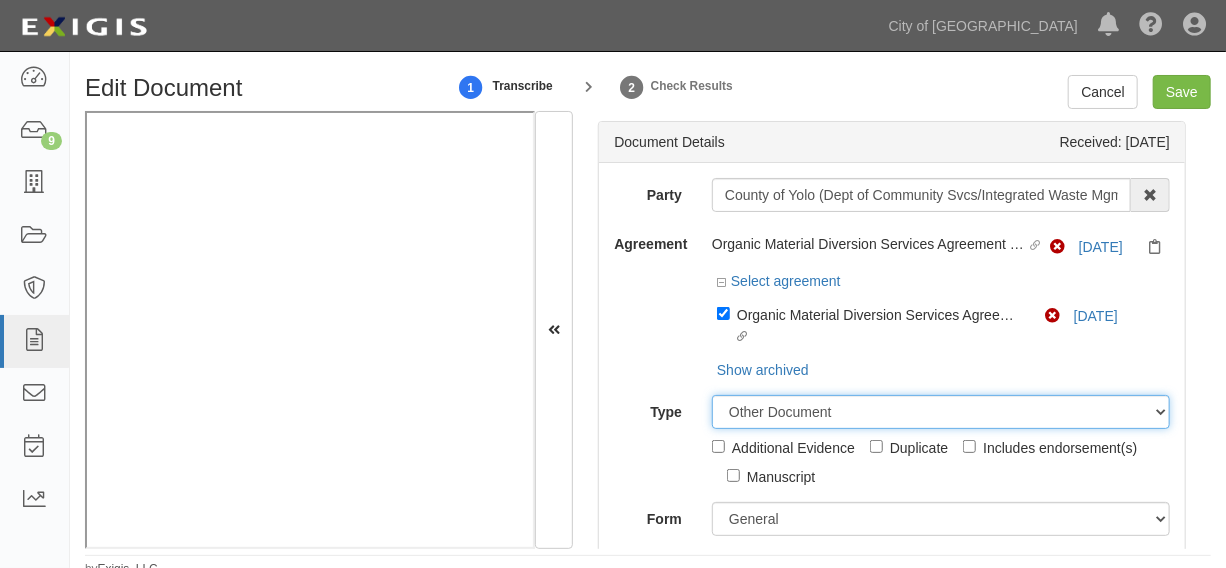 click on "Unassigned
Binder
Cancellation Notice
Certificate
Contract
Endorsement
Insurance Policy
Junk
Other Document
Policy Declarations
Reinstatement Notice
Requirements
Waiver Request" at bounding box center [941, 412] 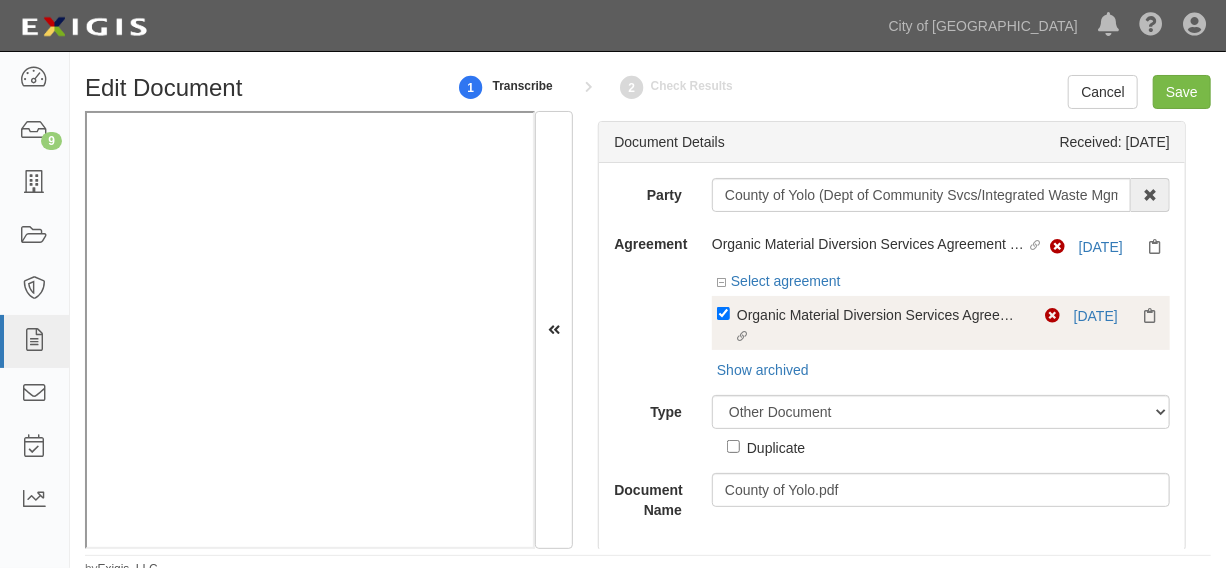 click on "Organic Material Diversion Services Agreement (2020-1397)" at bounding box center (880, 314) 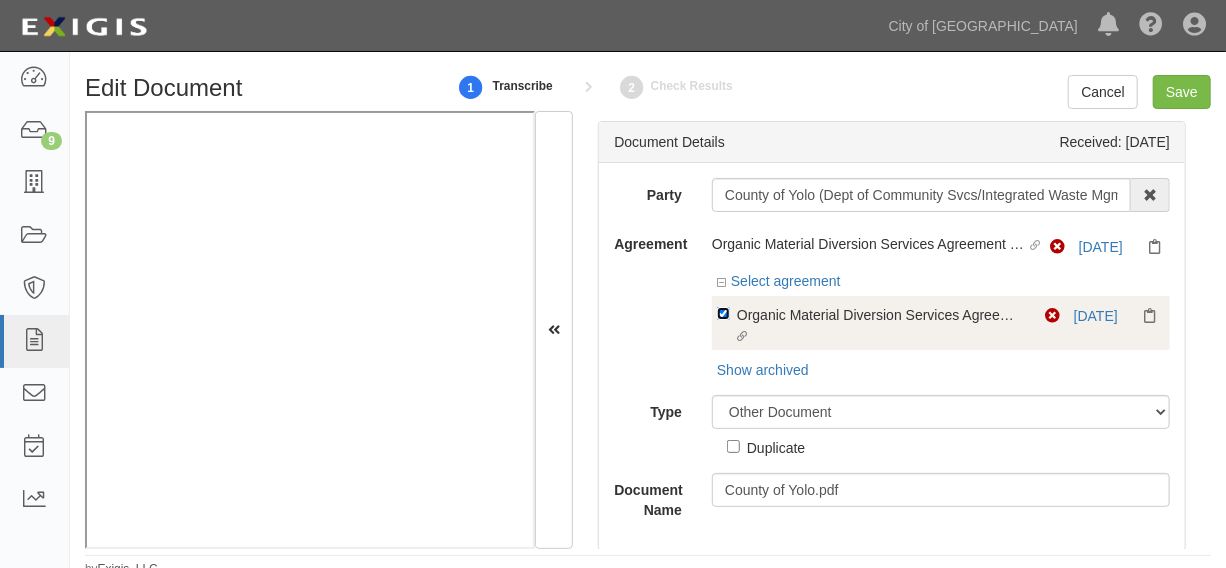 click on "Linked agreement
Organic Material Diversion Services Agreement (2020-1397)
Linked agreement" at bounding box center (723, 313) 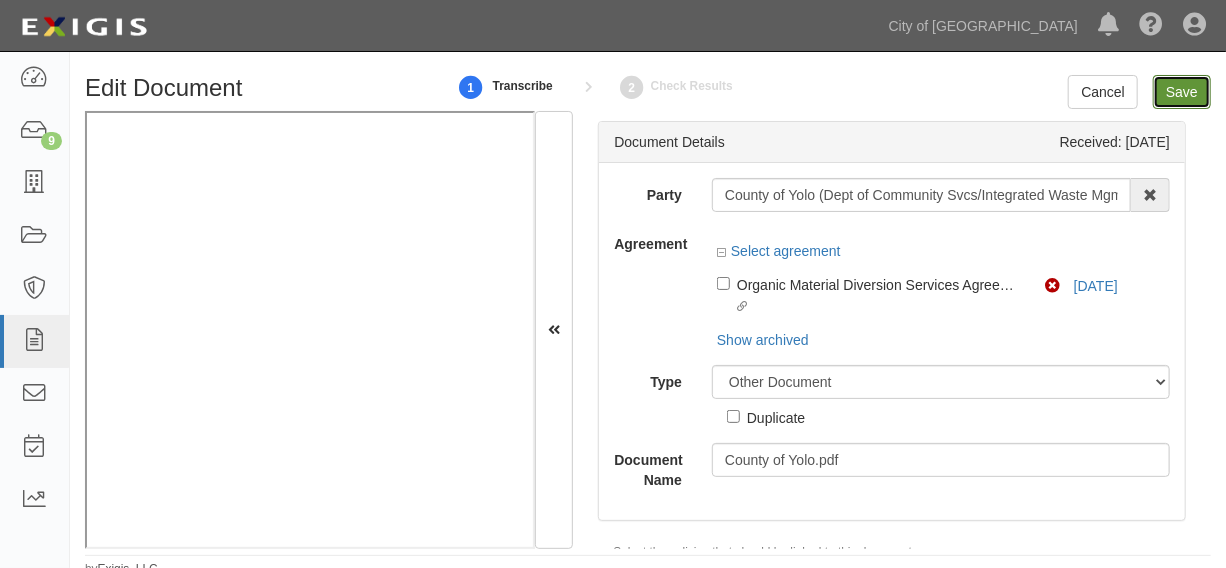 click on "Save" at bounding box center (1182, 92) 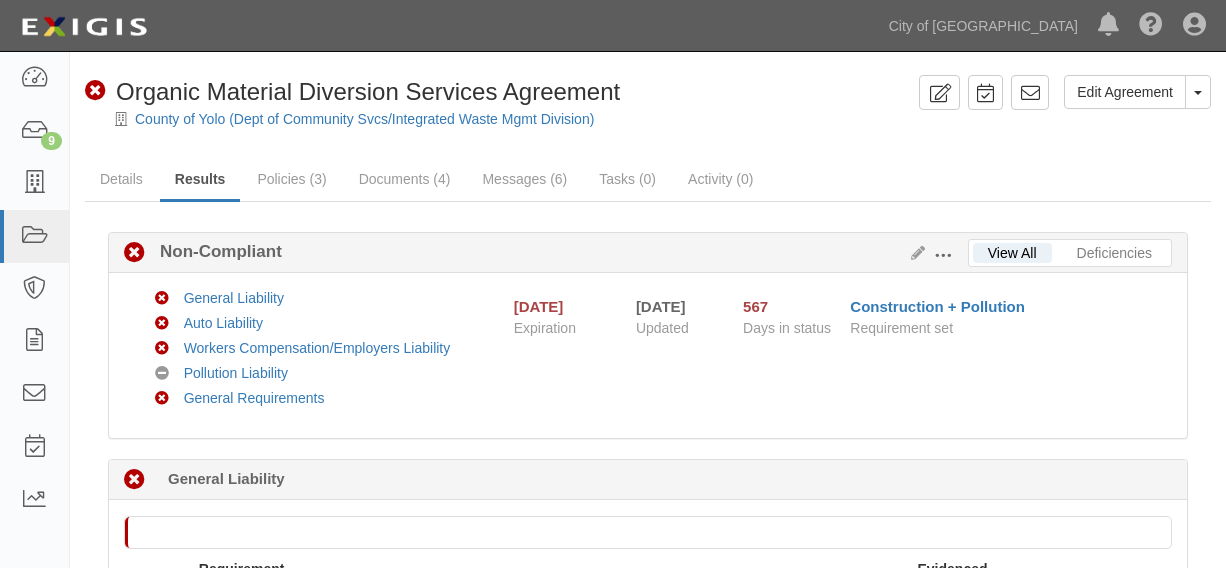 scroll, scrollTop: 0, scrollLeft: 0, axis: both 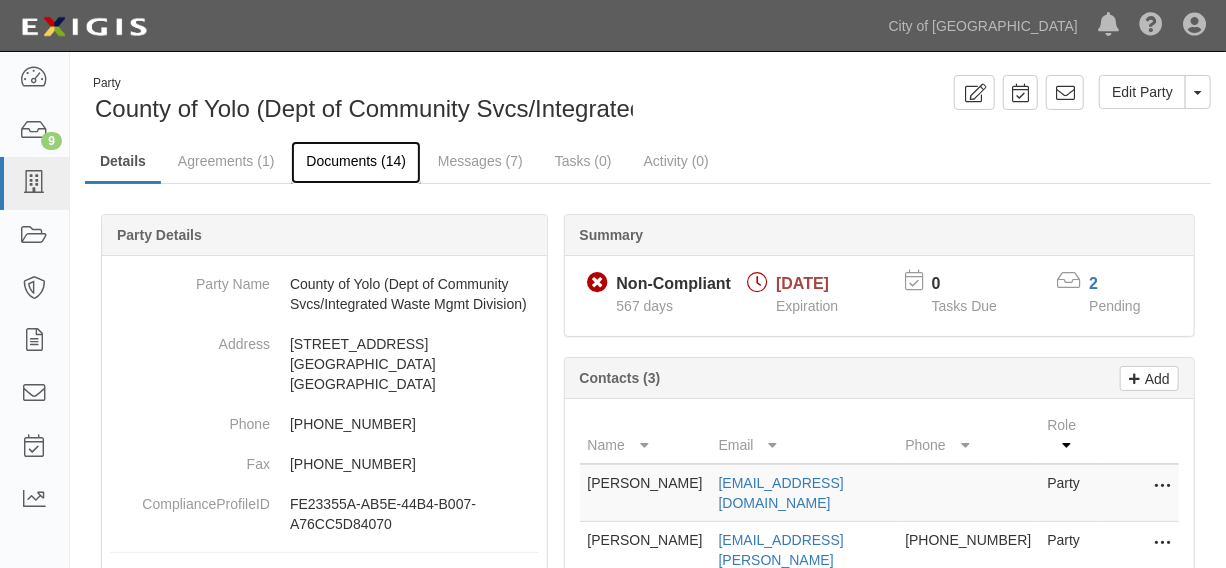 click on "Documents (14)" at bounding box center (356, 162) 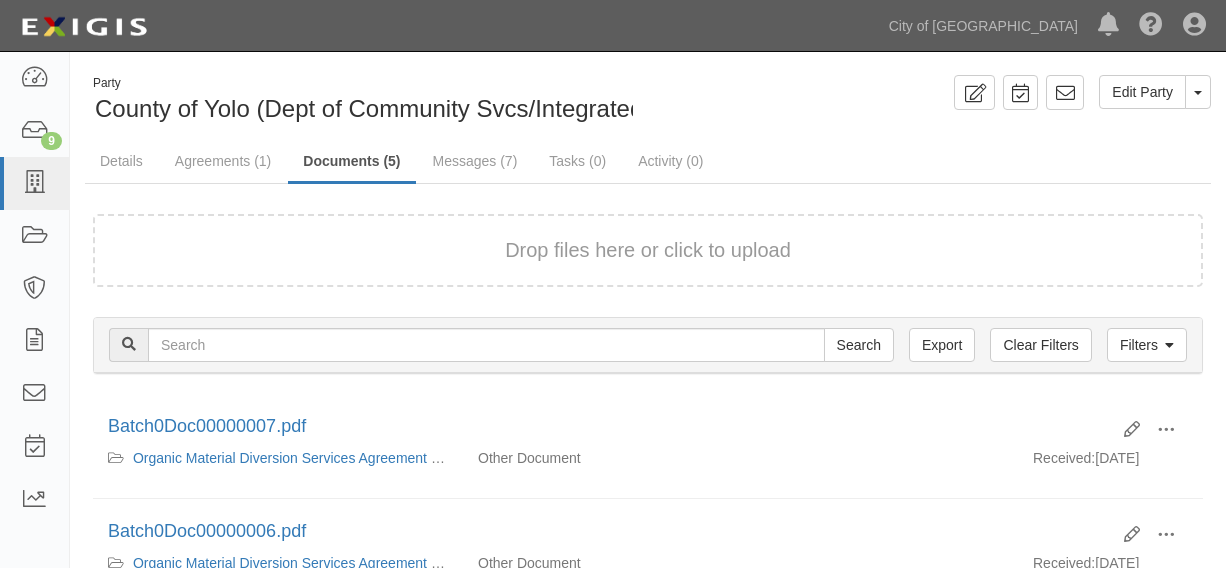 scroll, scrollTop: 302, scrollLeft: 0, axis: vertical 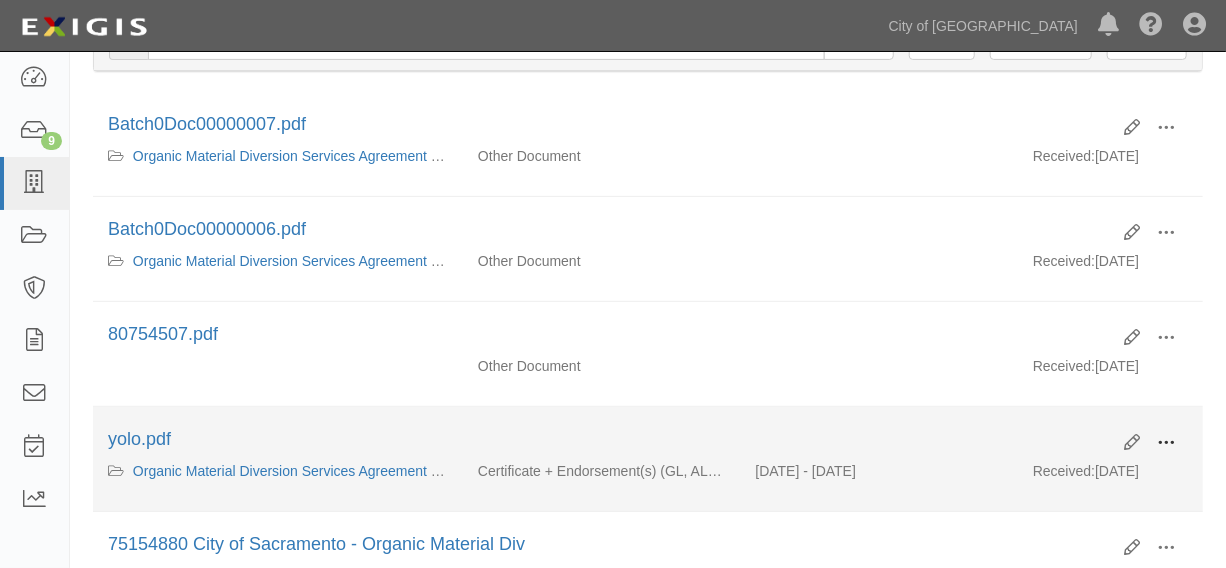 click at bounding box center [1166, 444] 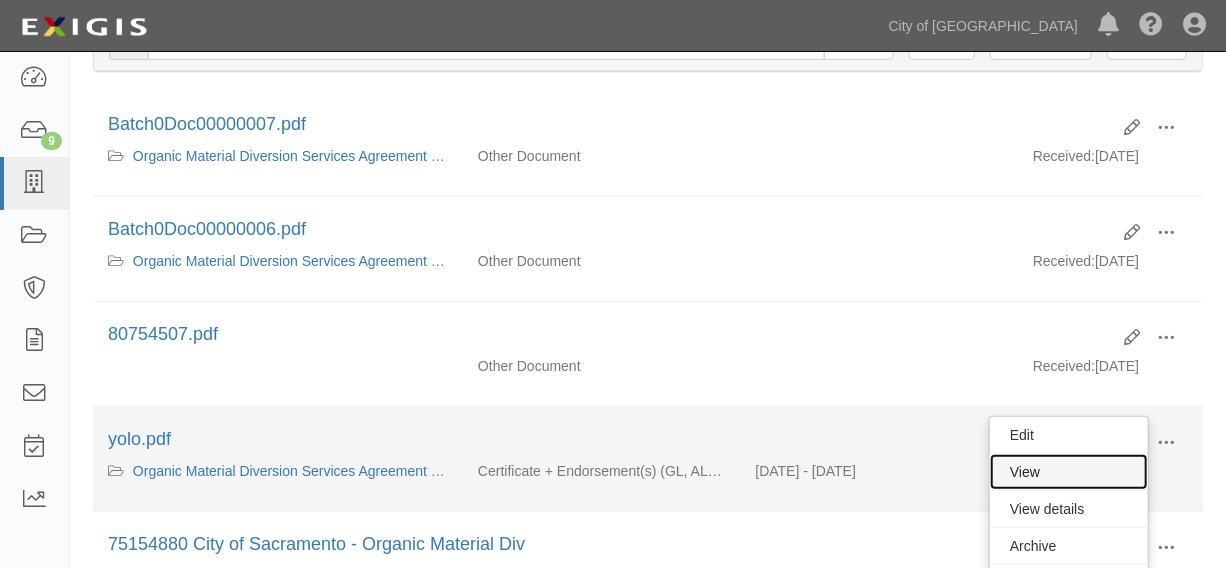 click on "View" at bounding box center [1069, 472] 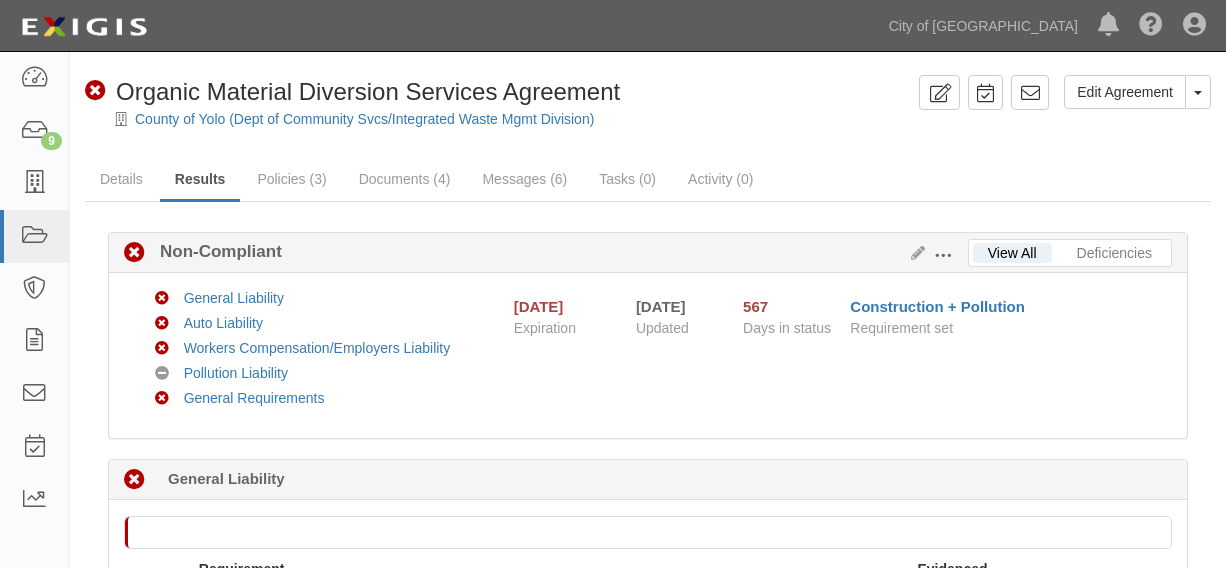 scroll, scrollTop: 0, scrollLeft: 0, axis: both 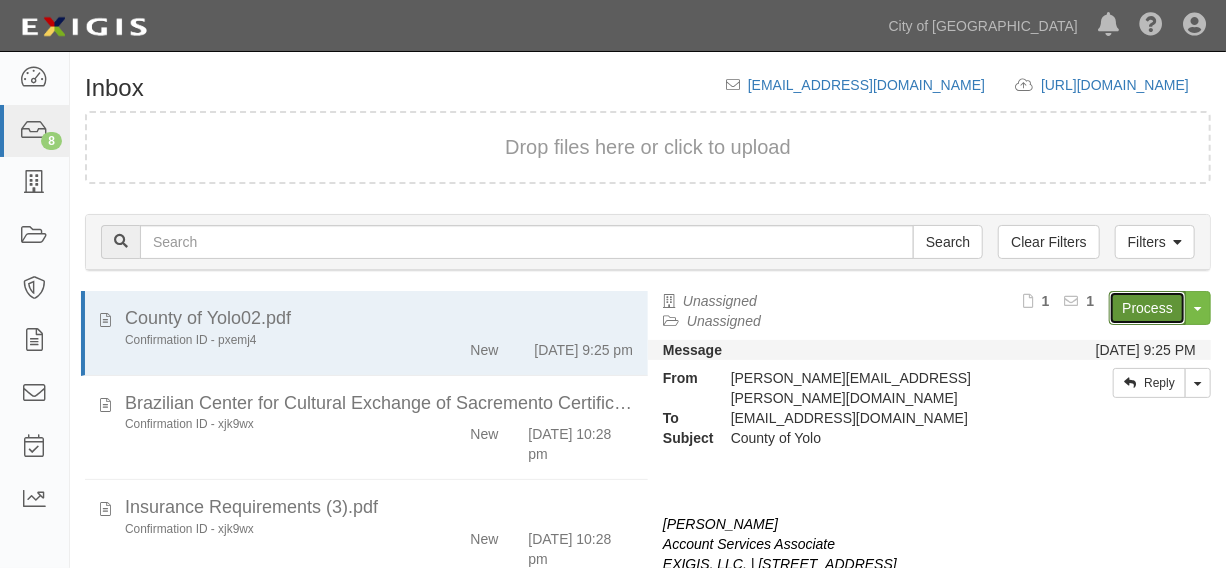 click on "Process" at bounding box center [1147, 308] 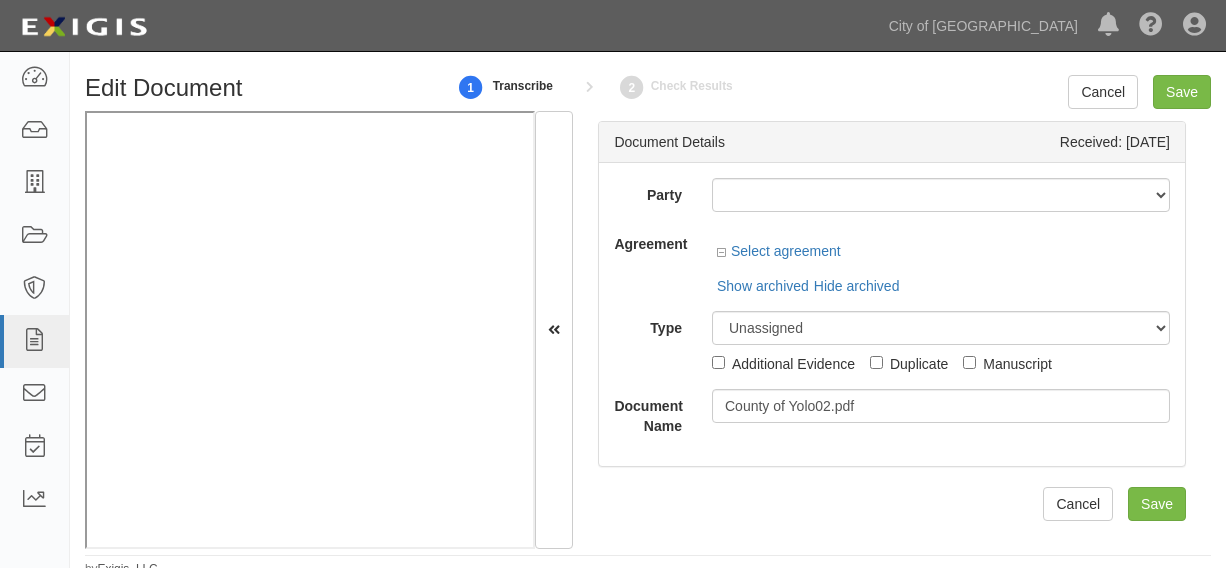 scroll, scrollTop: 0, scrollLeft: 0, axis: both 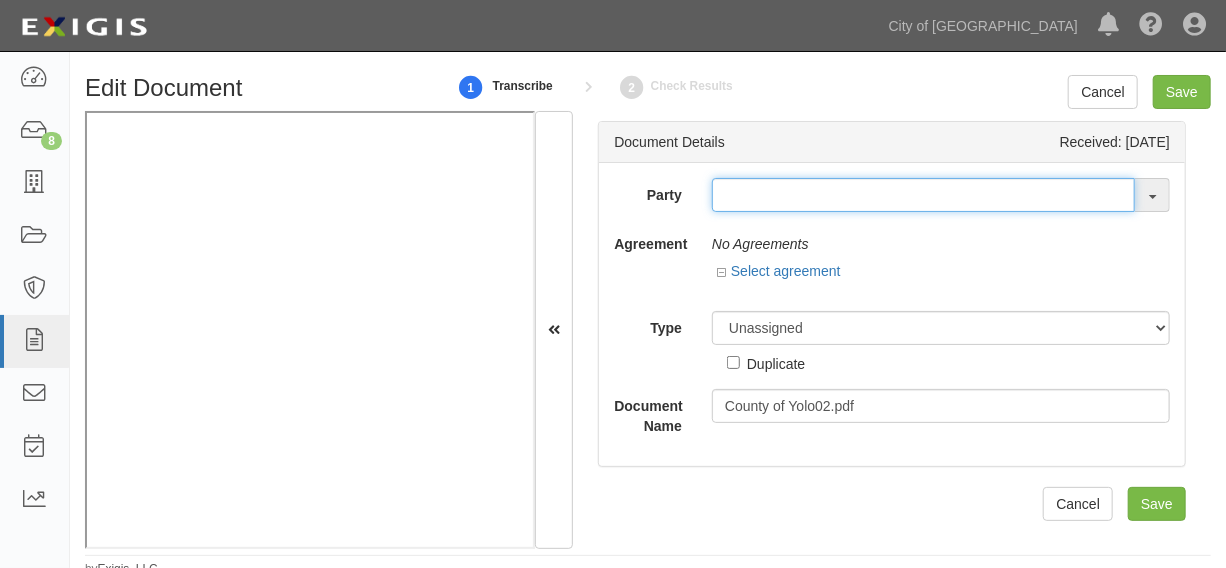 click at bounding box center (923, 195) 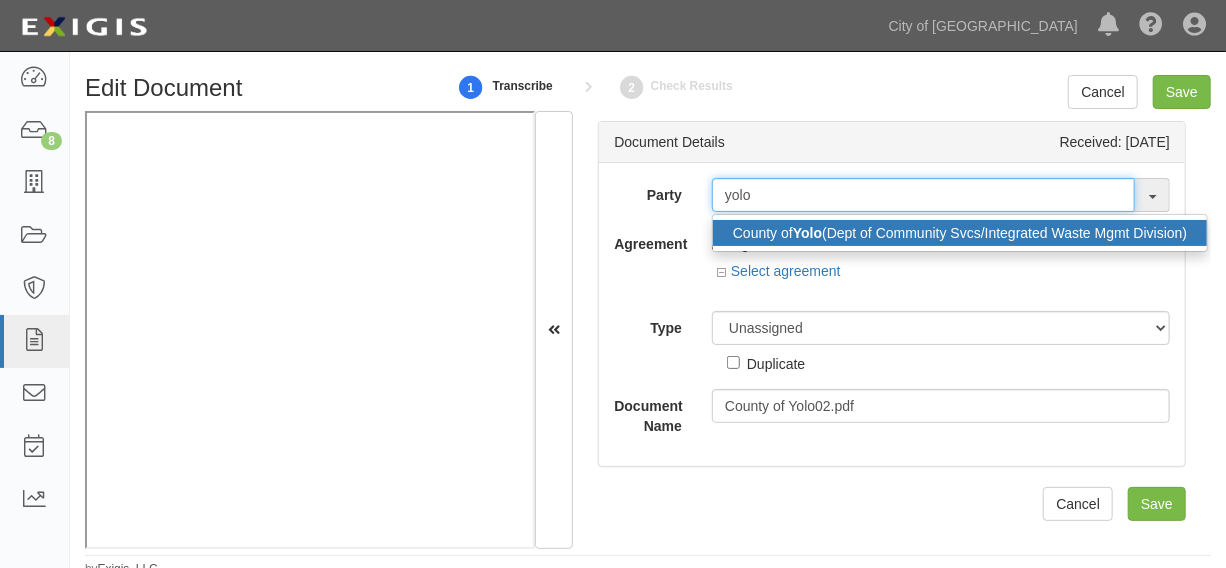 type on "yolo" 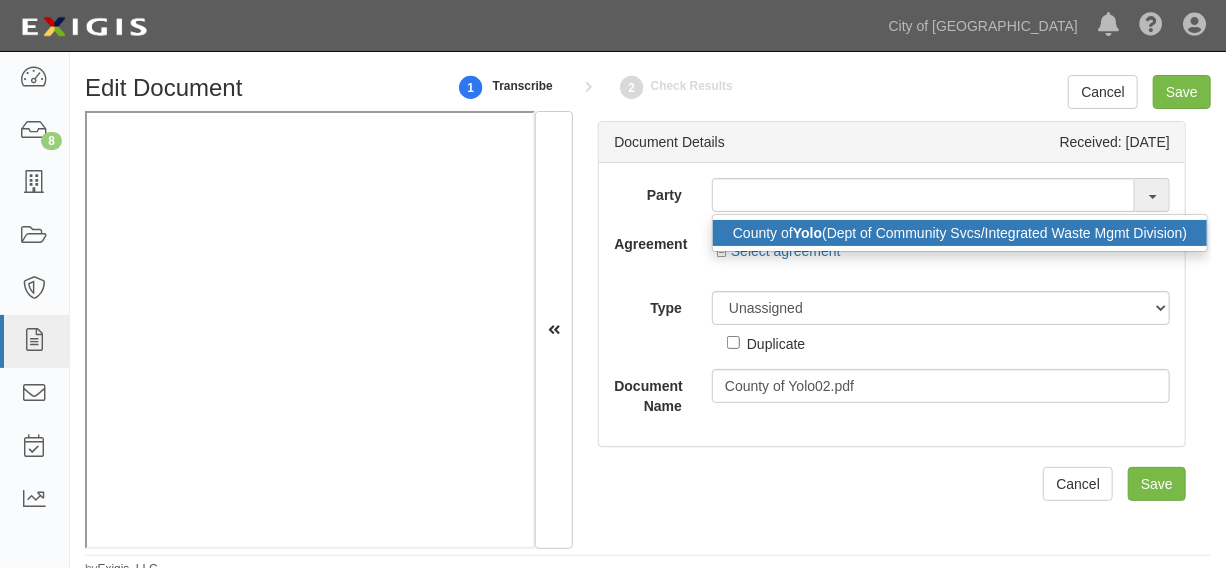 click on "County of  Yolo  (Dept of Community Svcs/Integrated Waste Mgmt Division)" at bounding box center (960, 233) 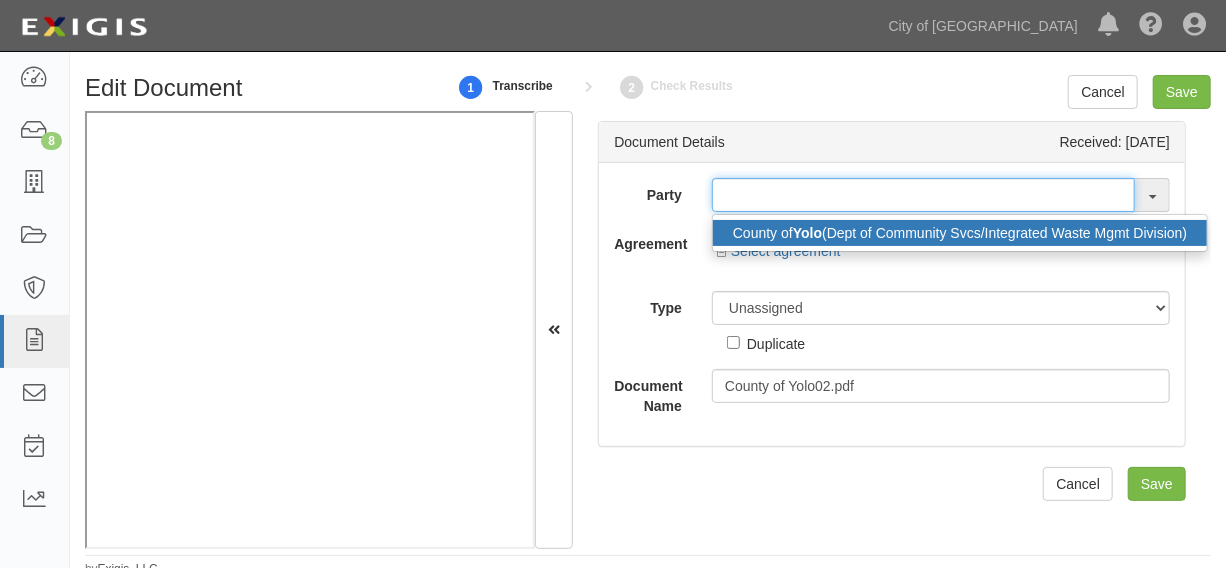 type on "County of Yolo (Dept of Community Svcs/Integrated Waste Mgmt Division)" 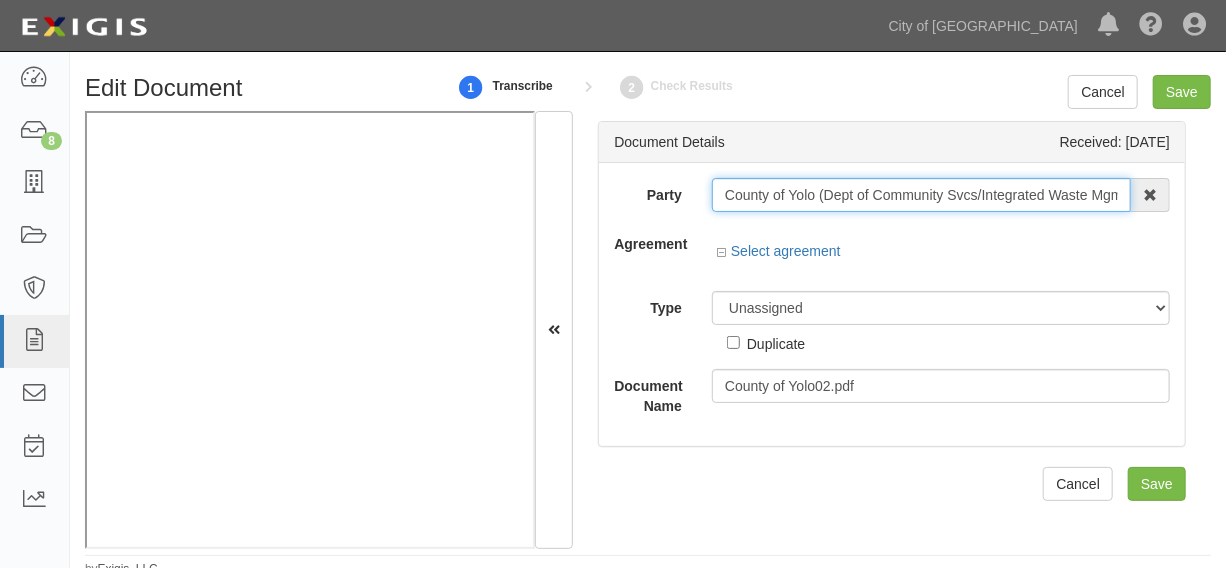 scroll, scrollTop: 0, scrollLeft: 78, axis: horizontal 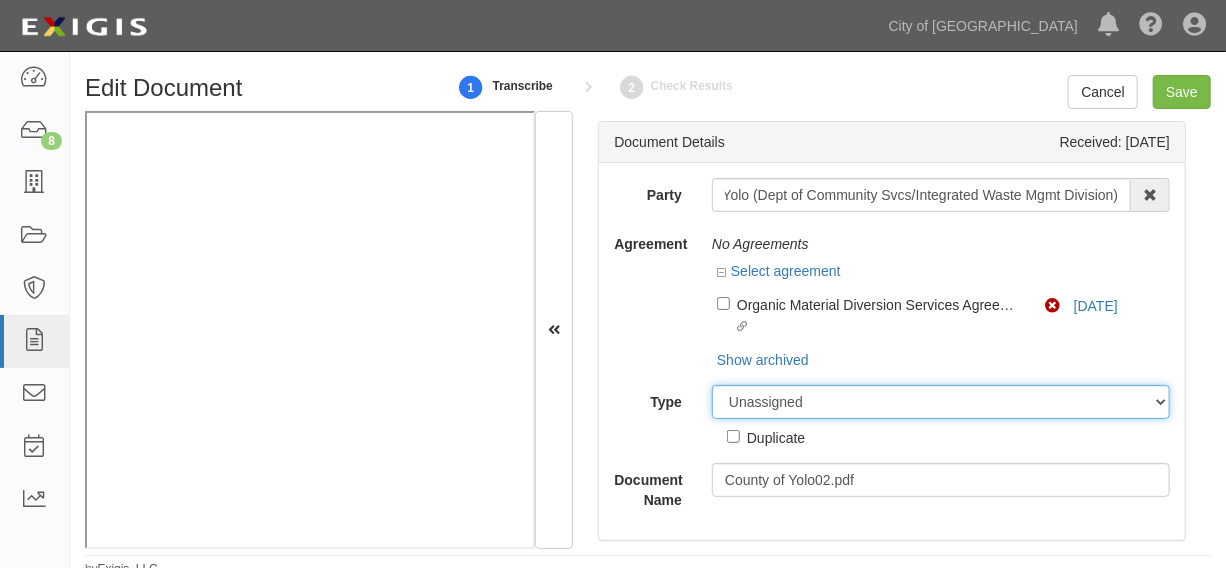 drag, startPoint x: 784, startPoint y: 400, endPoint x: 783, endPoint y: 388, distance: 12.0415945 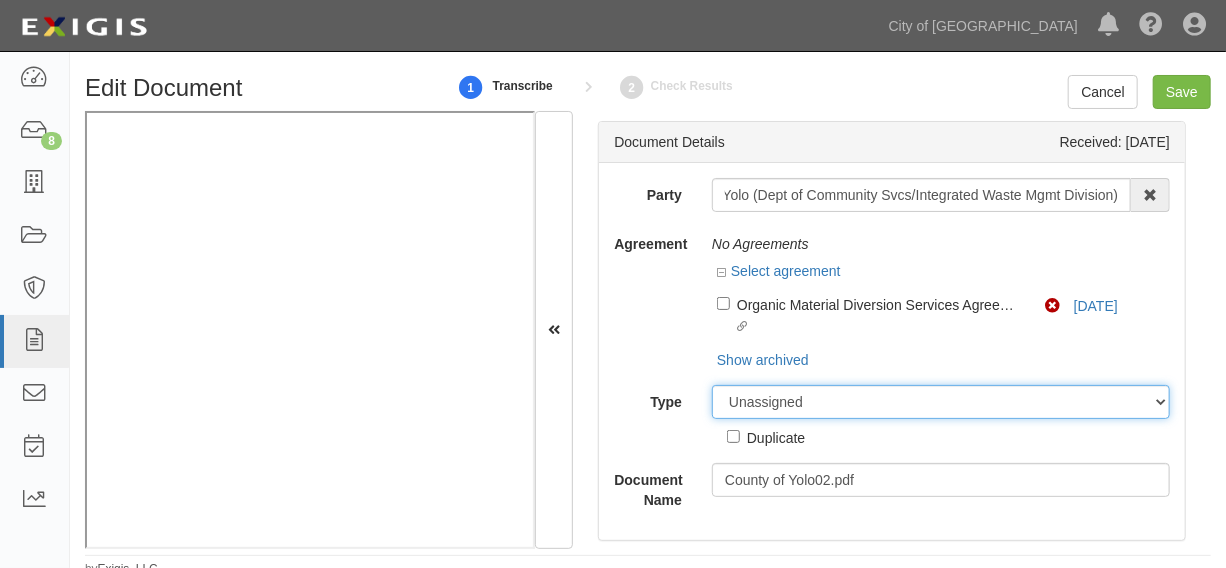 click on "Unassigned
Binder
Cancellation Notice
Certificate
Contract
Endorsement
Insurance Policy
Junk
Other Document
Policy Declarations
Reinstatement Notice
Requirements
Waiver Request" at bounding box center (941, 402) 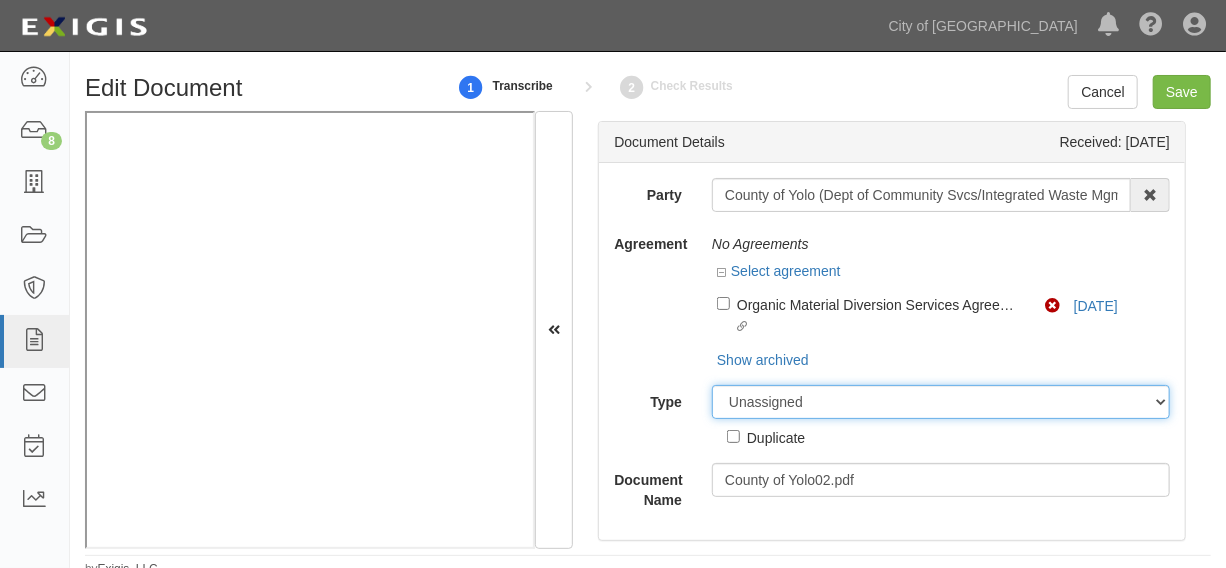 select on "OtherDetail" 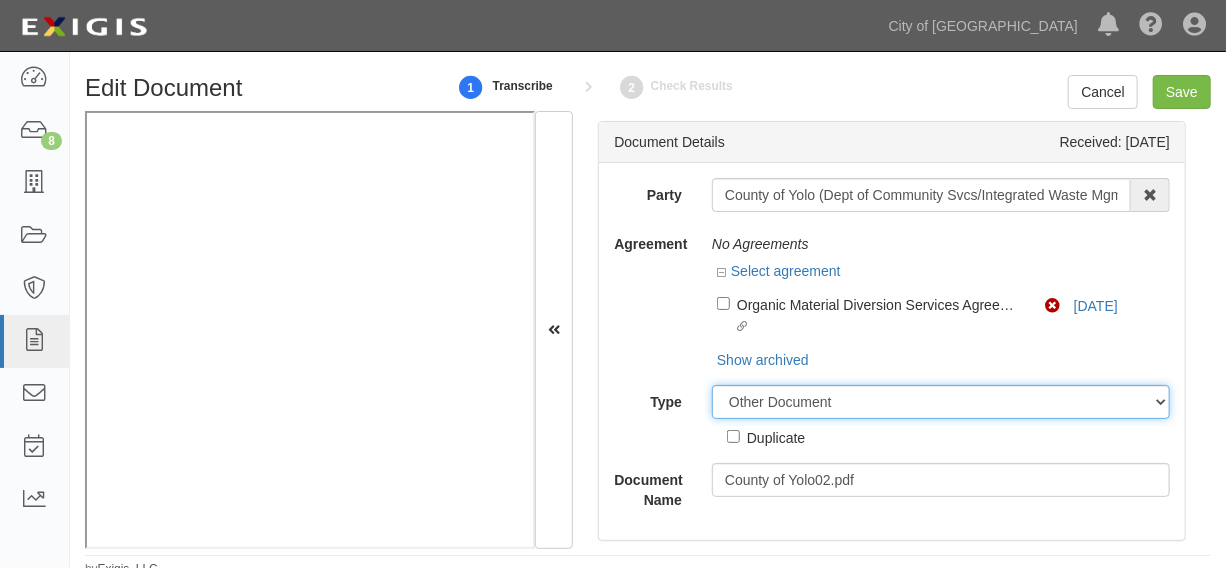 click on "Unassigned
Binder
Cancellation Notice
Certificate
Contract
Endorsement
Insurance Policy
Junk
Other Document
Policy Declarations
Reinstatement Notice
Requirements
Waiver Request" at bounding box center [941, 402] 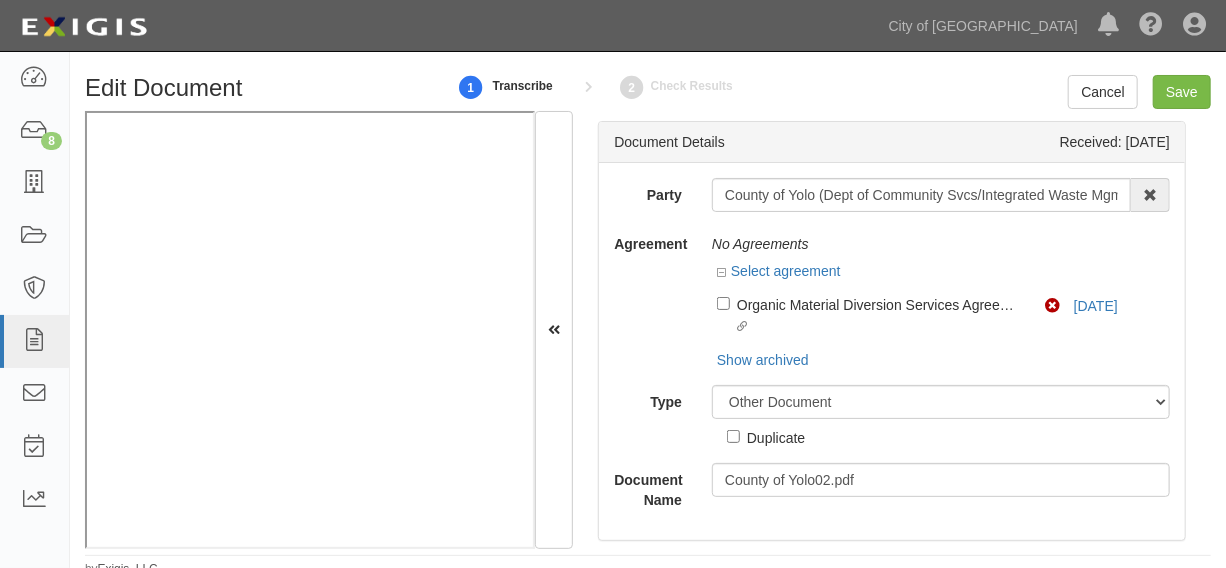 drag, startPoint x: 784, startPoint y: 432, endPoint x: 696, endPoint y: 470, distance: 95.85406 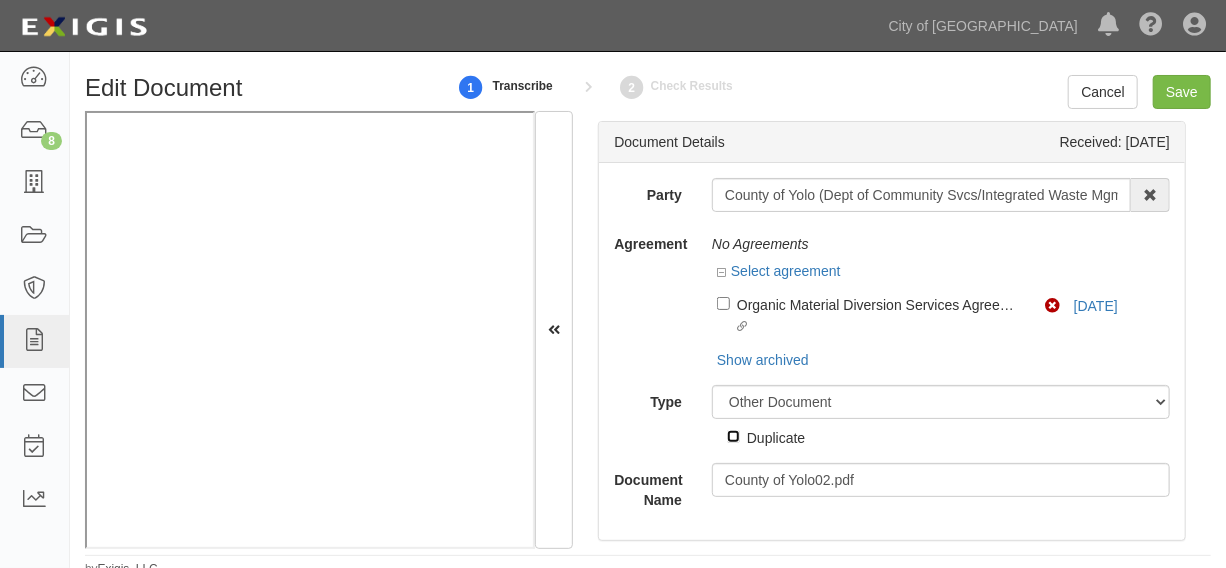 click on "Duplicate" at bounding box center (733, 436) 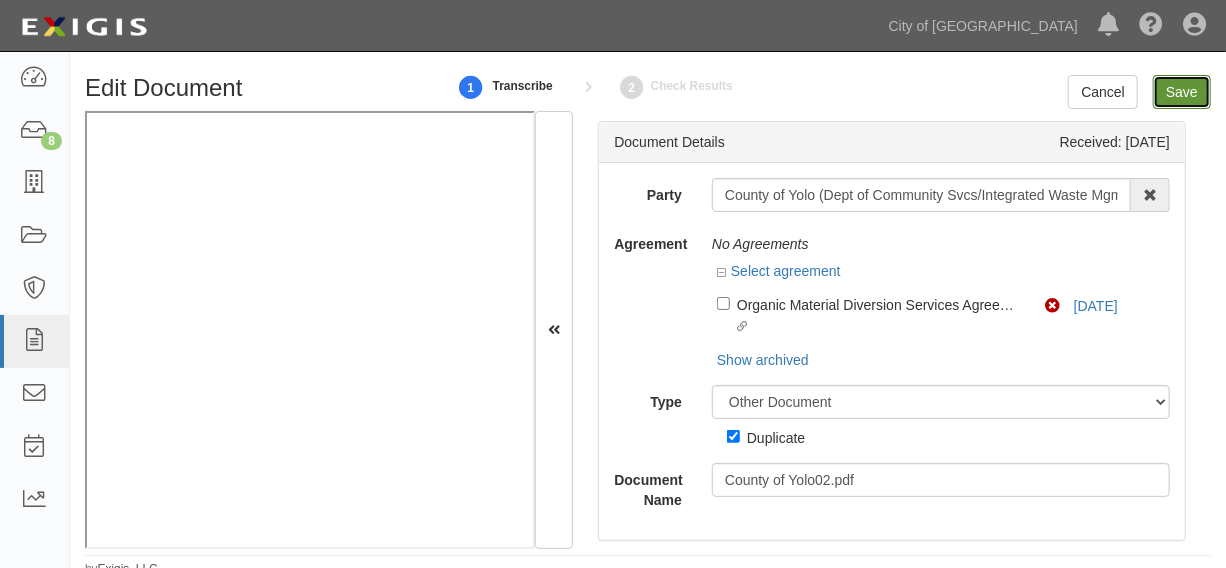 click on "Save" at bounding box center (1182, 92) 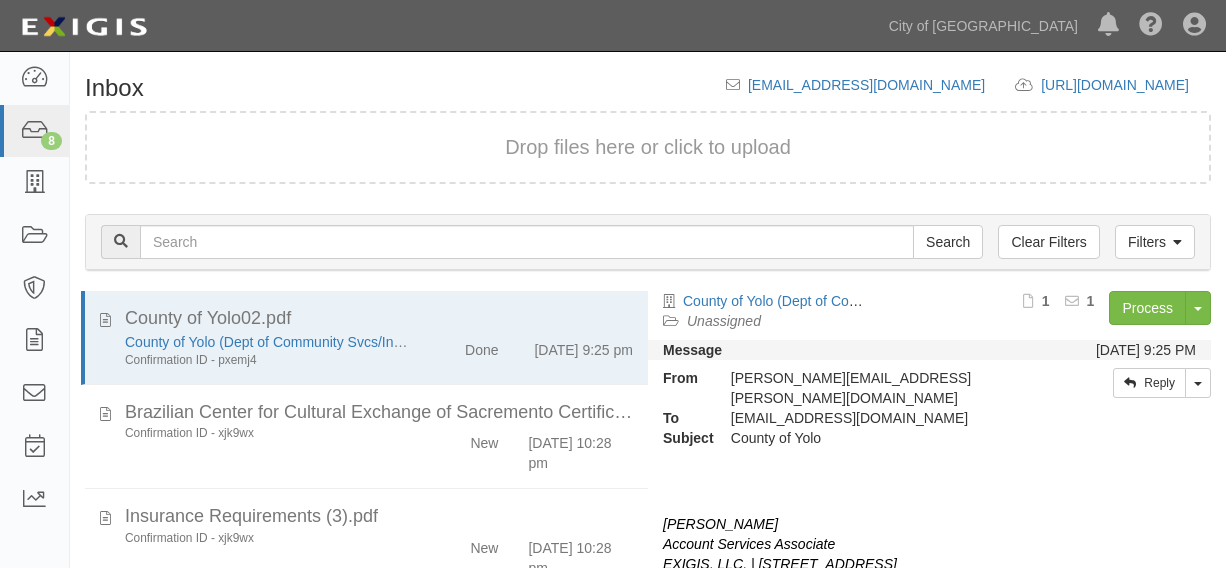 scroll, scrollTop: 0, scrollLeft: 0, axis: both 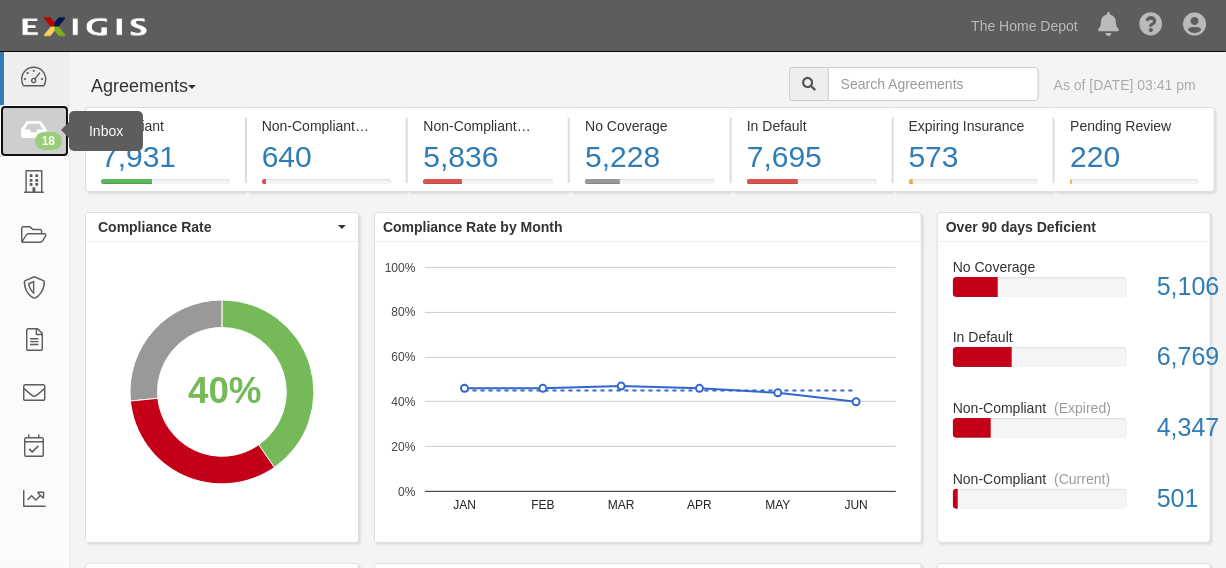 click on "18" at bounding box center (34, 131) 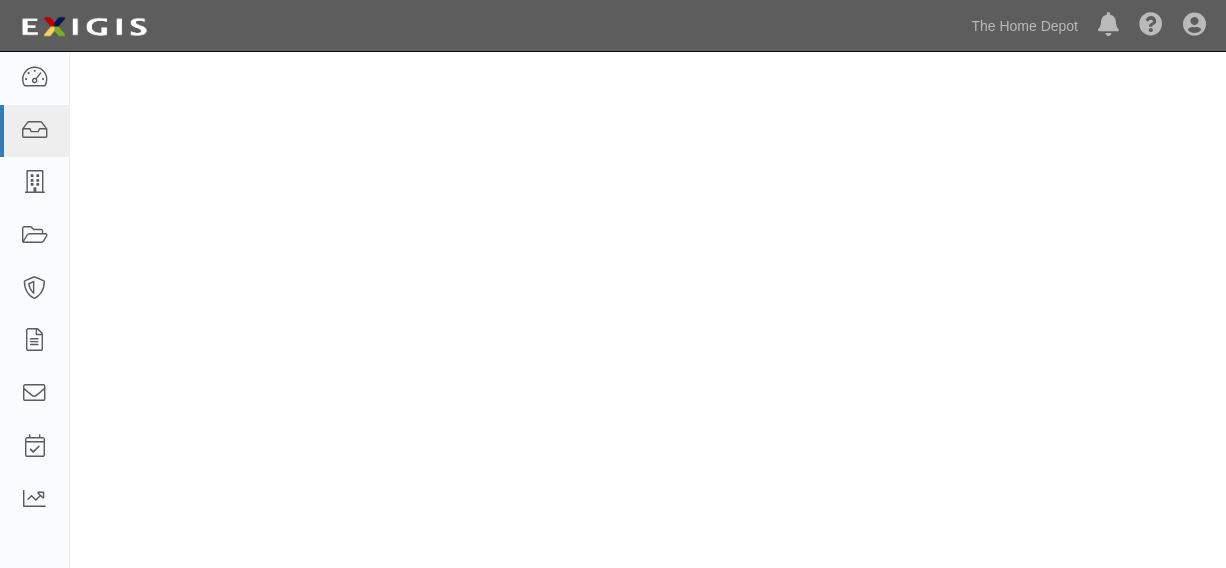 scroll, scrollTop: 0, scrollLeft: 0, axis: both 